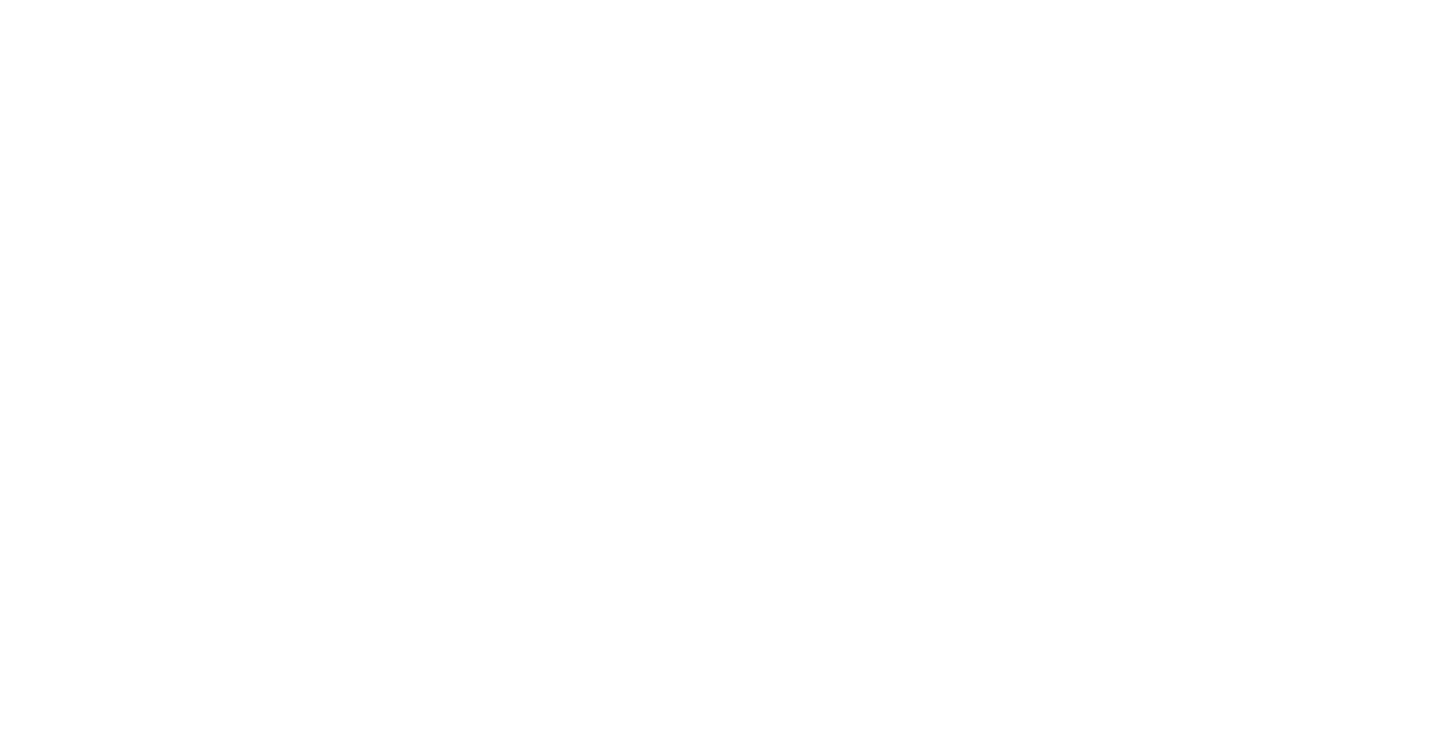 scroll, scrollTop: 0, scrollLeft: 0, axis: both 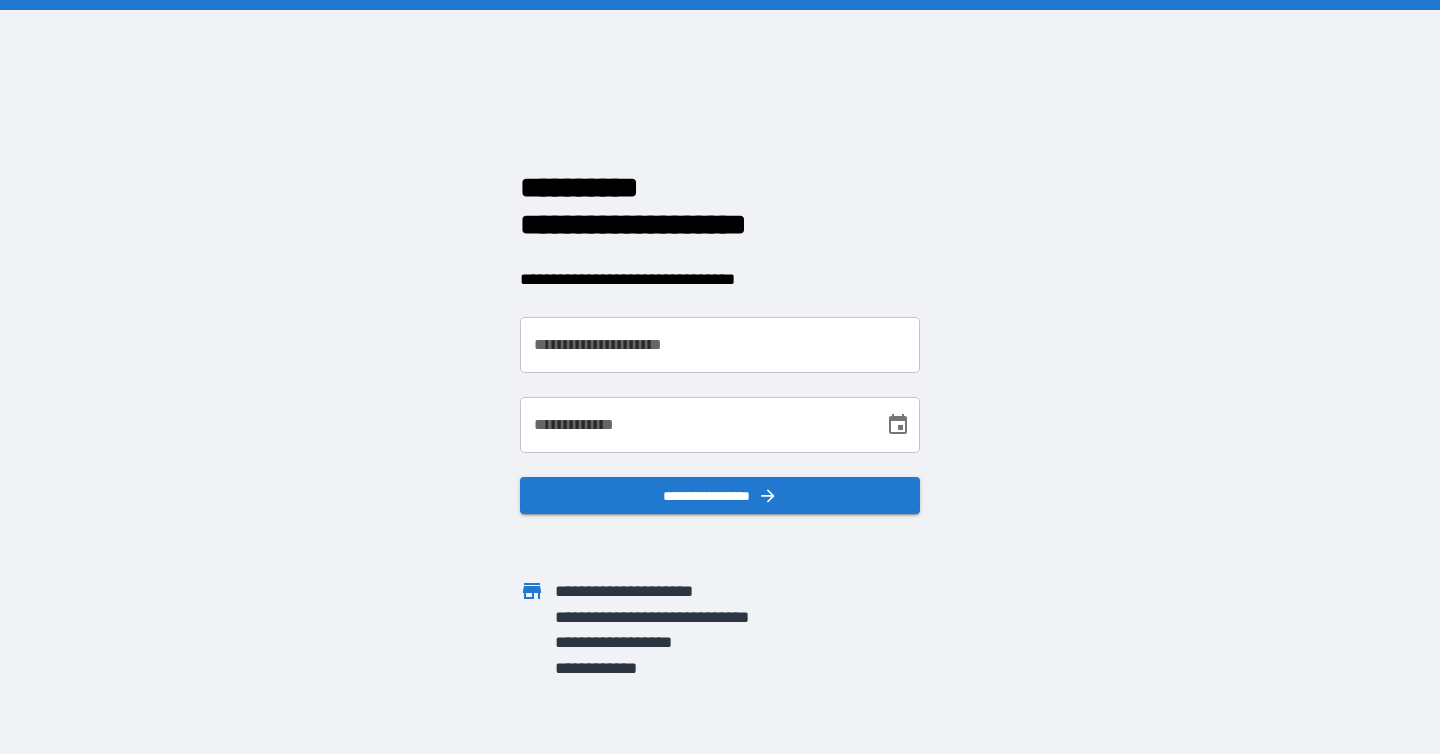 click on "**********" at bounding box center [720, 345] 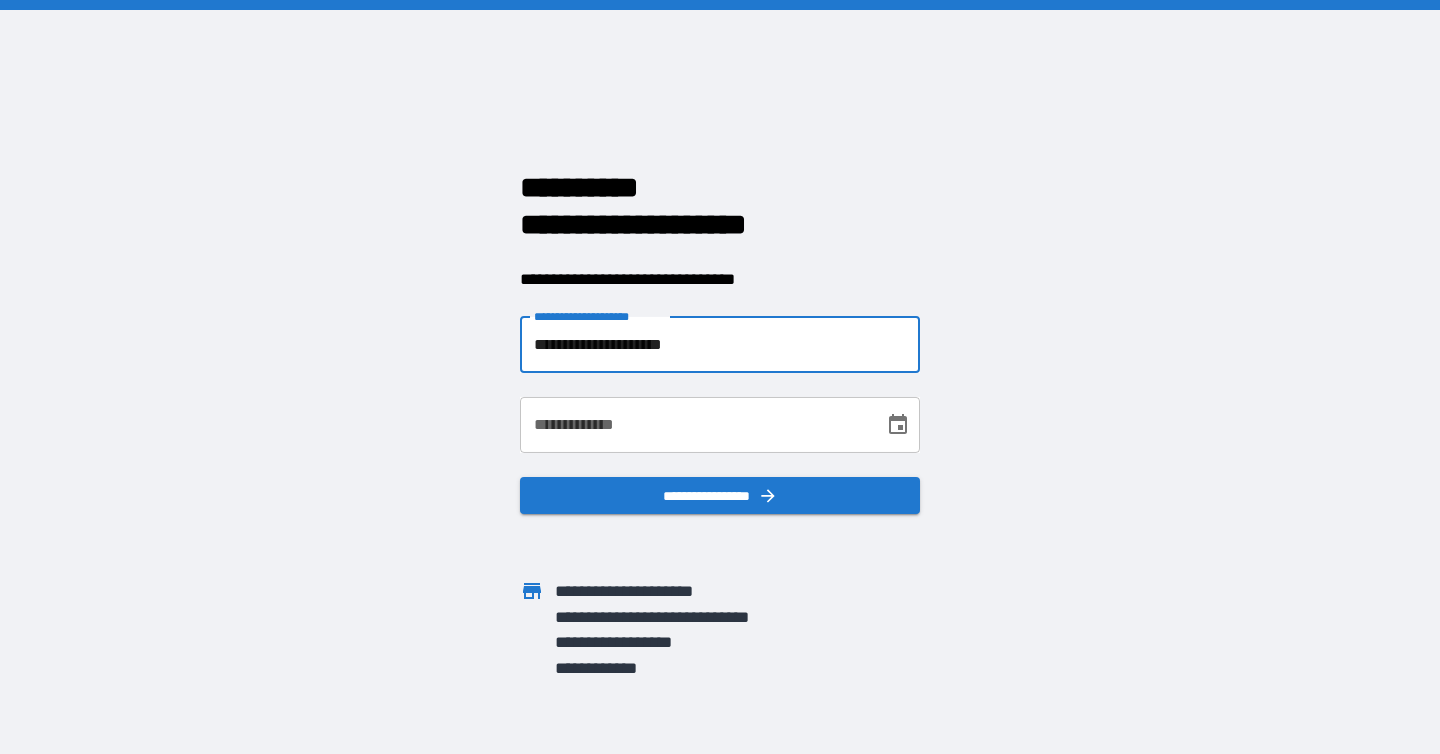 type on "**********" 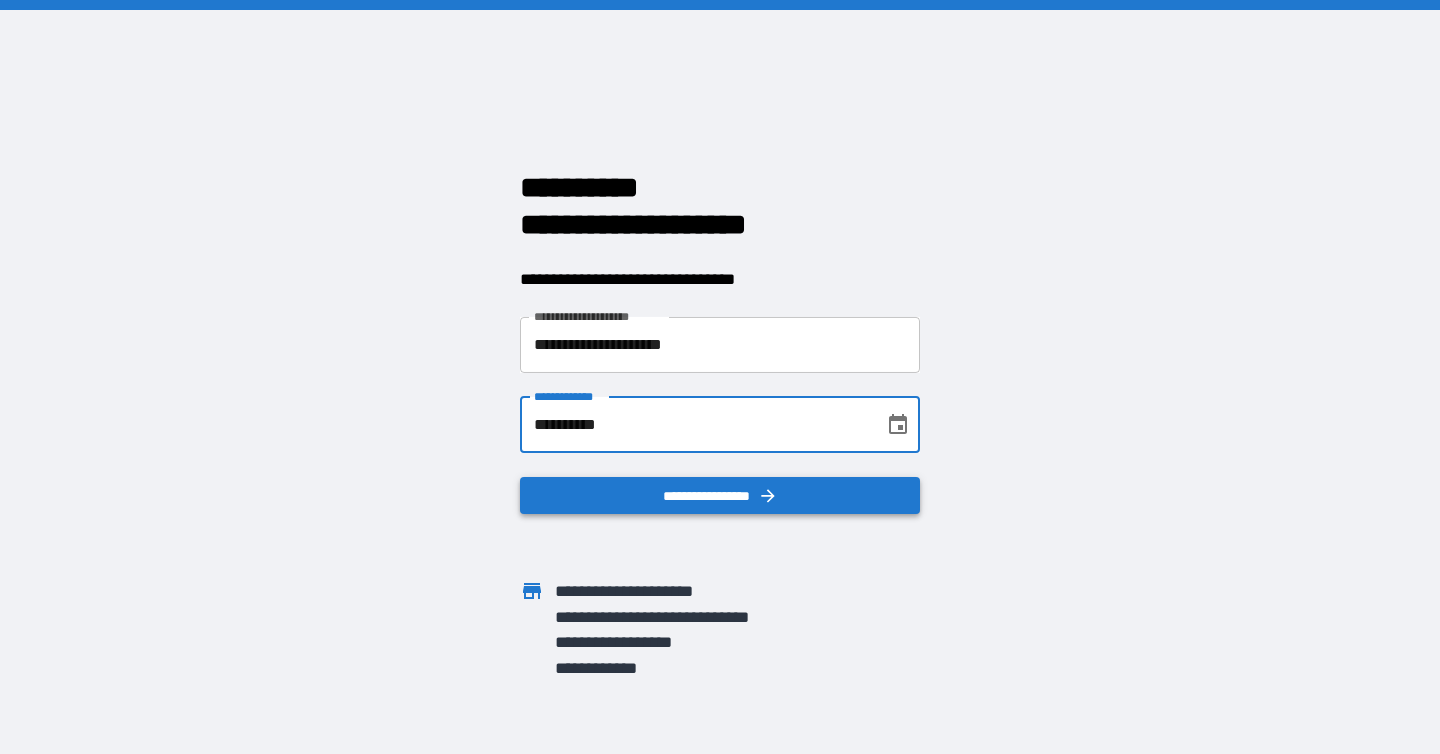 type on "**********" 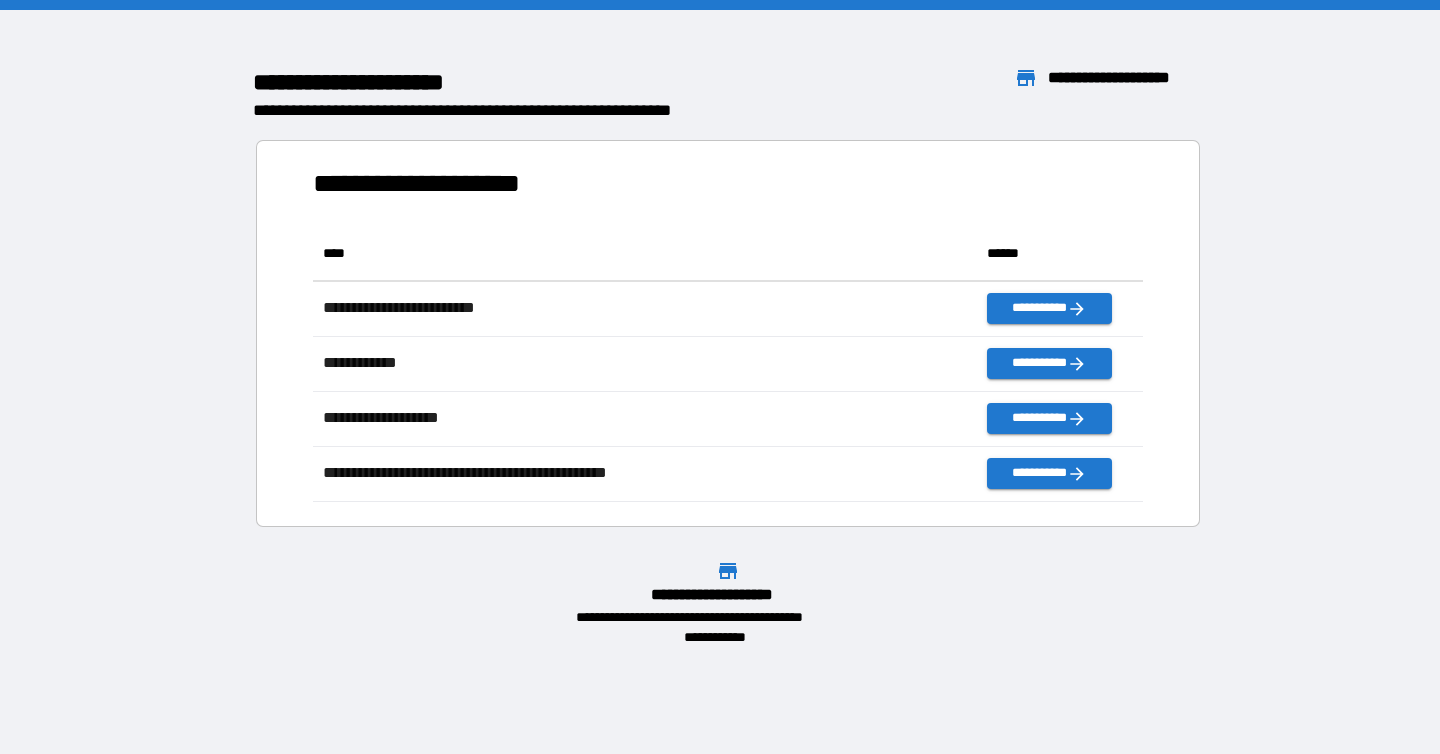 scroll, scrollTop: 1, scrollLeft: 1, axis: both 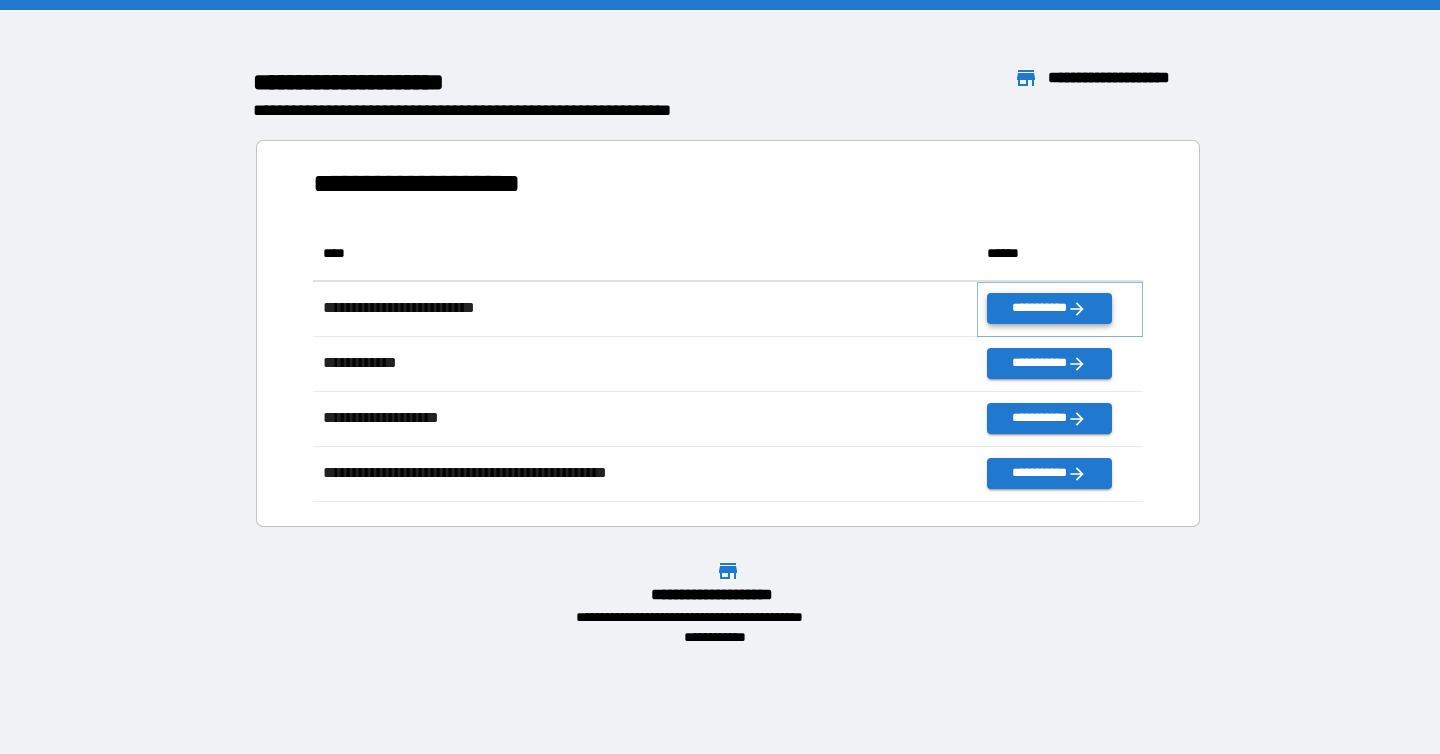 click on "**********" at bounding box center [1049, 308] 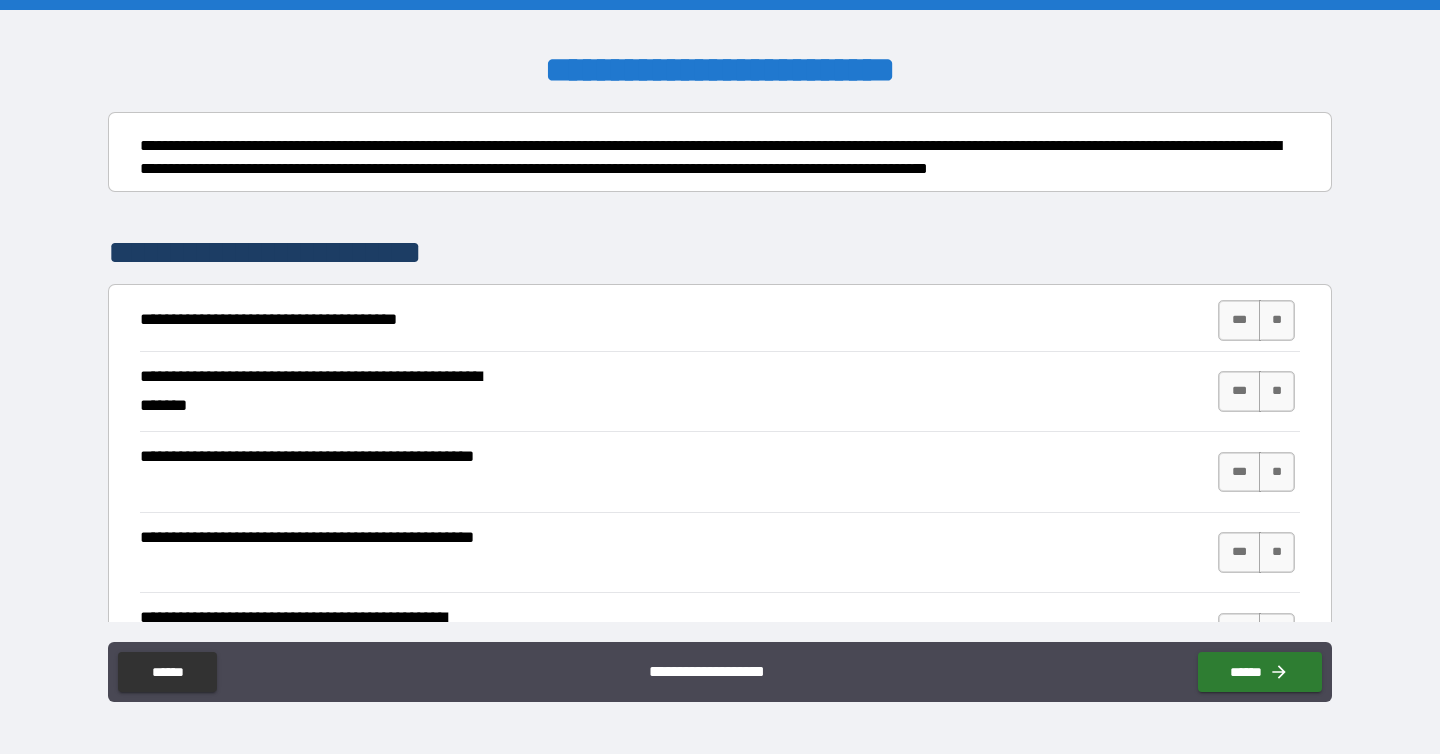 scroll, scrollTop: 227, scrollLeft: 0, axis: vertical 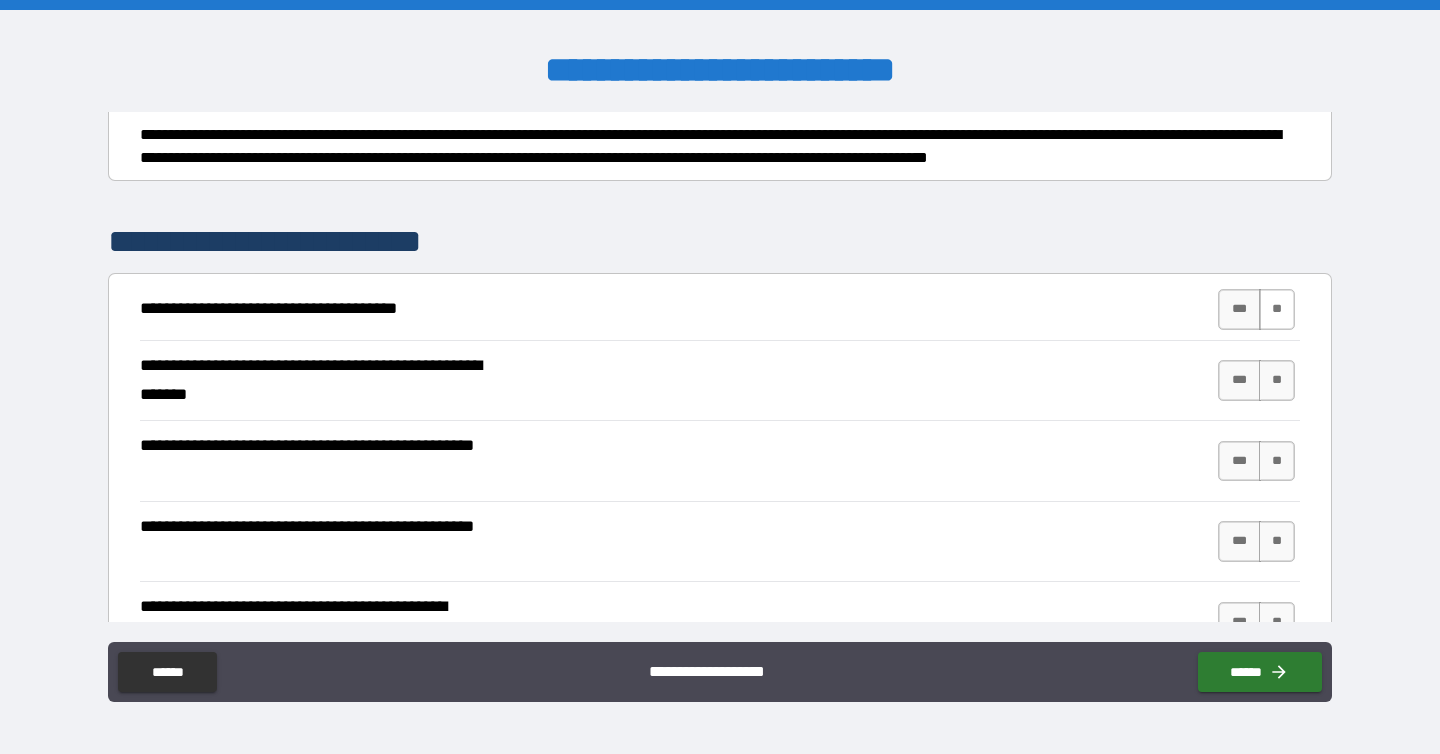 click on "**" at bounding box center (1277, 309) 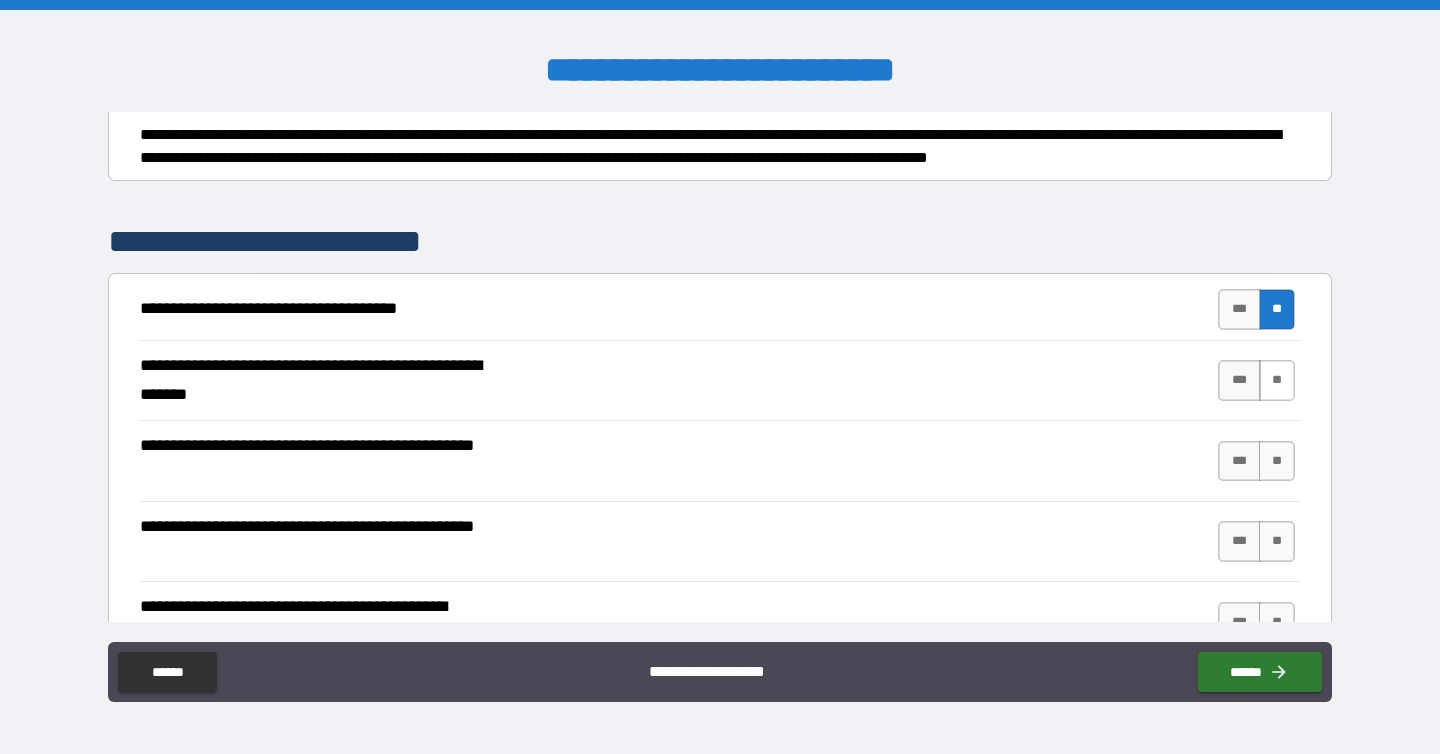 click on "**" at bounding box center (1277, 380) 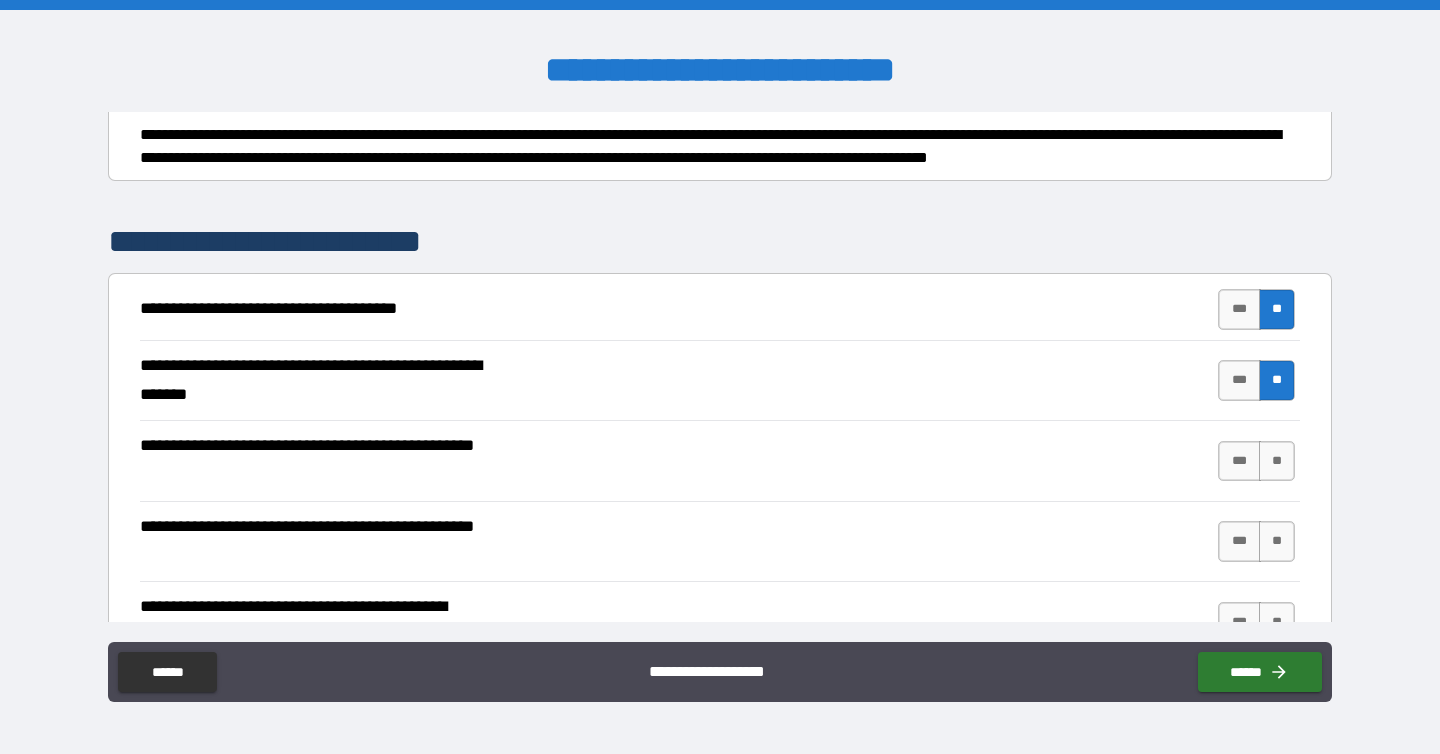scroll, scrollTop: 297, scrollLeft: 0, axis: vertical 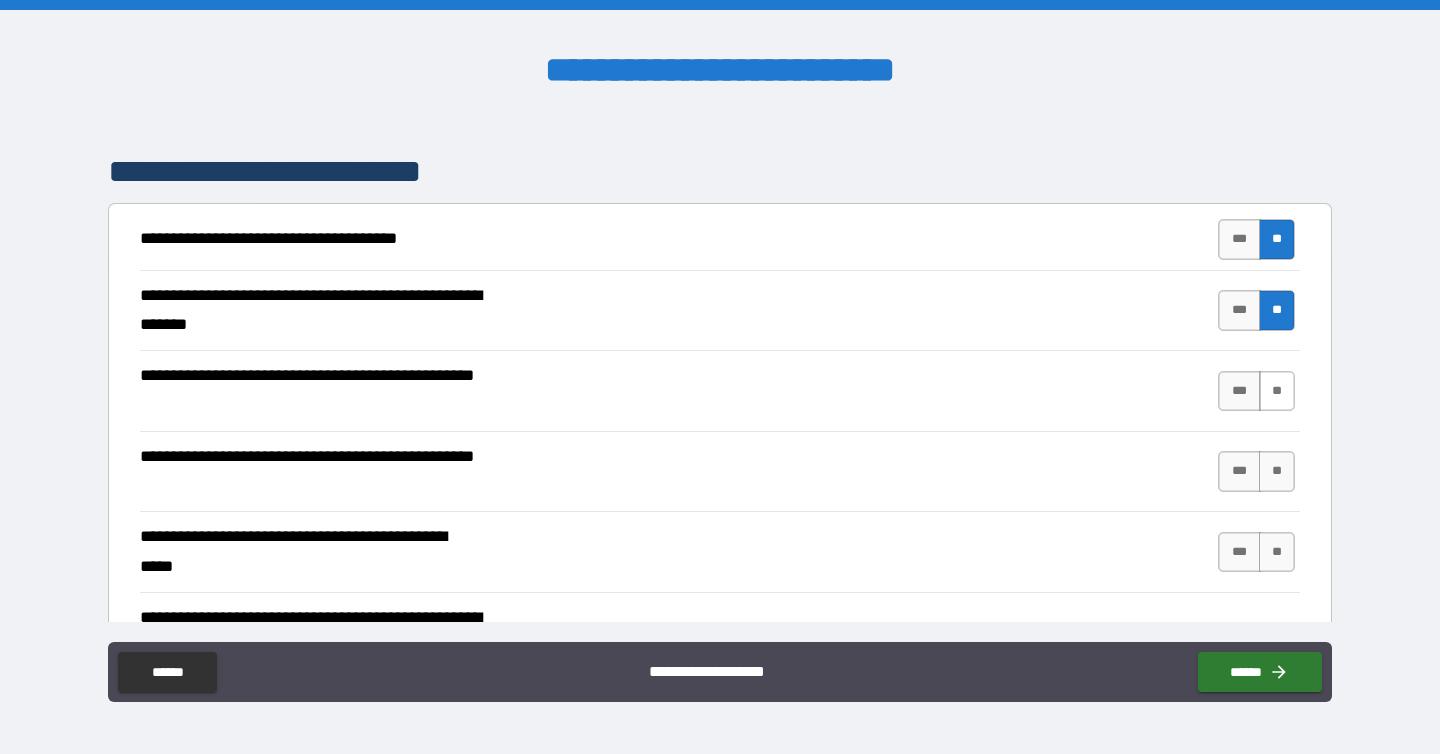 click on "**" at bounding box center (1277, 391) 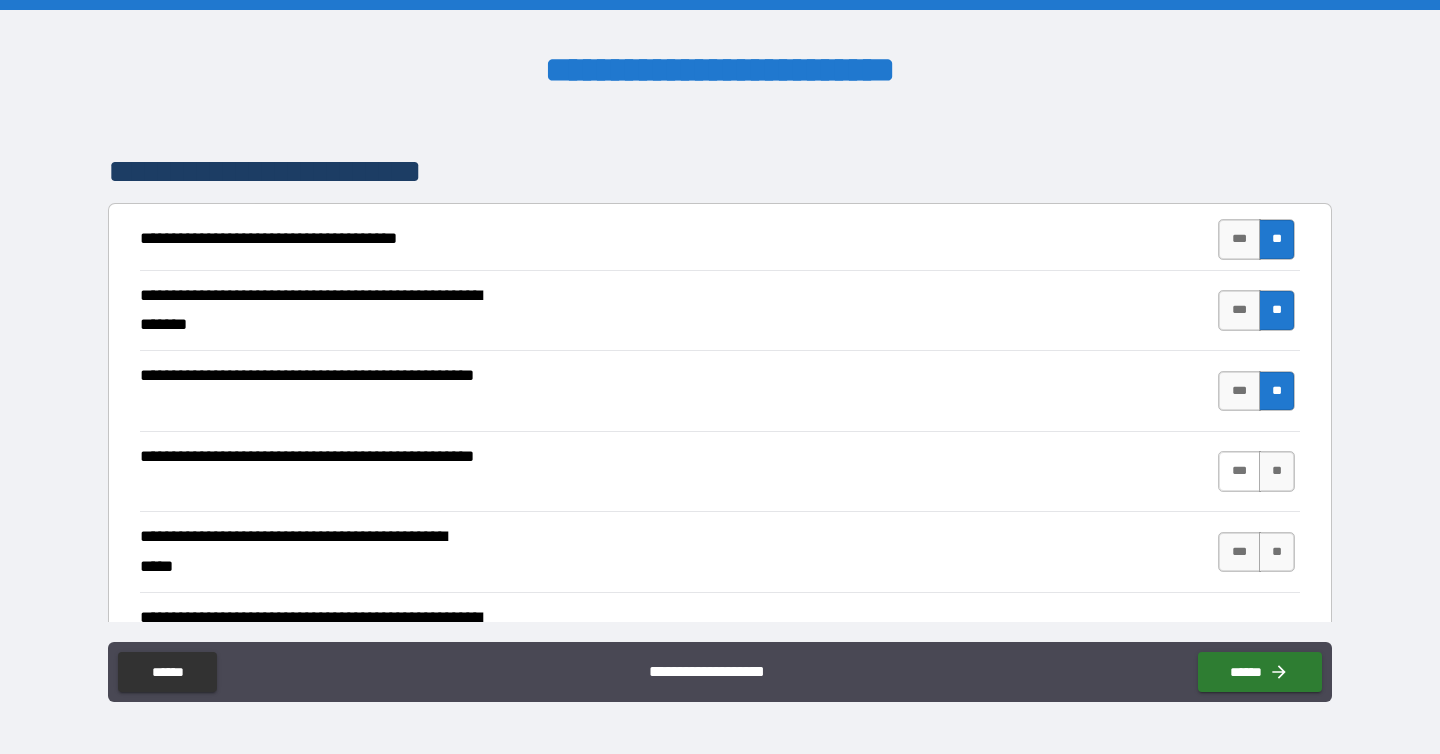 click on "***" at bounding box center [1239, 471] 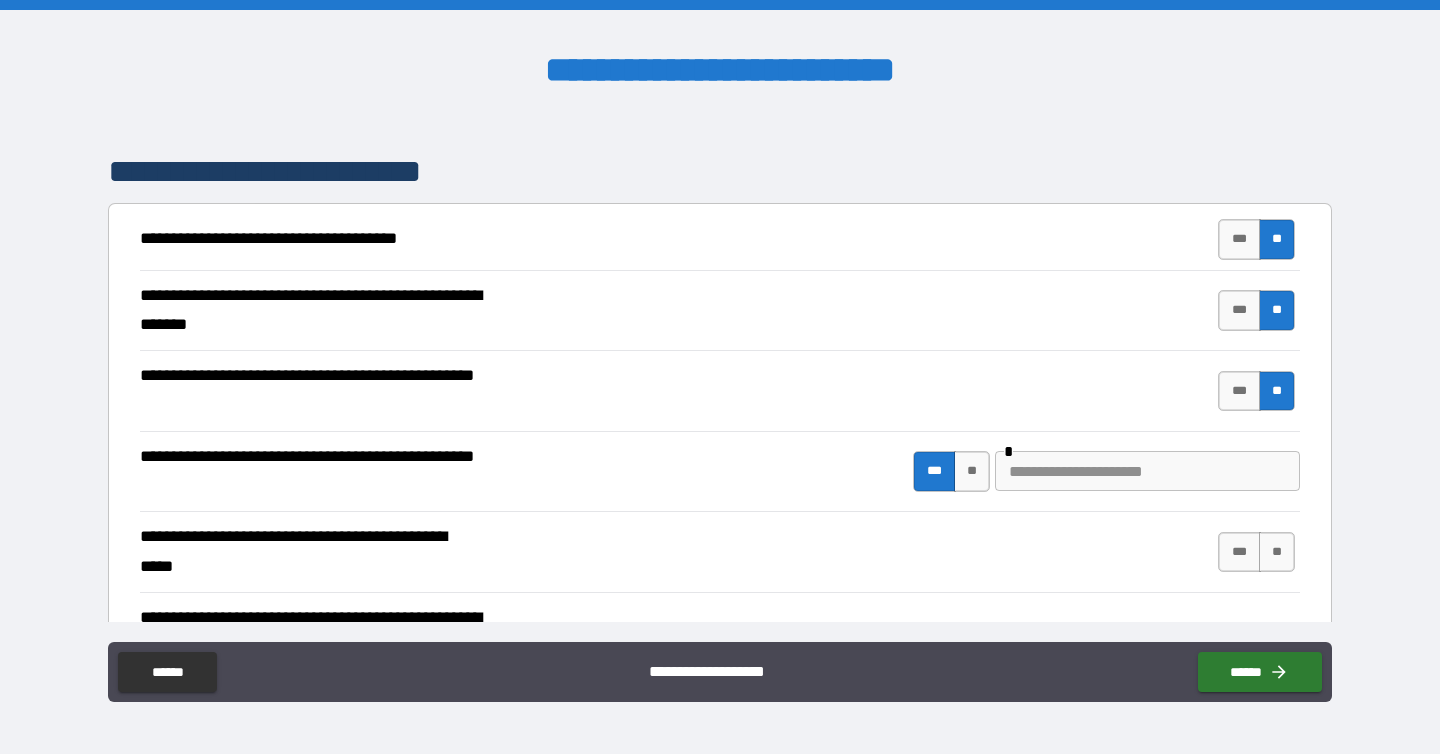 click at bounding box center (1147, 471) 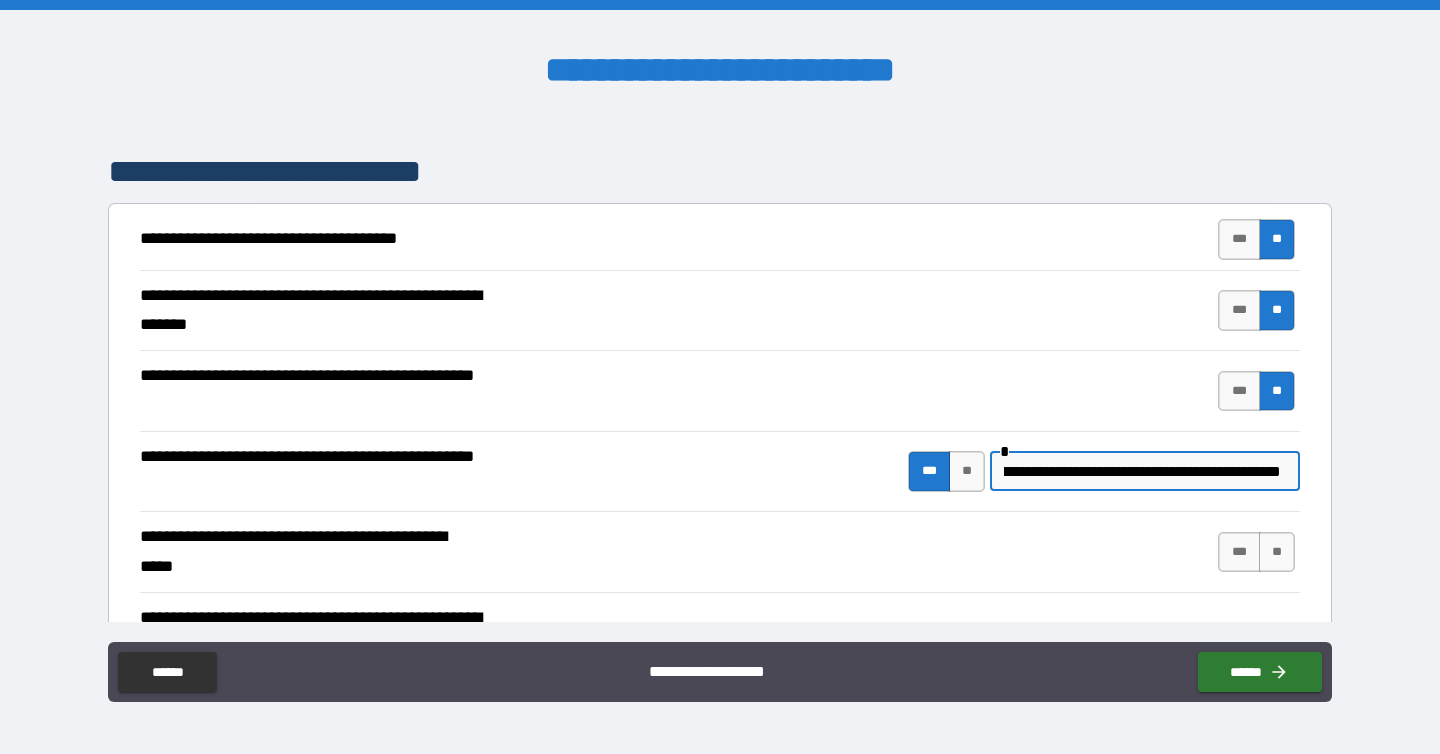 scroll, scrollTop: 0, scrollLeft: 198, axis: horizontal 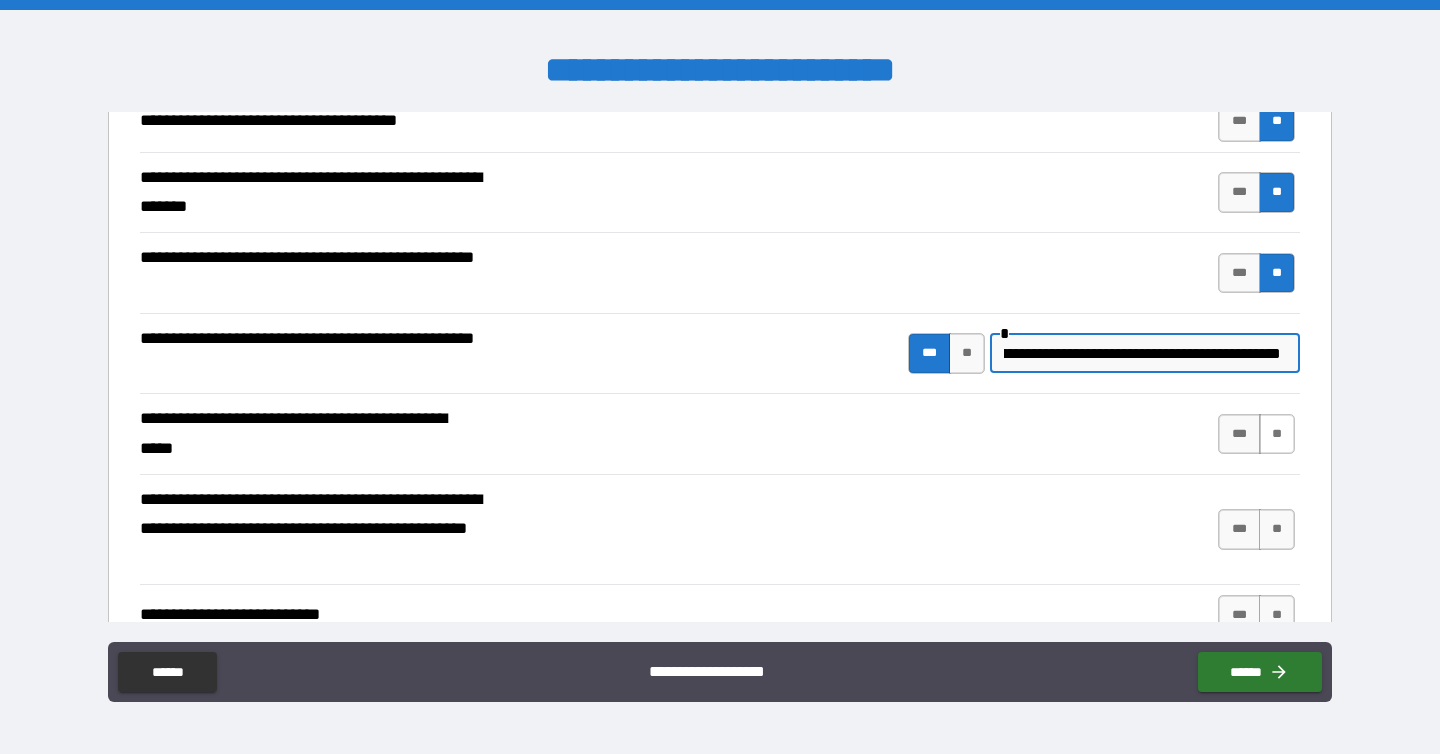 type on "**********" 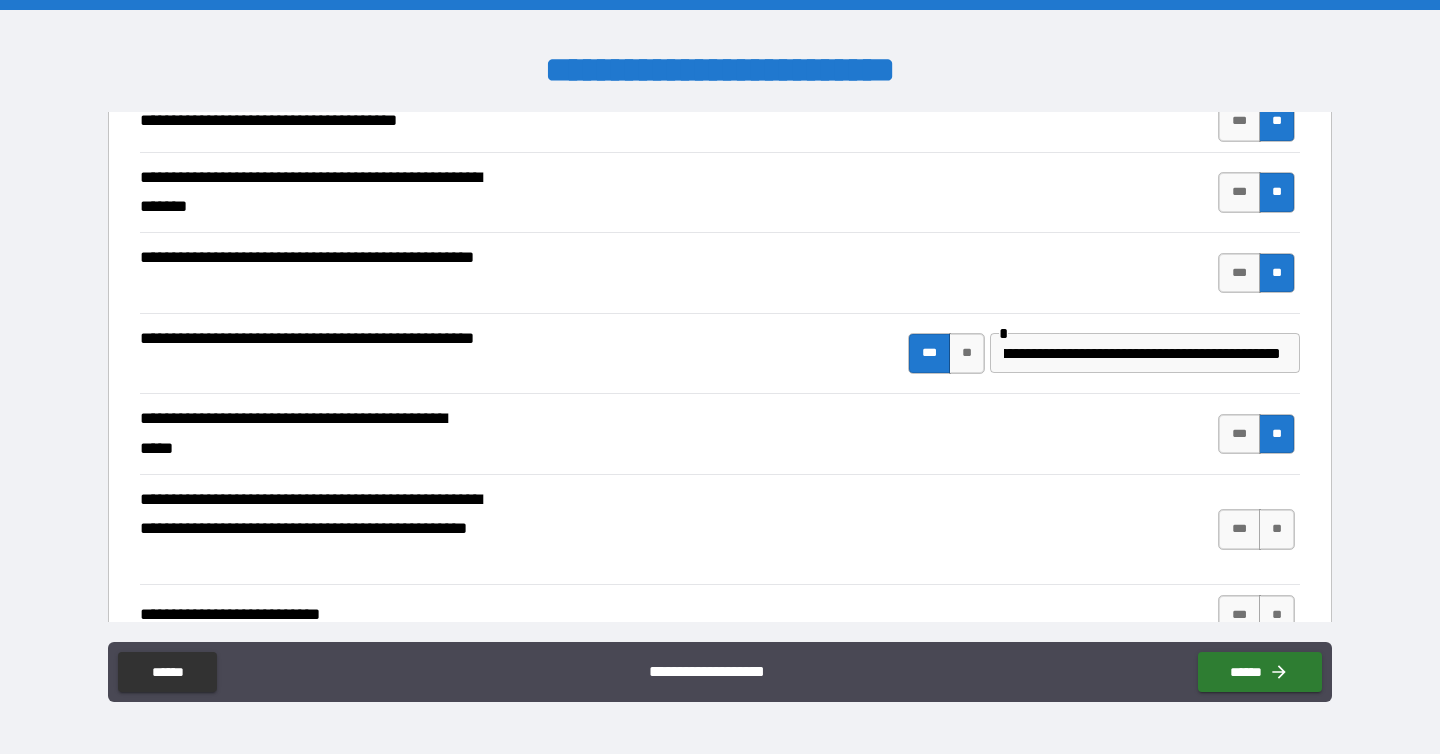 scroll, scrollTop: 0, scrollLeft: 0, axis: both 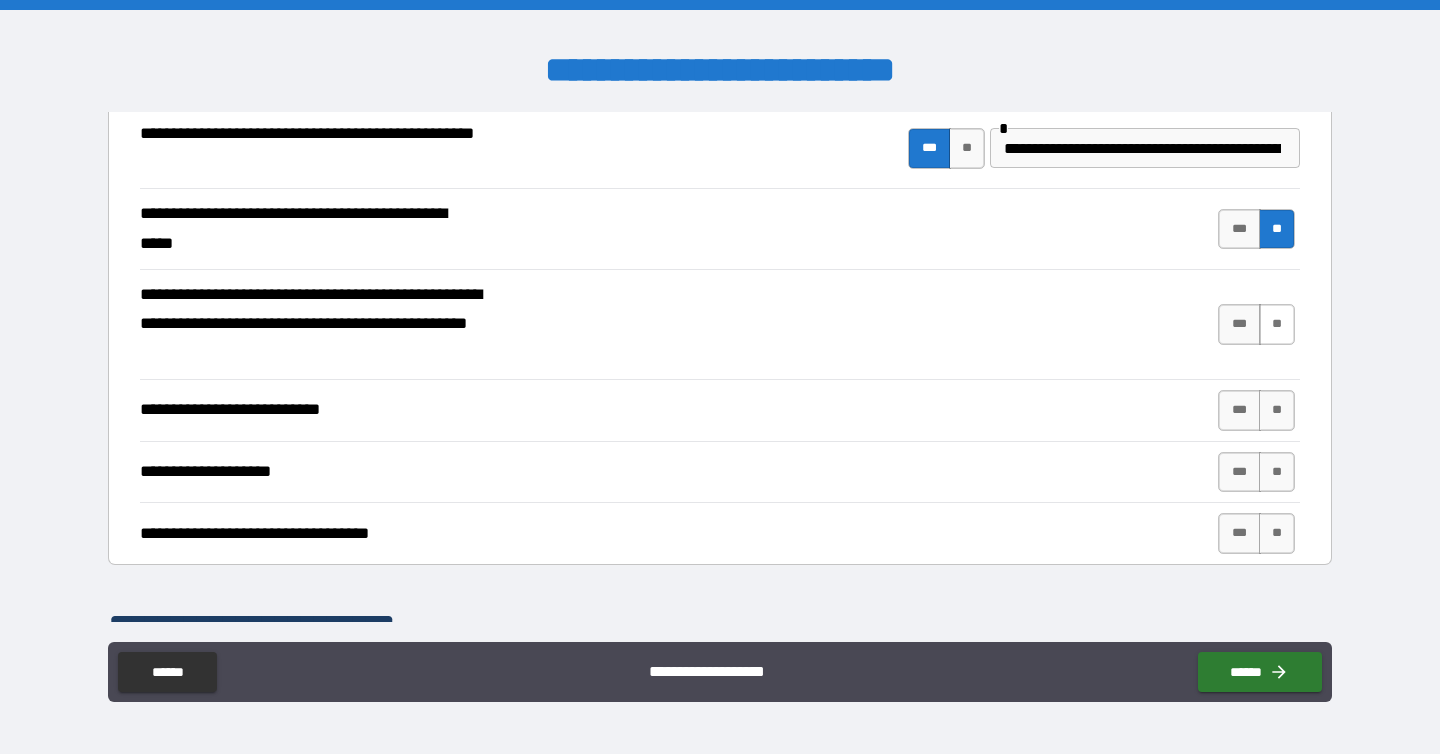 click on "**" at bounding box center (1277, 324) 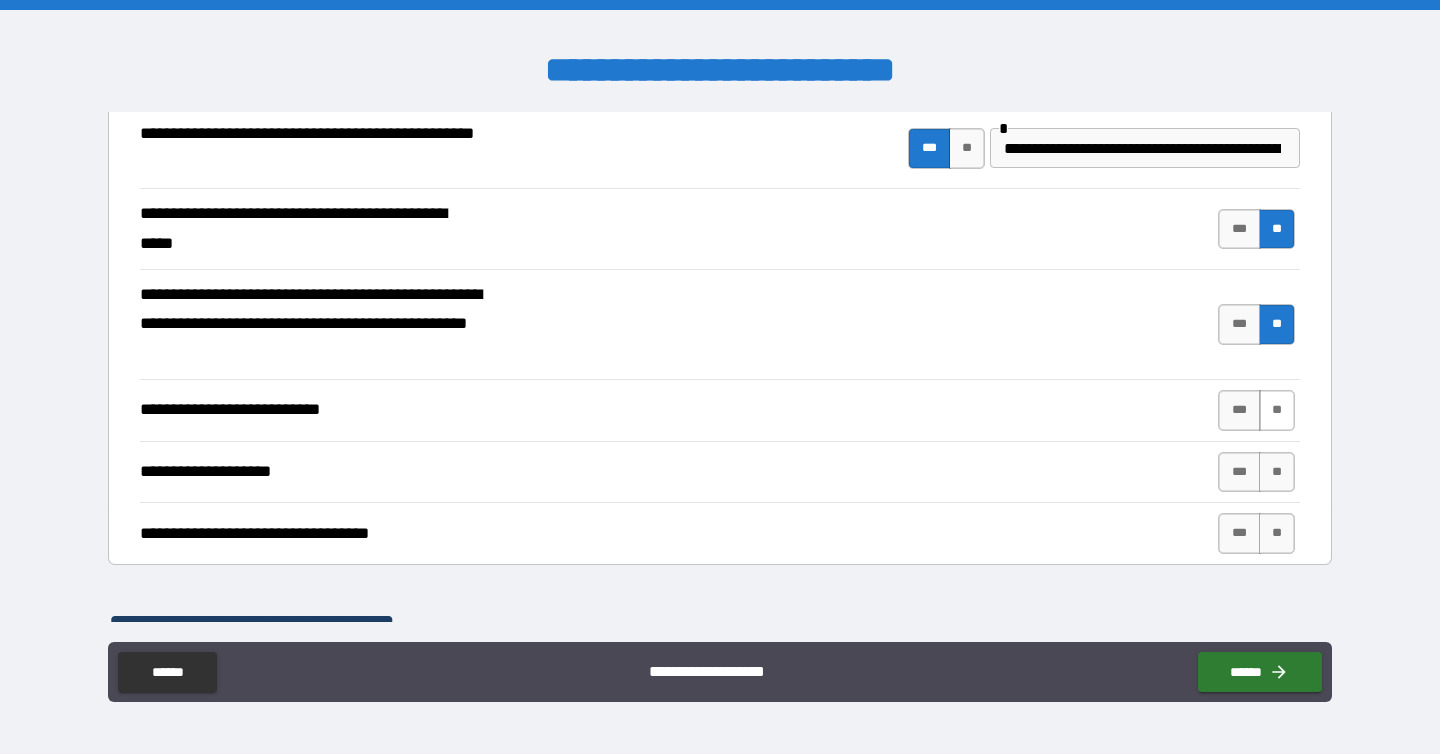 click on "**" at bounding box center [1277, 410] 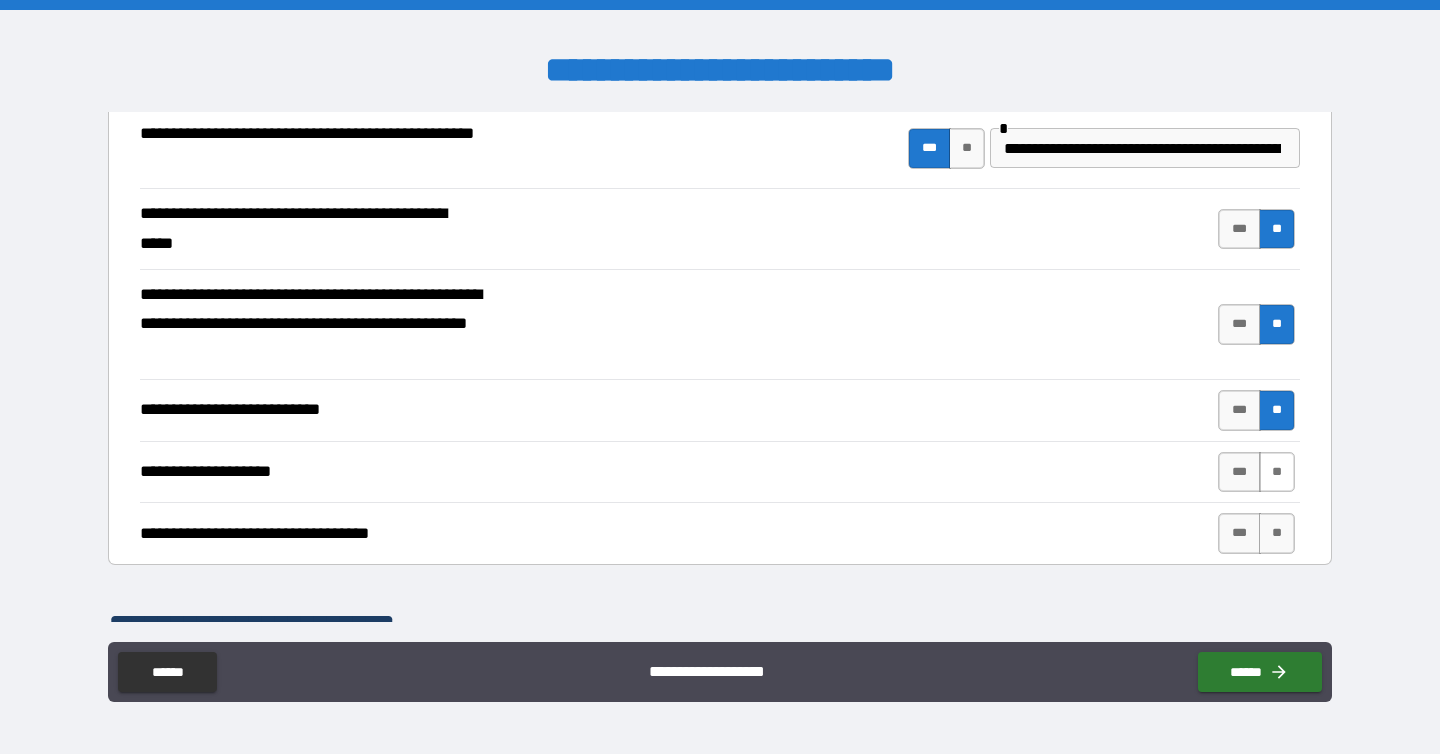 click on "**" at bounding box center [1277, 472] 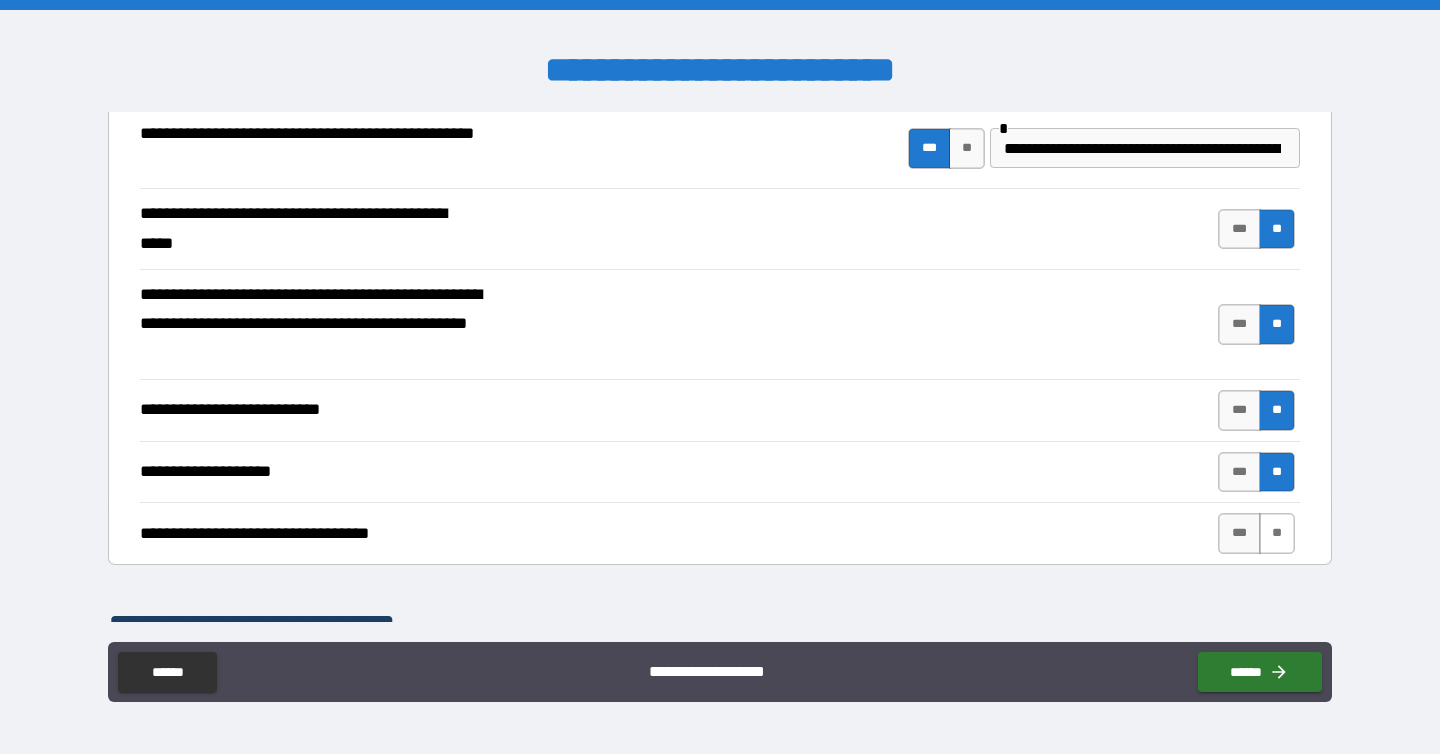 click on "**" at bounding box center (1277, 533) 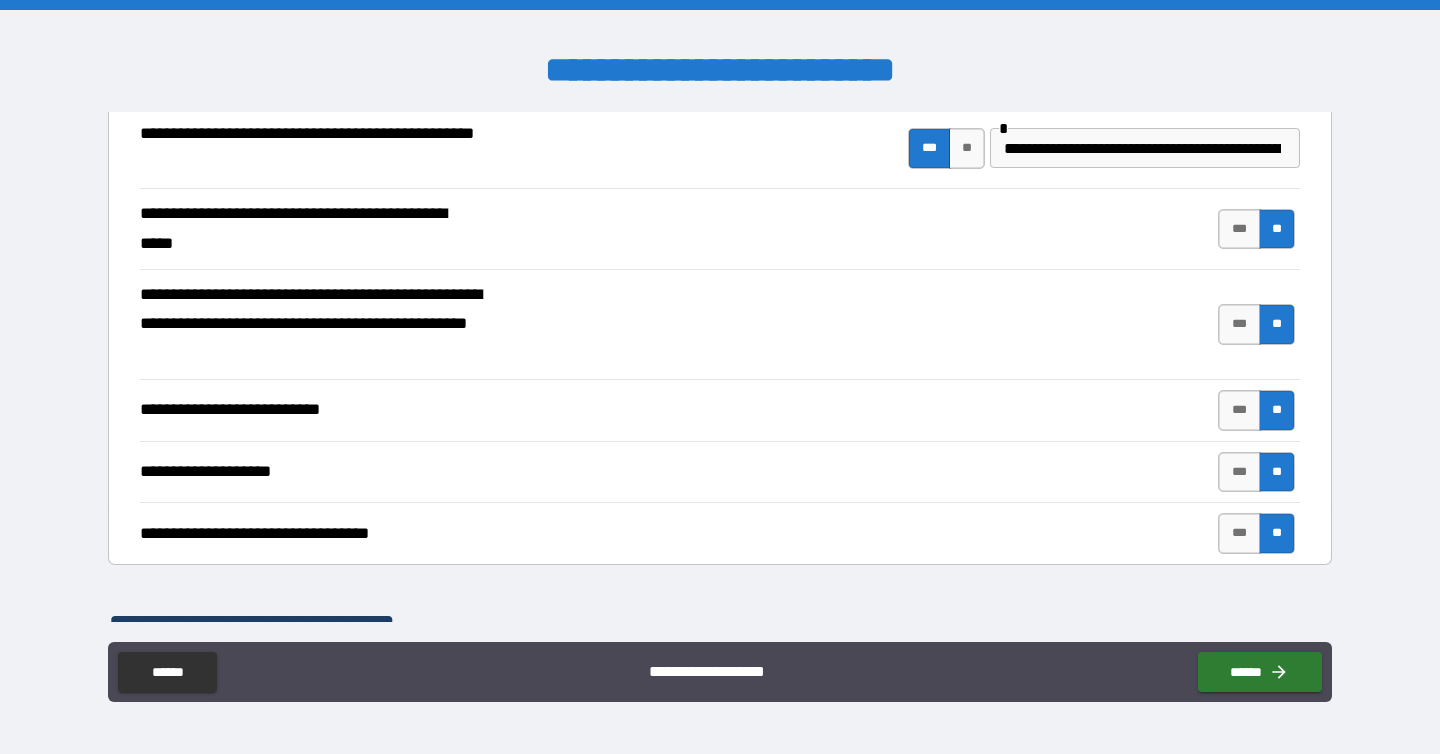 scroll, scrollTop: 925, scrollLeft: 0, axis: vertical 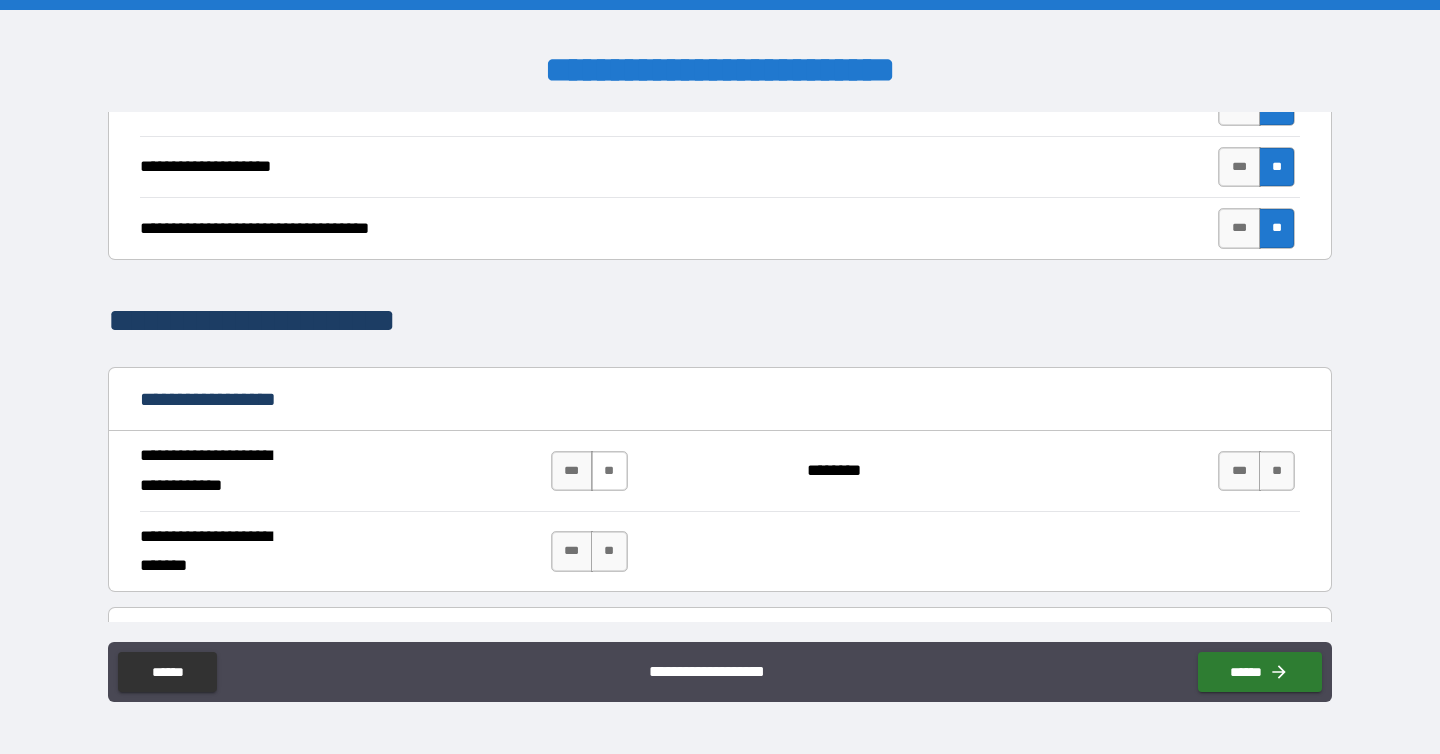 click on "**" at bounding box center (609, 471) 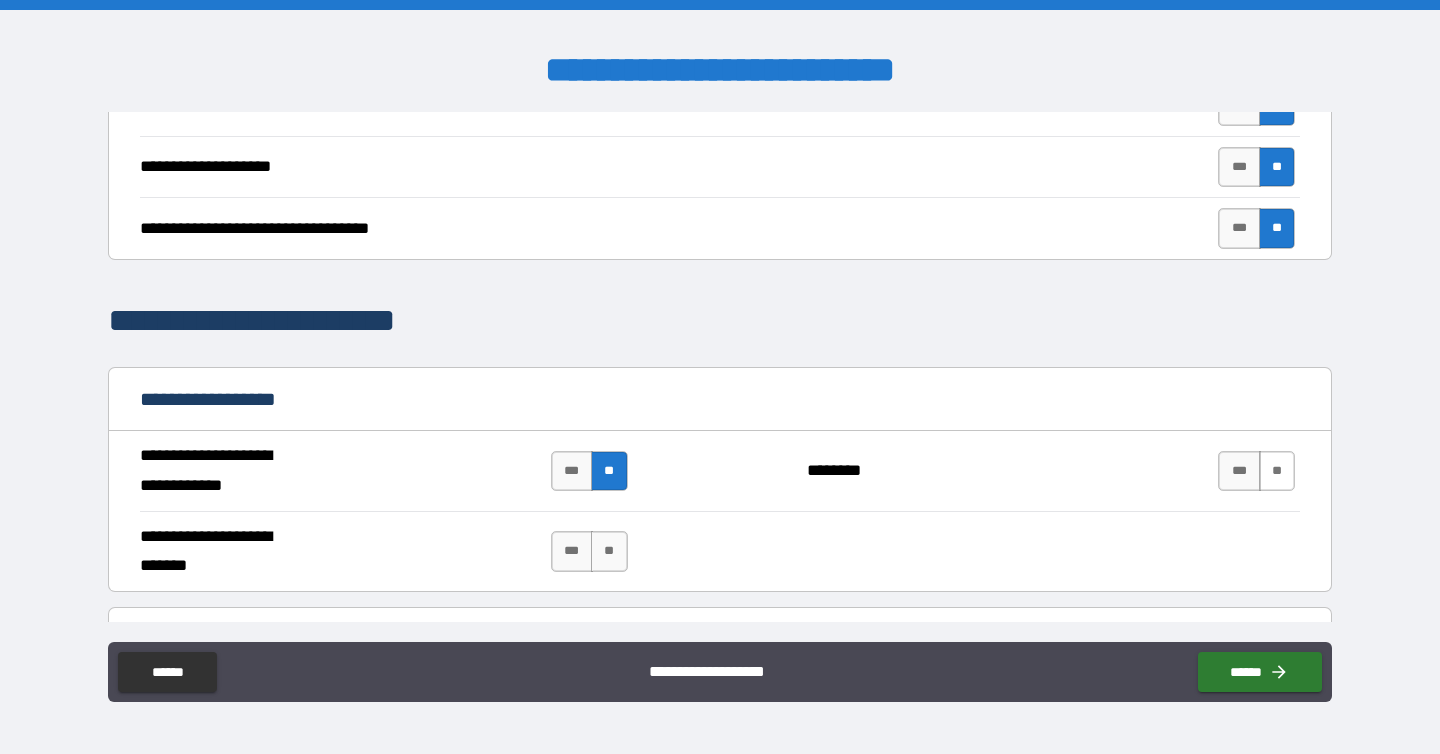 click on "**" at bounding box center (1277, 471) 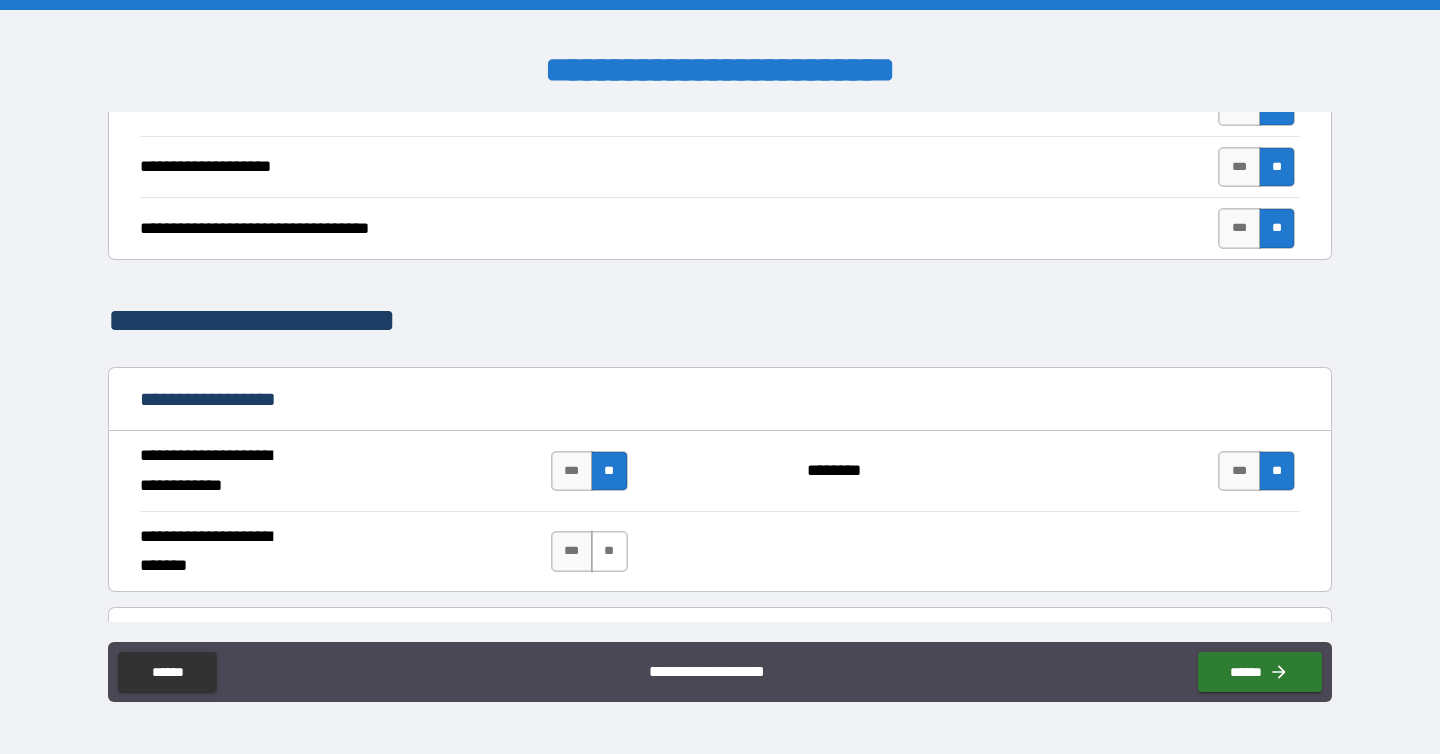click on "**" at bounding box center (609, 551) 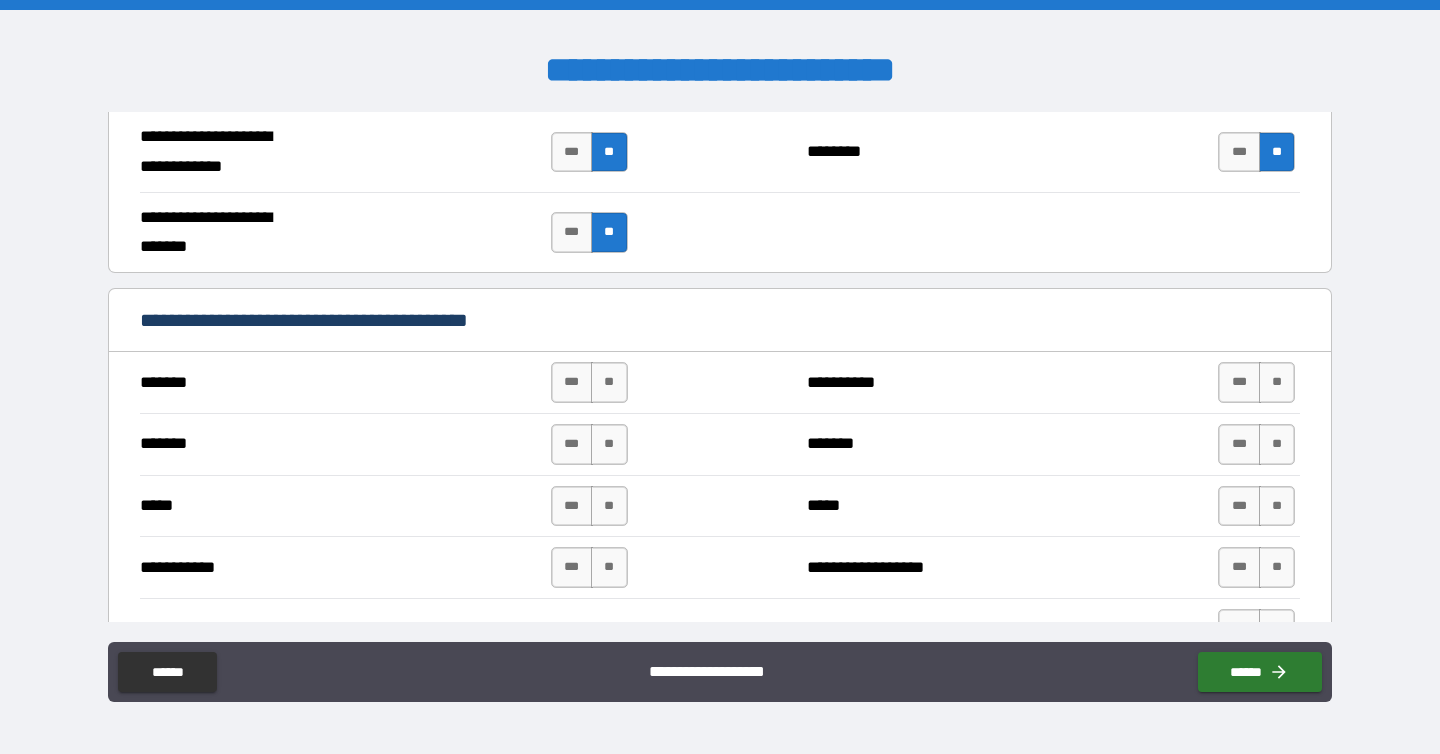 scroll, scrollTop: 1286, scrollLeft: 0, axis: vertical 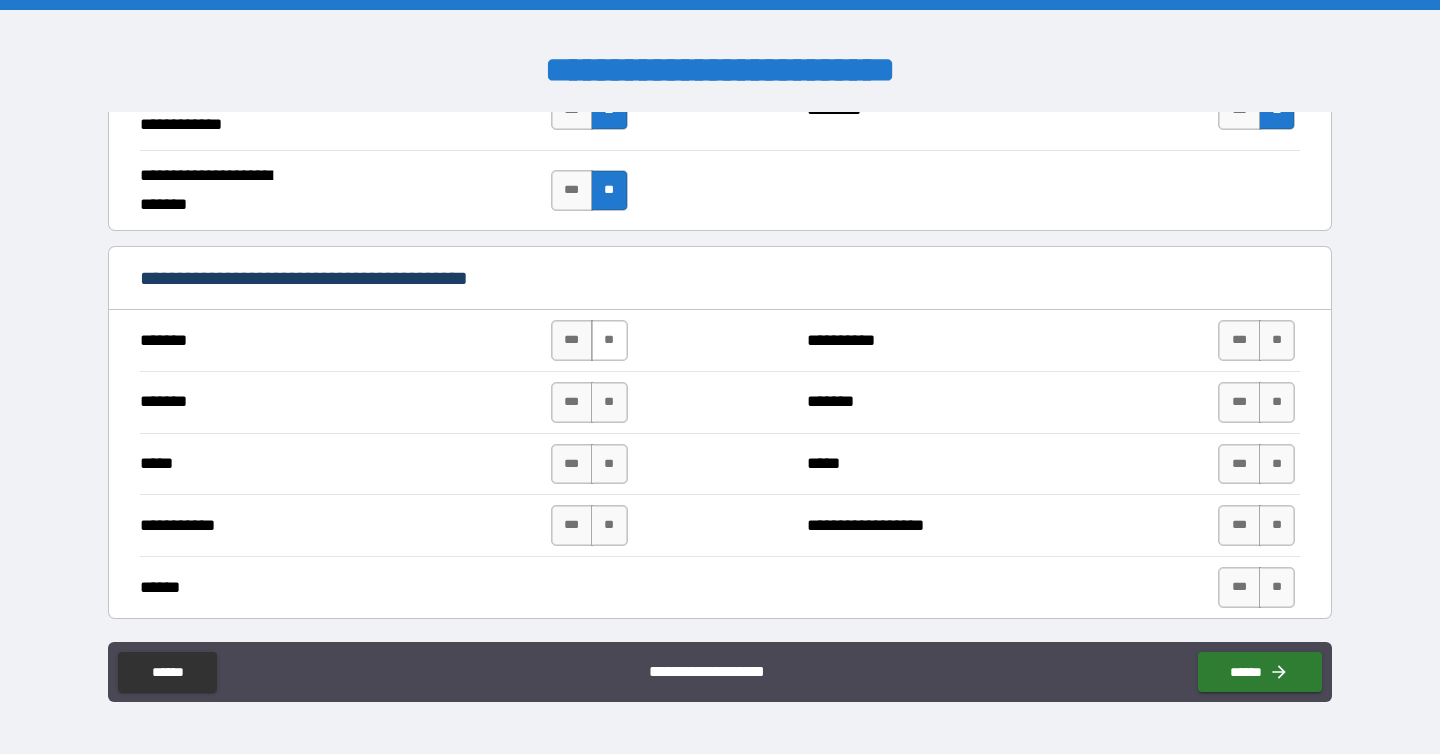 click on "**" at bounding box center [609, 340] 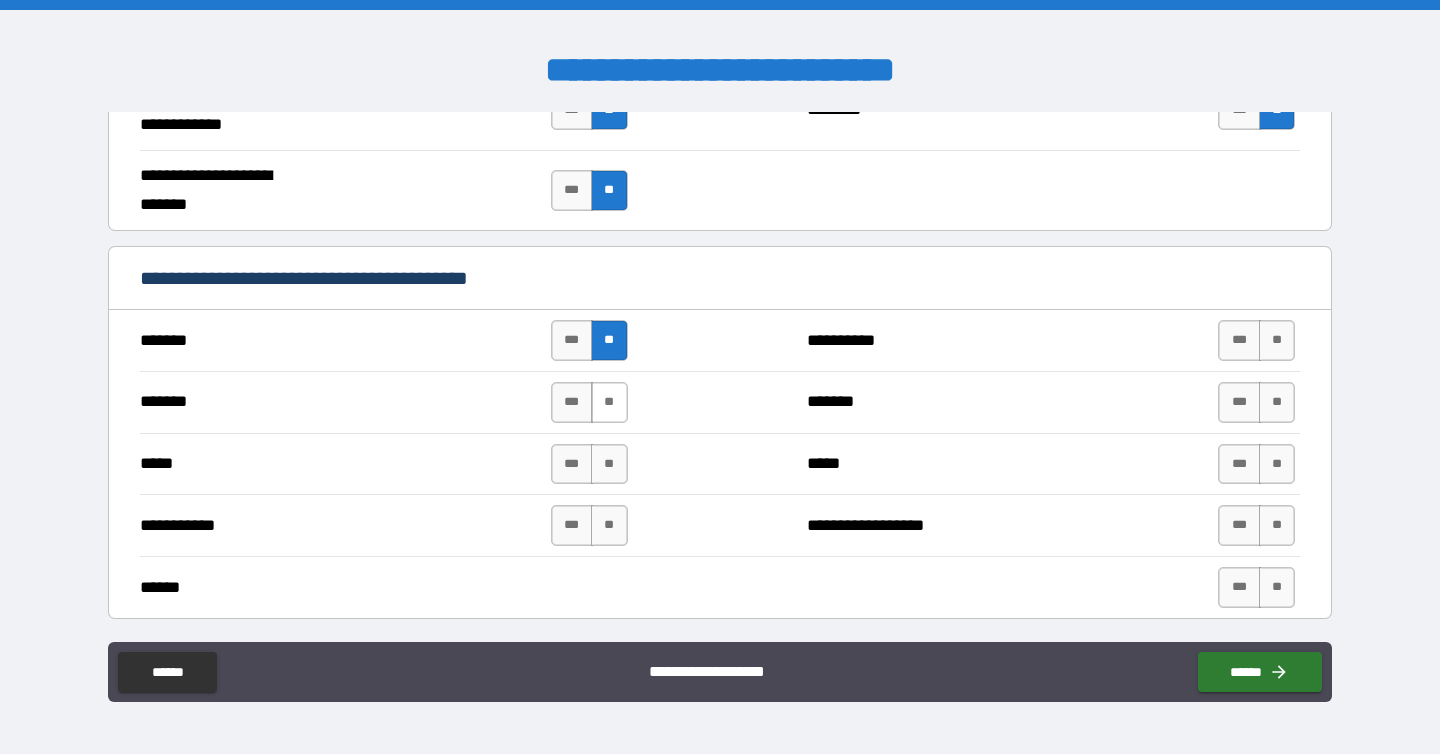 click on "**" at bounding box center [609, 402] 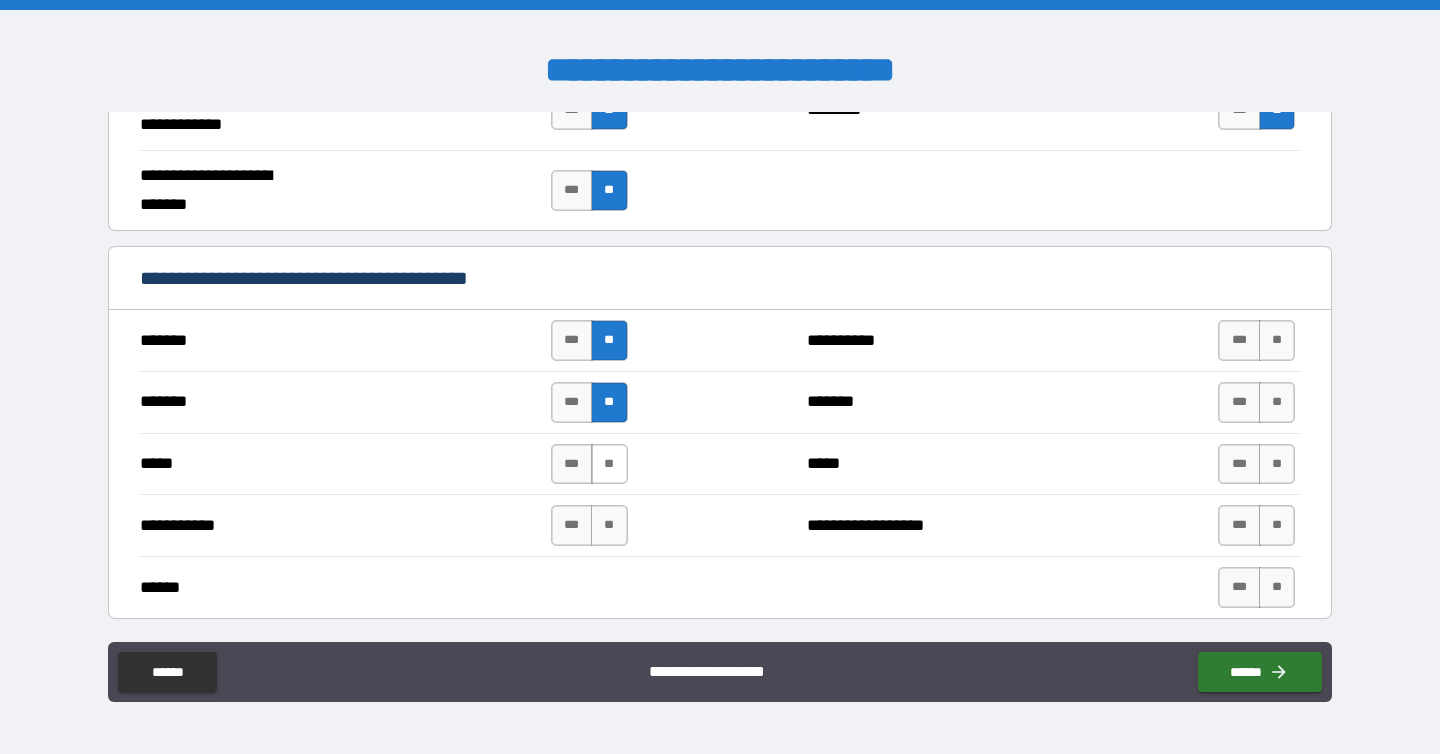 click on "**" at bounding box center (609, 464) 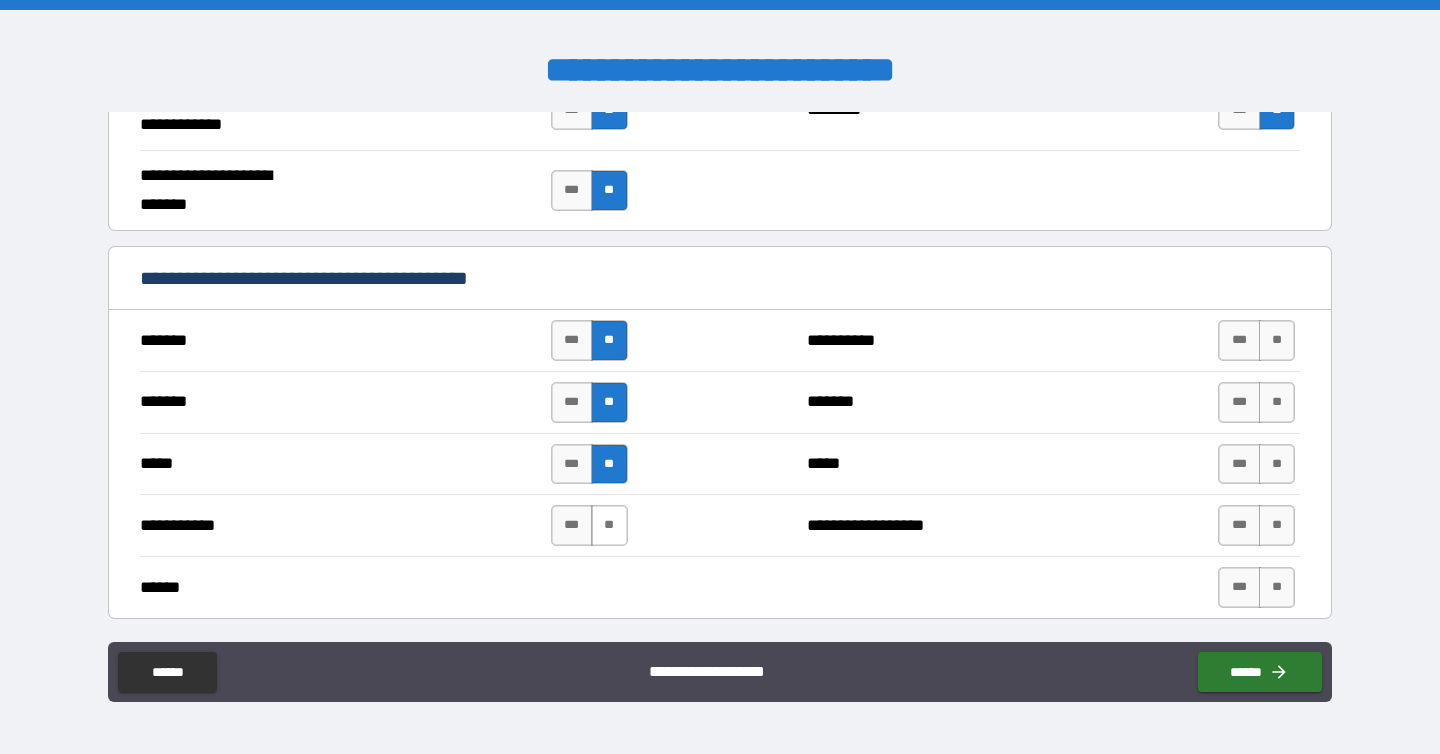 click on "**" at bounding box center [609, 525] 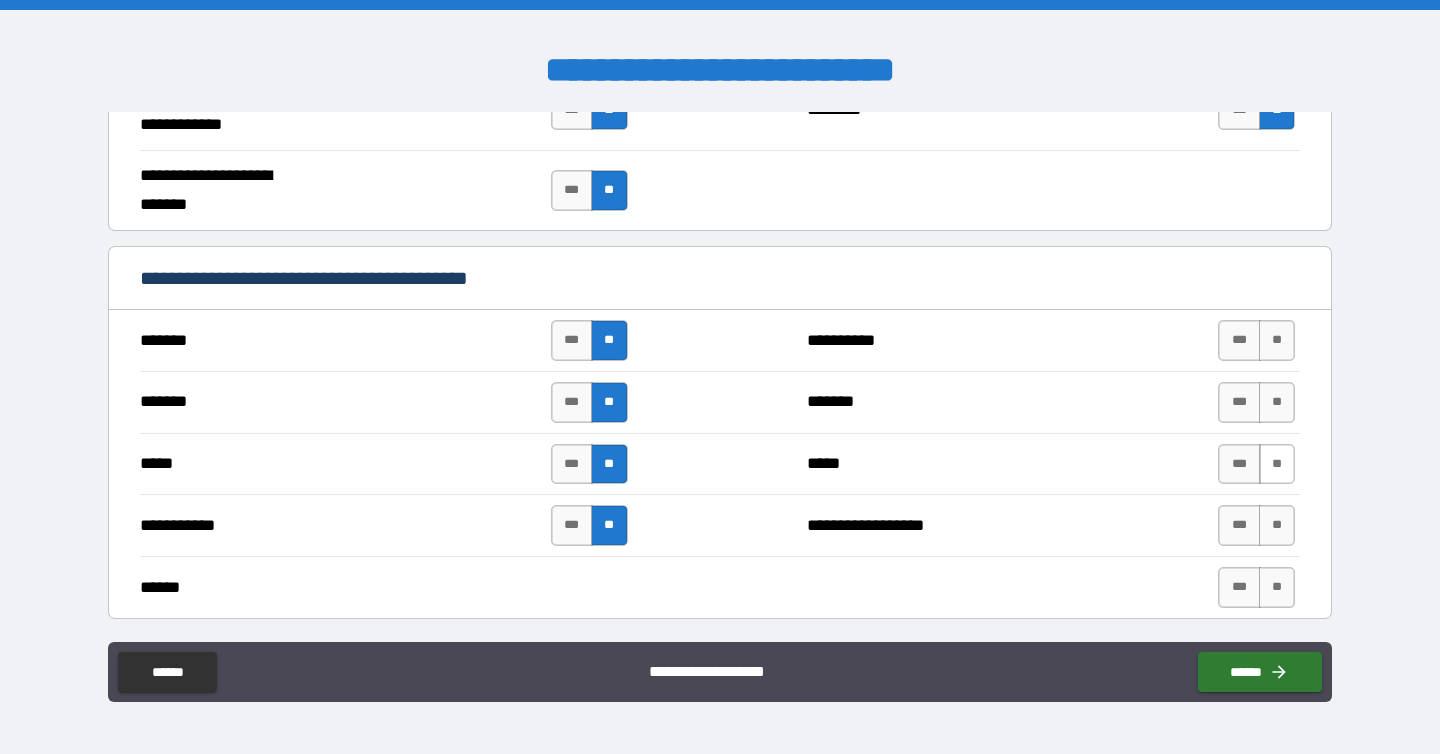 click on "**" at bounding box center (1277, 464) 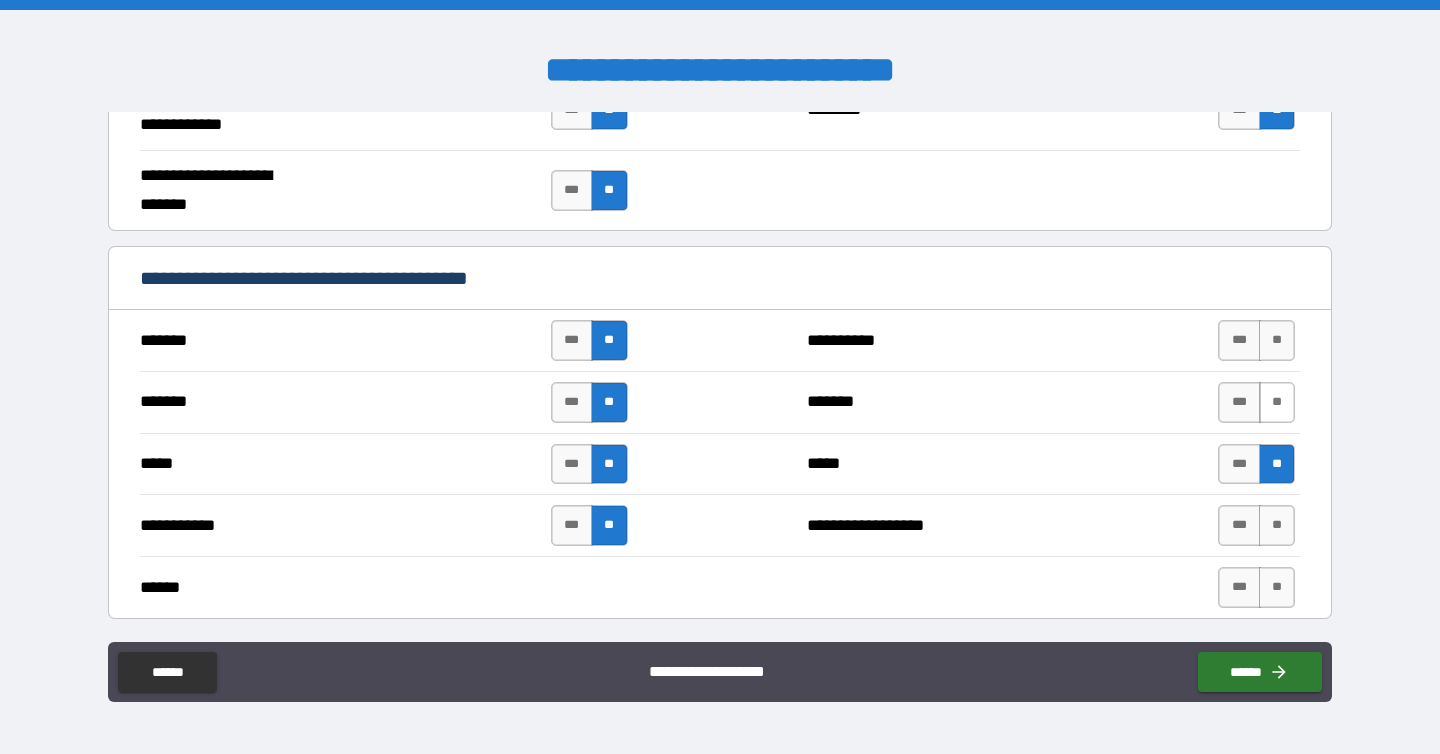 click on "**" at bounding box center [1277, 402] 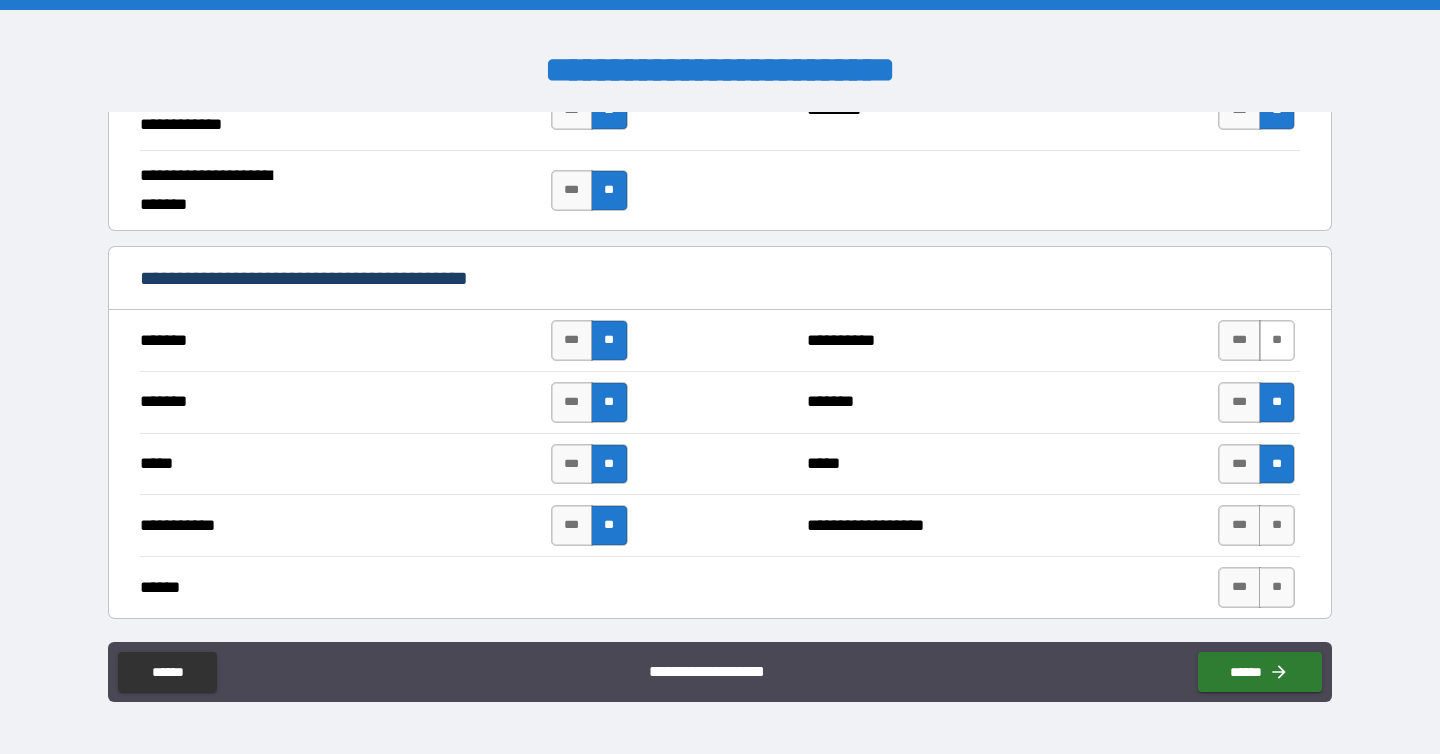 click on "**" at bounding box center [1277, 340] 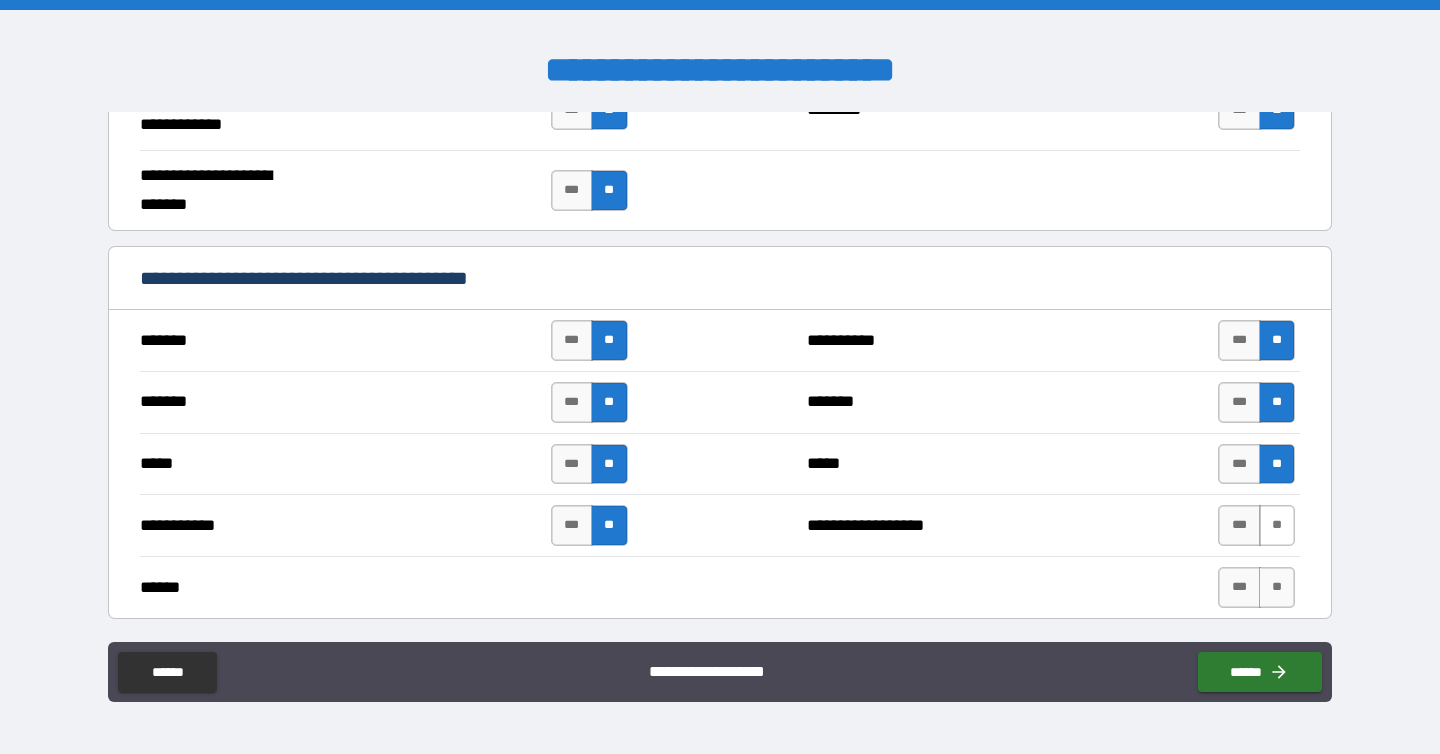 click on "**" at bounding box center [1277, 525] 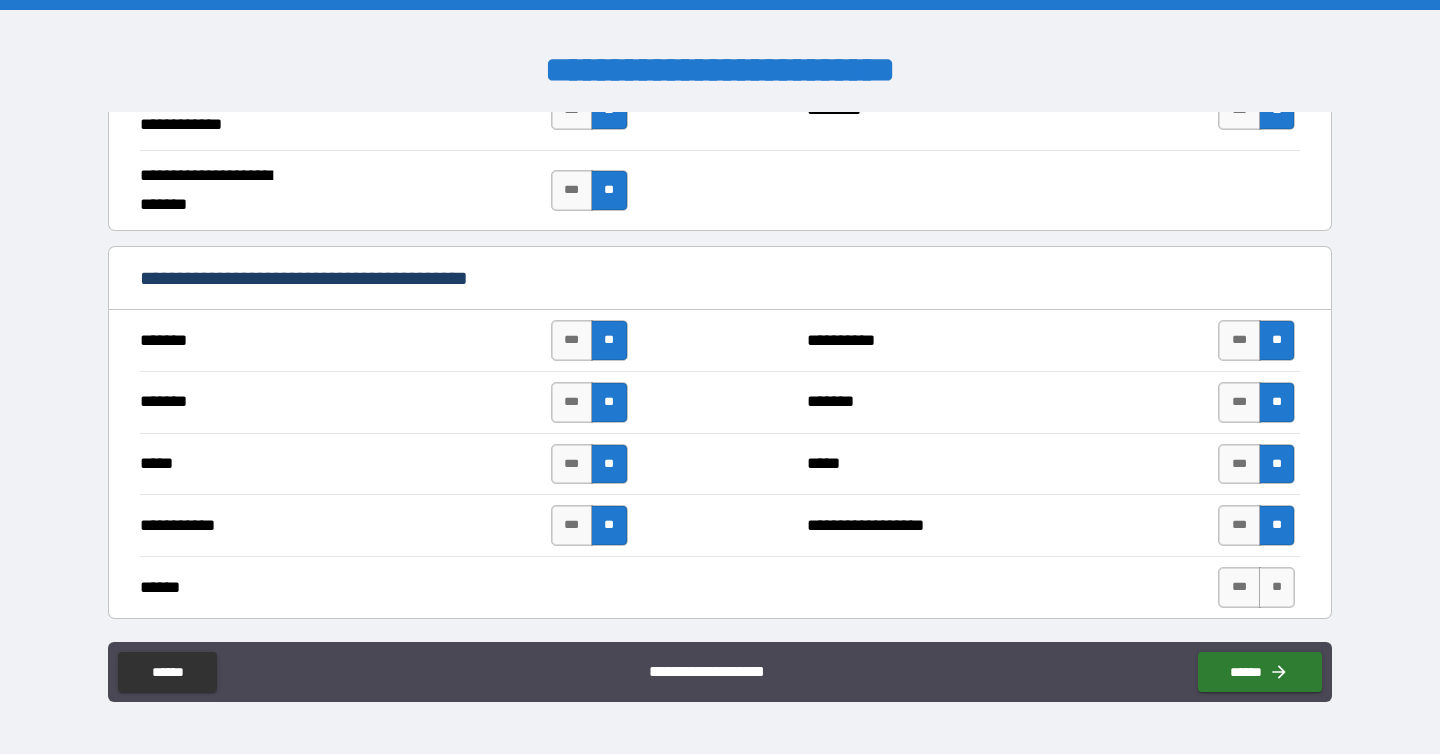 scroll, scrollTop: 1351, scrollLeft: 0, axis: vertical 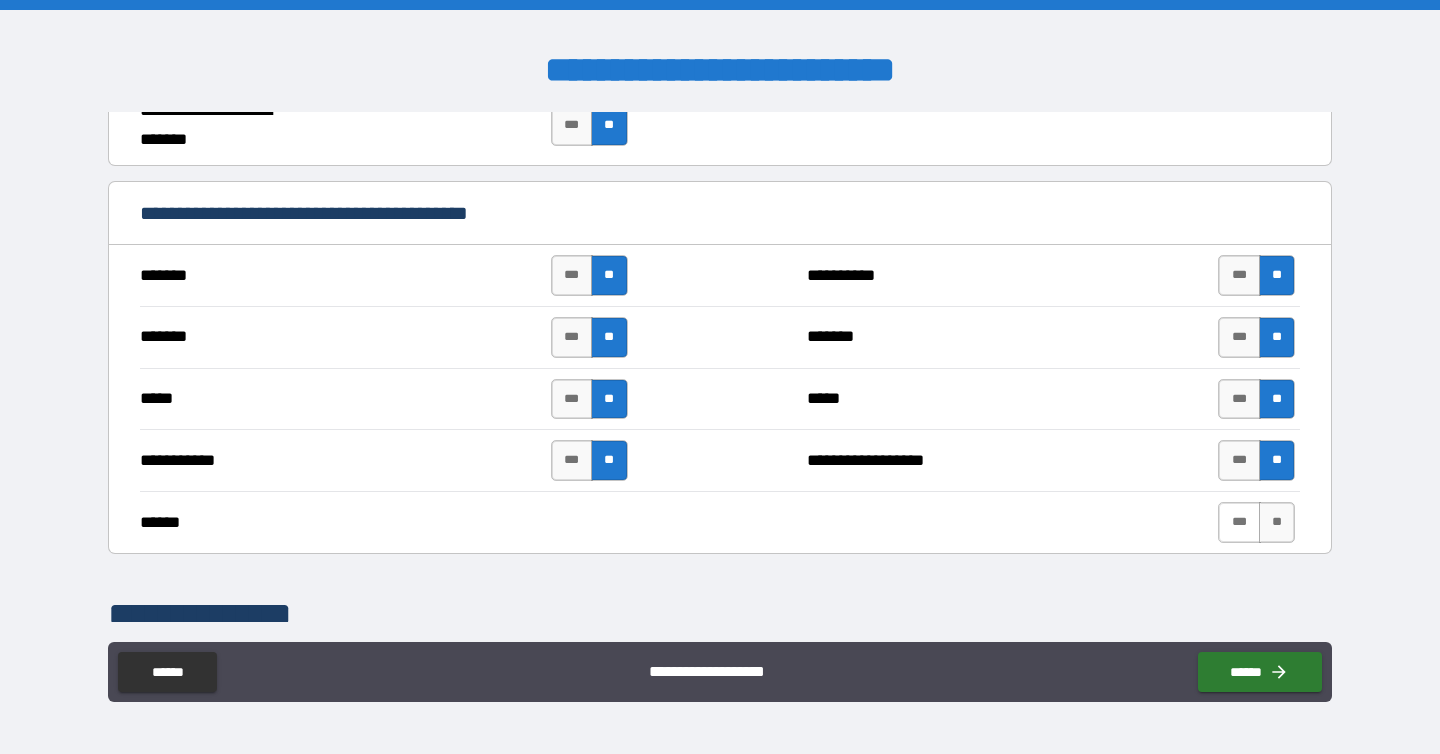 click on "***" at bounding box center [1239, 522] 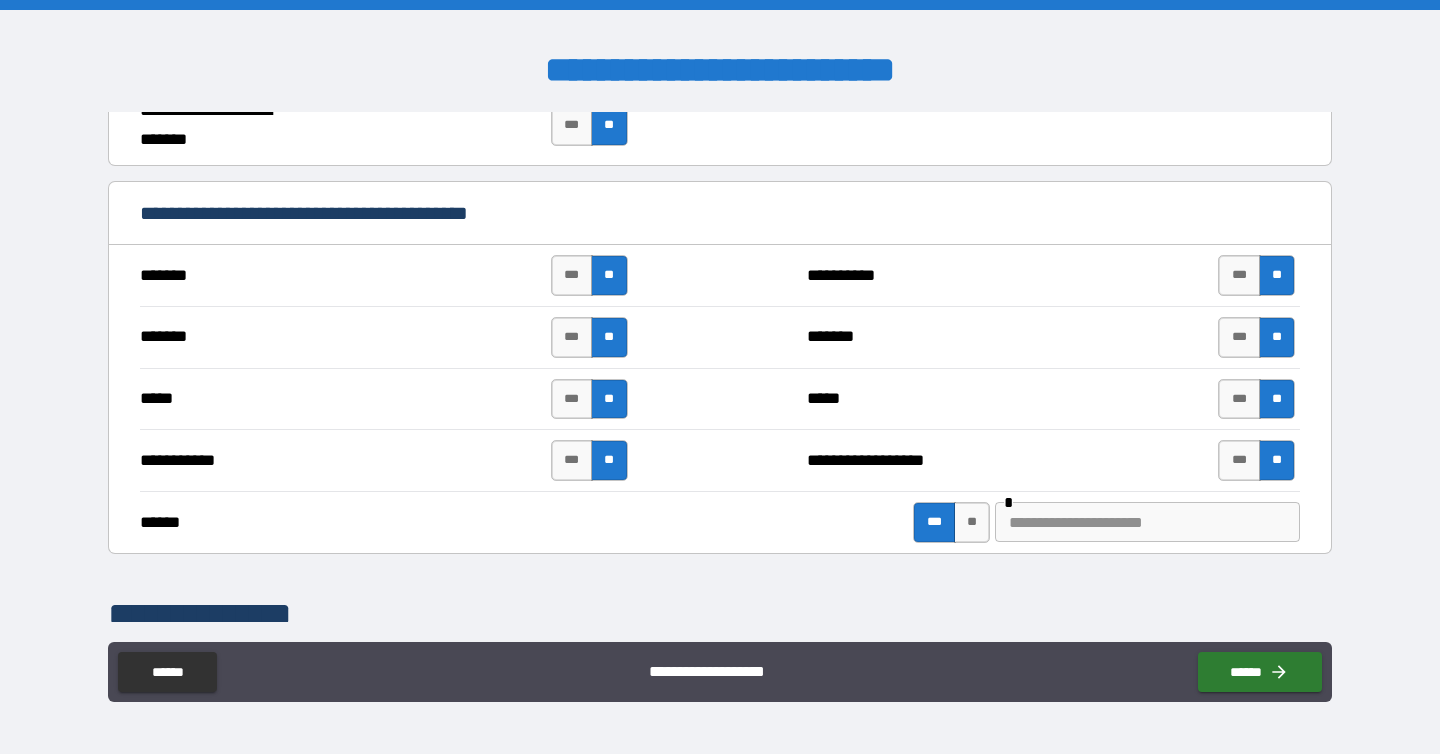 click at bounding box center [1147, 522] 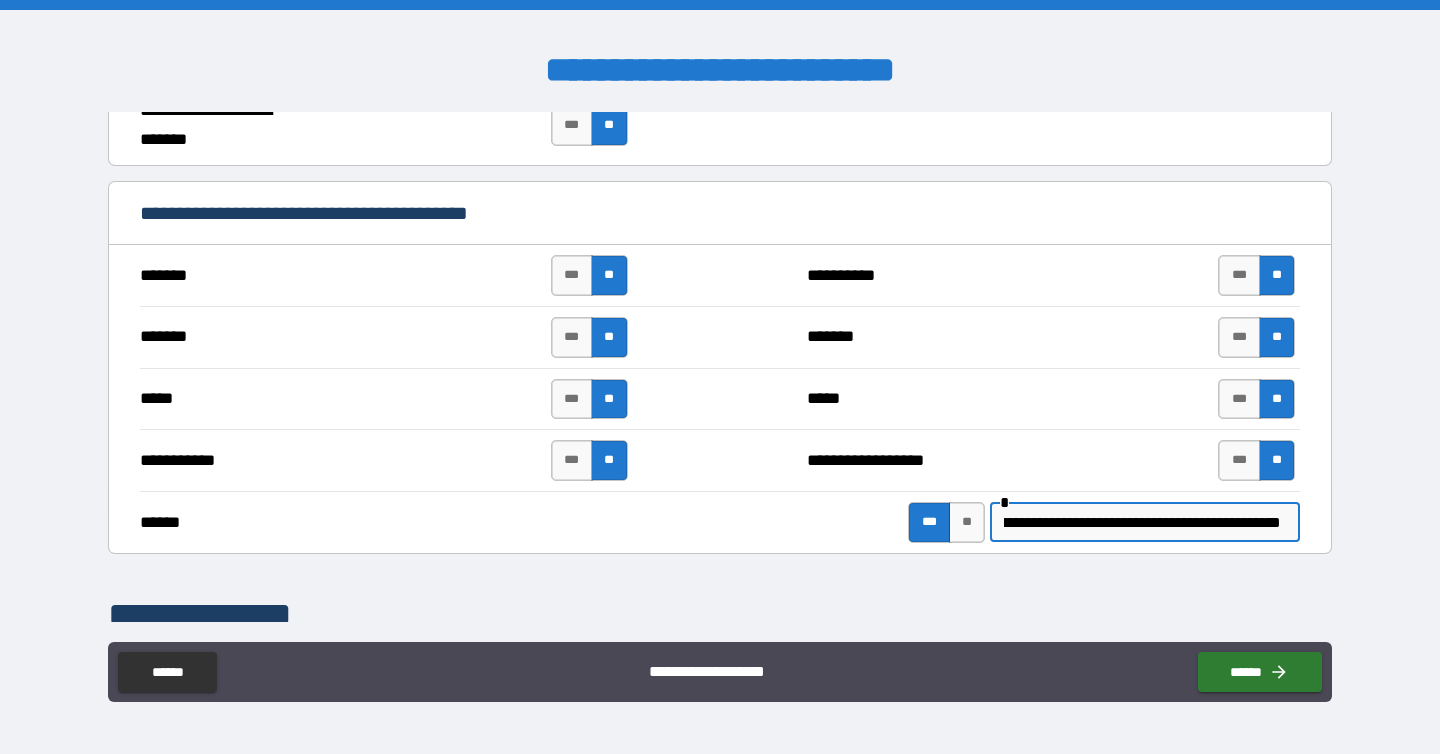 scroll, scrollTop: 0, scrollLeft: 115, axis: horizontal 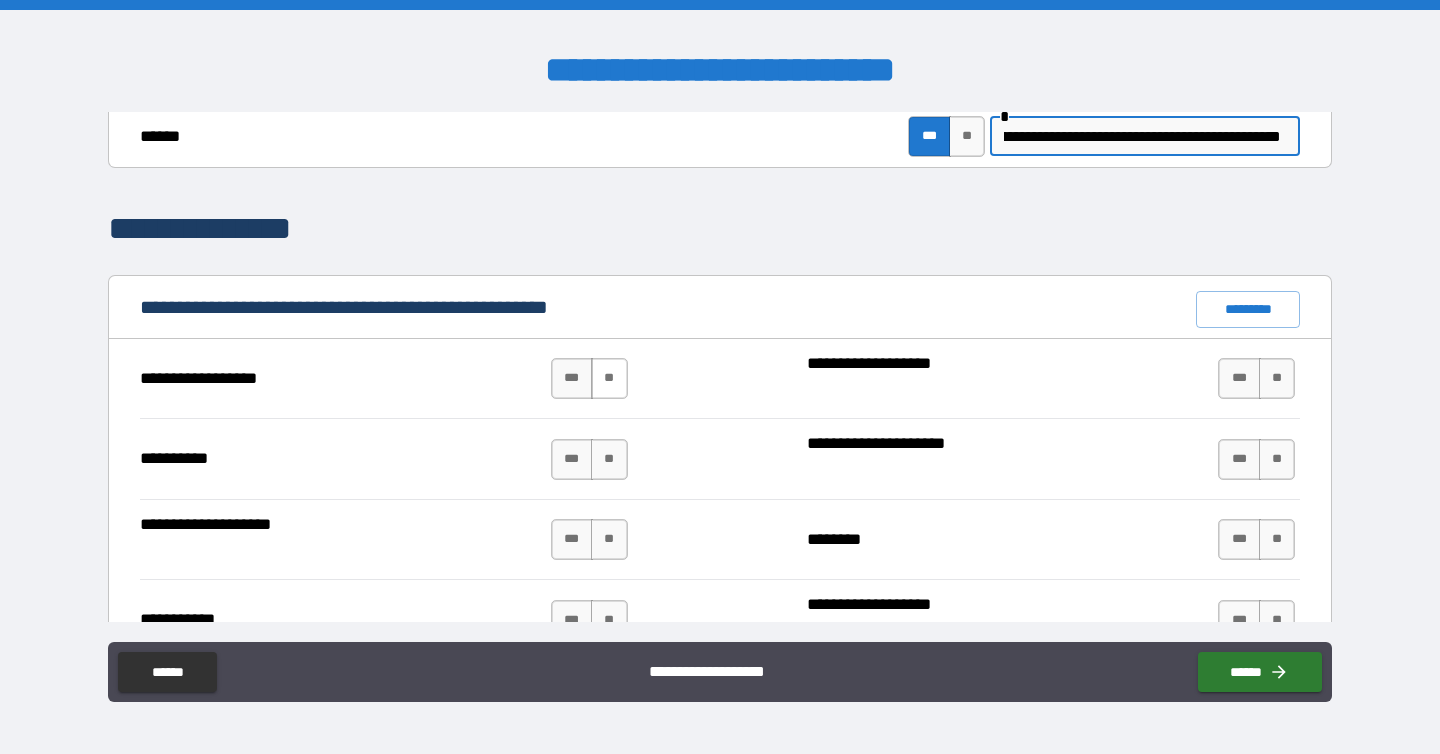 click on "**" at bounding box center [609, 378] 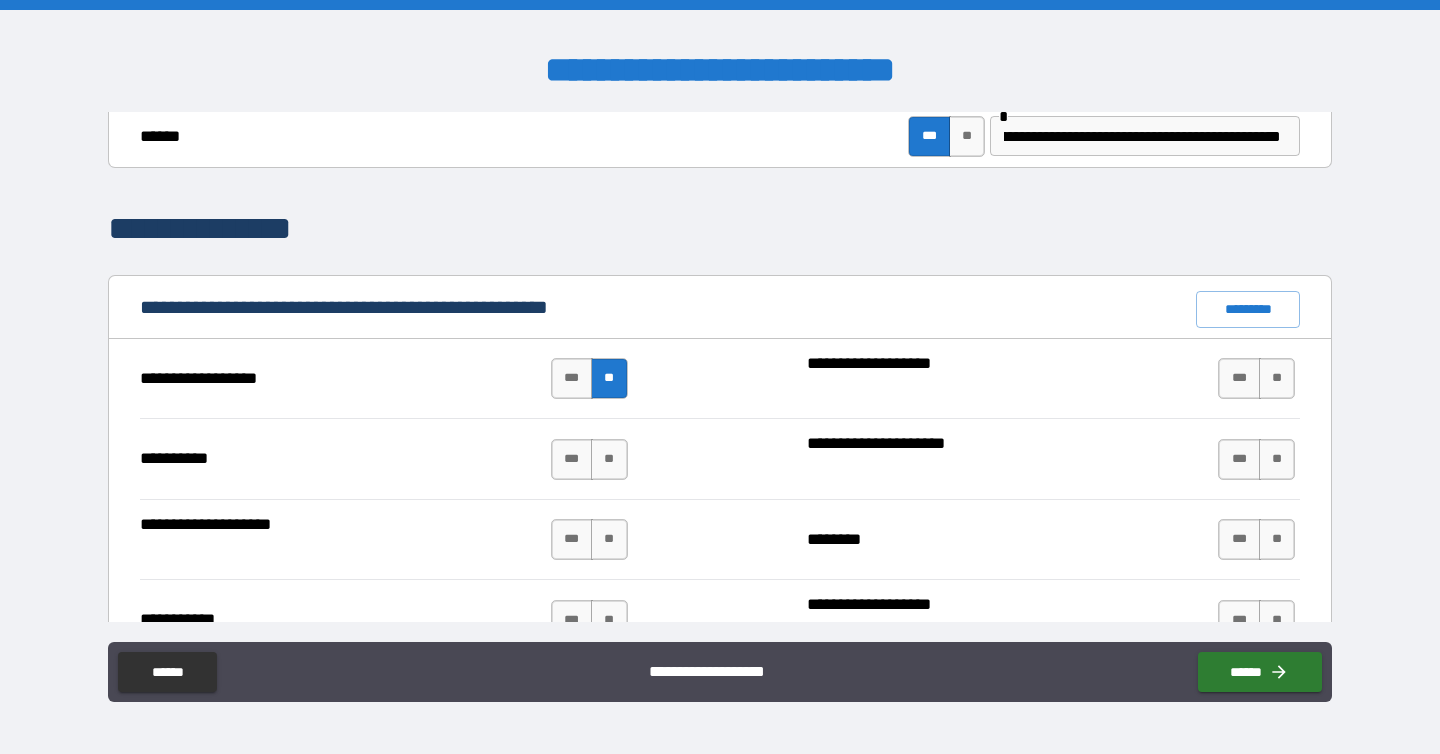 scroll, scrollTop: 0, scrollLeft: 0, axis: both 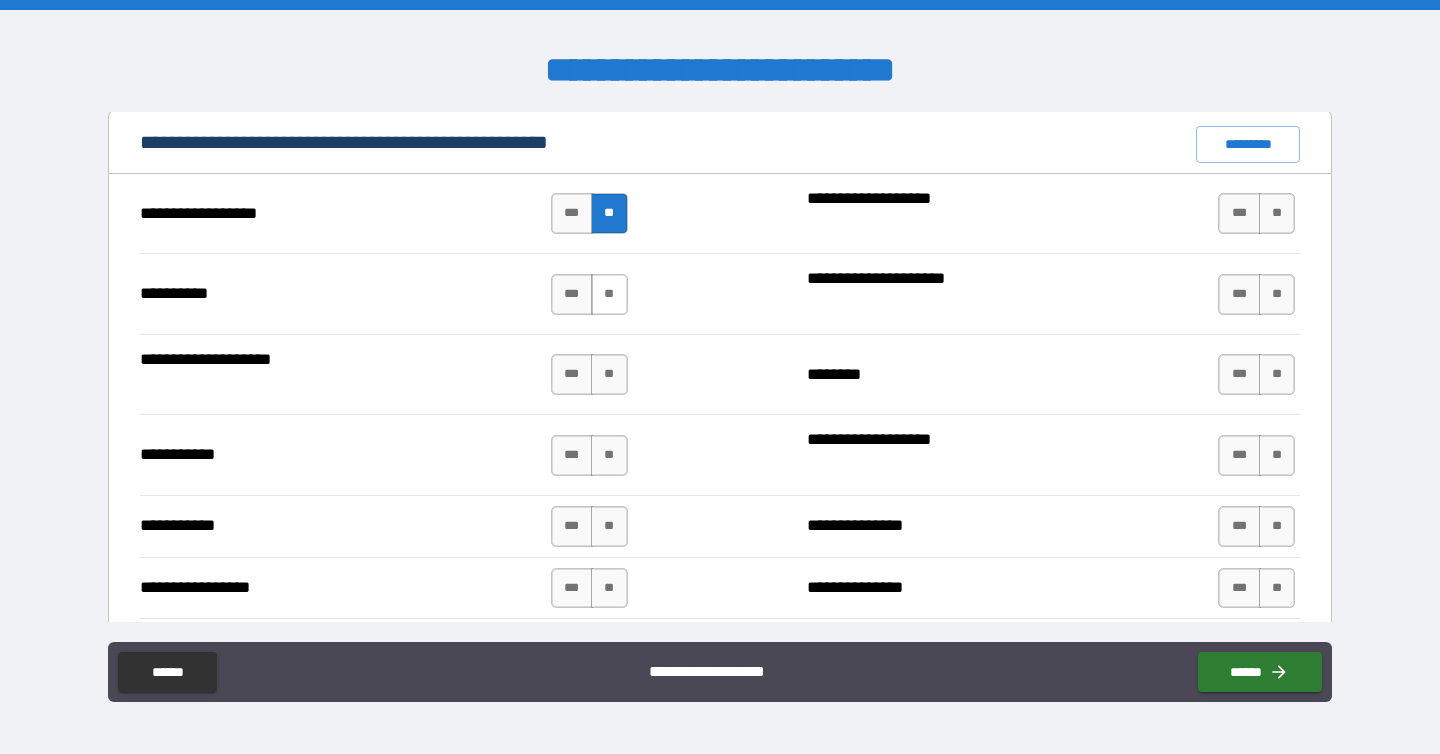 click on "**" at bounding box center [609, 294] 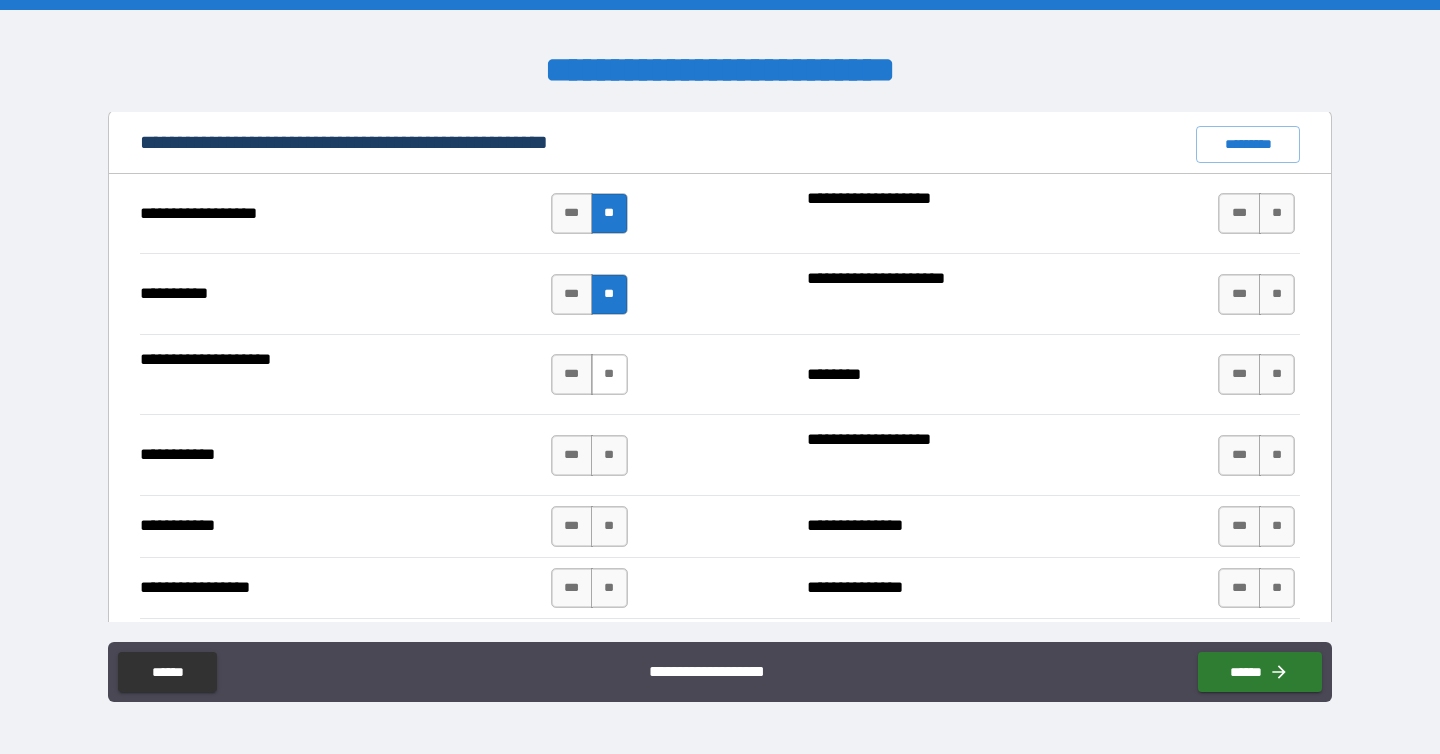 click on "**" at bounding box center [609, 374] 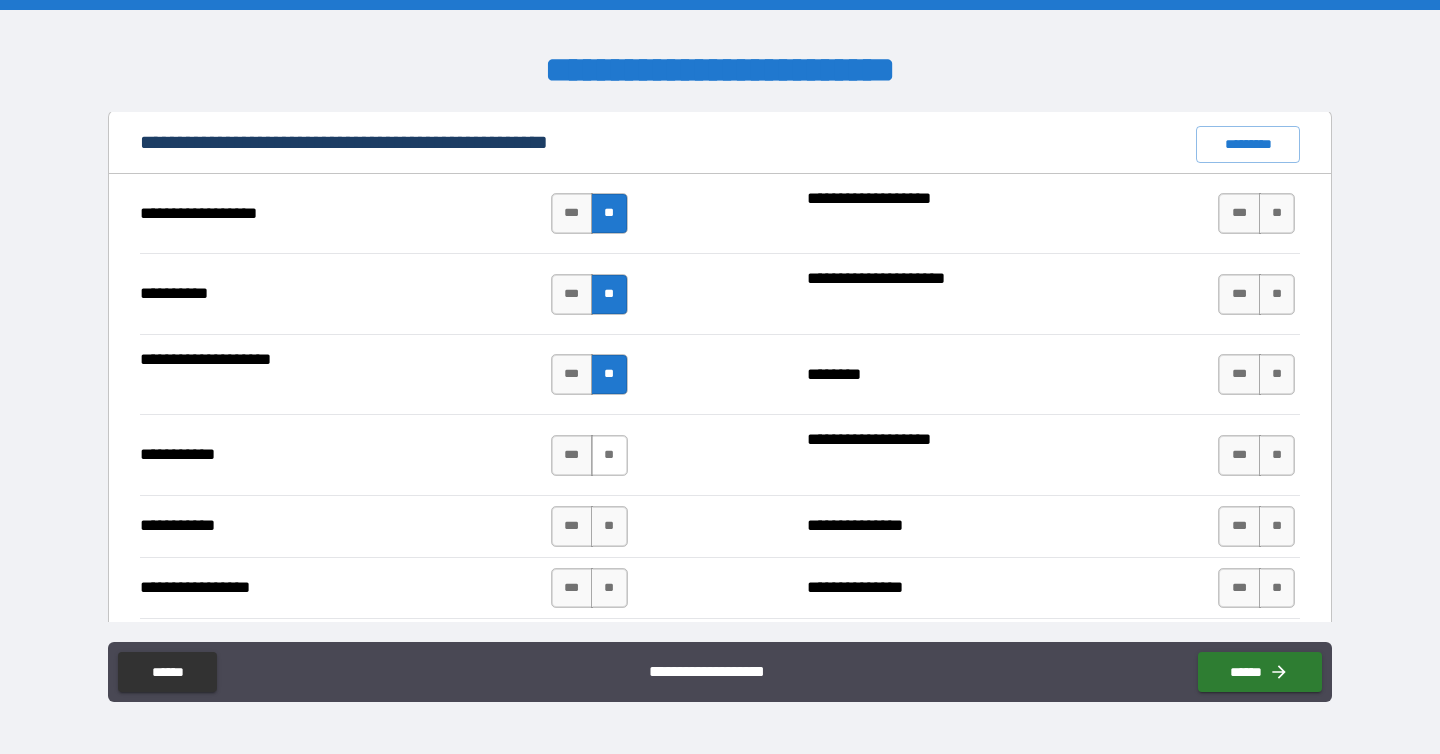 click on "**" at bounding box center (609, 455) 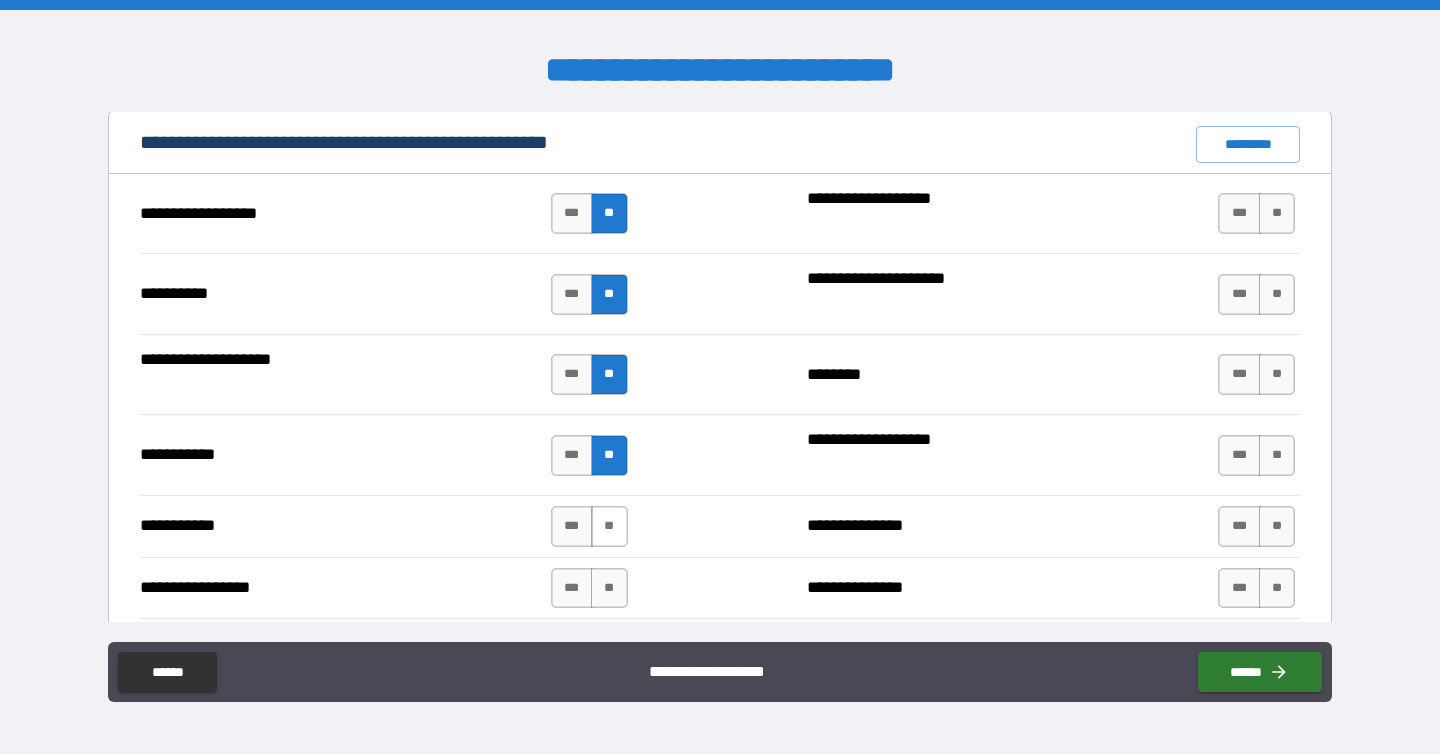 click on "**" at bounding box center (609, 526) 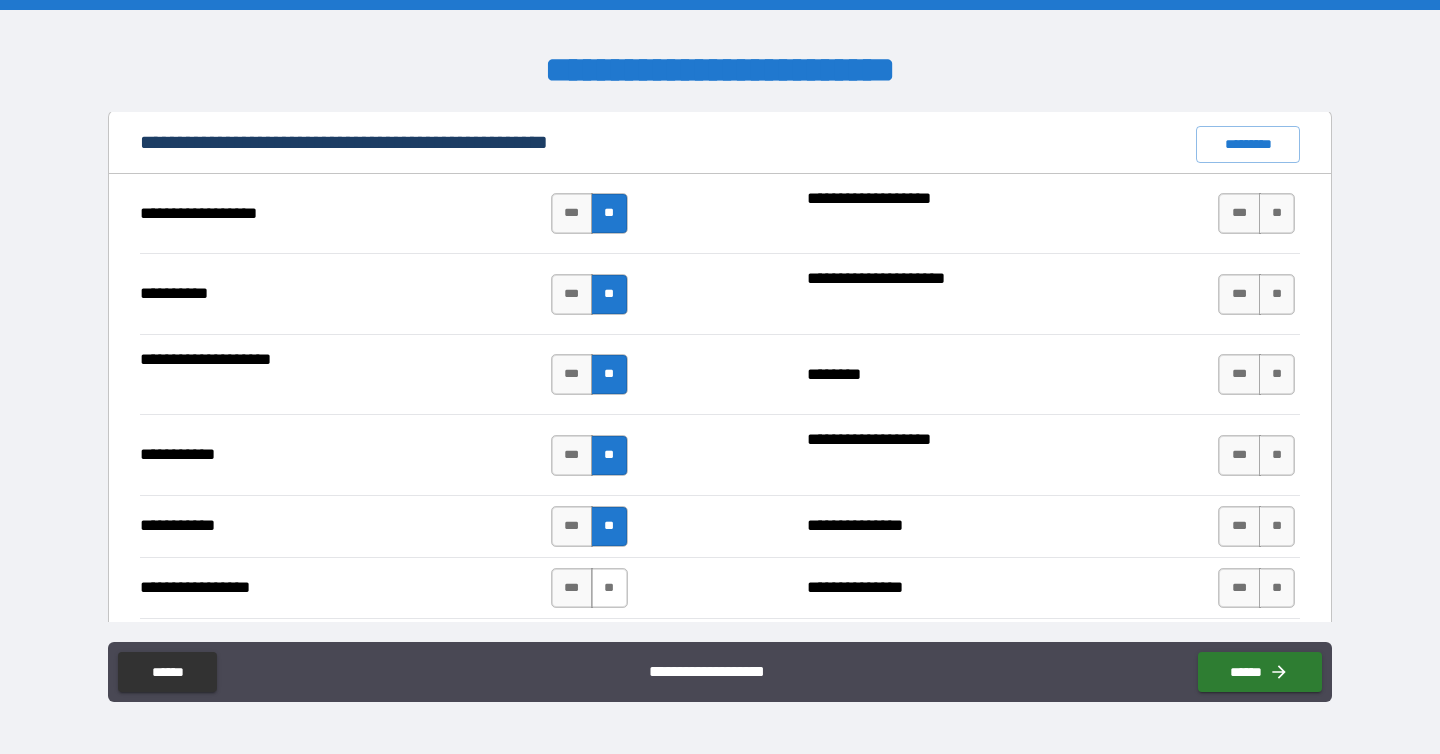 click on "**" at bounding box center (609, 588) 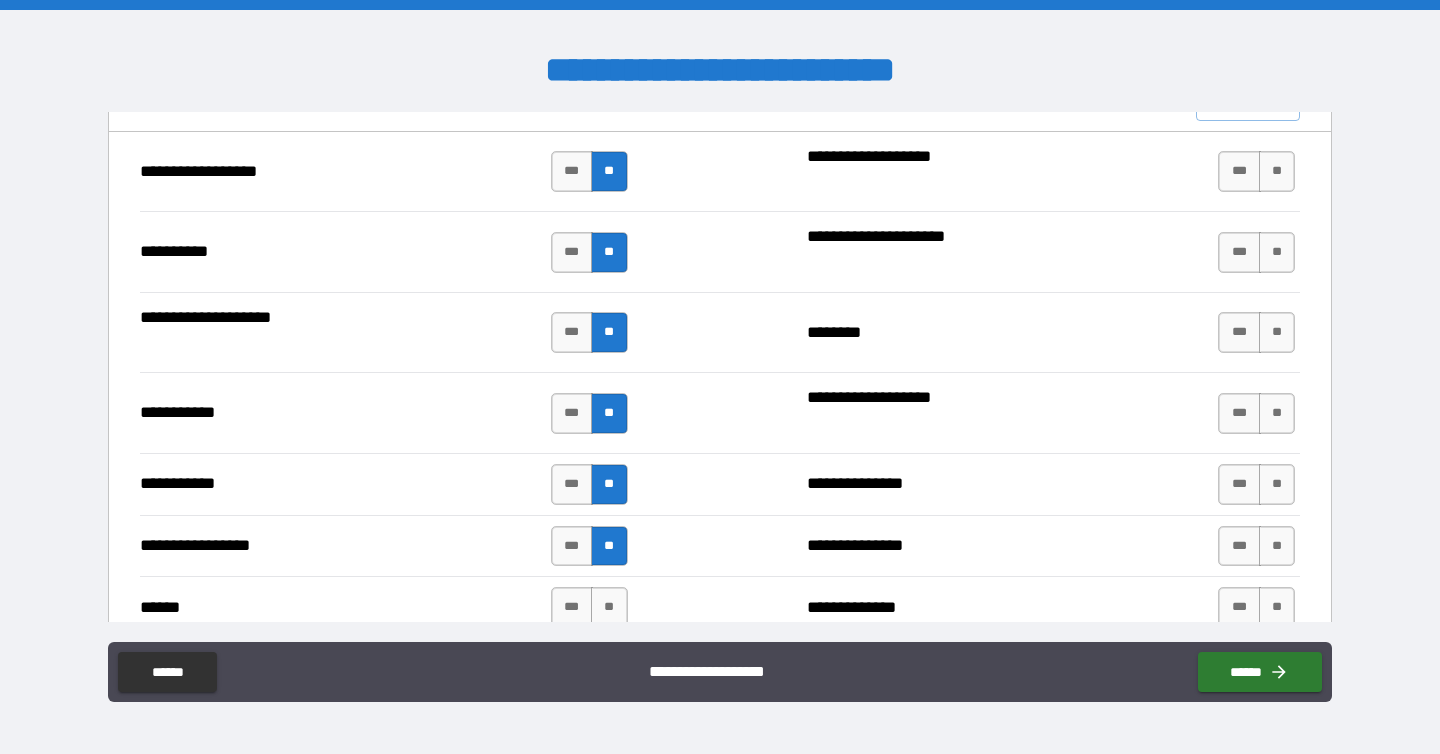 scroll, scrollTop: 1946, scrollLeft: 0, axis: vertical 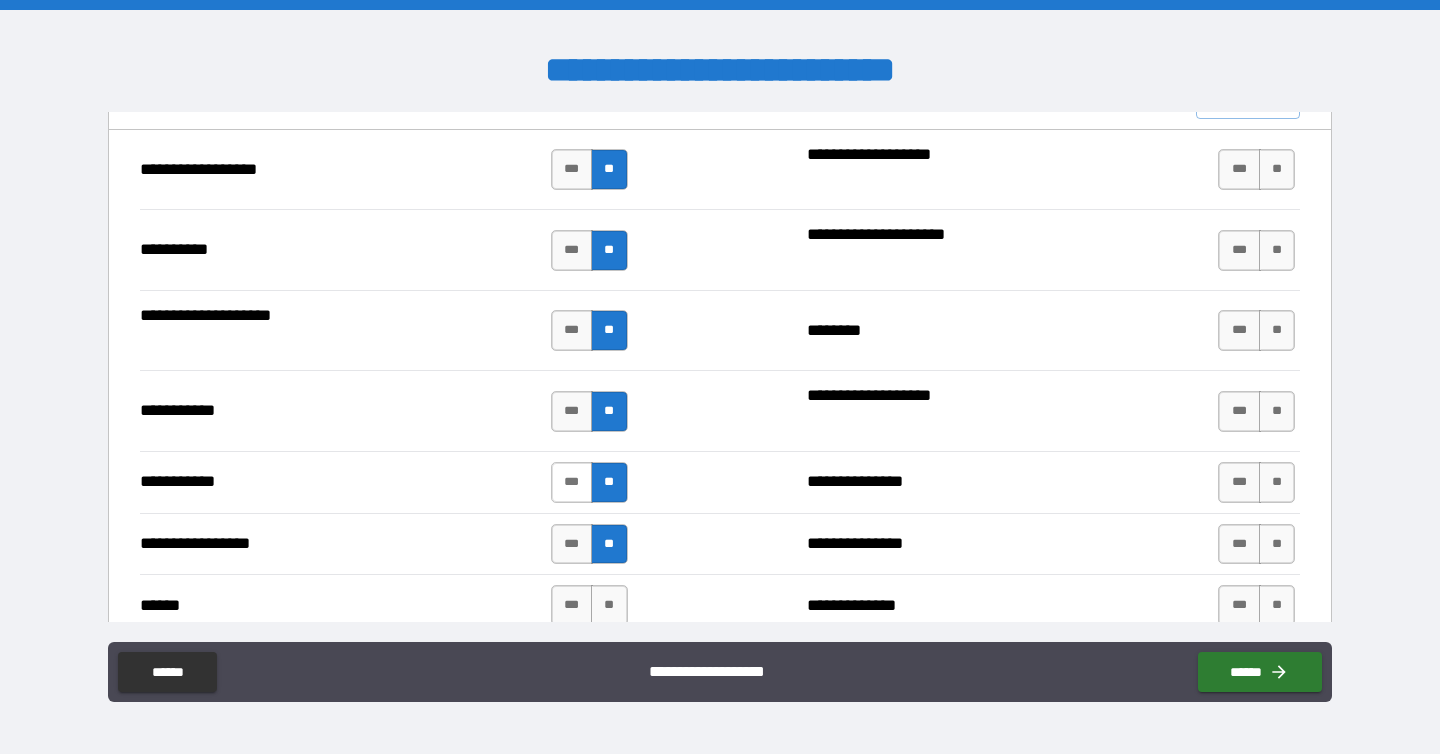 click on "***" at bounding box center [572, 482] 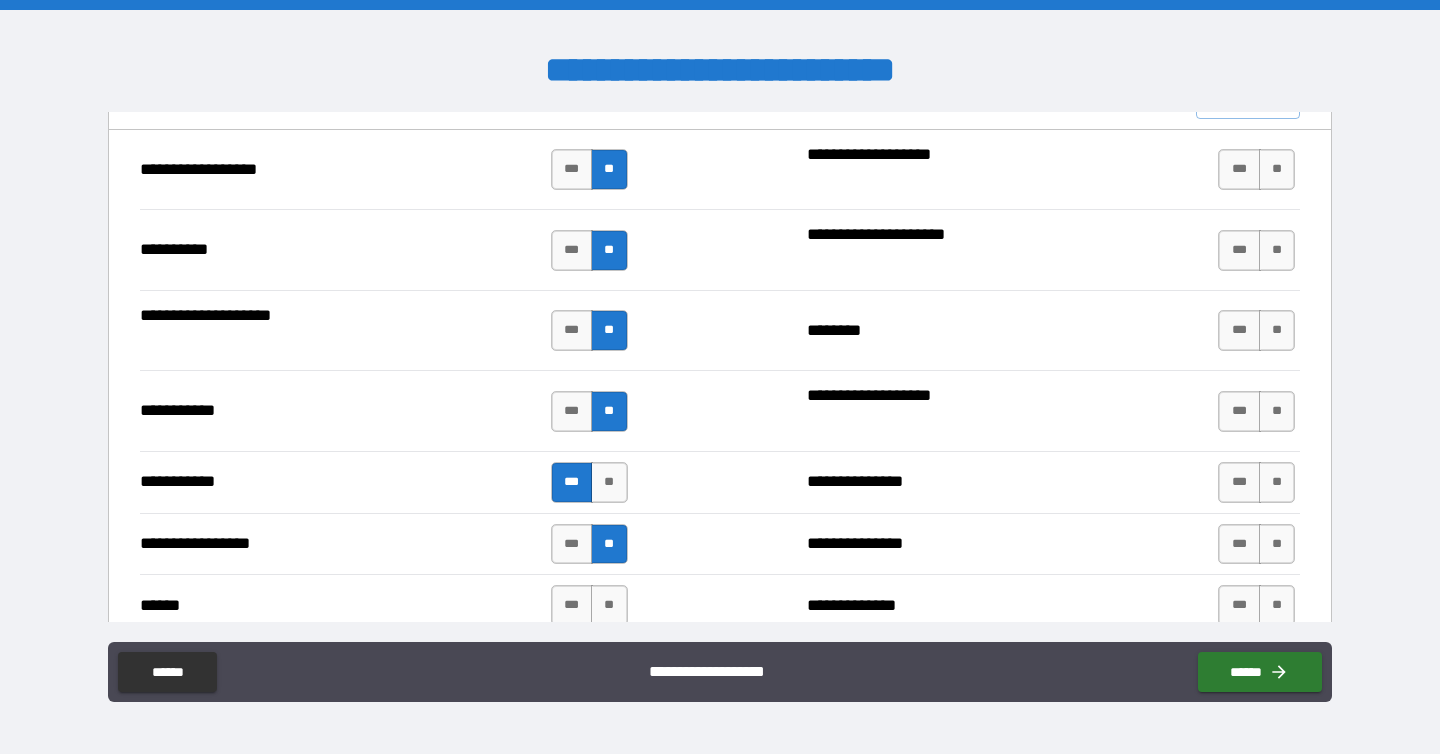 scroll, scrollTop: 2123, scrollLeft: 0, axis: vertical 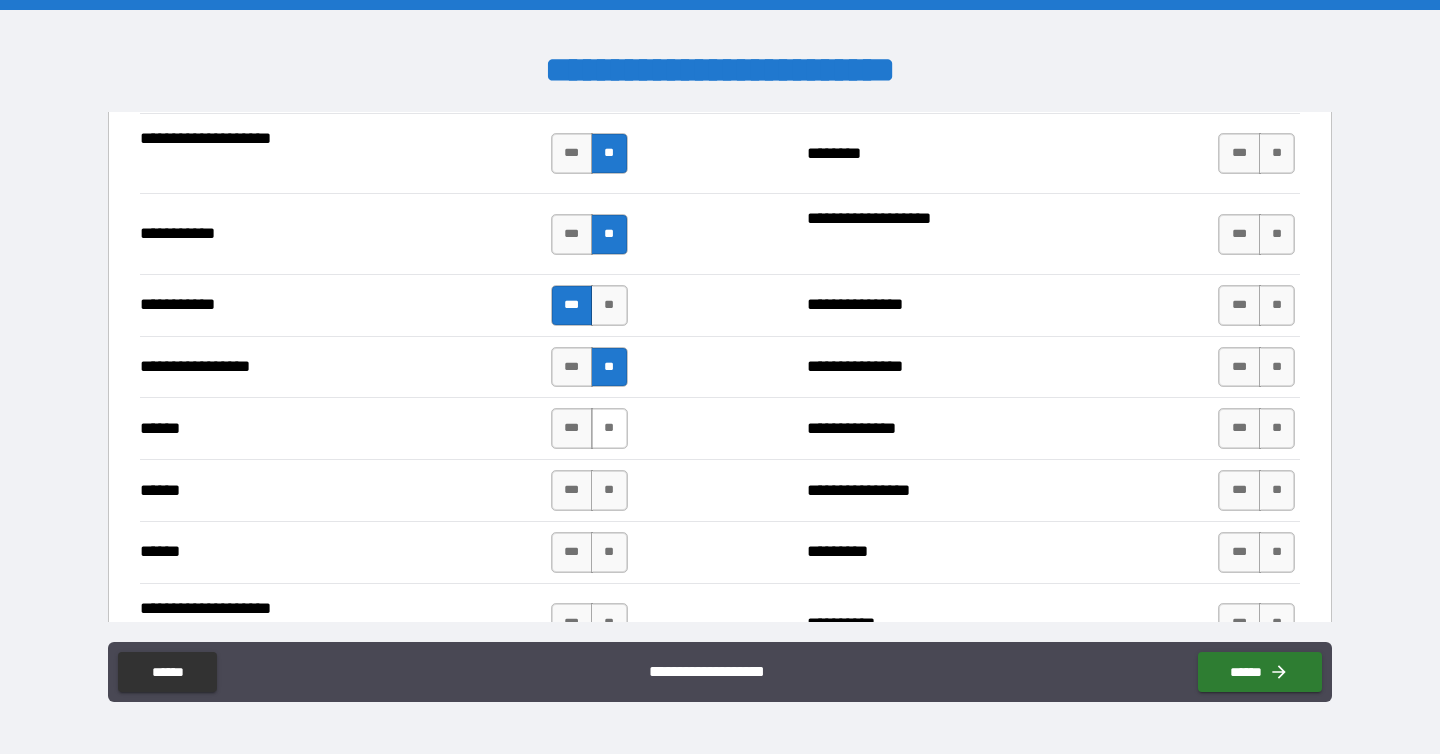 click on "**" at bounding box center [609, 428] 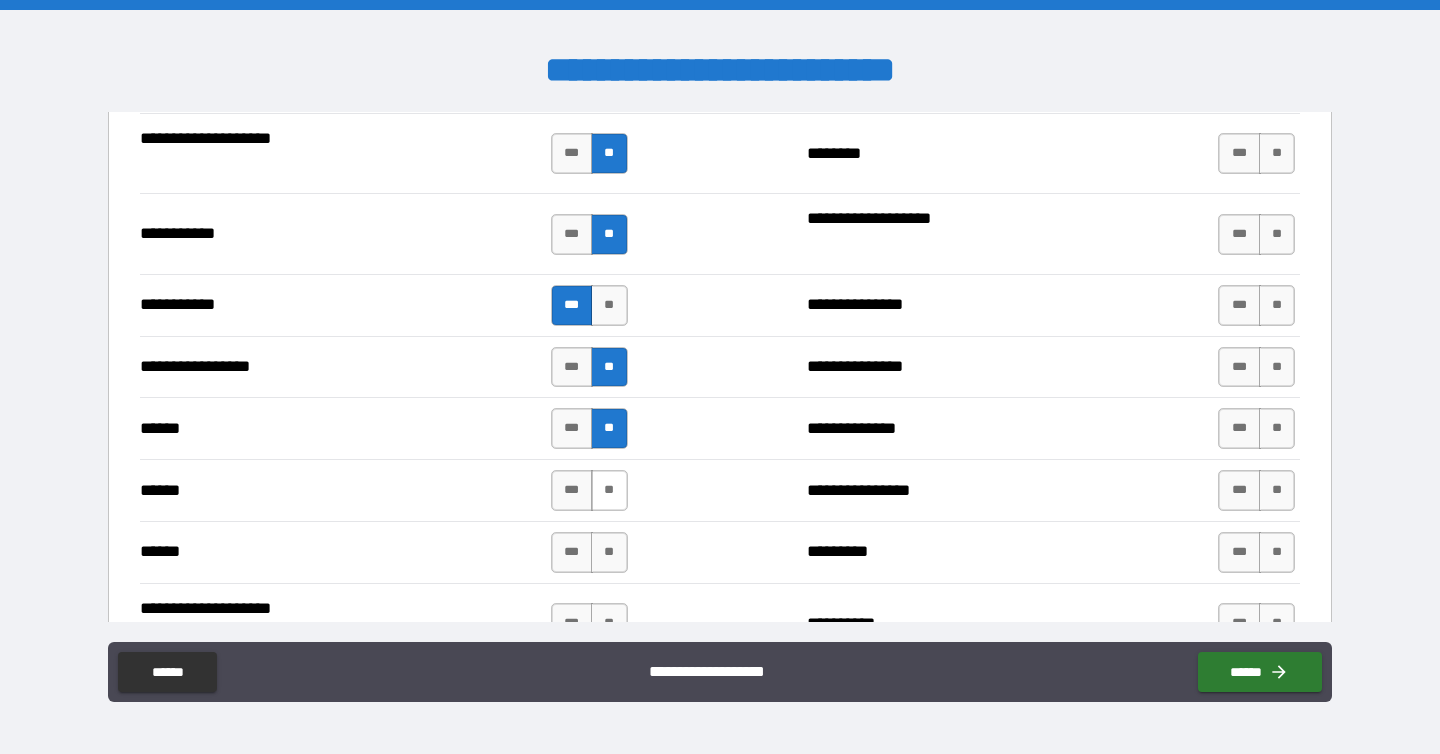 click on "**" at bounding box center (609, 490) 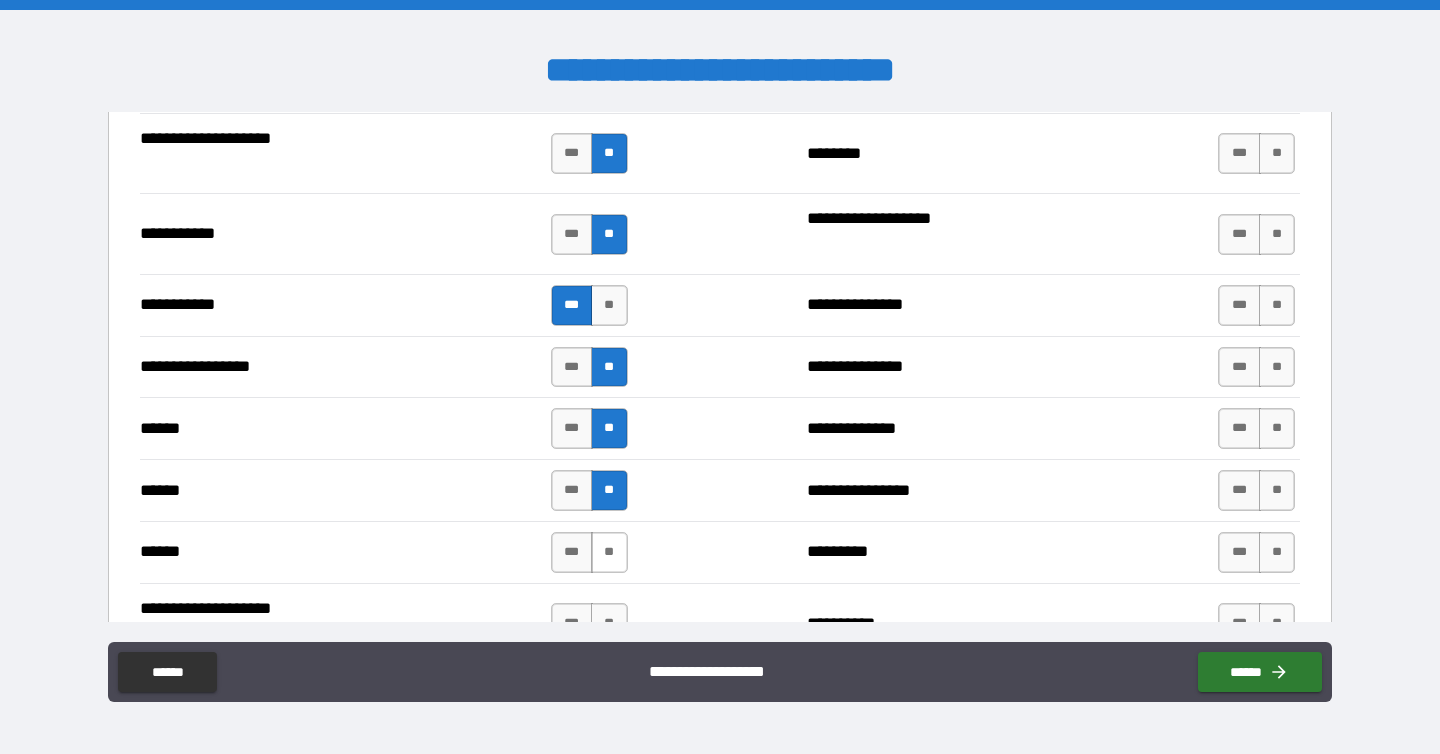 click on "**" at bounding box center (609, 552) 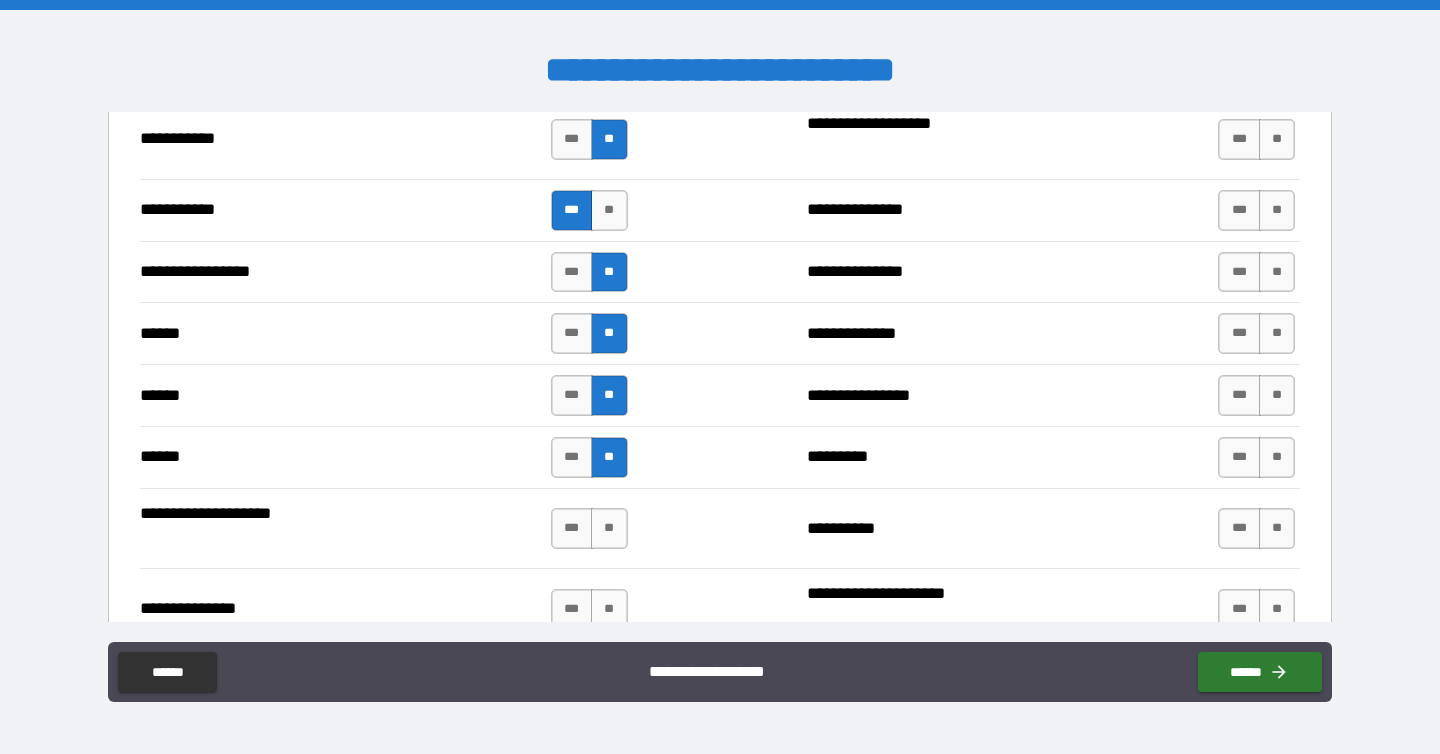 scroll, scrollTop: 2225, scrollLeft: 0, axis: vertical 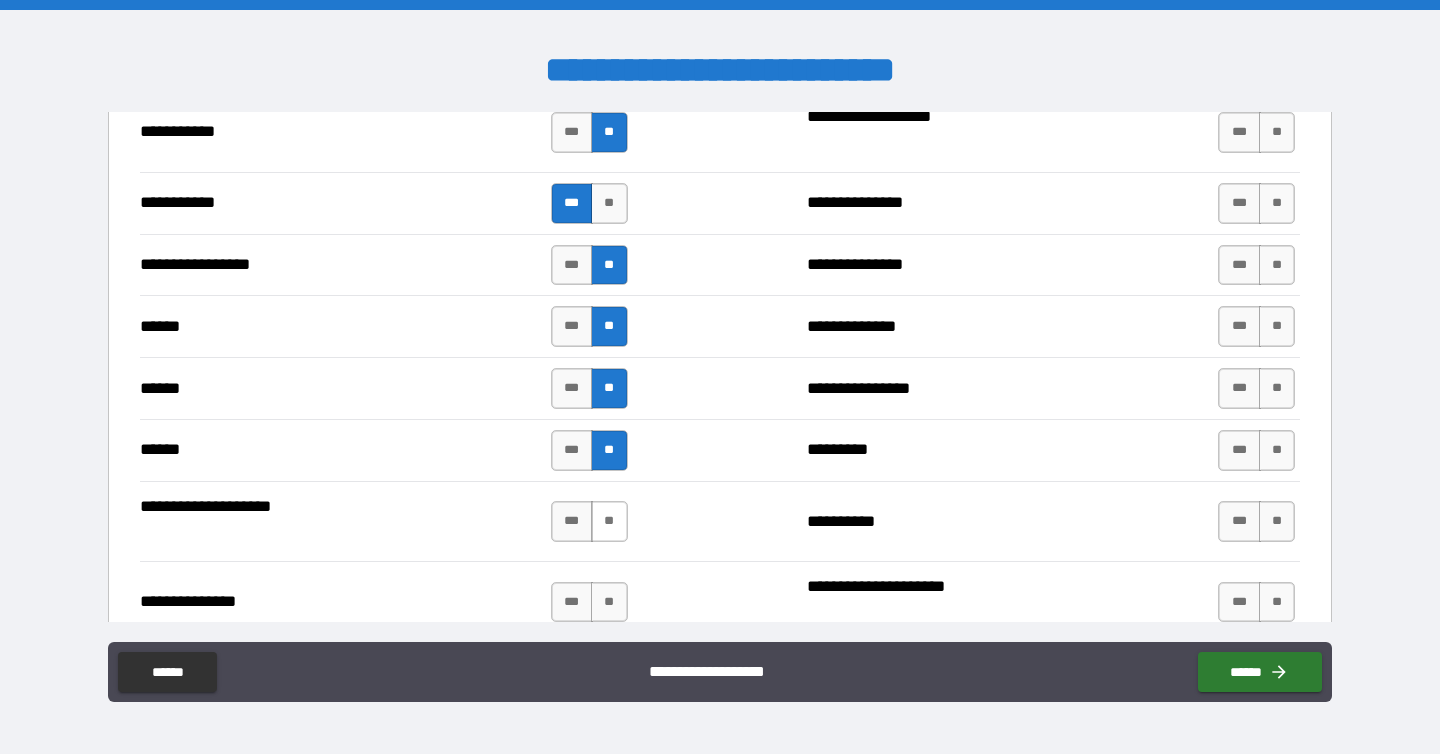 click on "**" at bounding box center (609, 521) 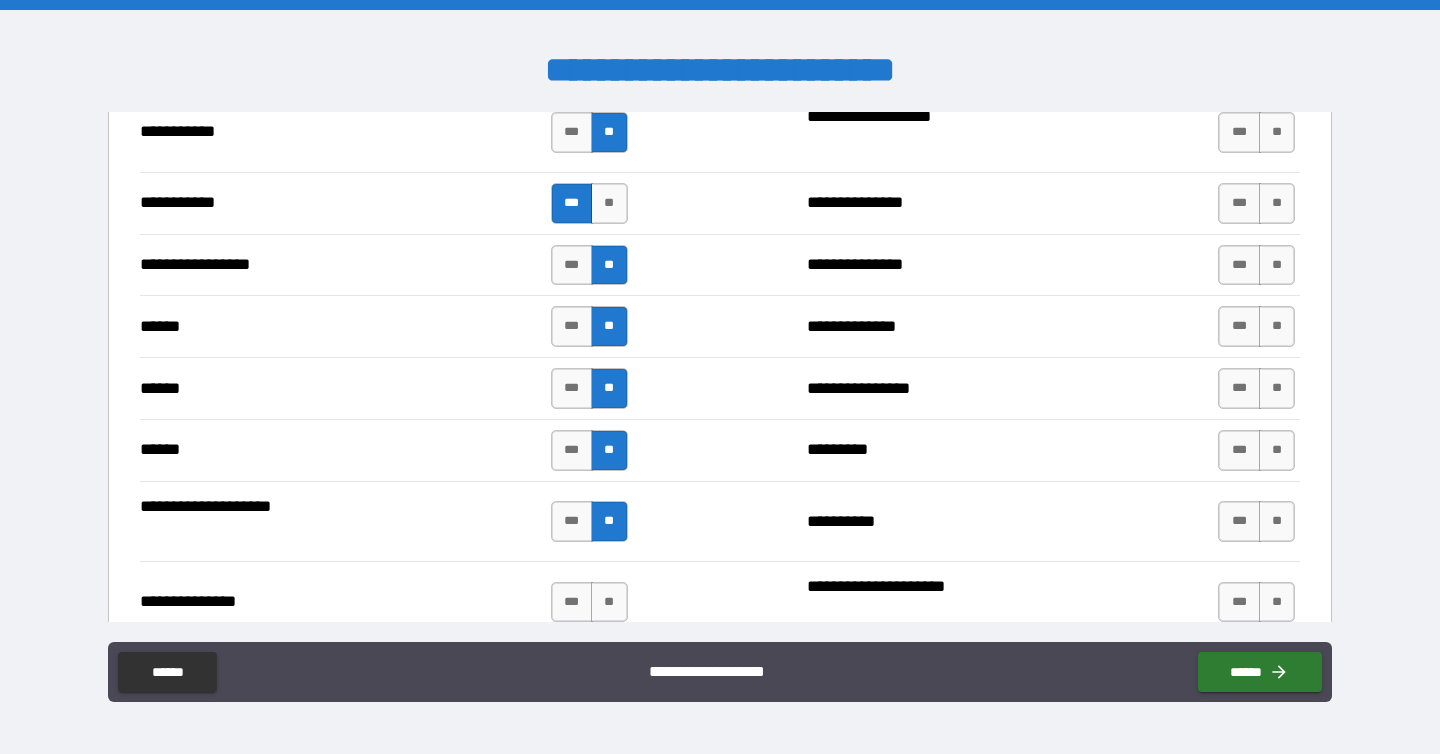 scroll, scrollTop: 2305, scrollLeft: 0, axis: vertical 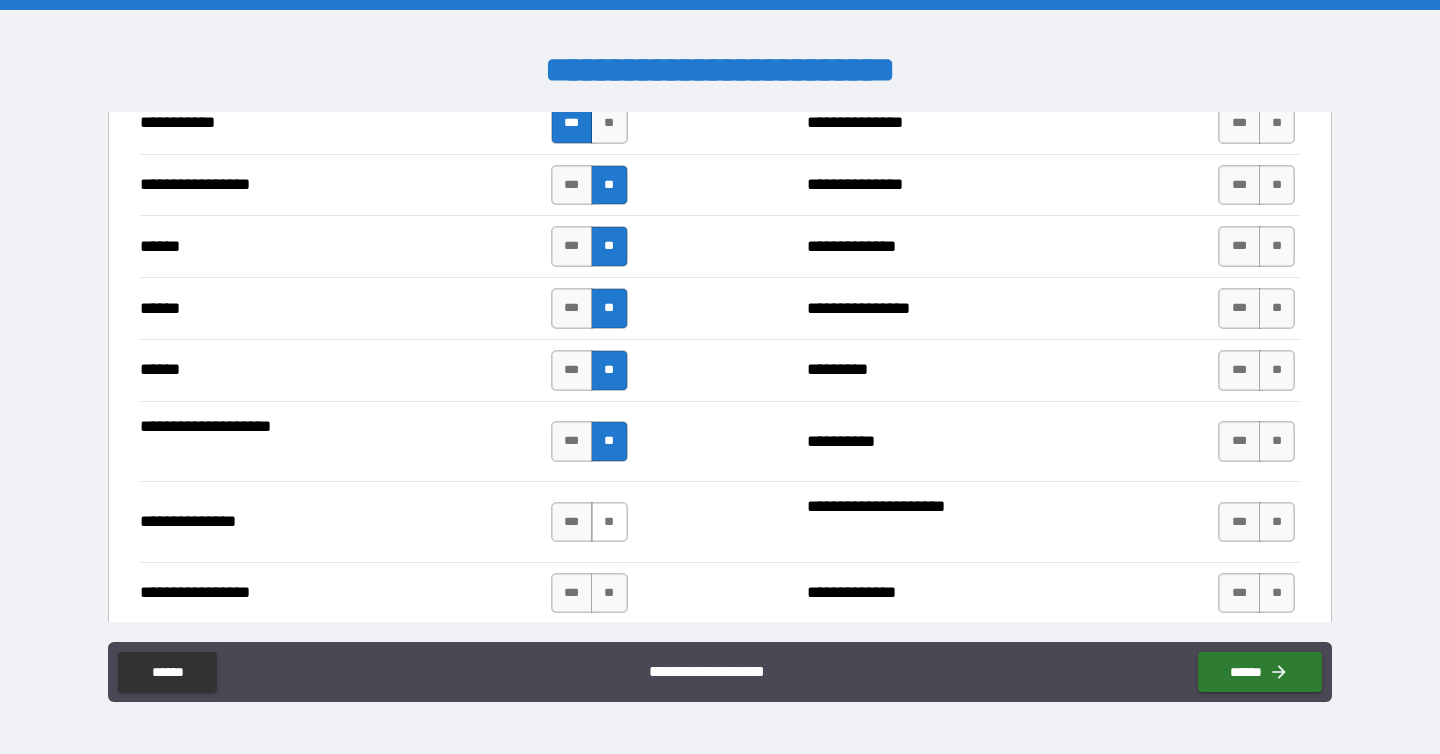 click on "**" at bounding box center [609, 522] 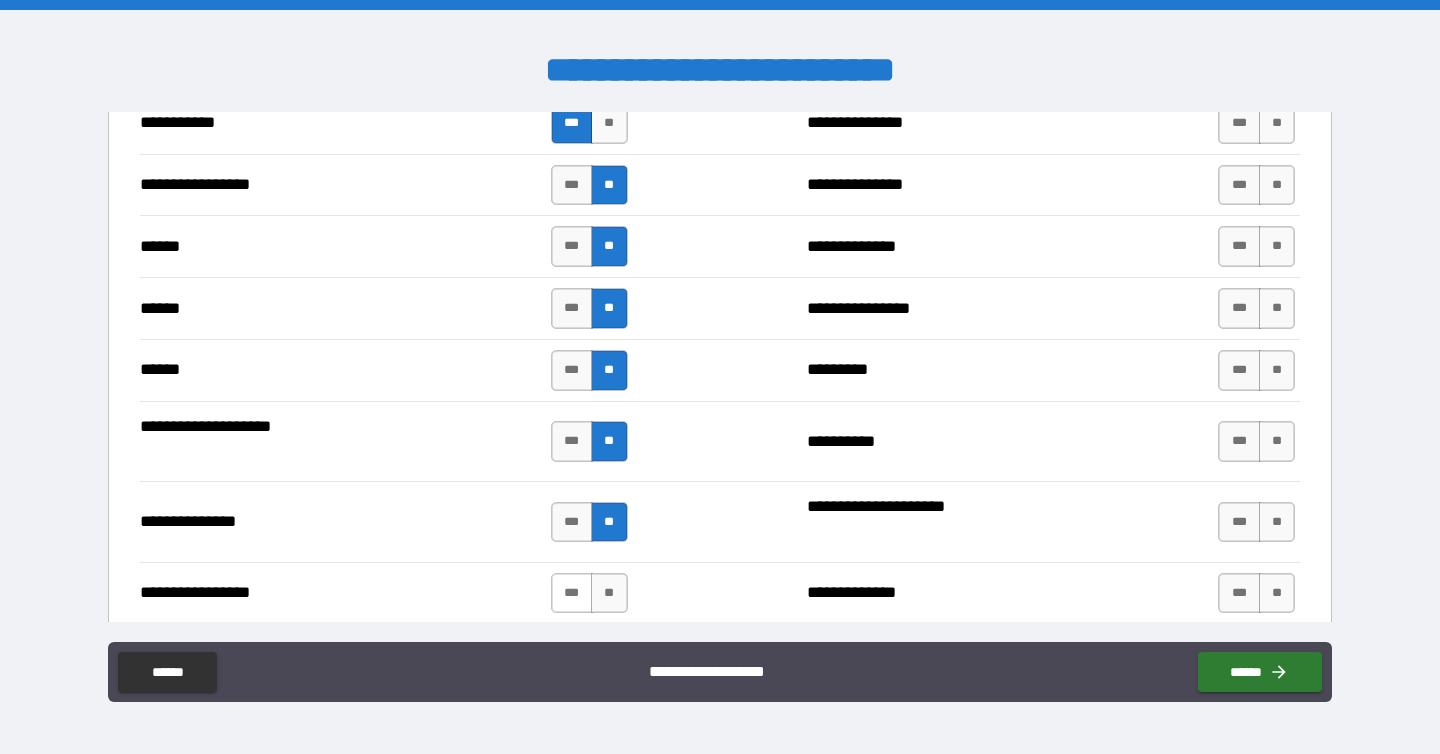 click on "***" at bounding box center (572, 593) 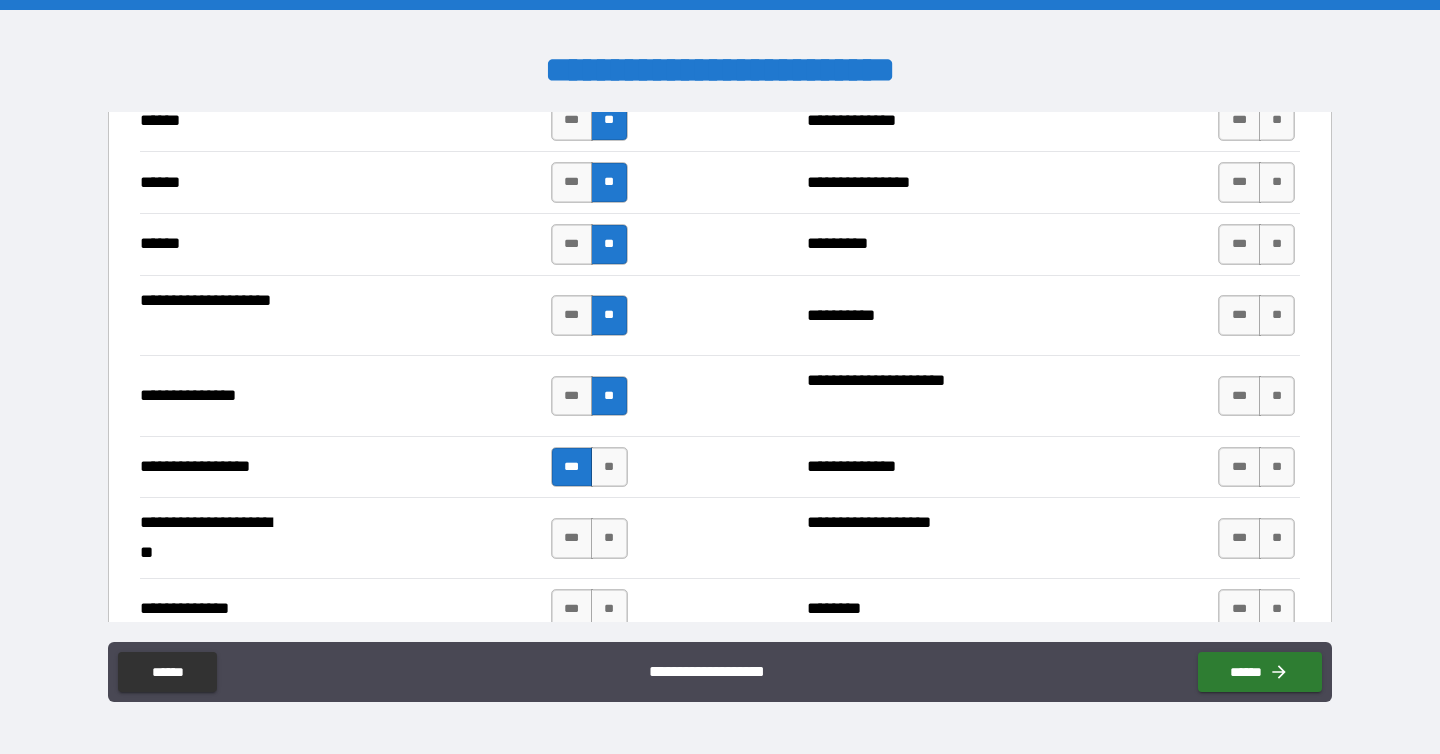 scroll, scrollTop: 2464, scrollLeft: 0, axis: vertical 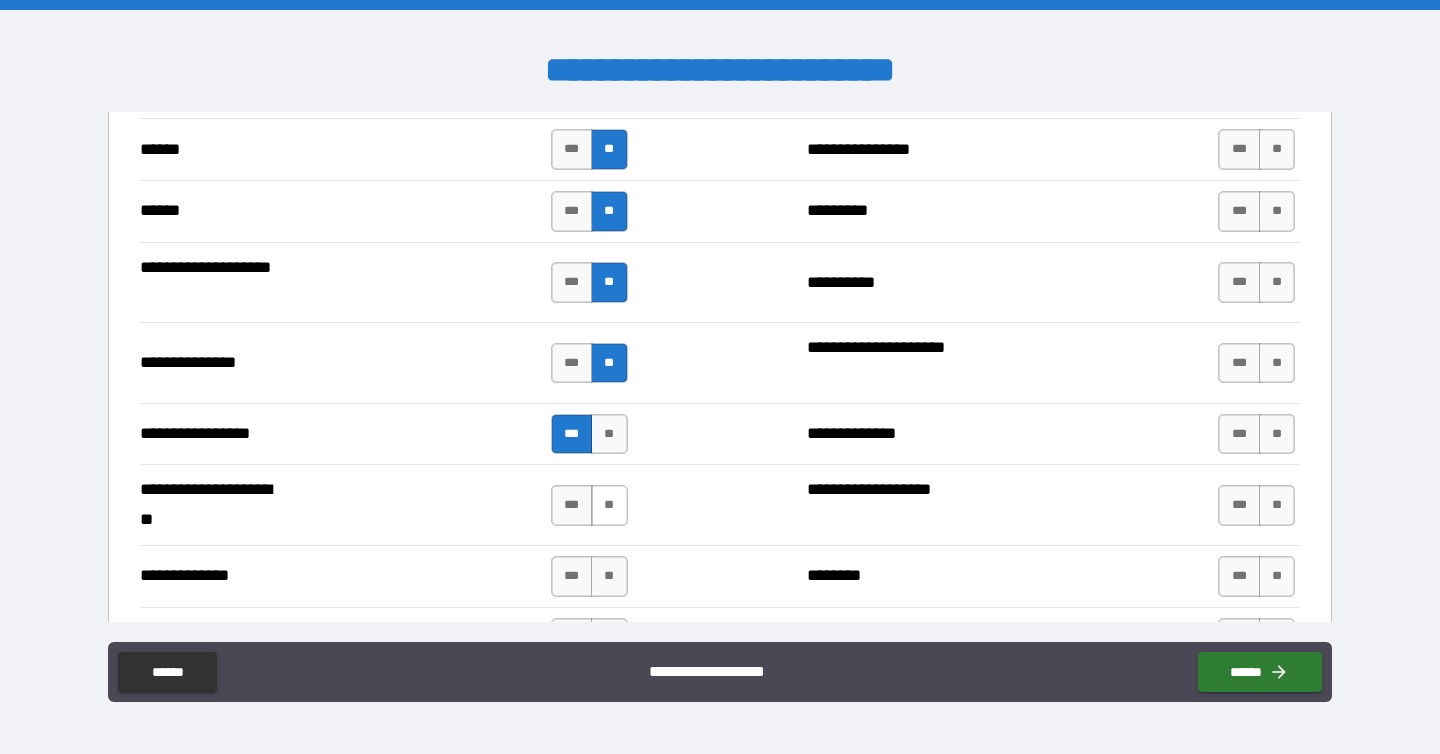 click on "**" at bounding box center [609, 505] 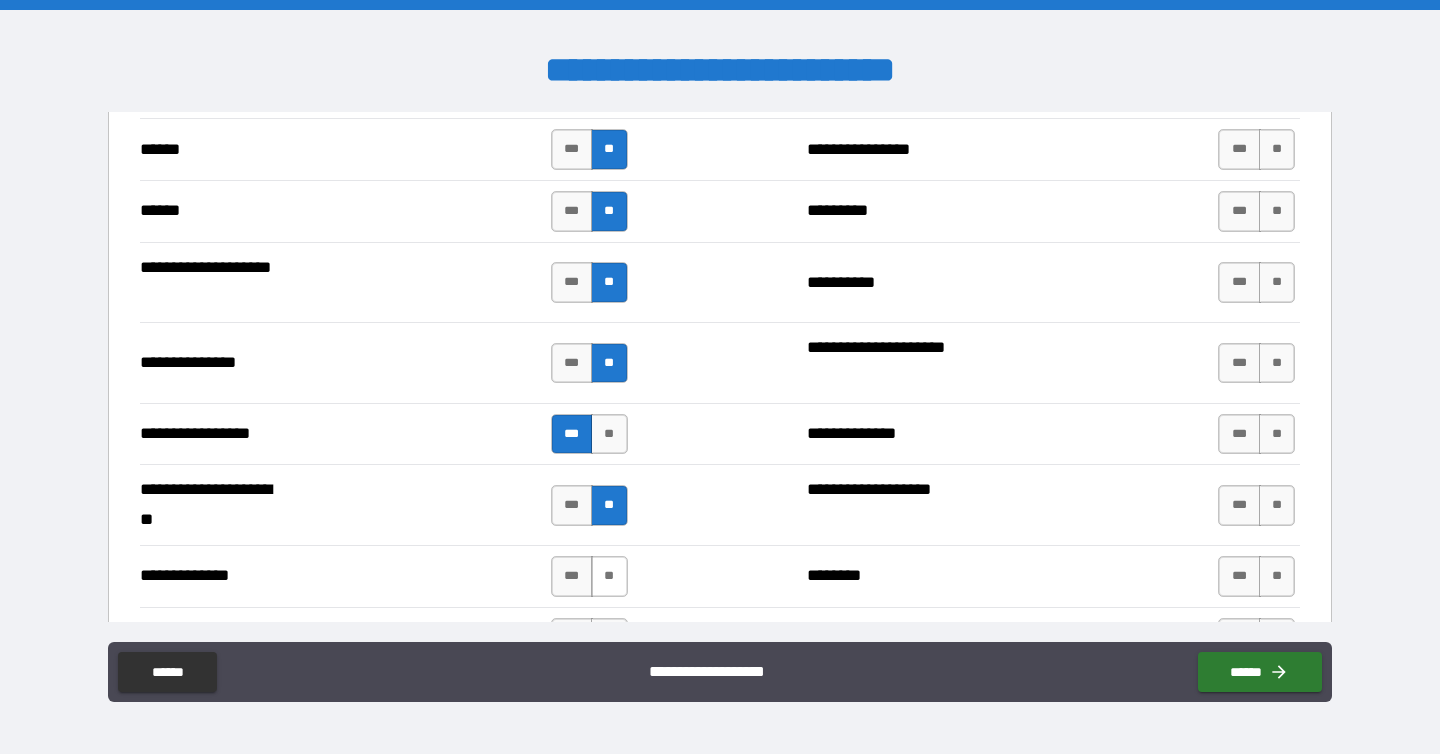 click on "**" at bounding box center (609, 576) 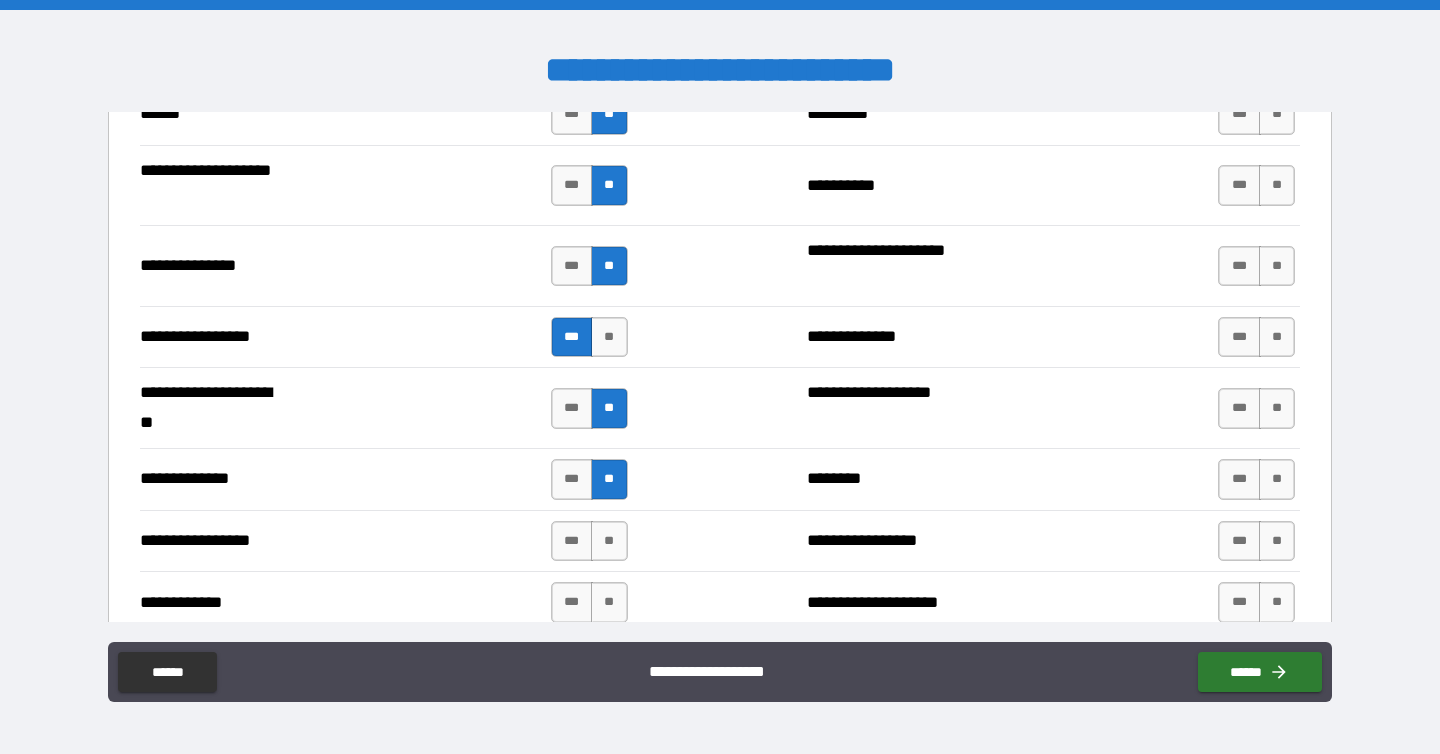 scroll, scrollTop: 2574, scrollLeft: 0, axis: vertical 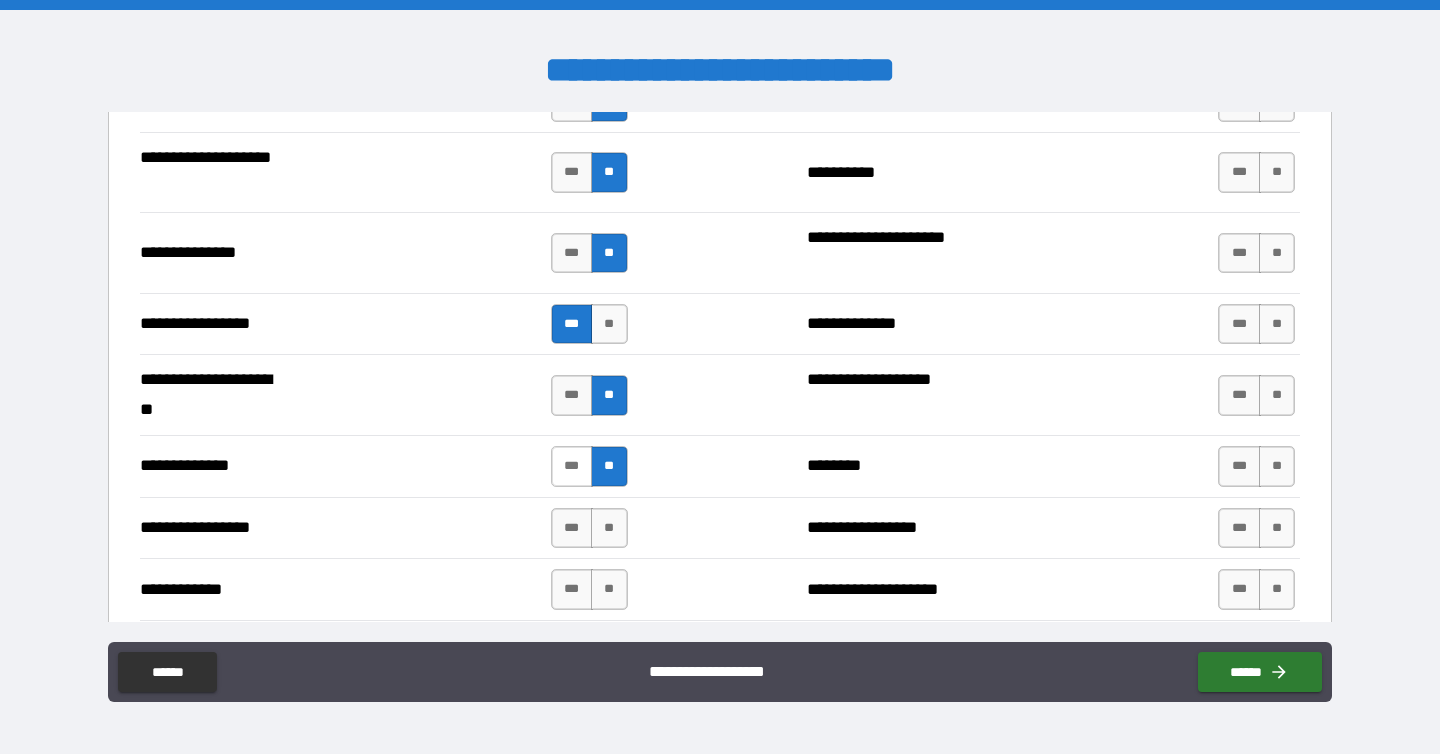 click on "***" at bounding box center (572, 466) 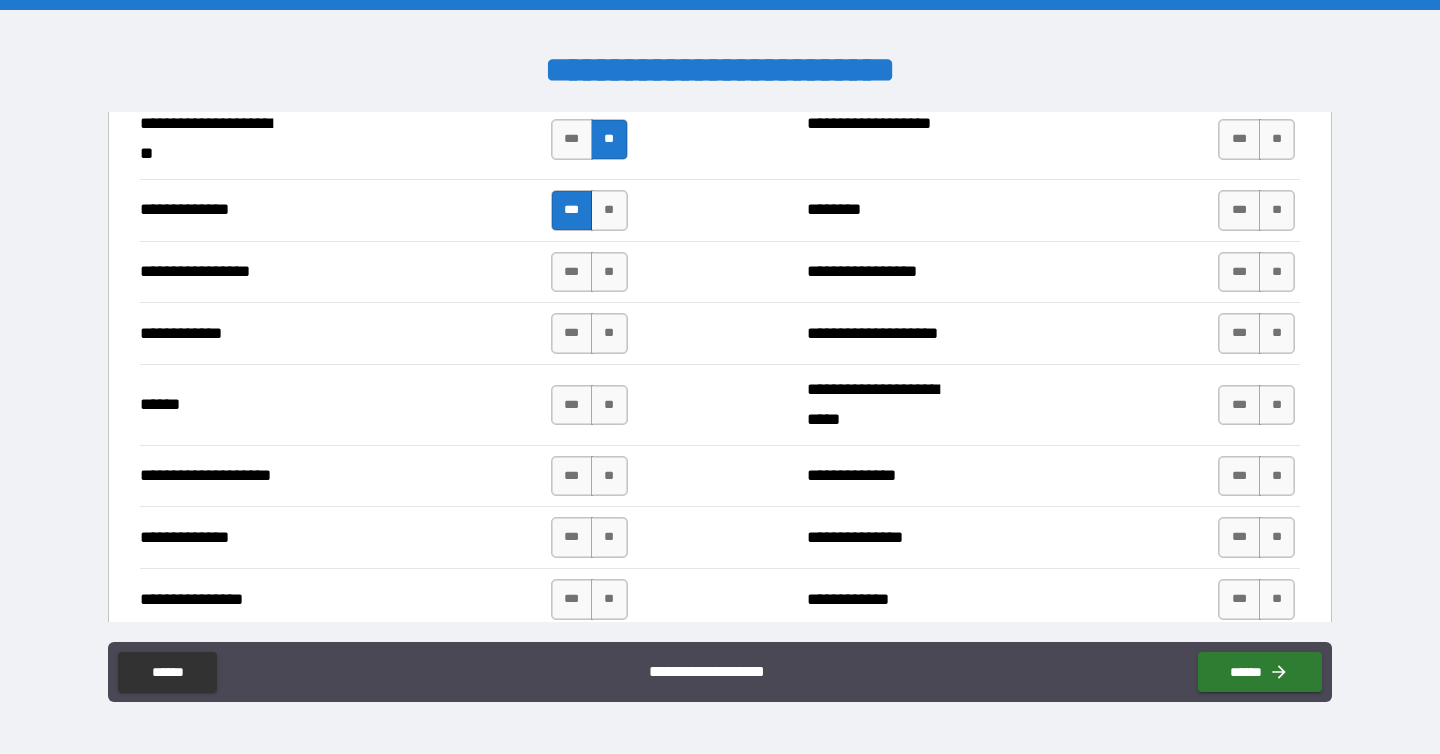scroll, scrollTop: 2834, scrollLeft: 0, axis: vertical 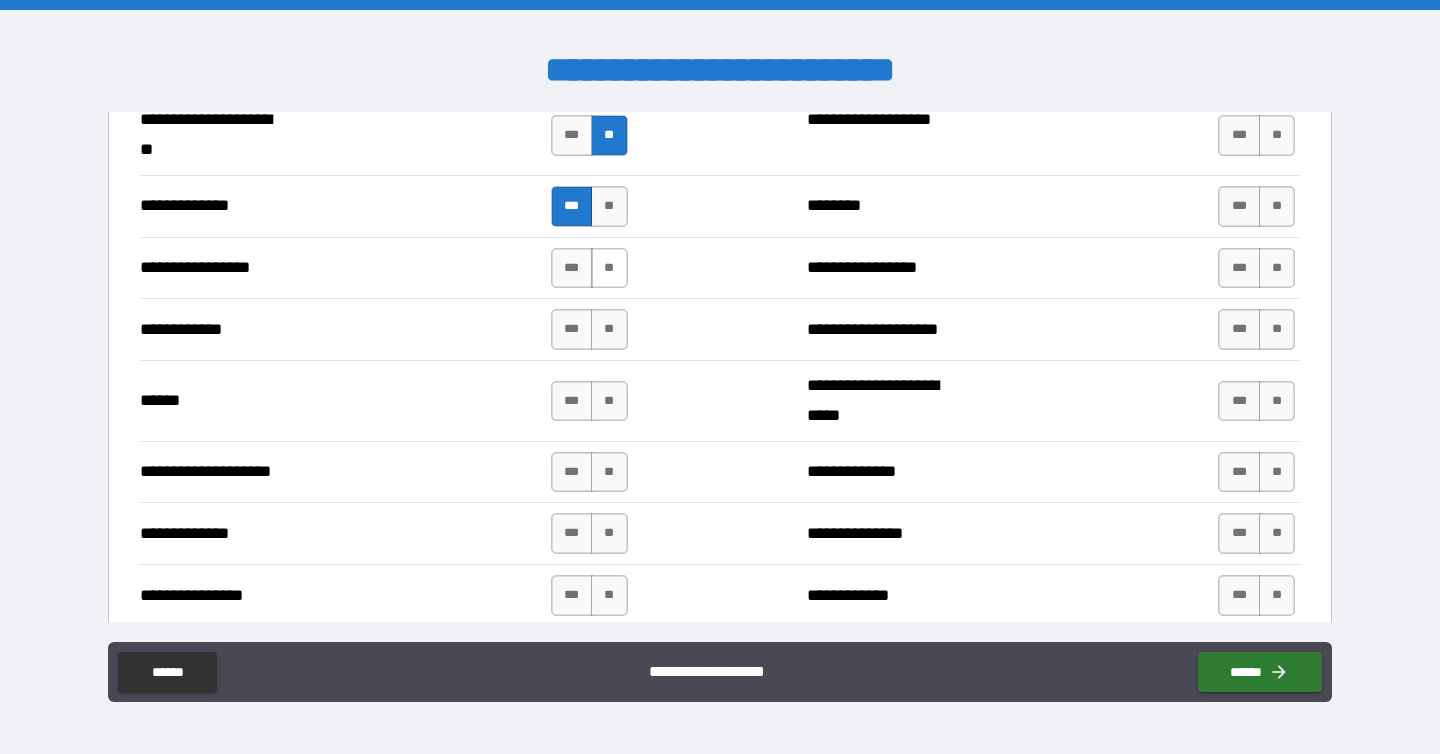 click on "**" at bounding box center (609, 268) 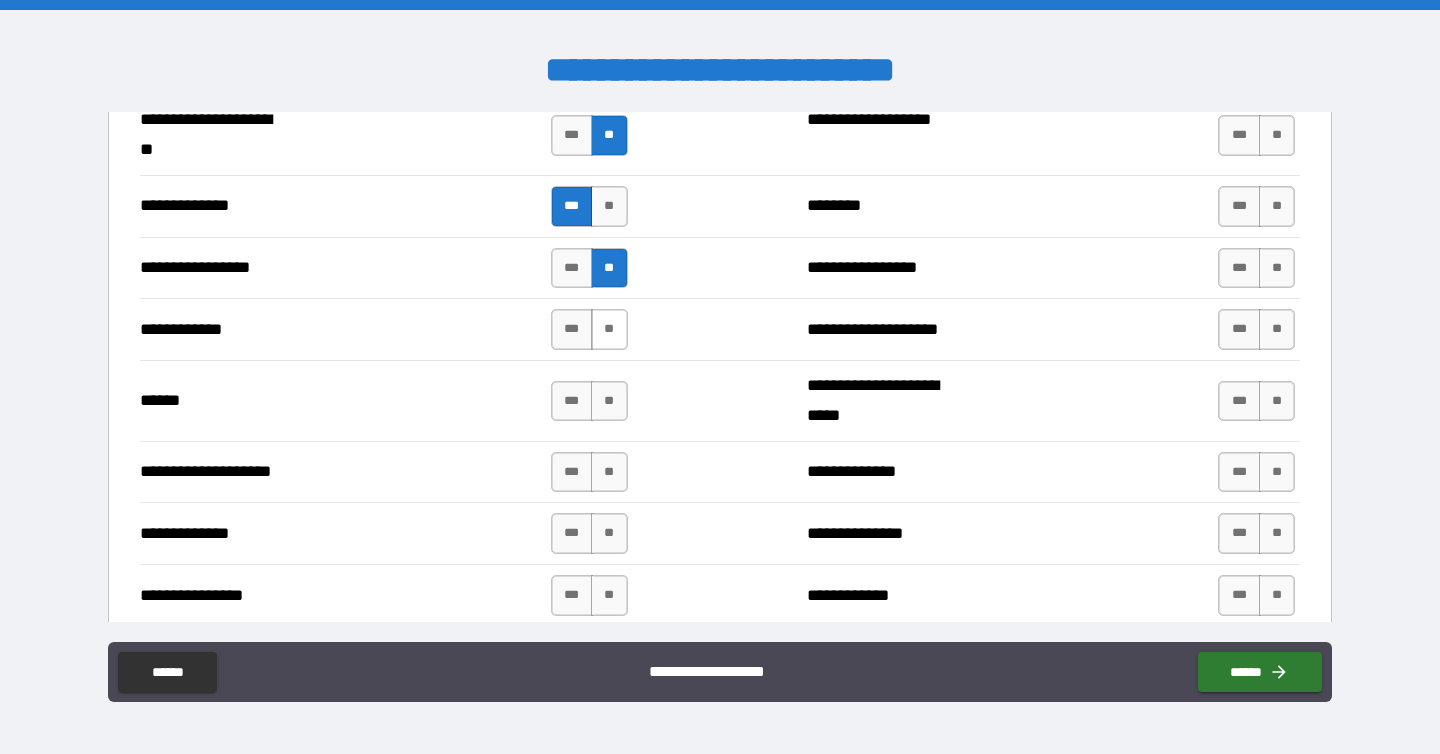 click on "**" at bounding box center [609, 329] 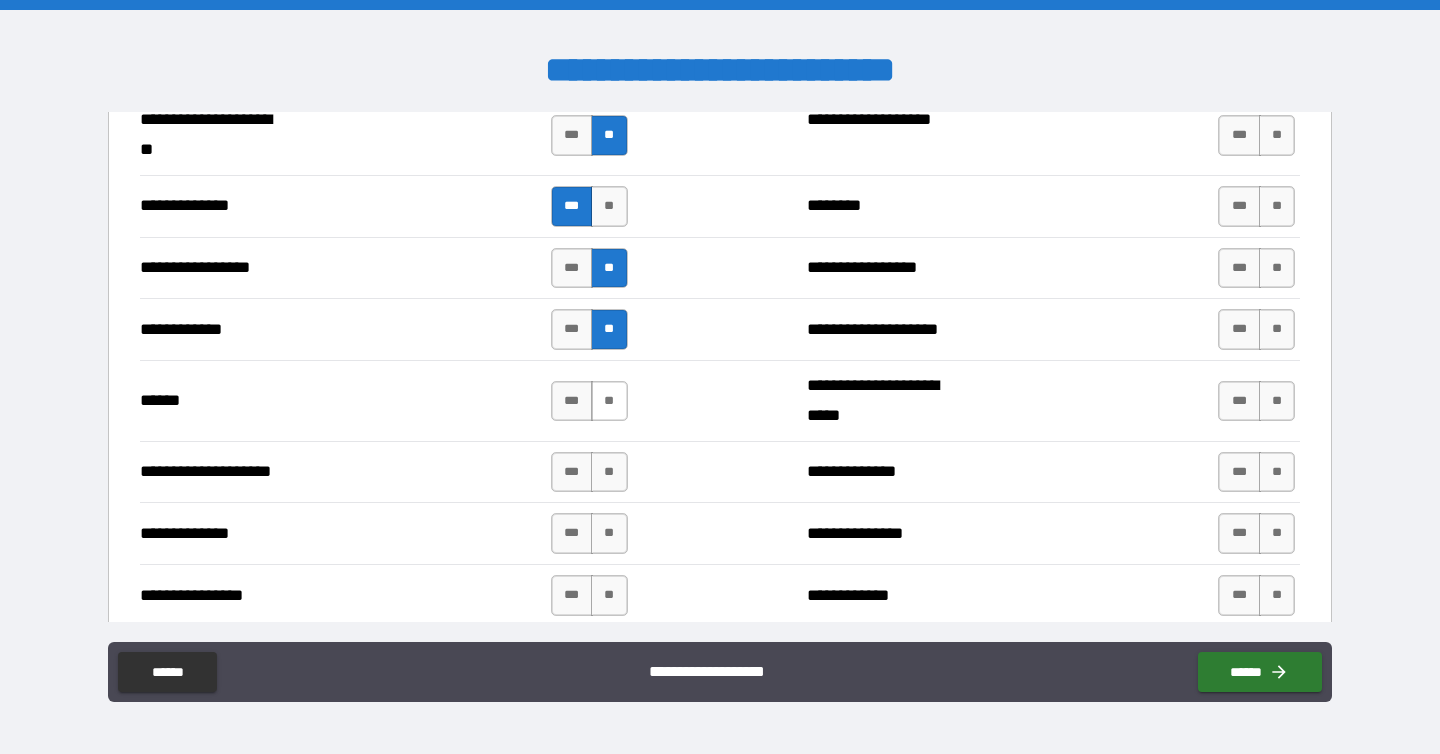 click on "**" at bounding box center [609, 401] 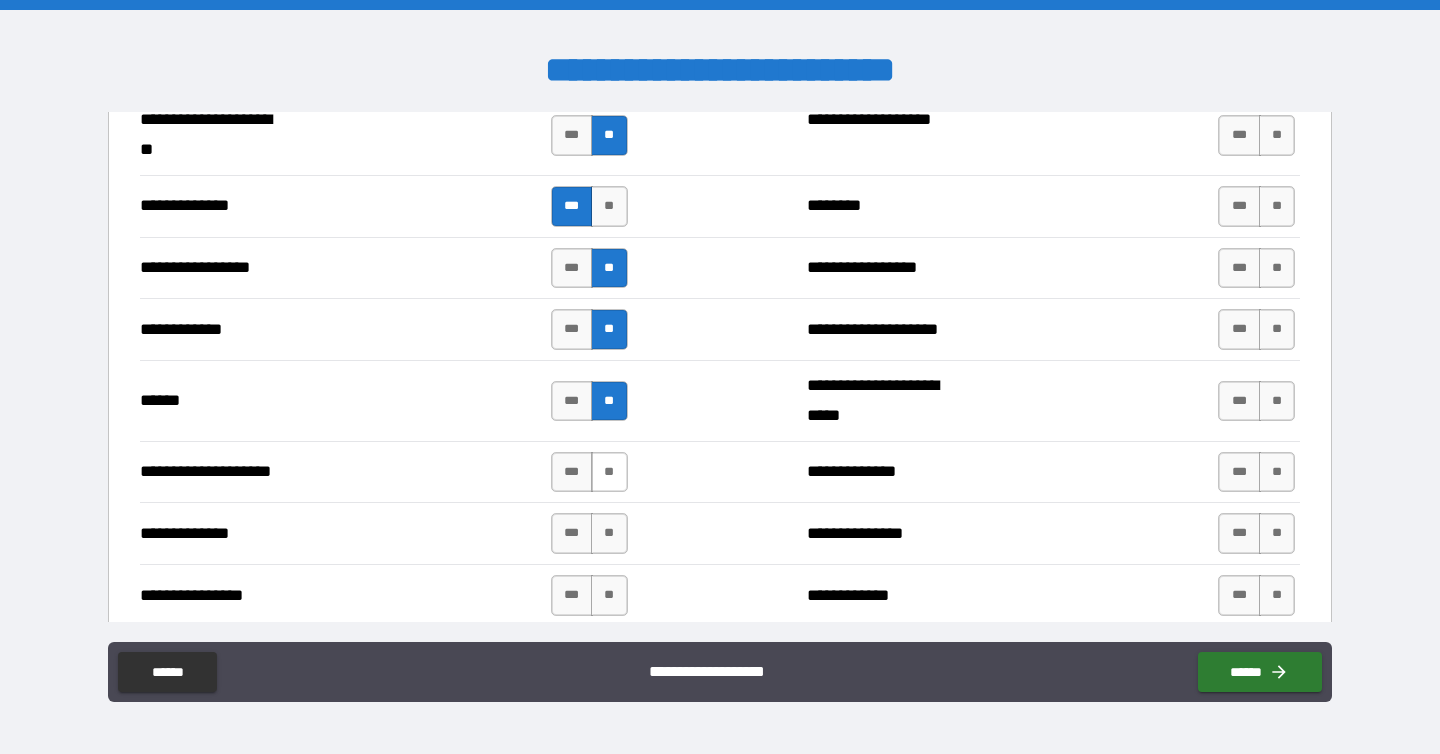 click on "**" at bounding box center (609, 472) 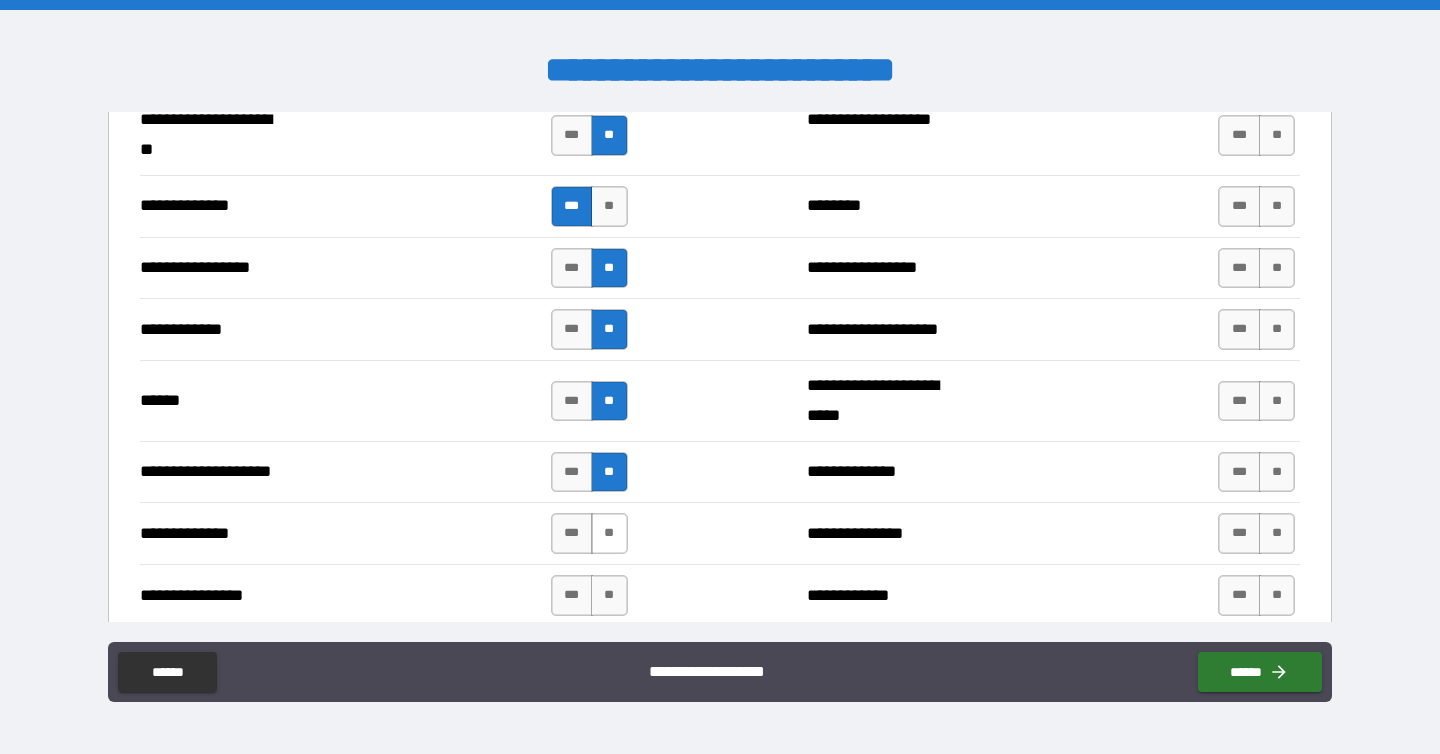 click on "**" at bounding box center [609, 533] 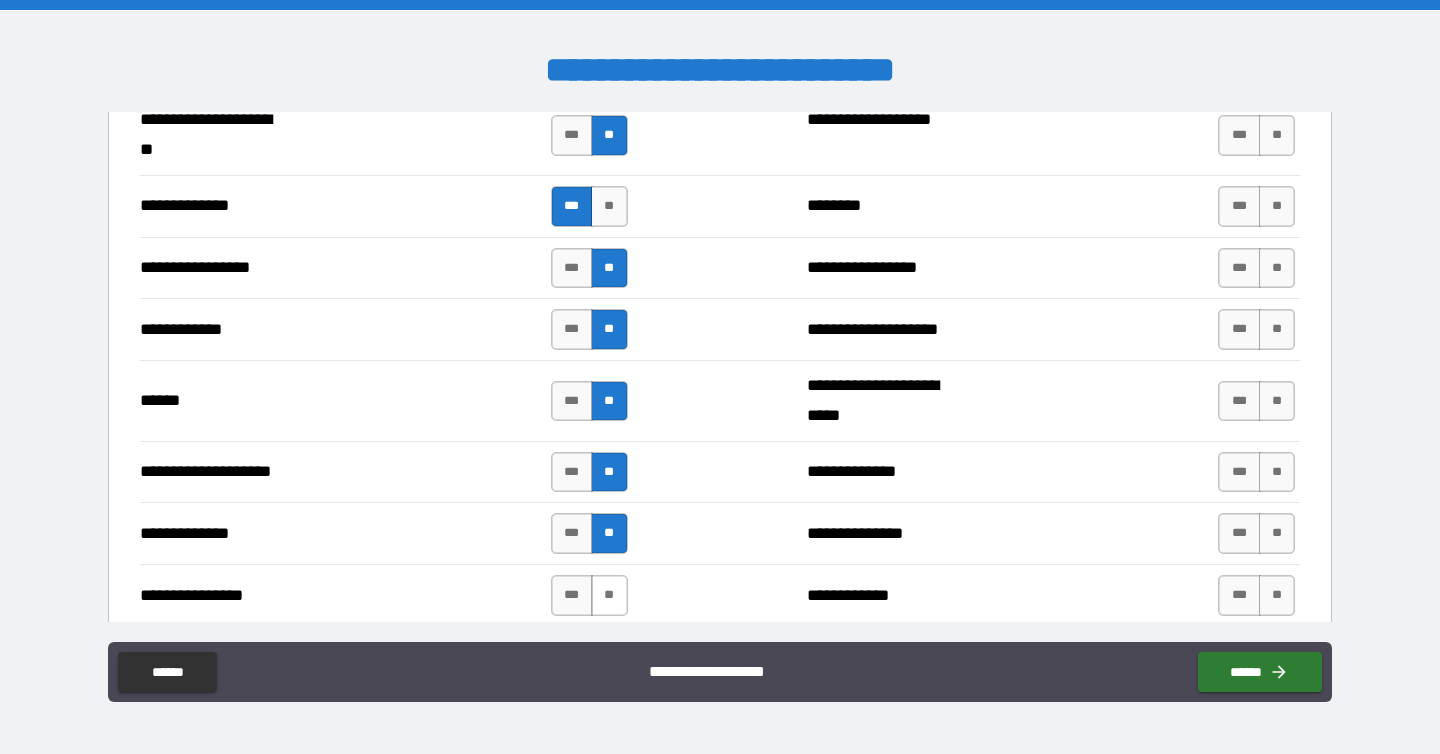 click on "**" at bounding box center (609, 595) 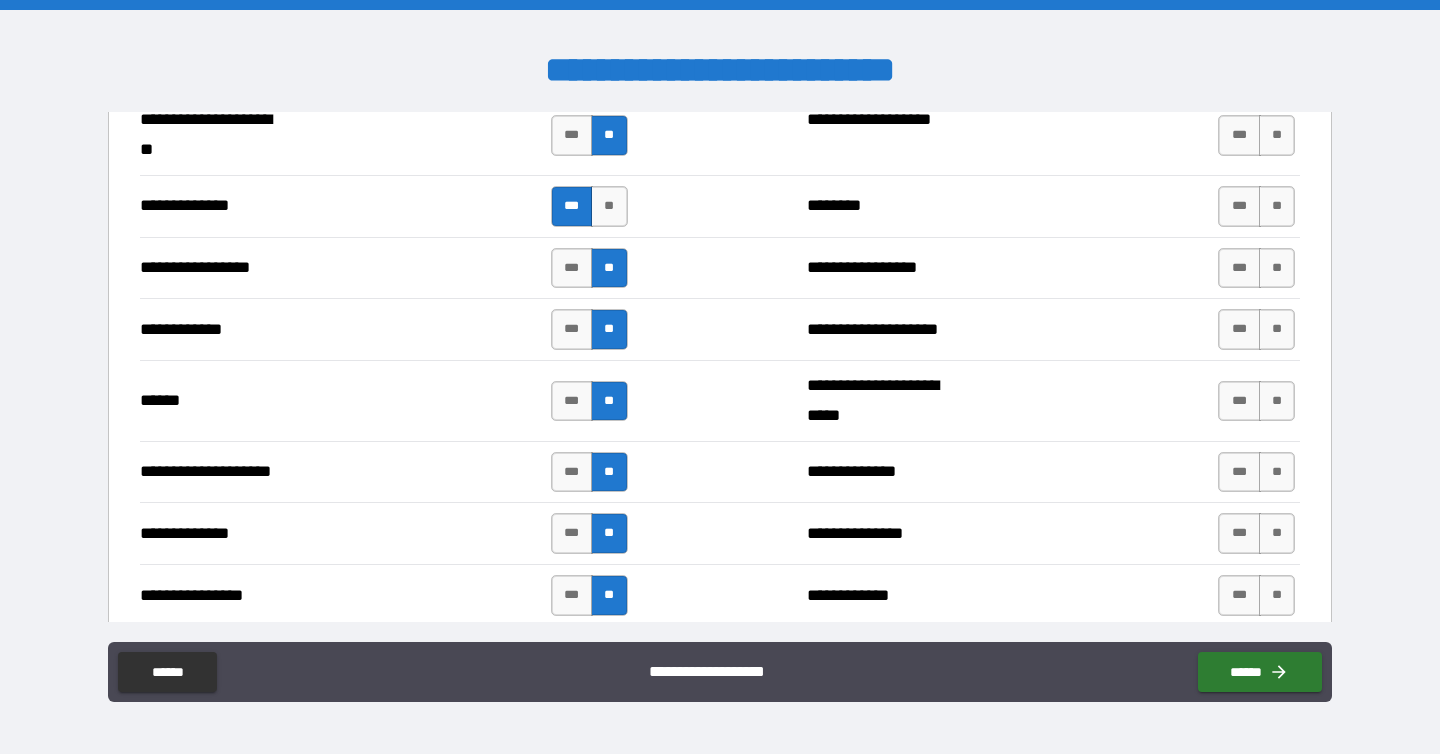 scroll, scrollTop: 3034, scrollLeft: 0, axis: vertical 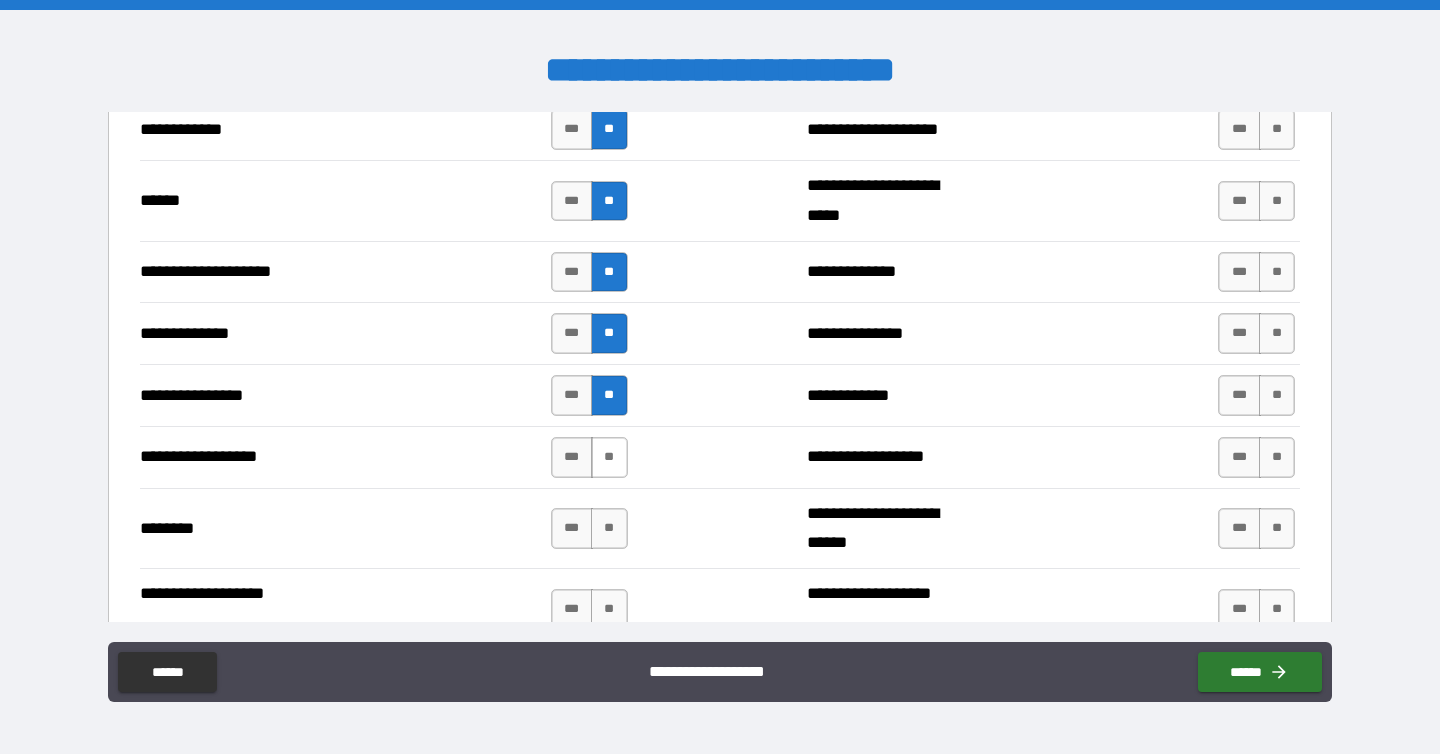 click on "**" at bounding box center [609, 457] 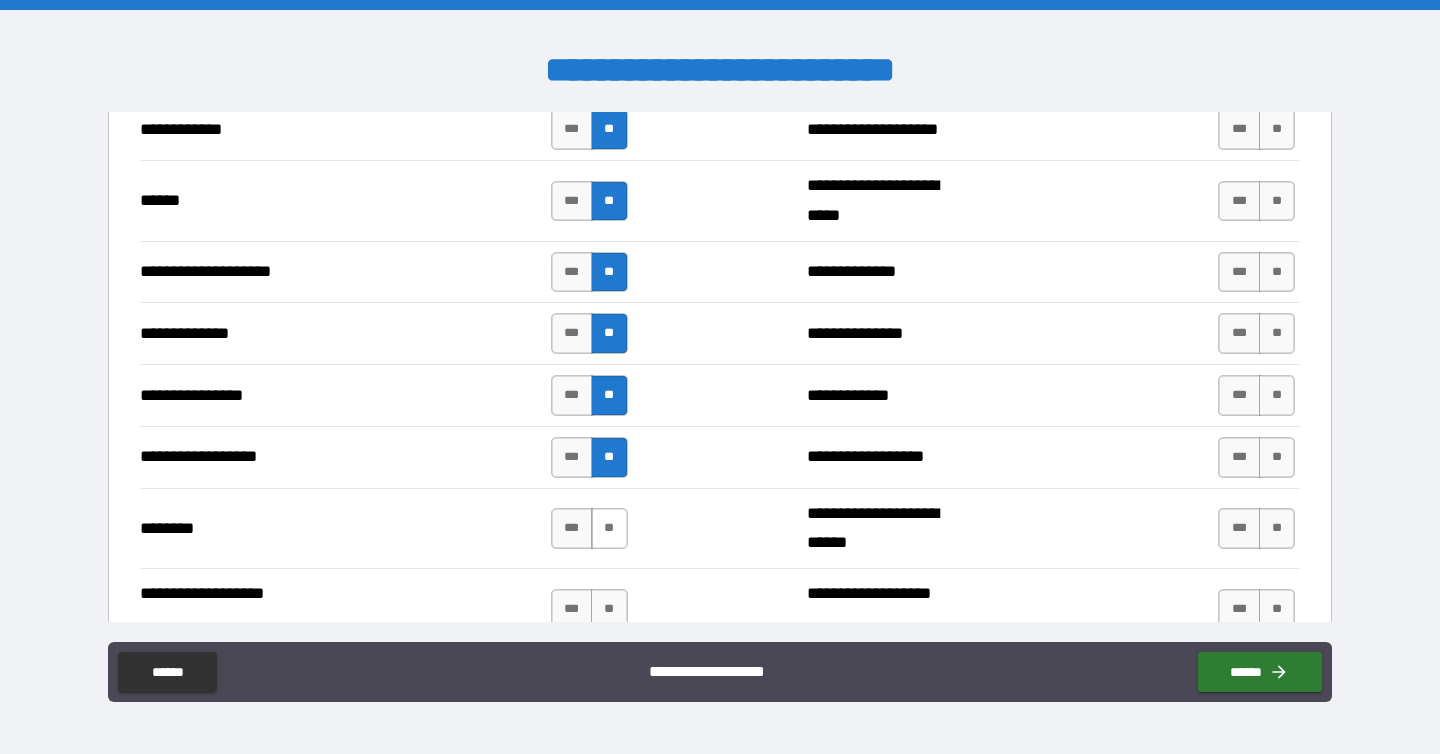 click on "**" at bounding box center (609, 528) 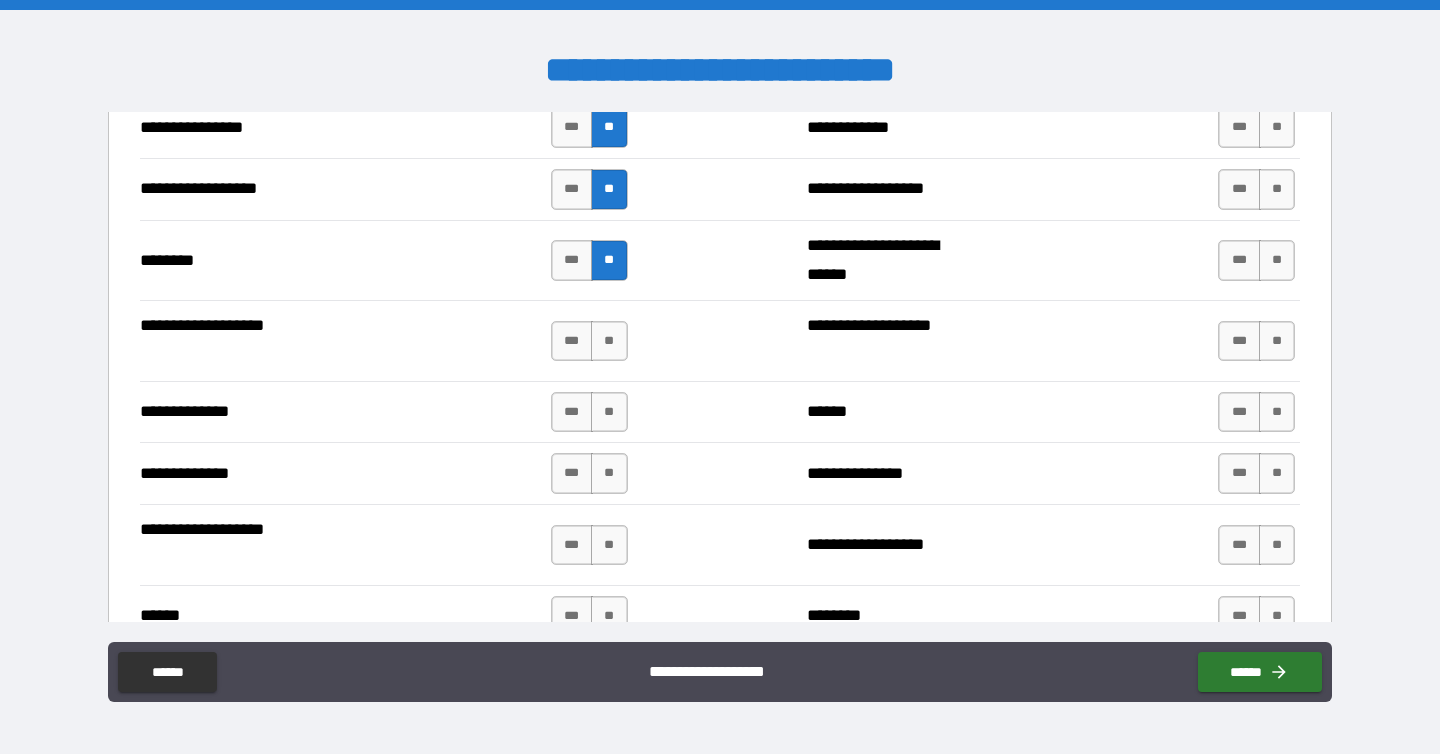 scroll, scrollTop: 3301, scrollLeft: 0, axis: vertical 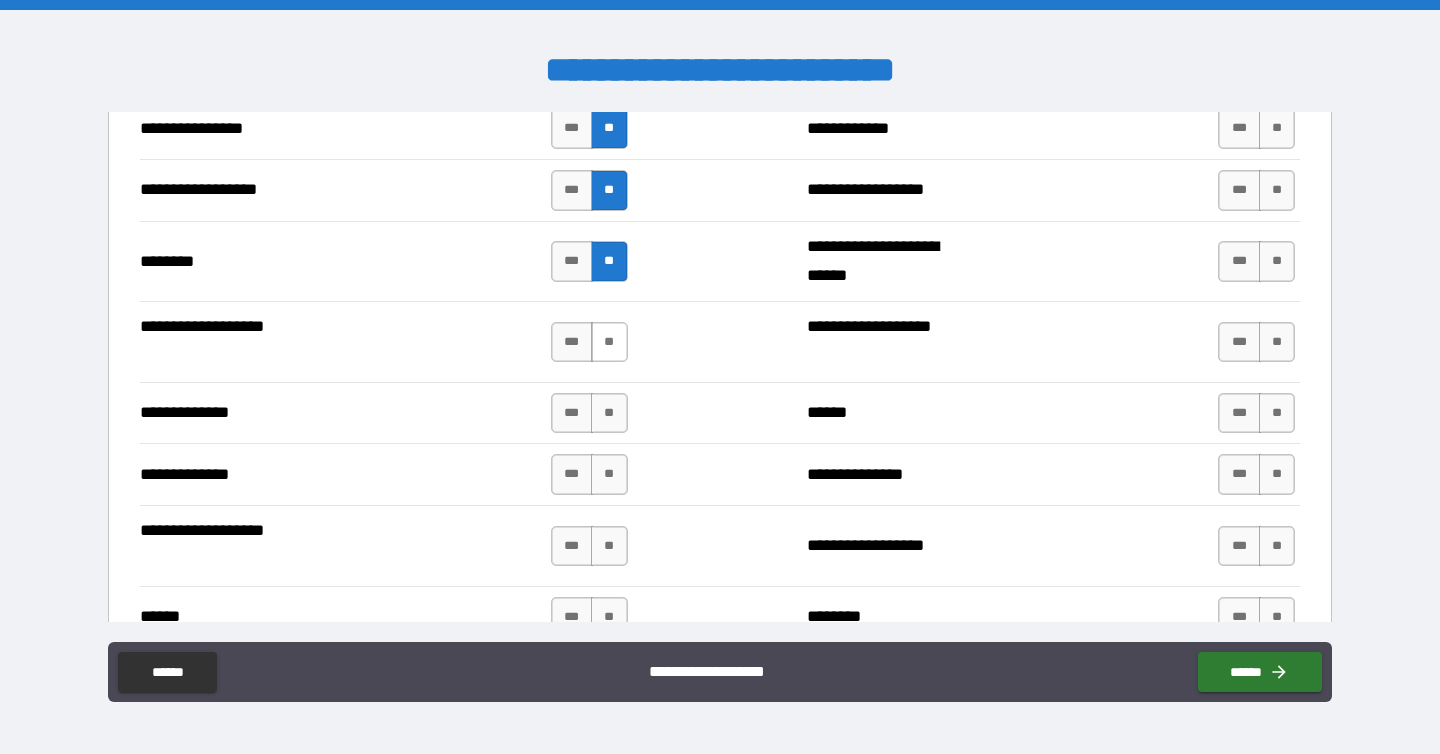 click on "**" at bounding box center (609, 342) 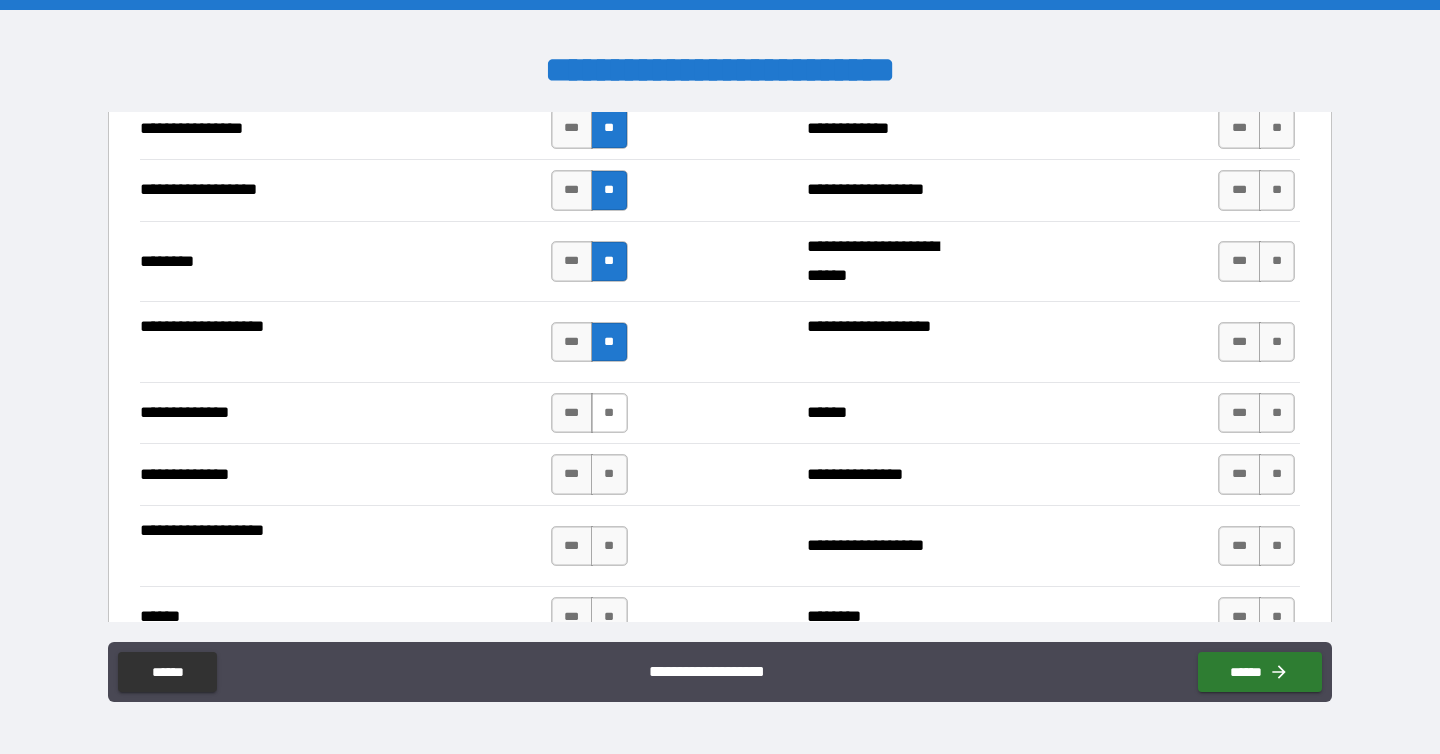 click on "**" at bounding box center (609, 413) 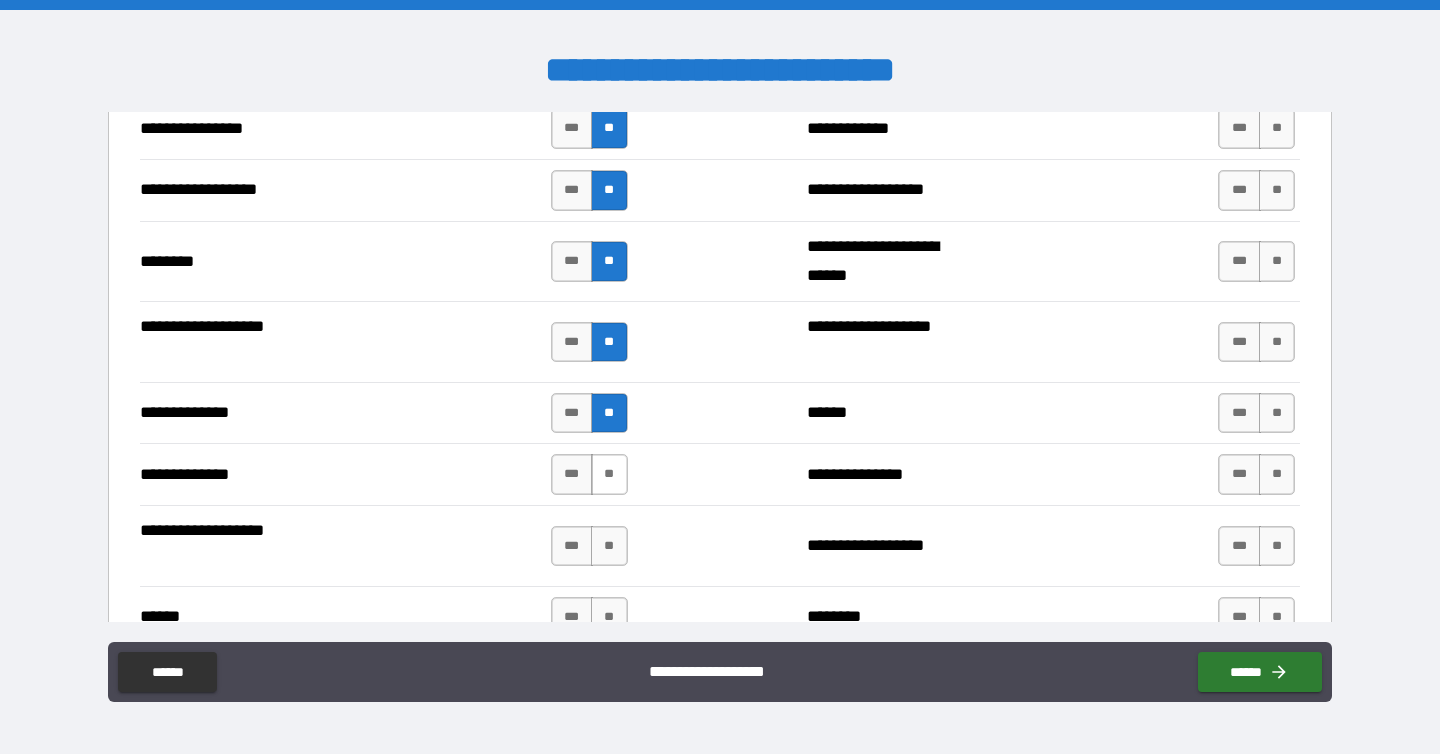 click on "**" at bounding box center (609, 474) 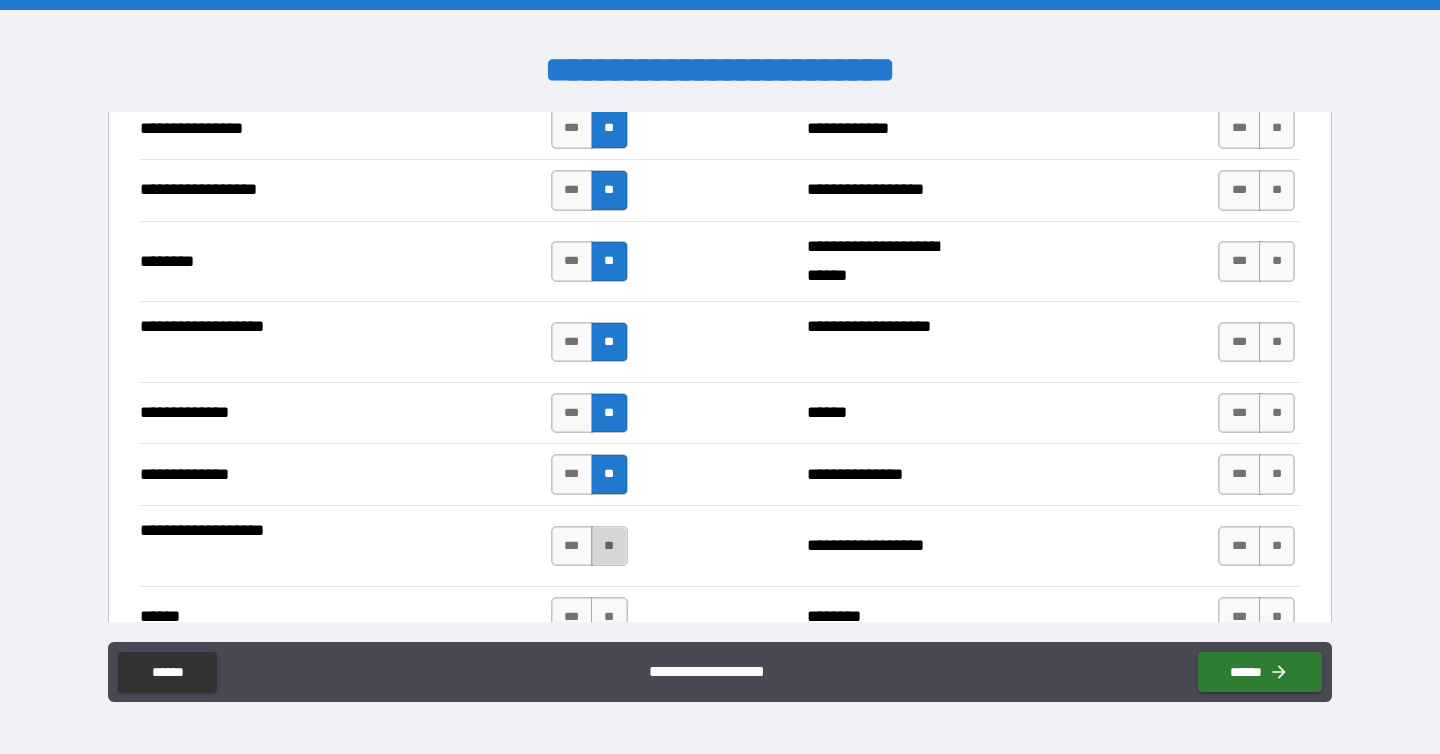 click on "**" at bounding box center (609, 546) 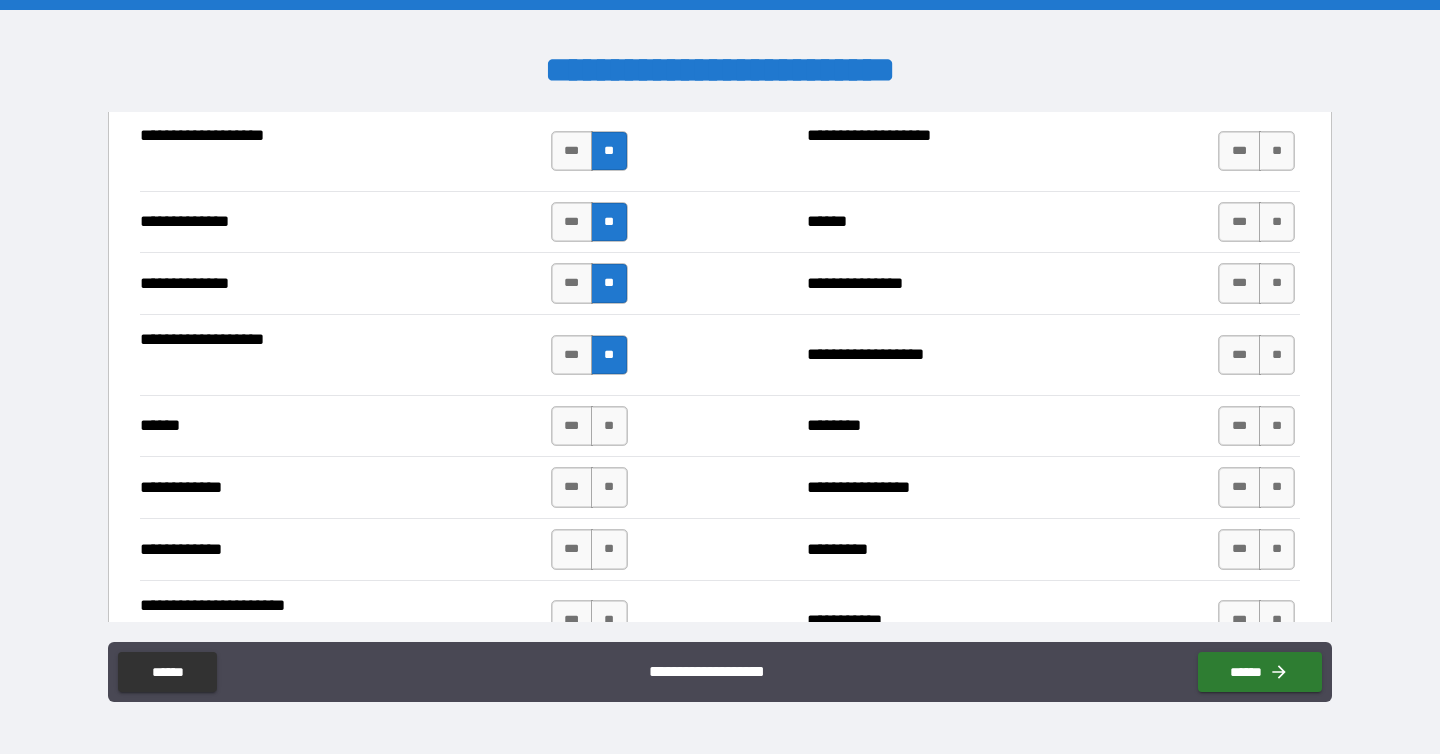 scroll, scrollTop: 3491, scrollLeft: 0, axis: vertical 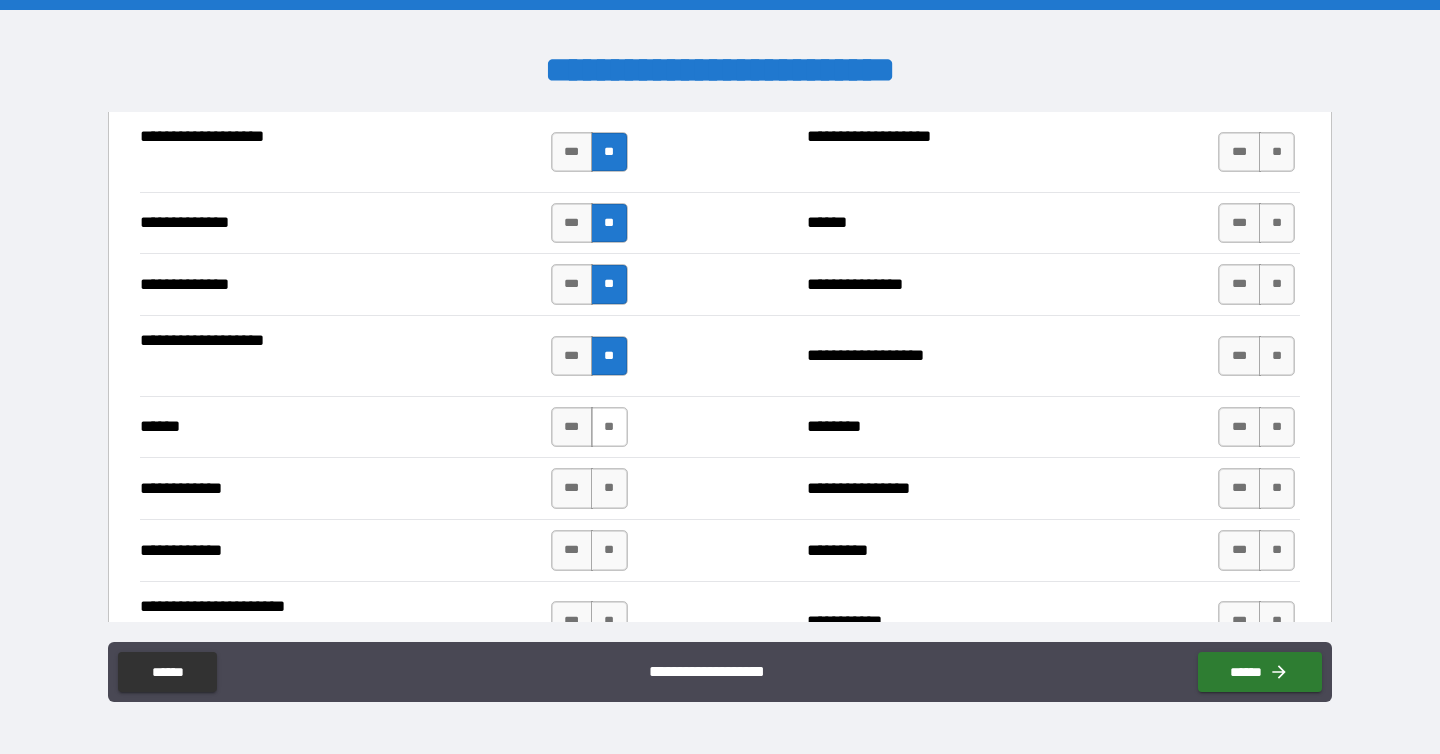 click on "**" at bounding box center [609, 427] 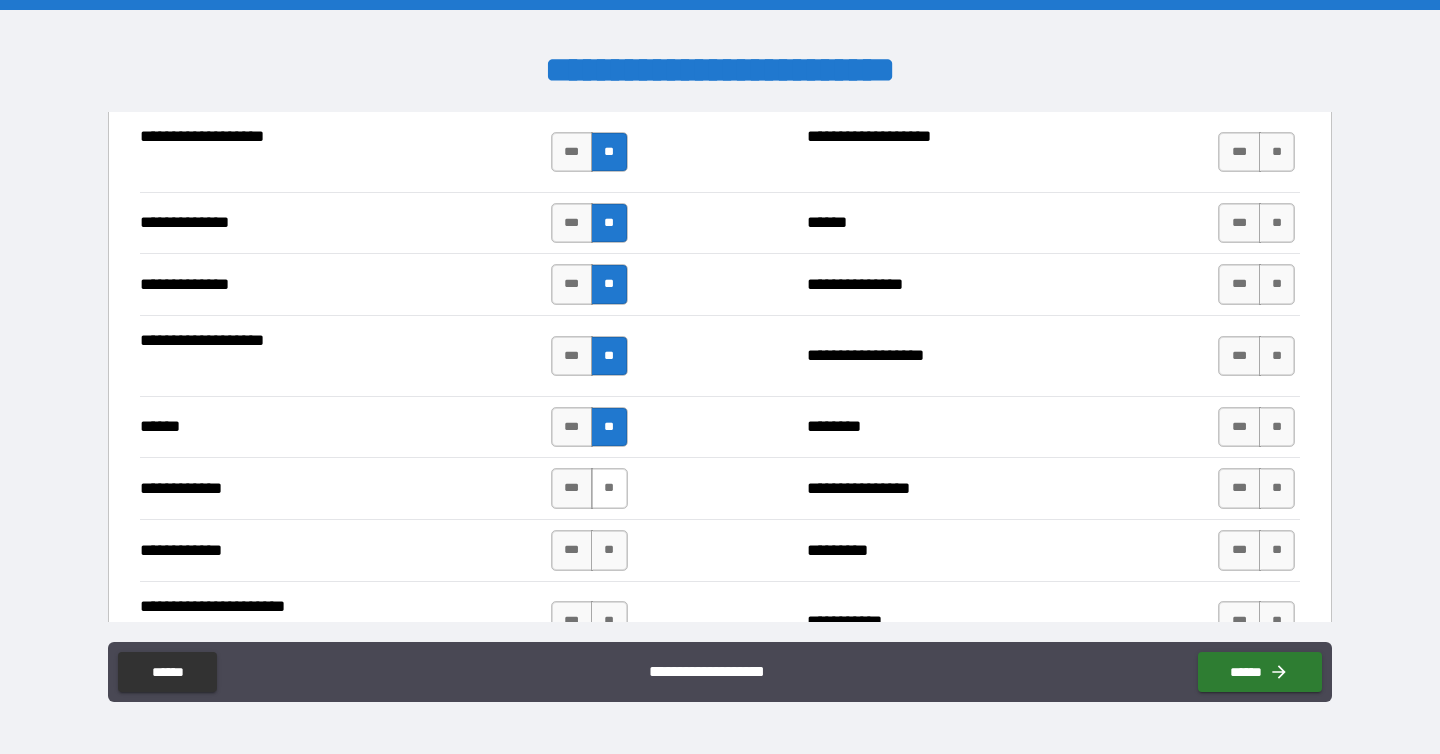 click on "**" at bounding box center [609, 488] 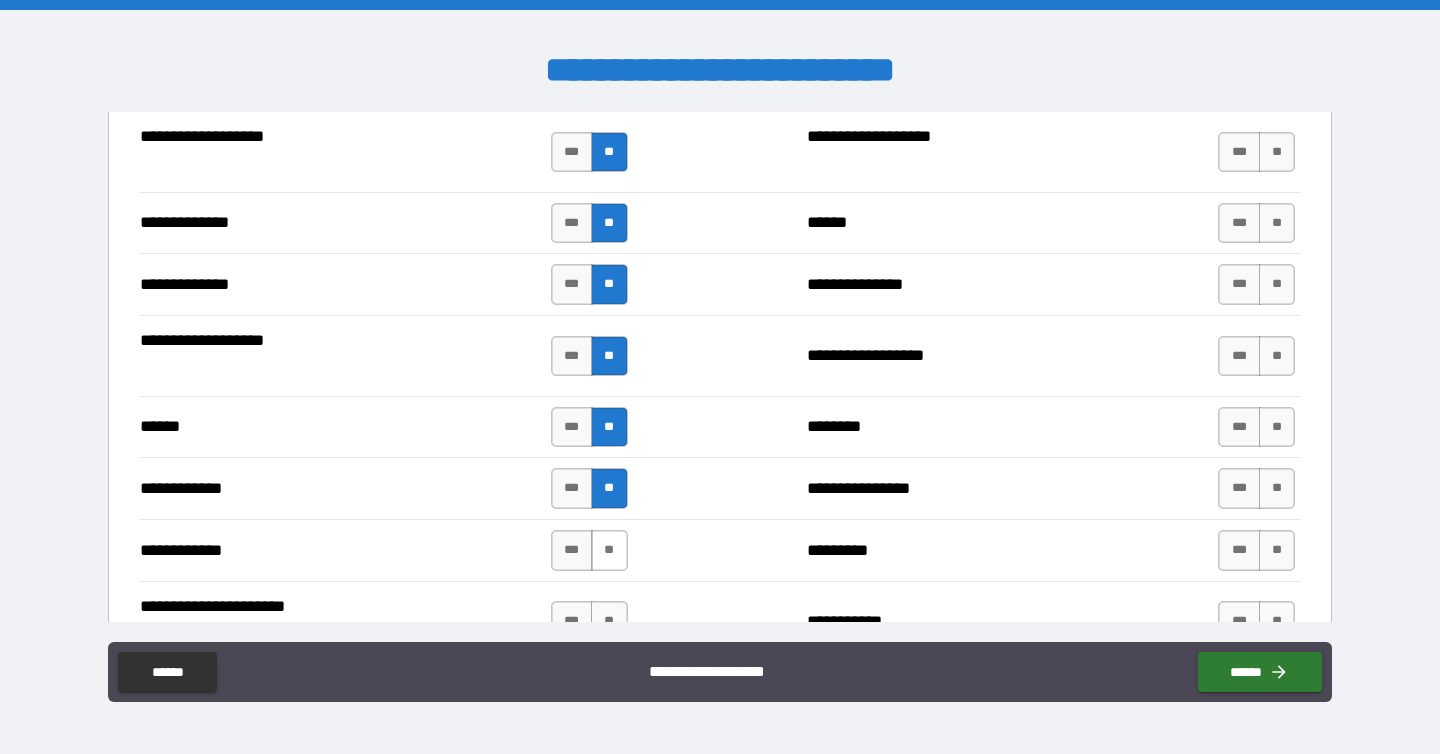 click on "**" at bounding box center [609, 550] 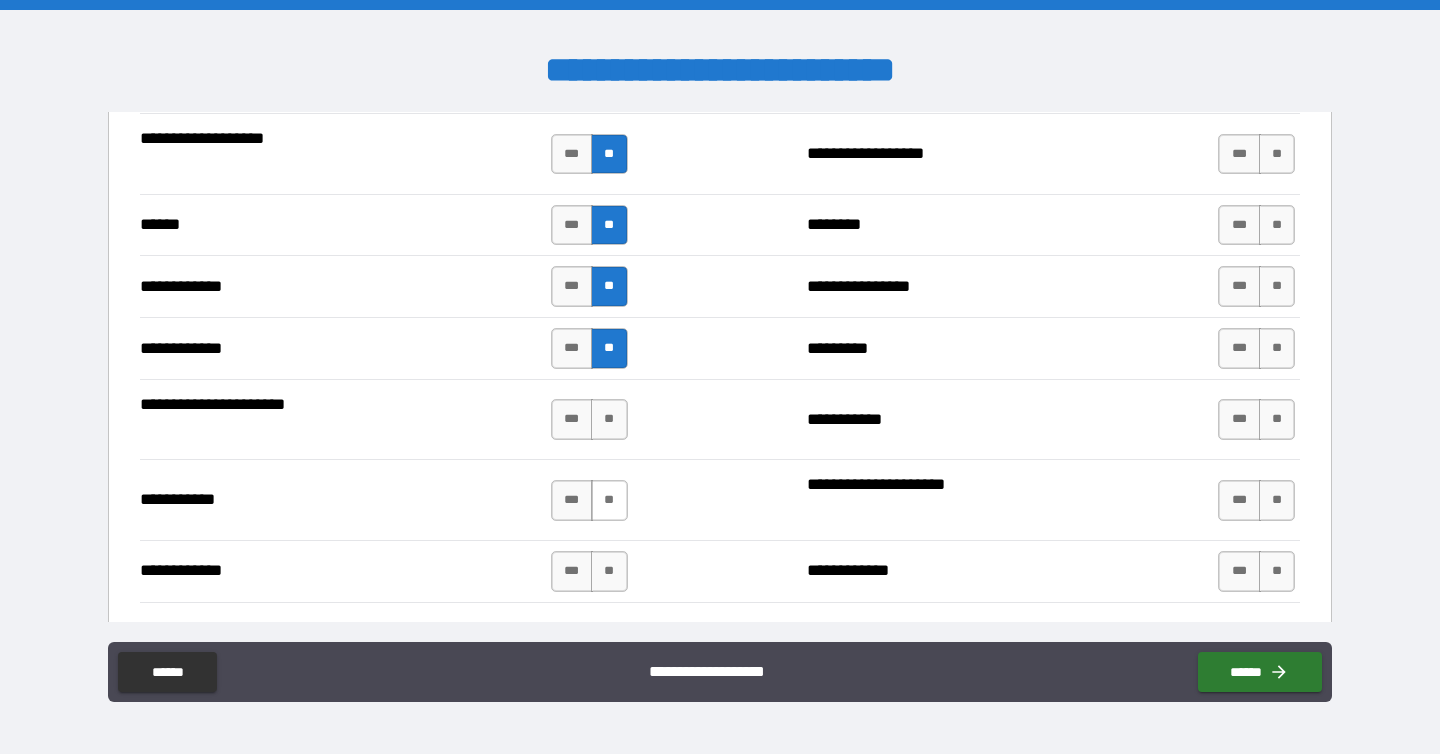 scroll, scrollTop: 3692, scrollLeft: 0, axis: vertical 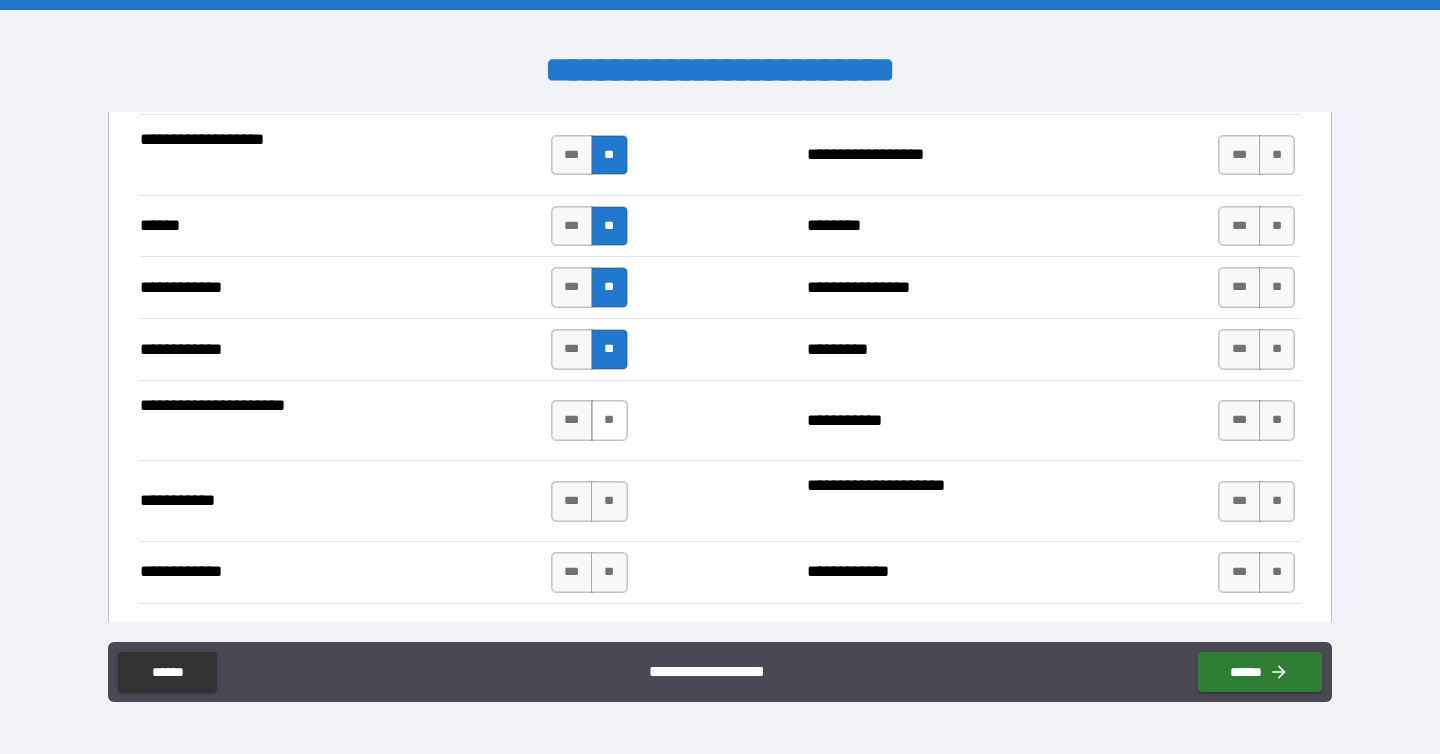 click on "**" at bounding box center (609, 420) 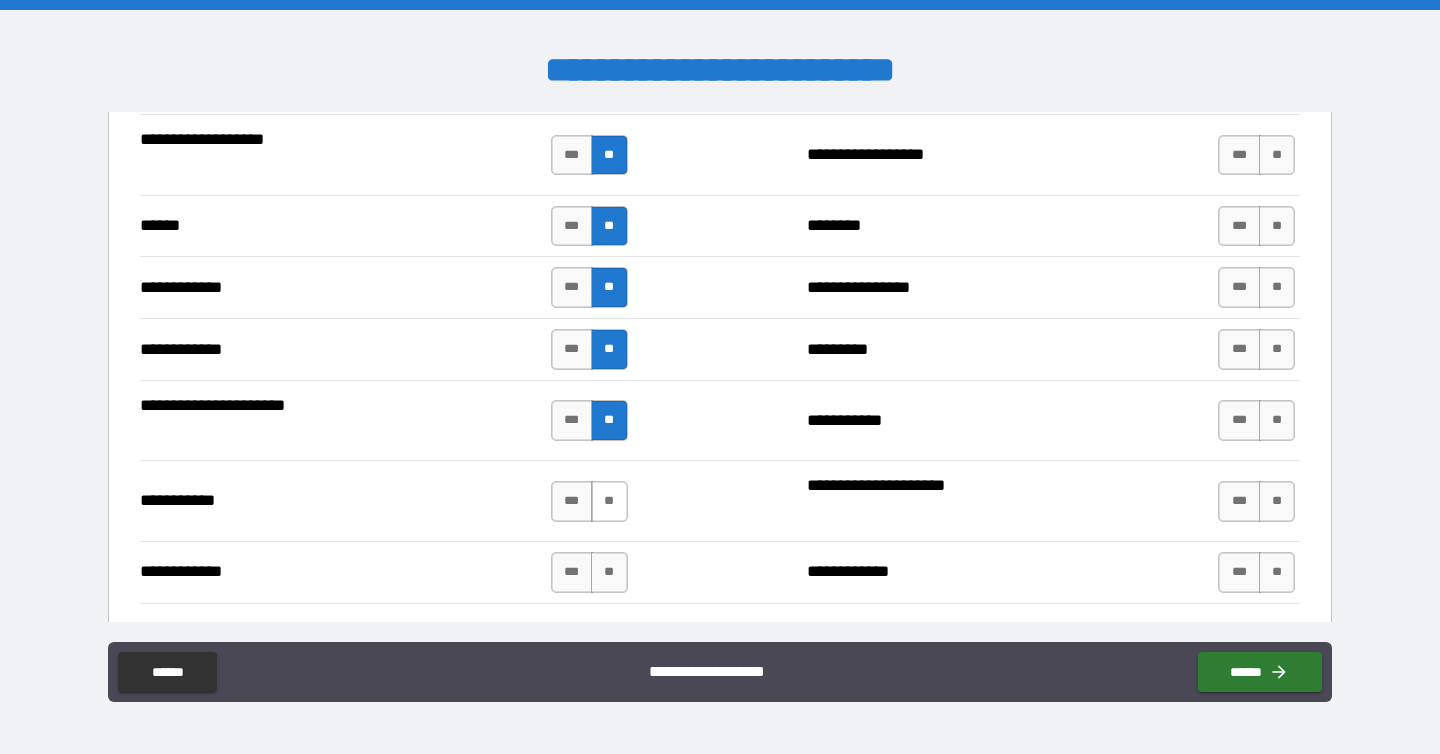 click on "**" at bounding box center [609, 501] 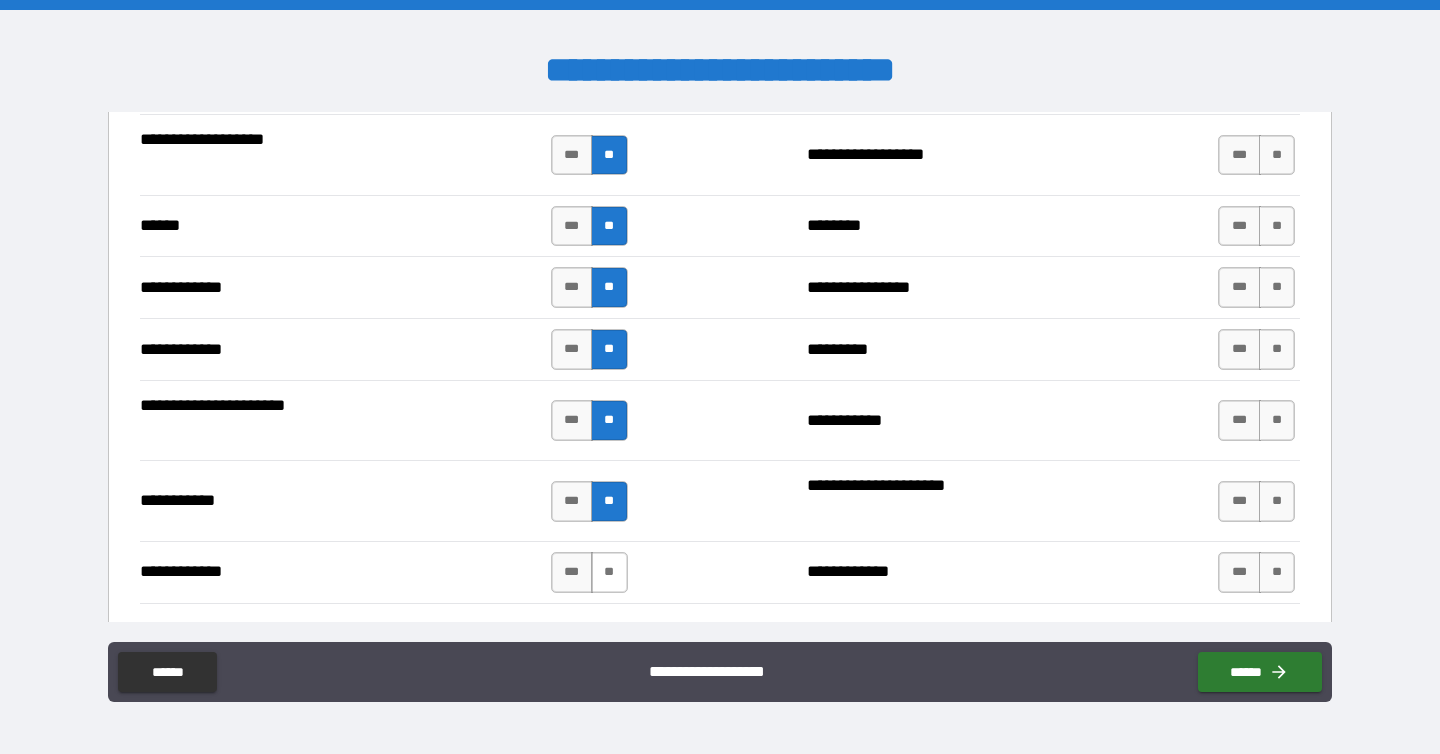 click on "**" at bounding box center (609, 572) 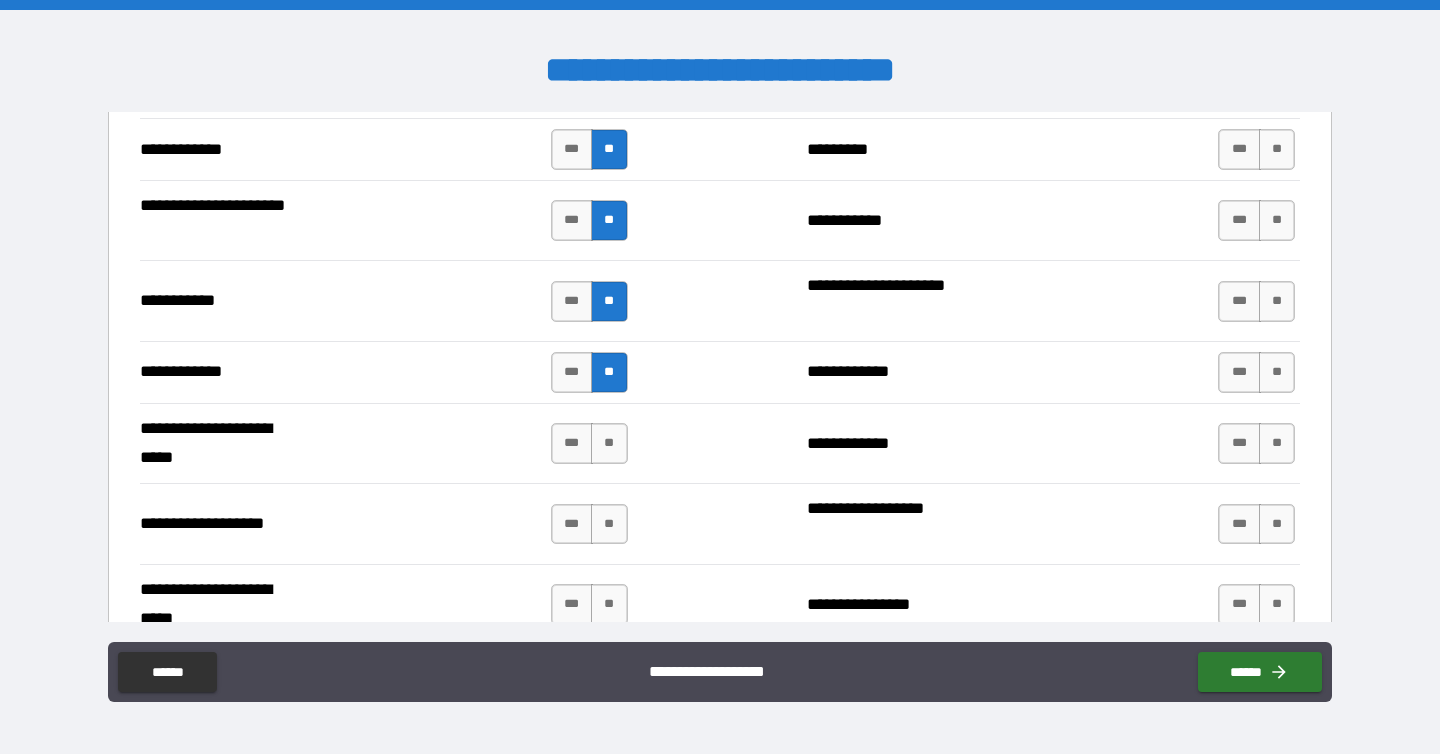 scroll, scrollTop: 3894, scrollLeft: 0, axis: vertical 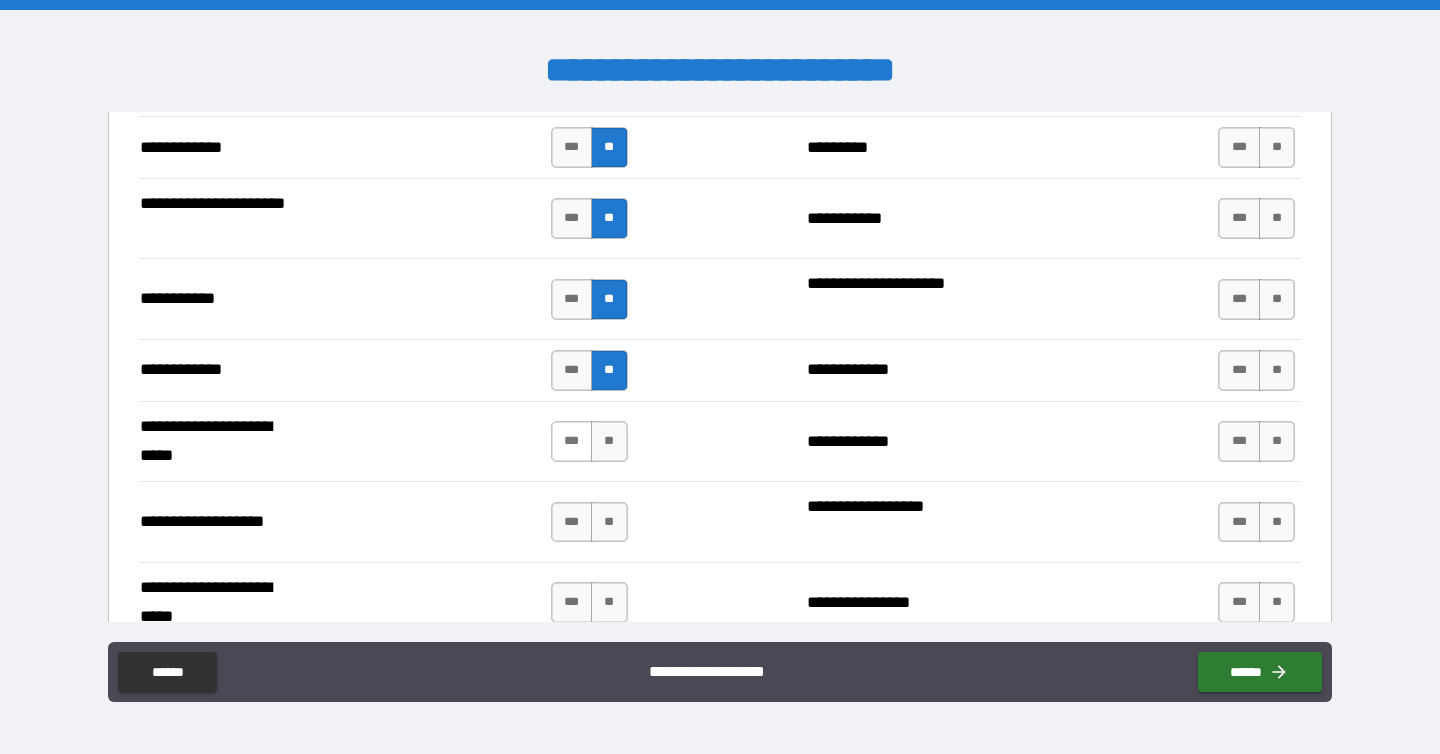 click on "***" at bounding box center [572, 441] 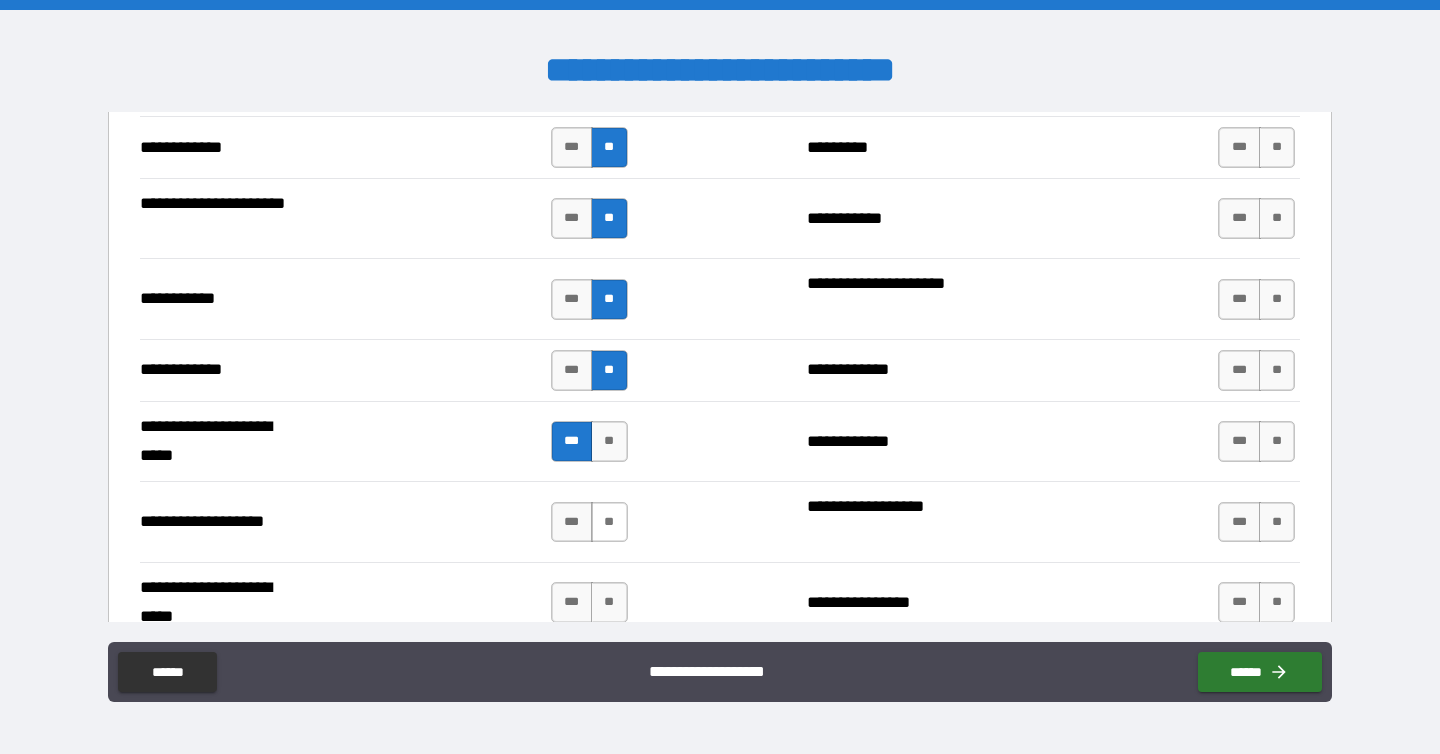 click on "**" at bounding box center [609, 522] 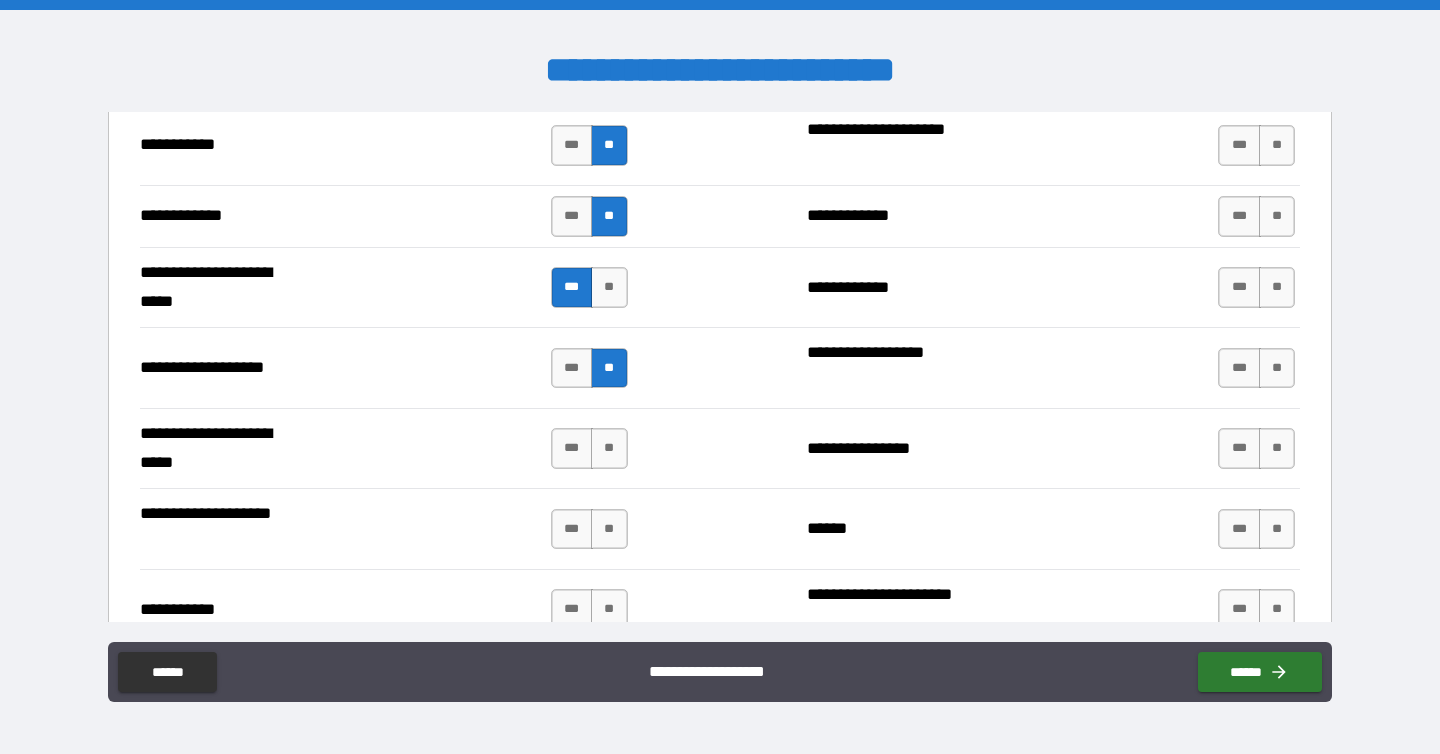 scroll, scrollTop: 4082, scrollLeft: 0, axis: vertical 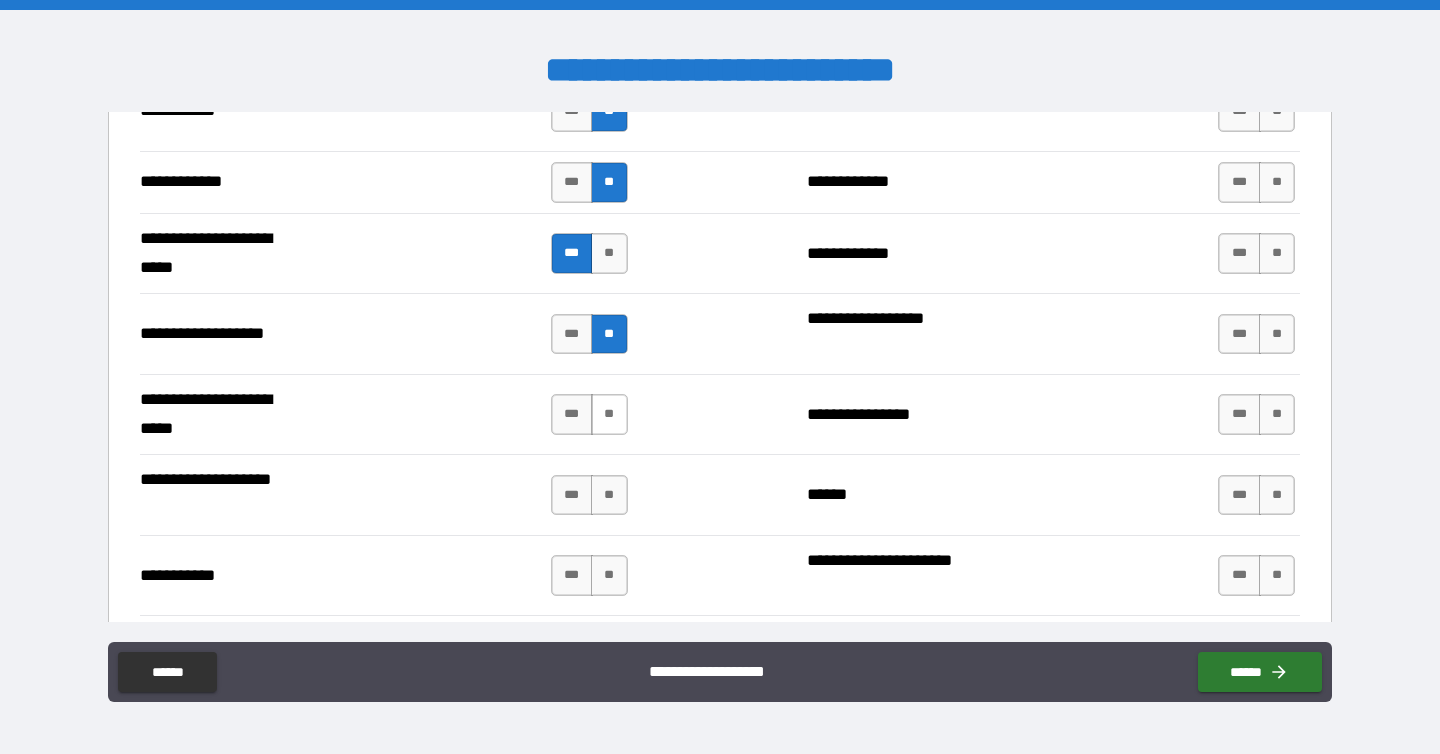 click on "**" at bounding box center (609, 414) 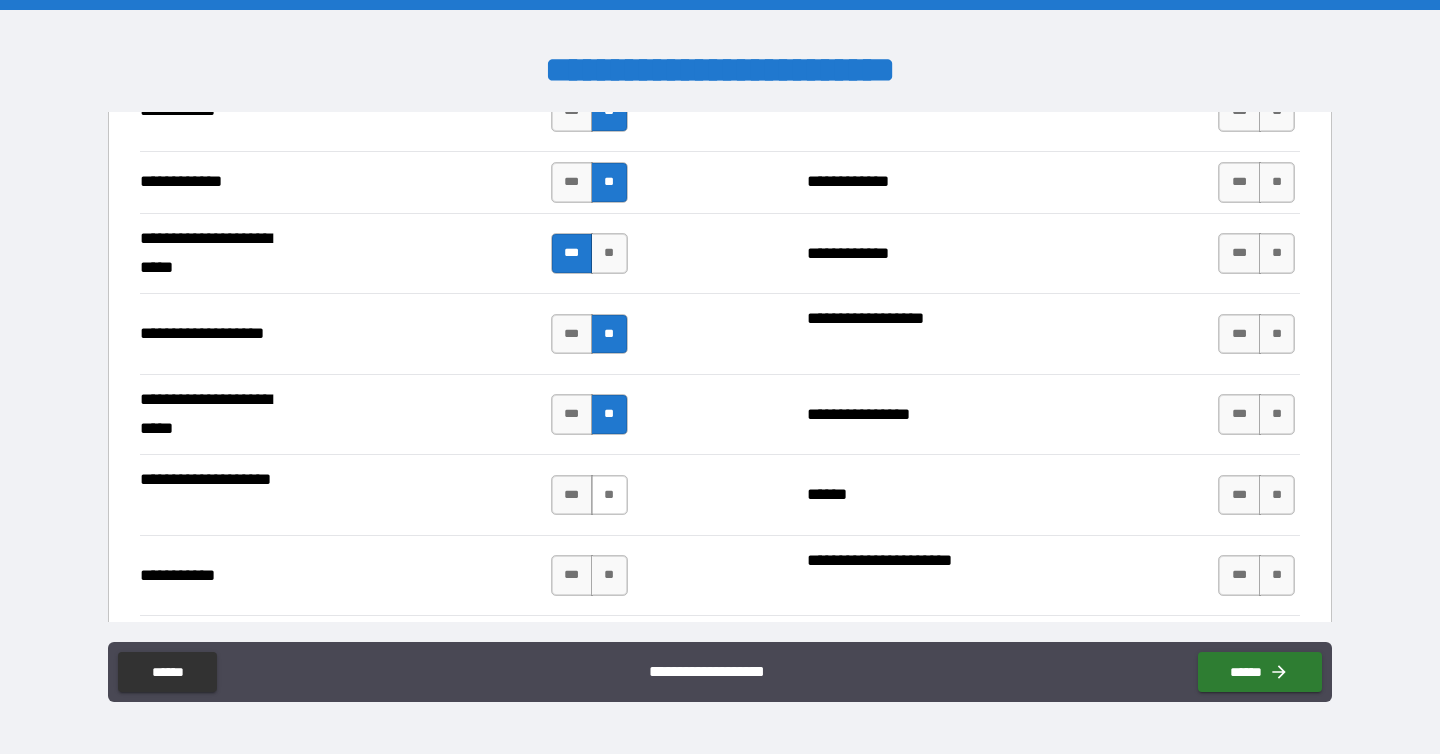 click on "**" at bounding box center [609, 495] 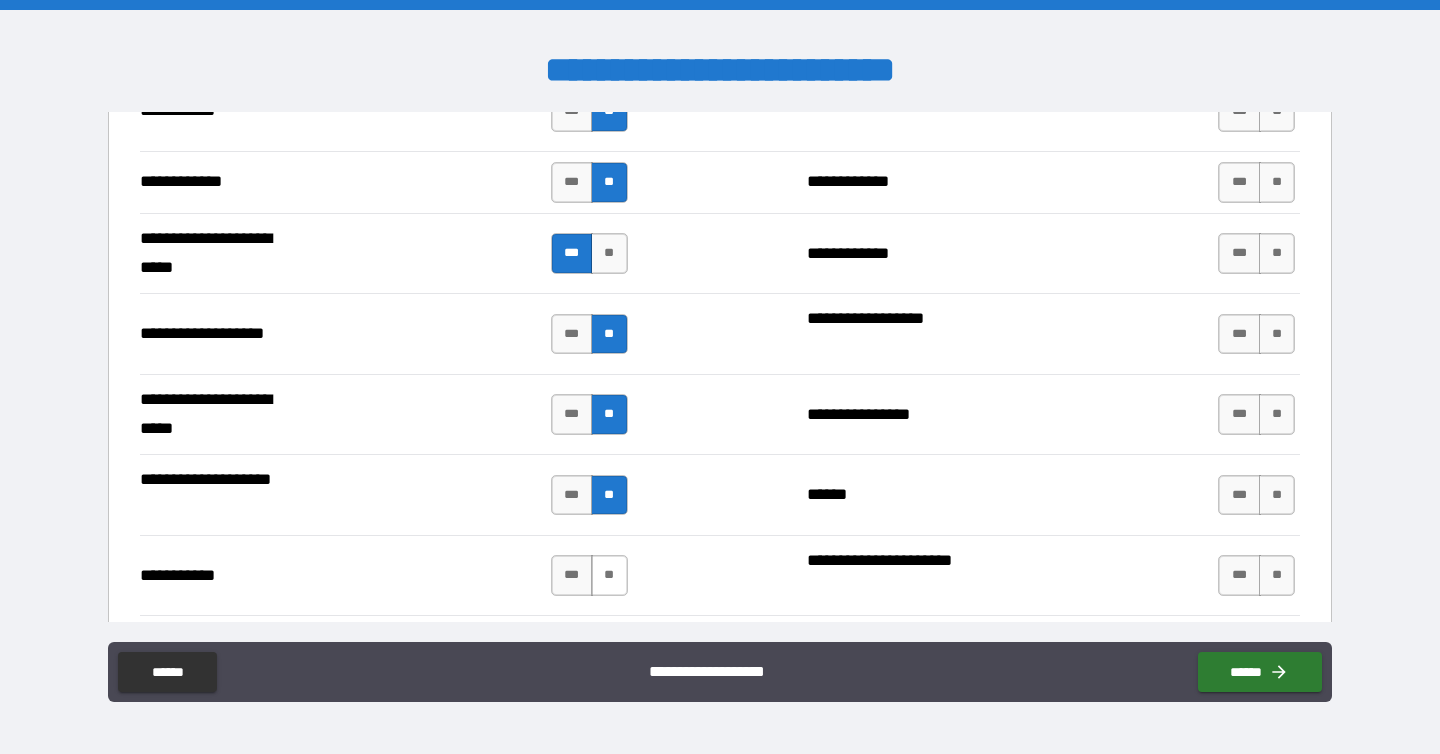 click on "**" at bounding box center [609, 575] 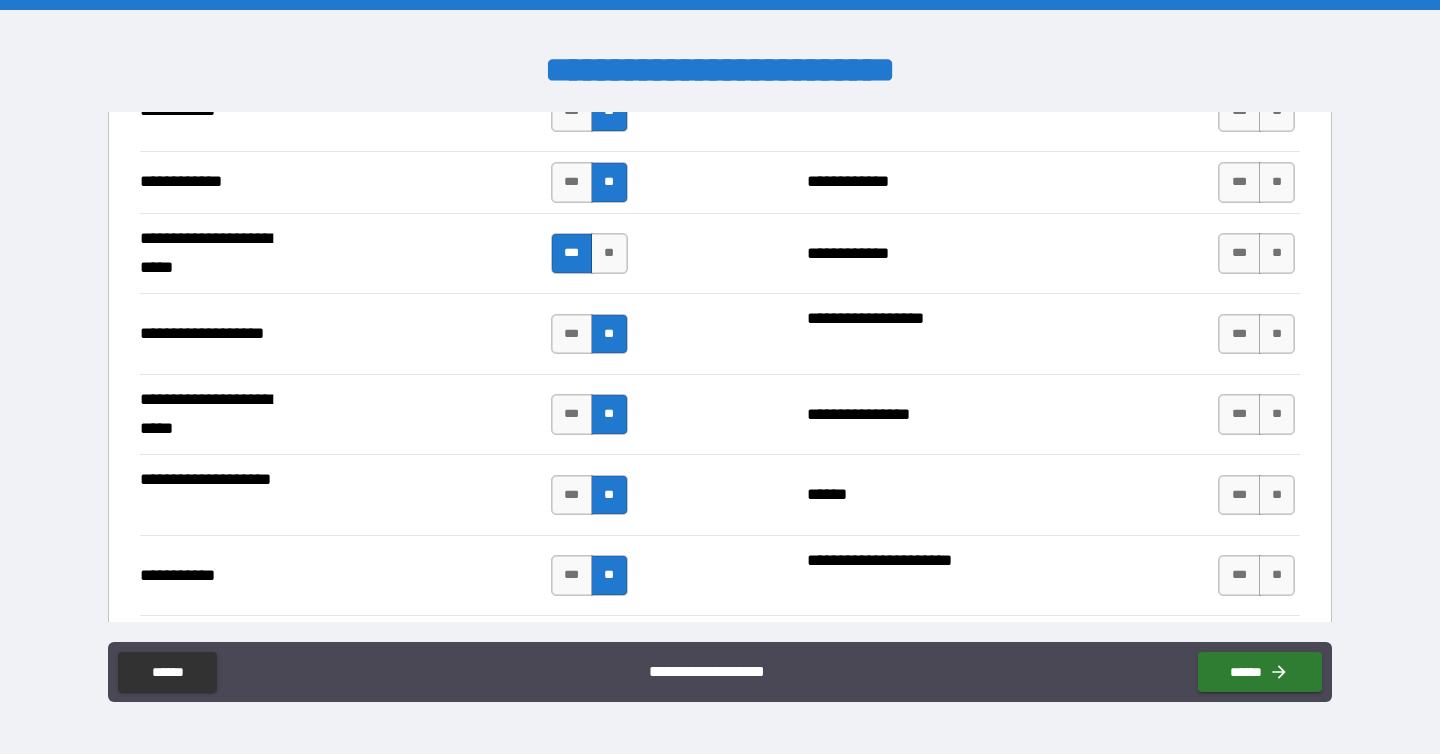 scroll, scrollTop: 4348, scrollLeft: 0, axis: vertical 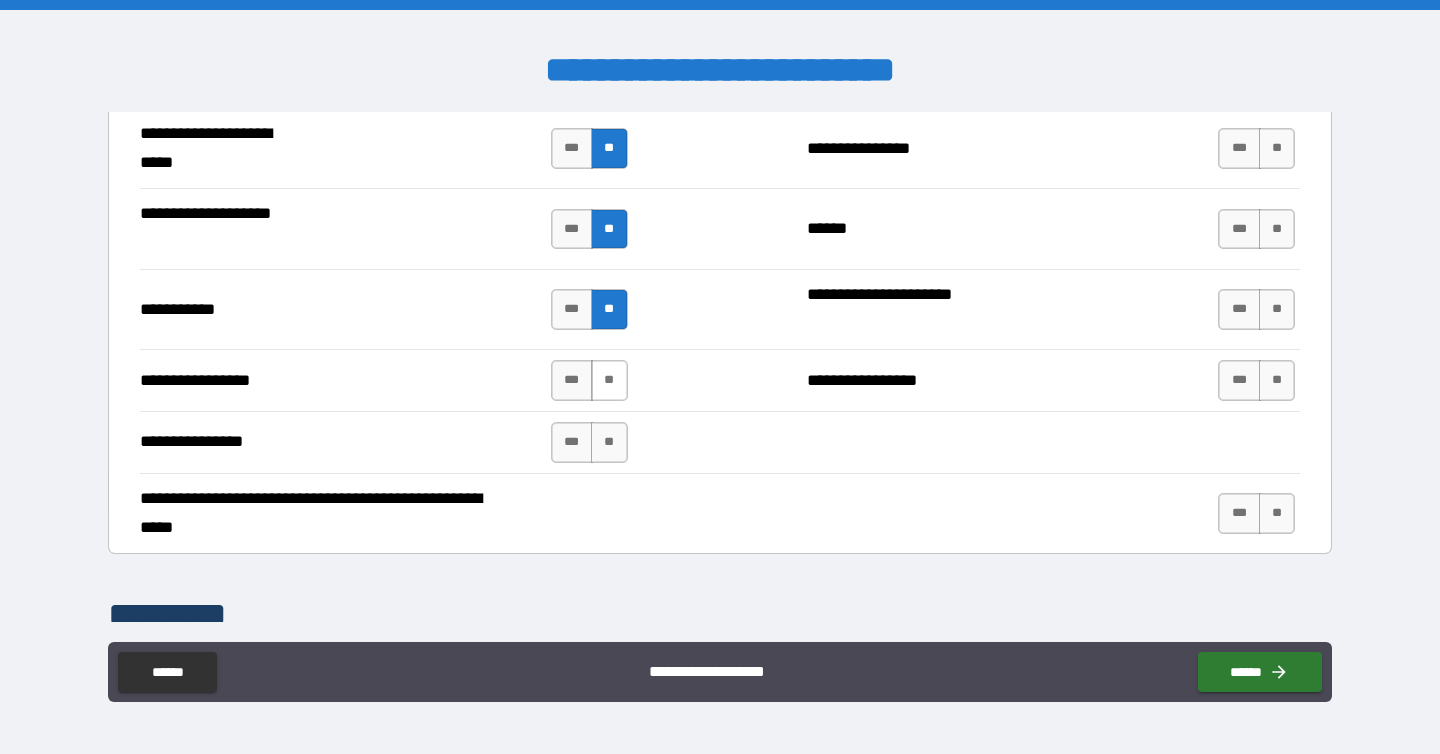 click on "**" at bounding box center [609, 380] 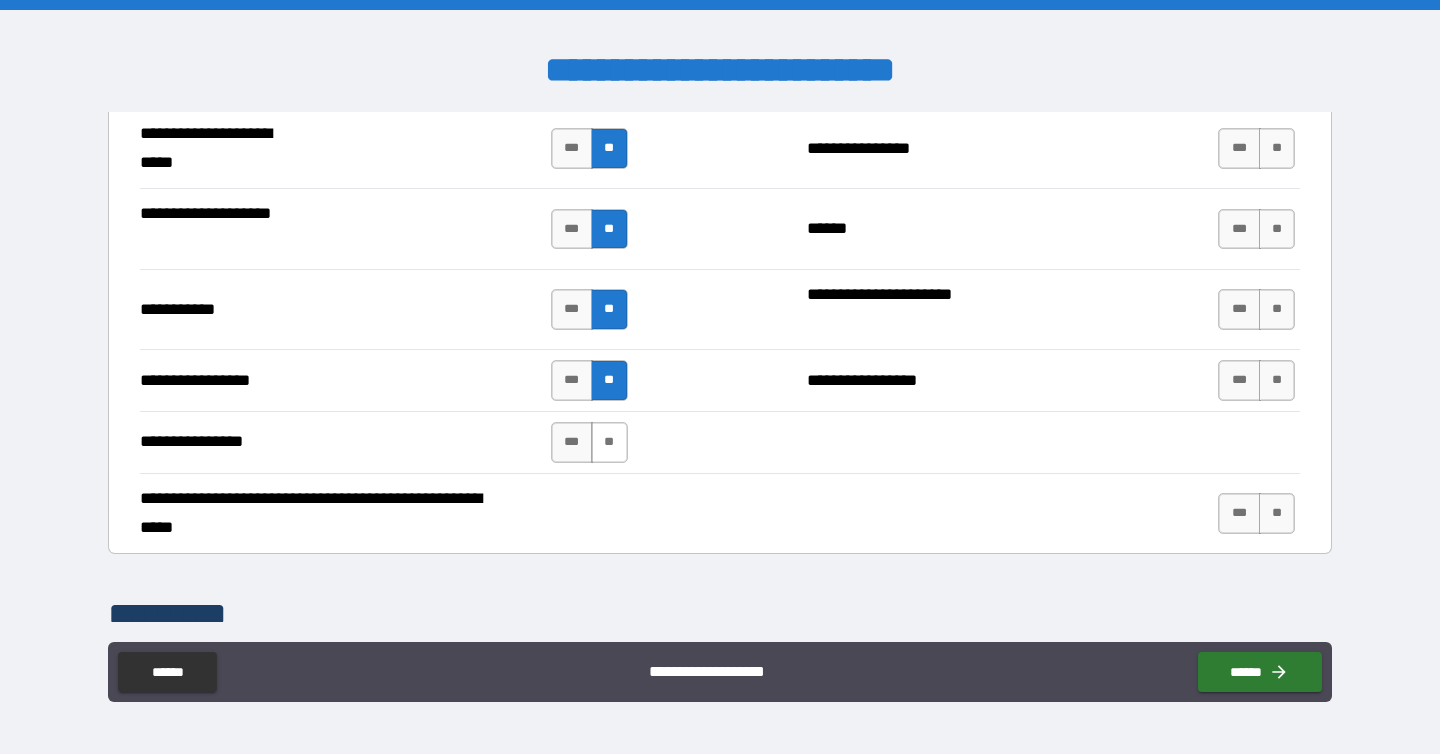 click on "**" at bounding box center (609, 442) 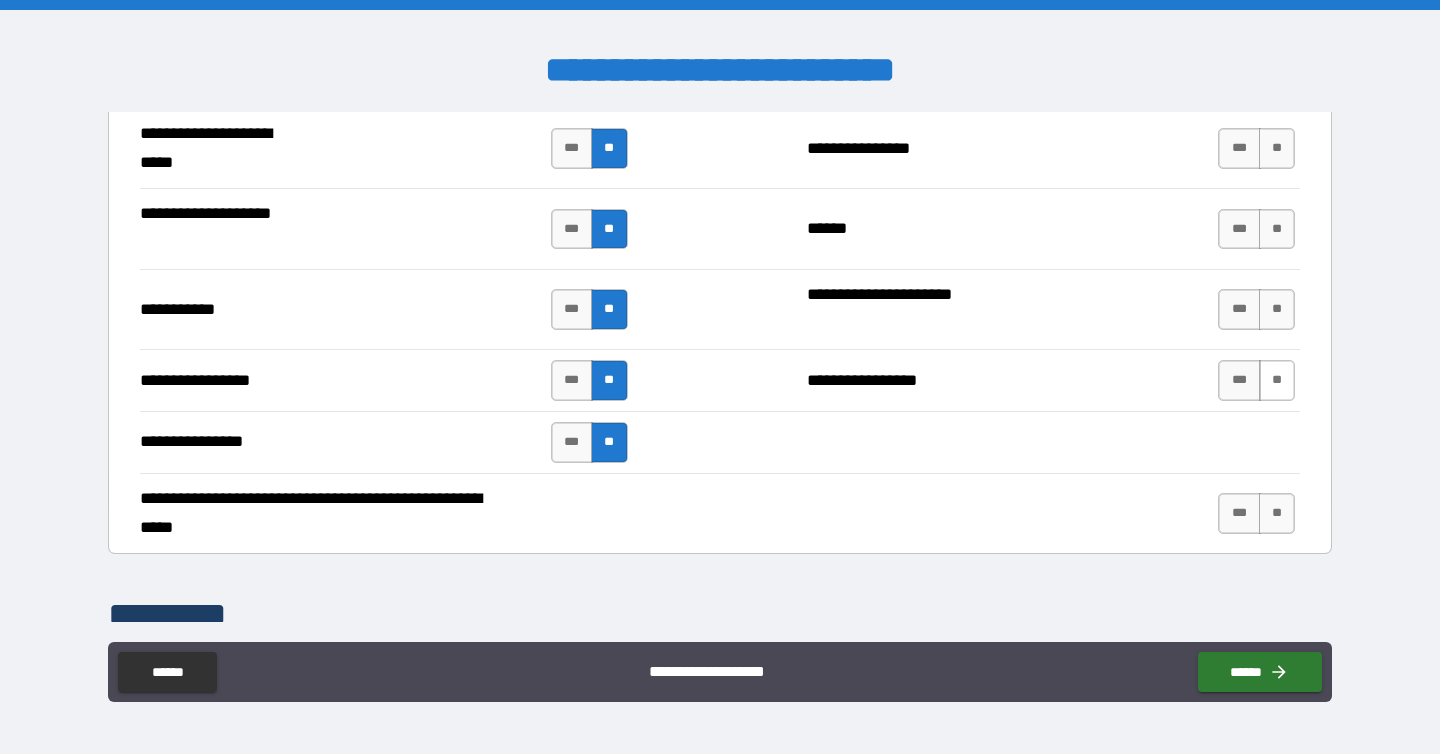 click on "**" at bounding box center [1277, 380] 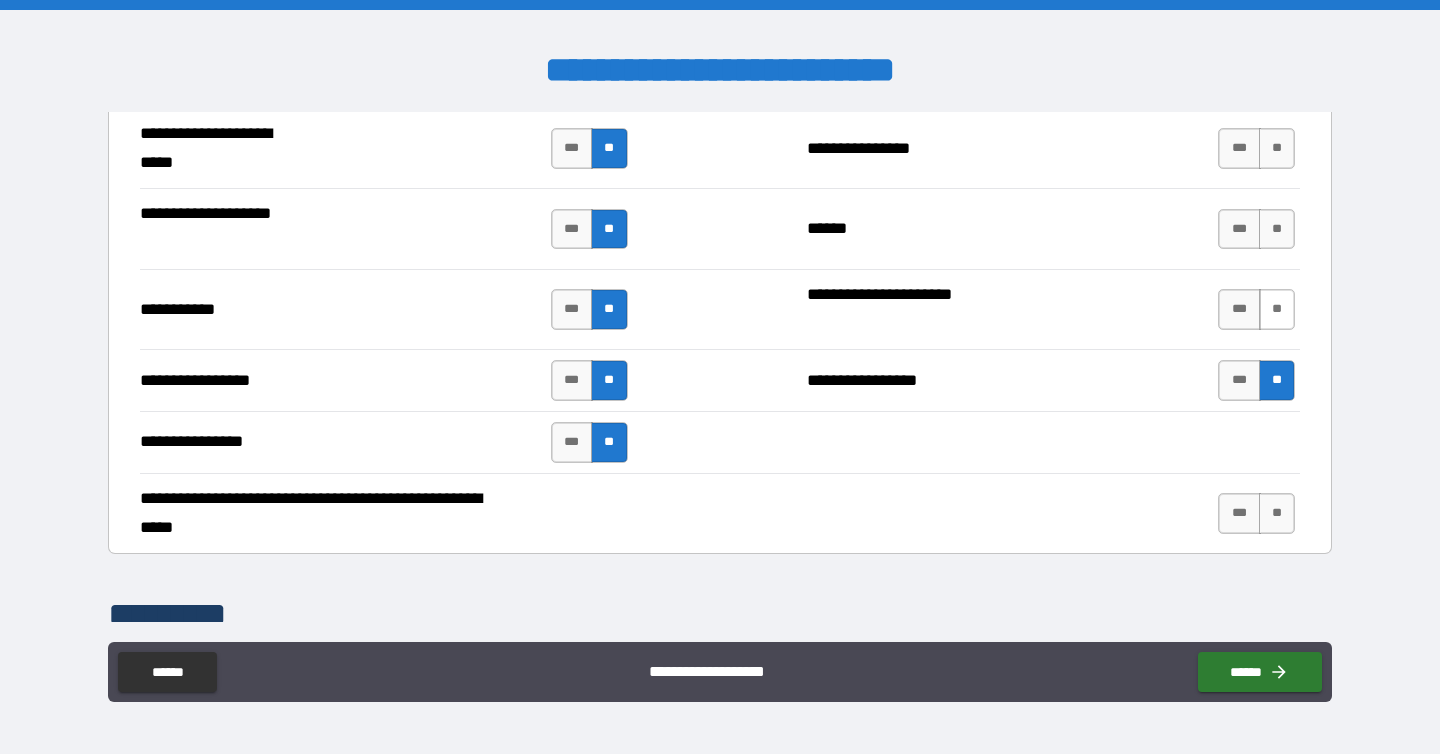 click on "**" at bounding box center [1277, 309] 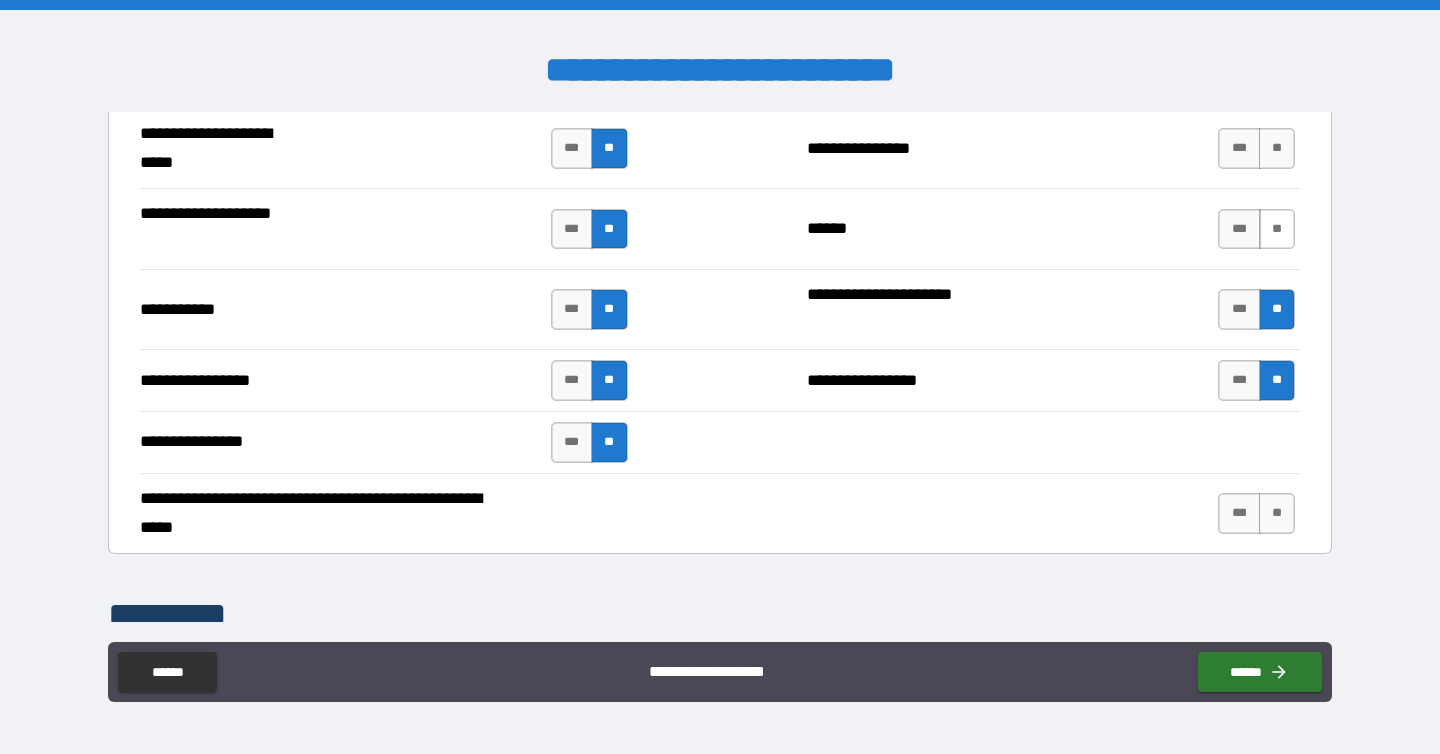 click on "**" at bounding box center (1277, 229) 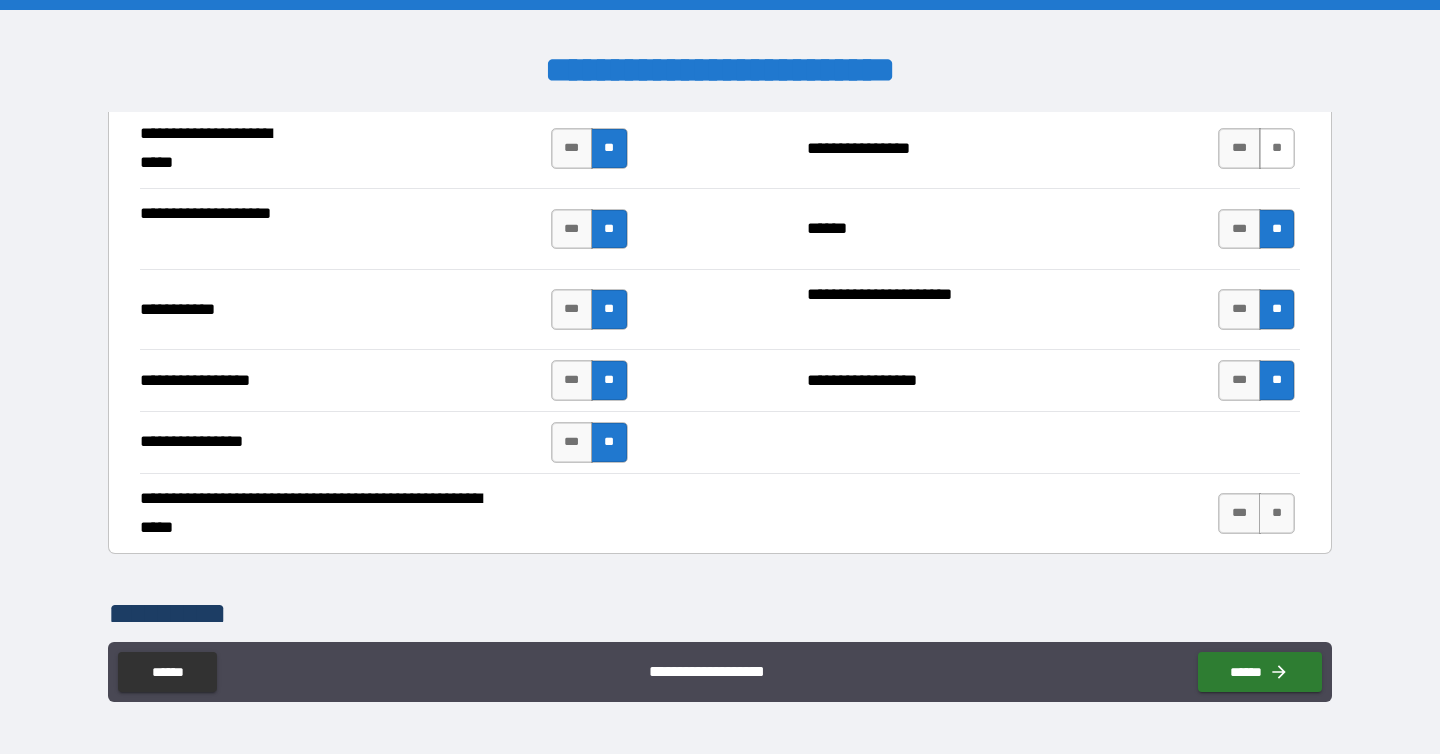 click on "**" at bounding box center (1277, 148) 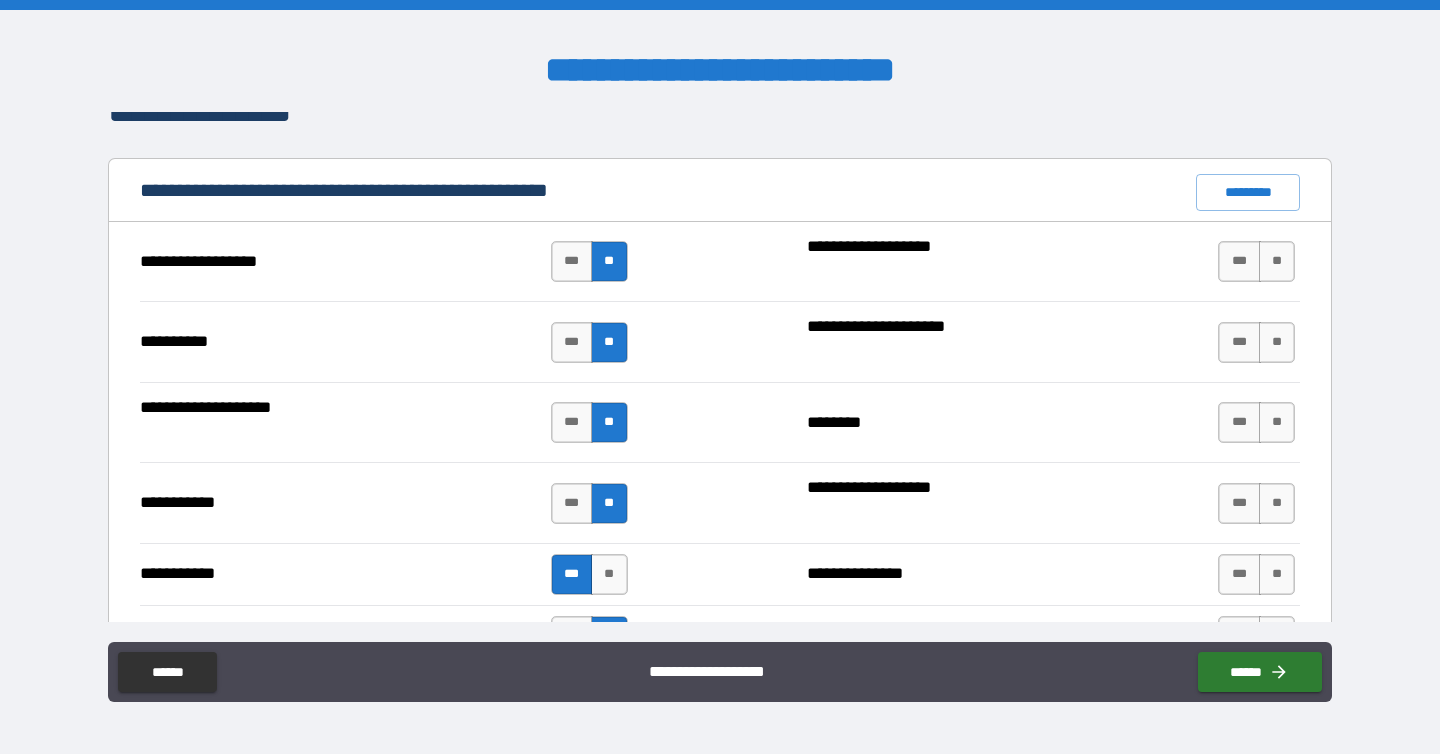 scroll, scrollTop: 1857, scrollLeft: 0, axis: vertical 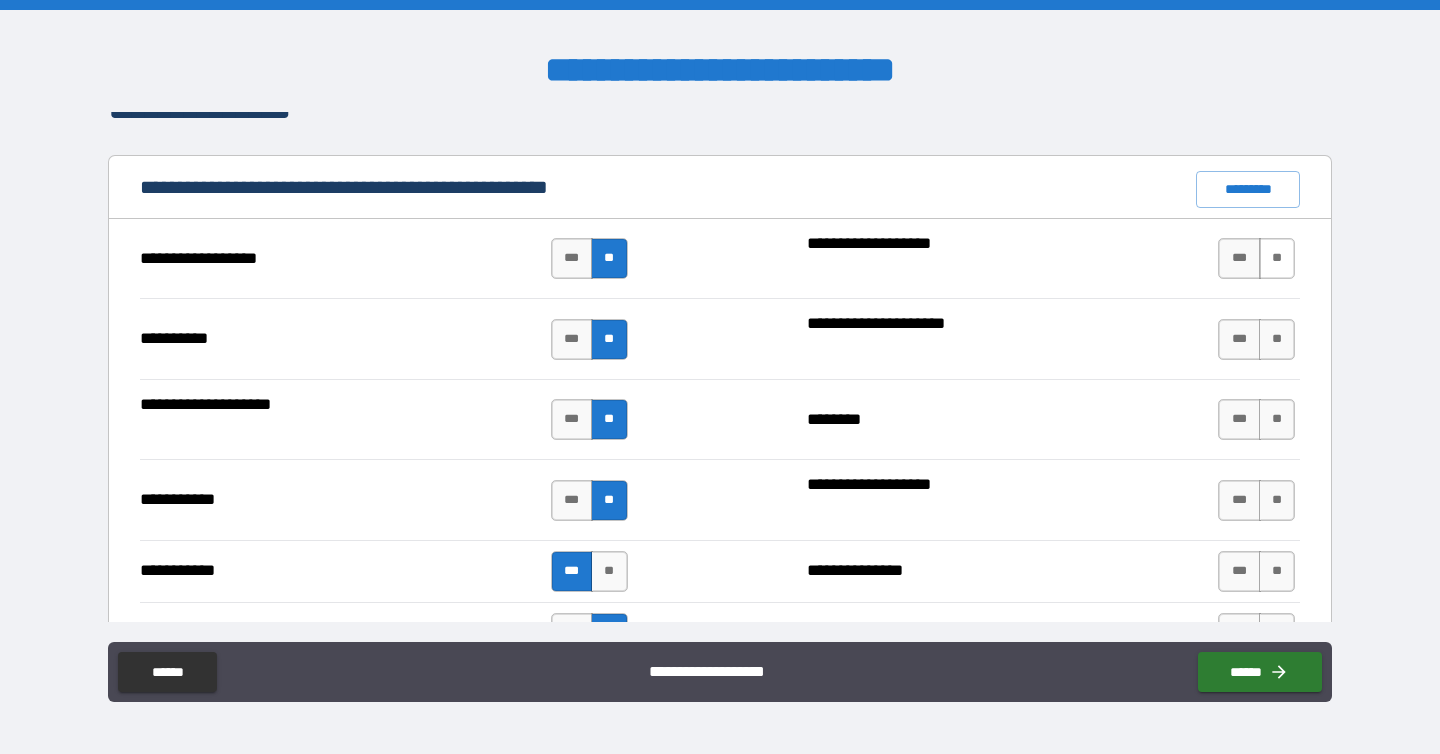 click on "**" at bounding box center (1277, 258) 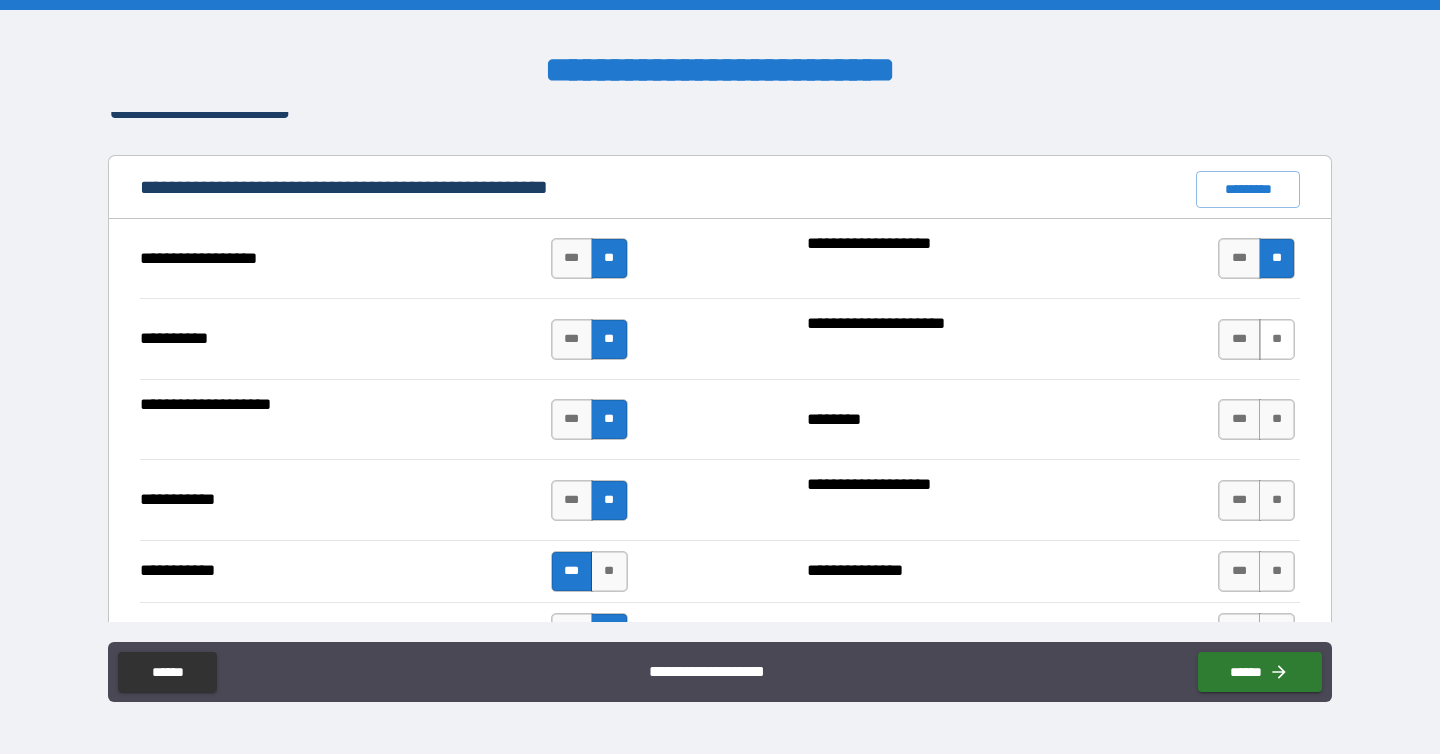 click on "**" at bounding box center (1277, 339) 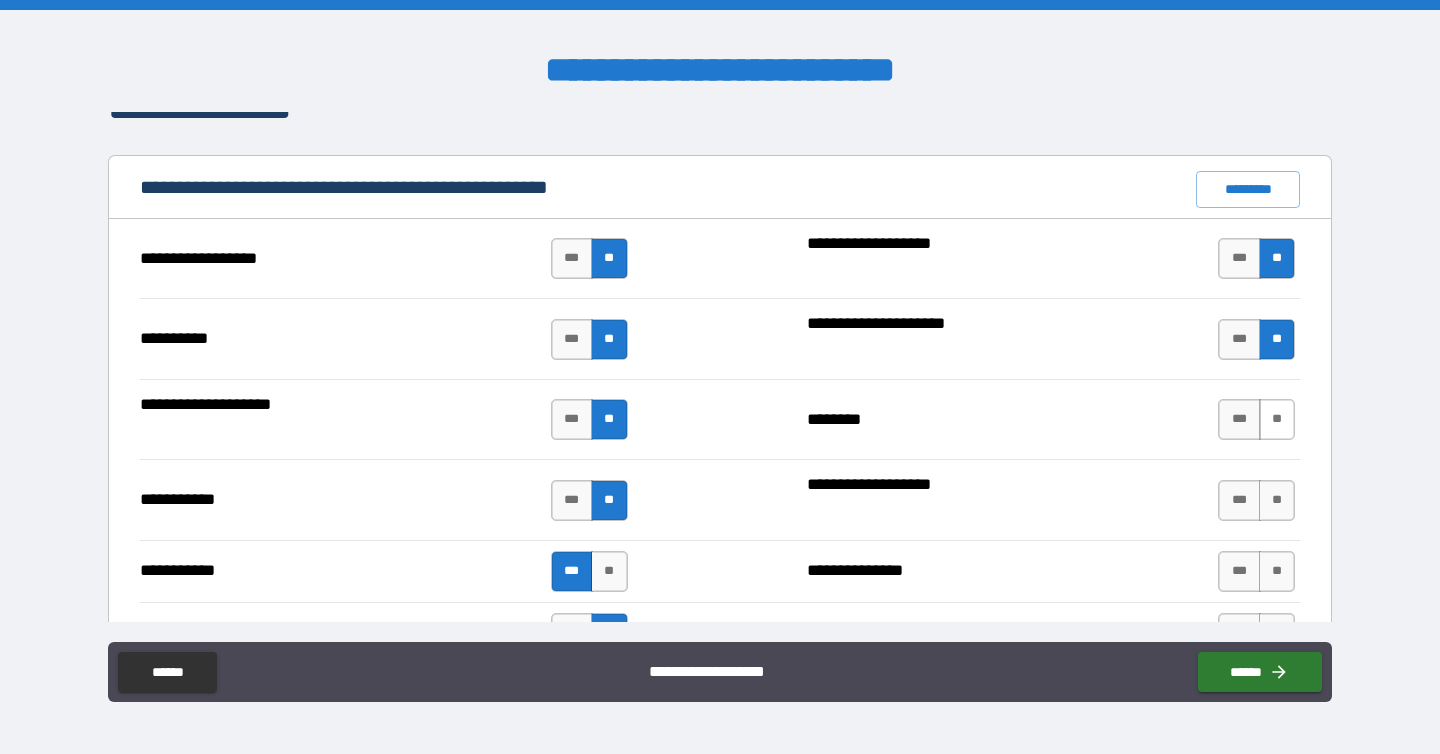 click on "**" at bounding box center [1277, 419] 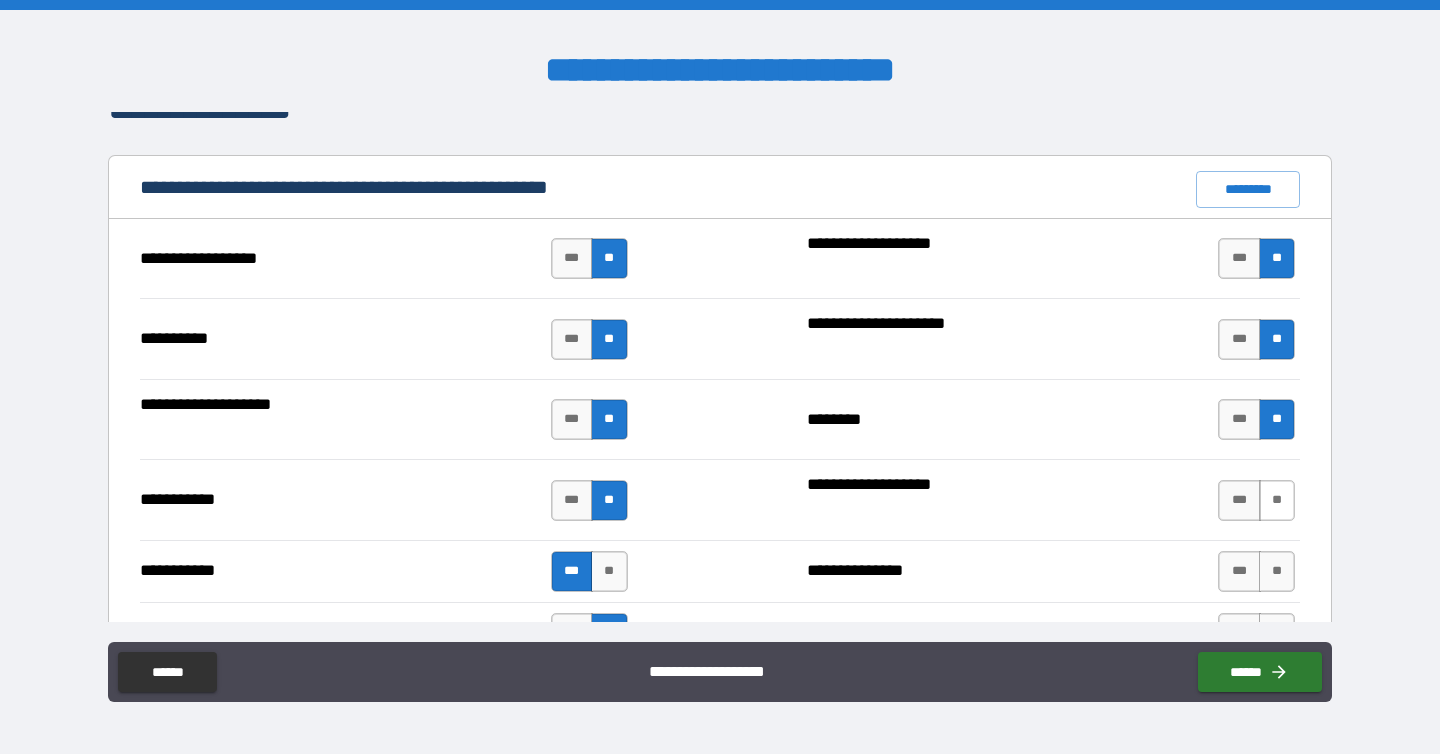 click on "**" at bounding box center (1277, 500) 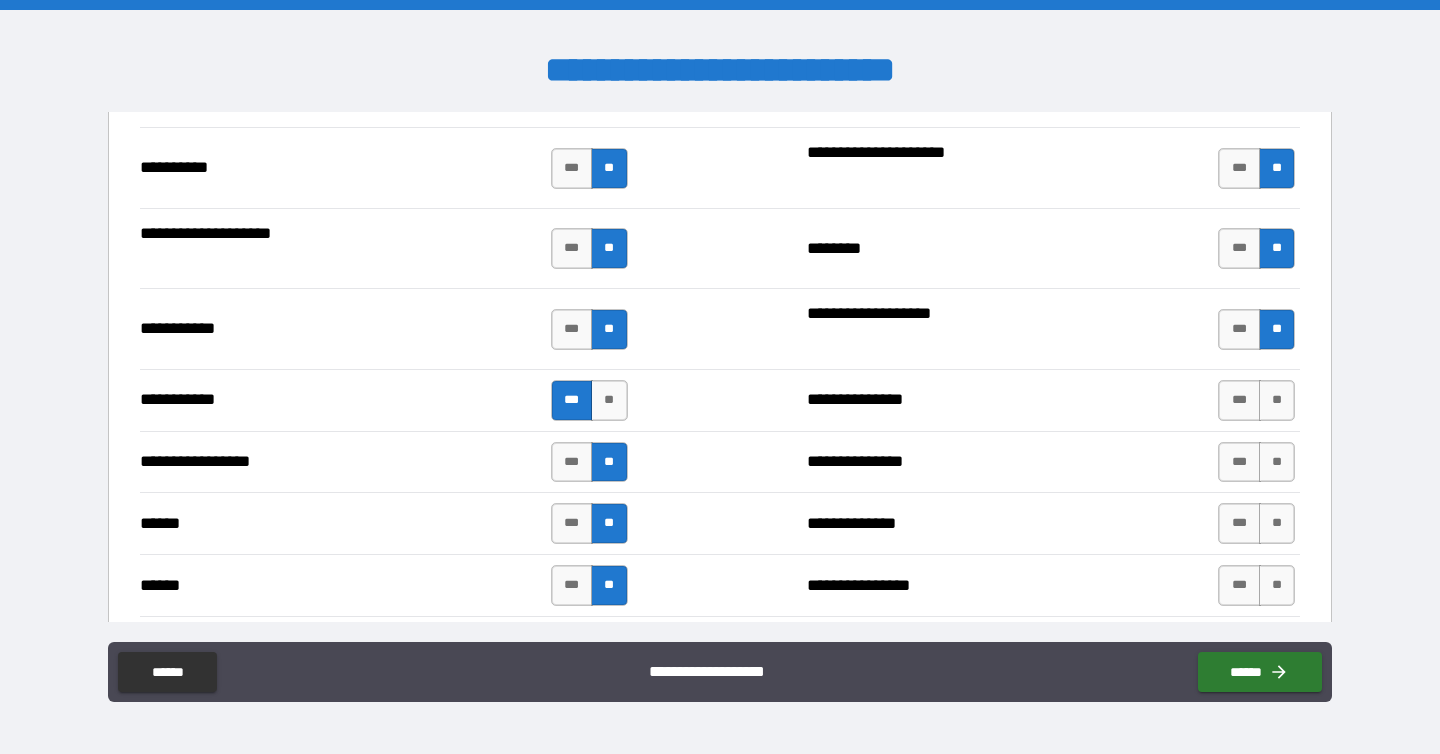 scroll, scrollTop: 2030, scrollLeft: 0, axis: vertical 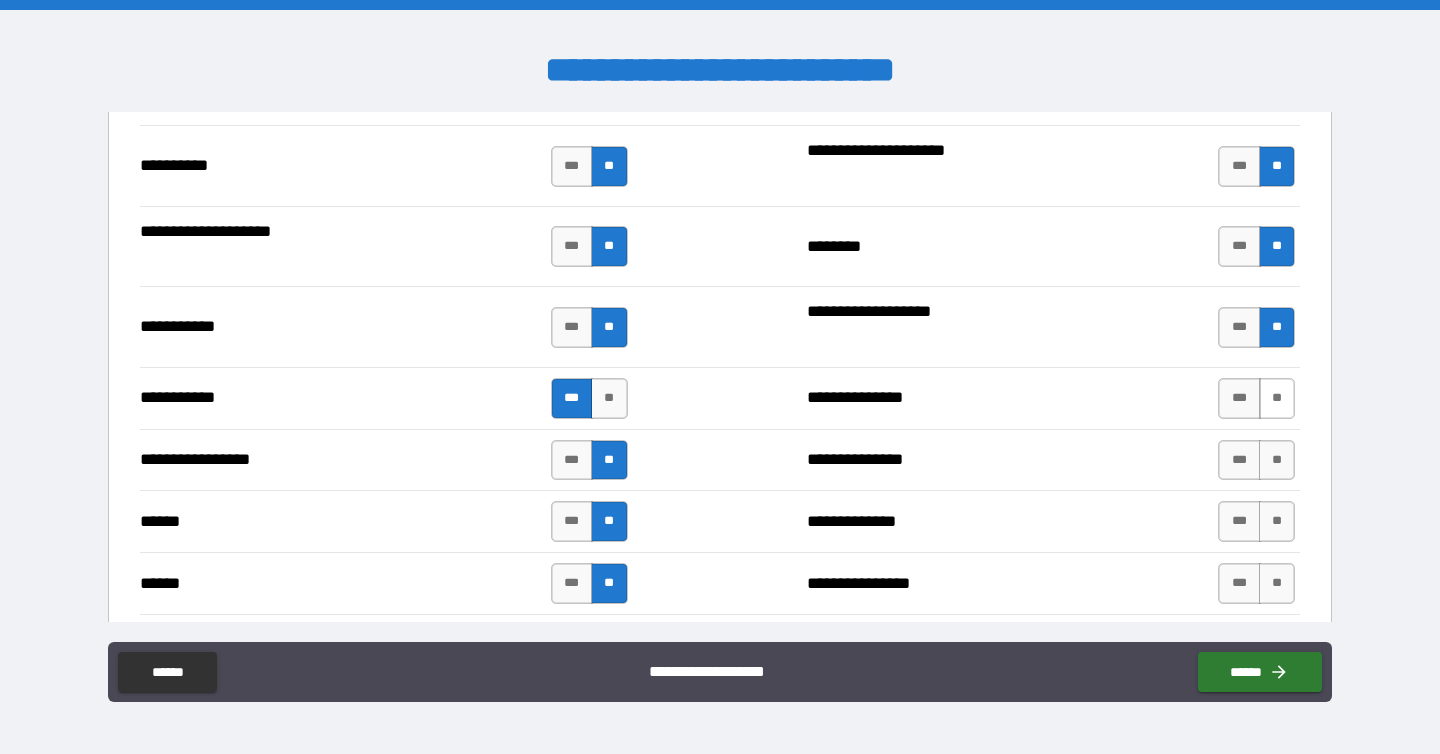 click on "**" at bounding box center [1277, 398] 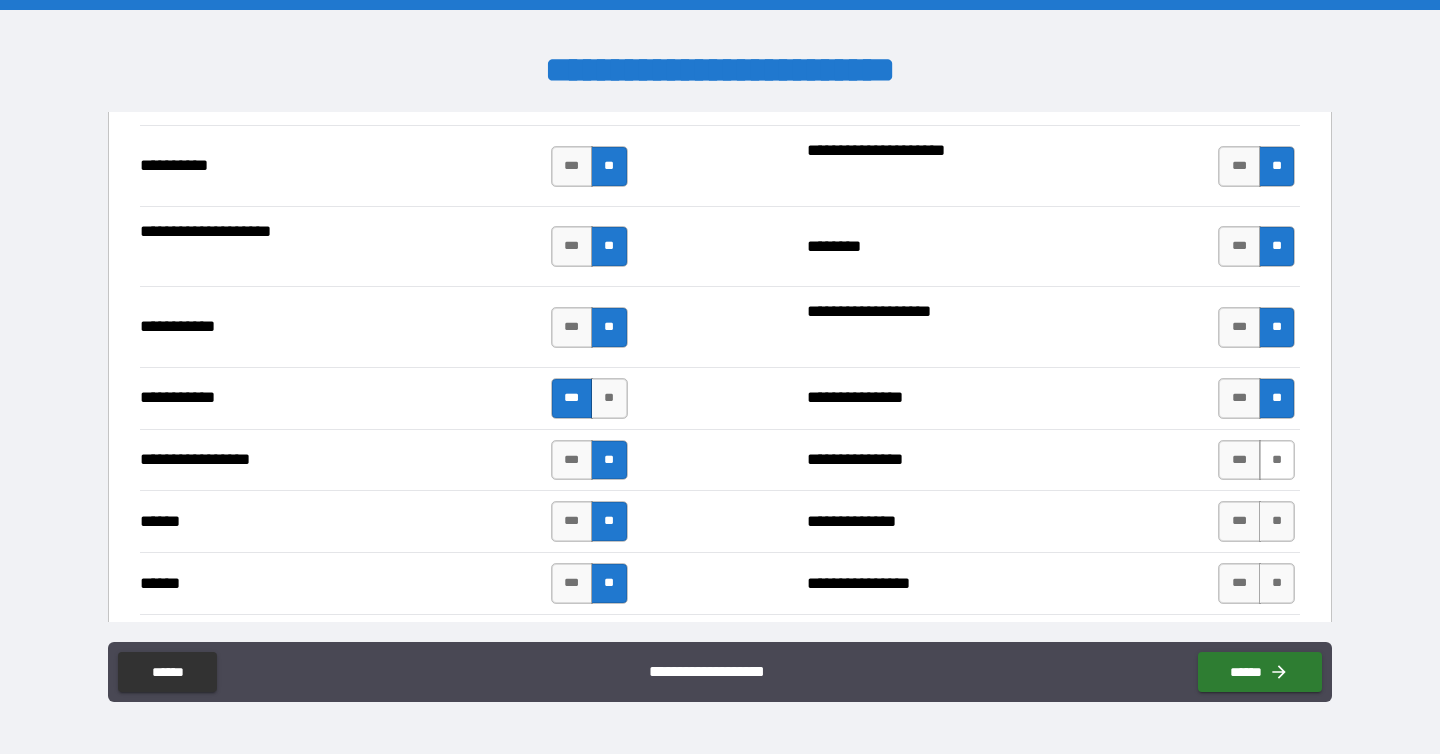 click on "**" at bounding box center (1277, 460) 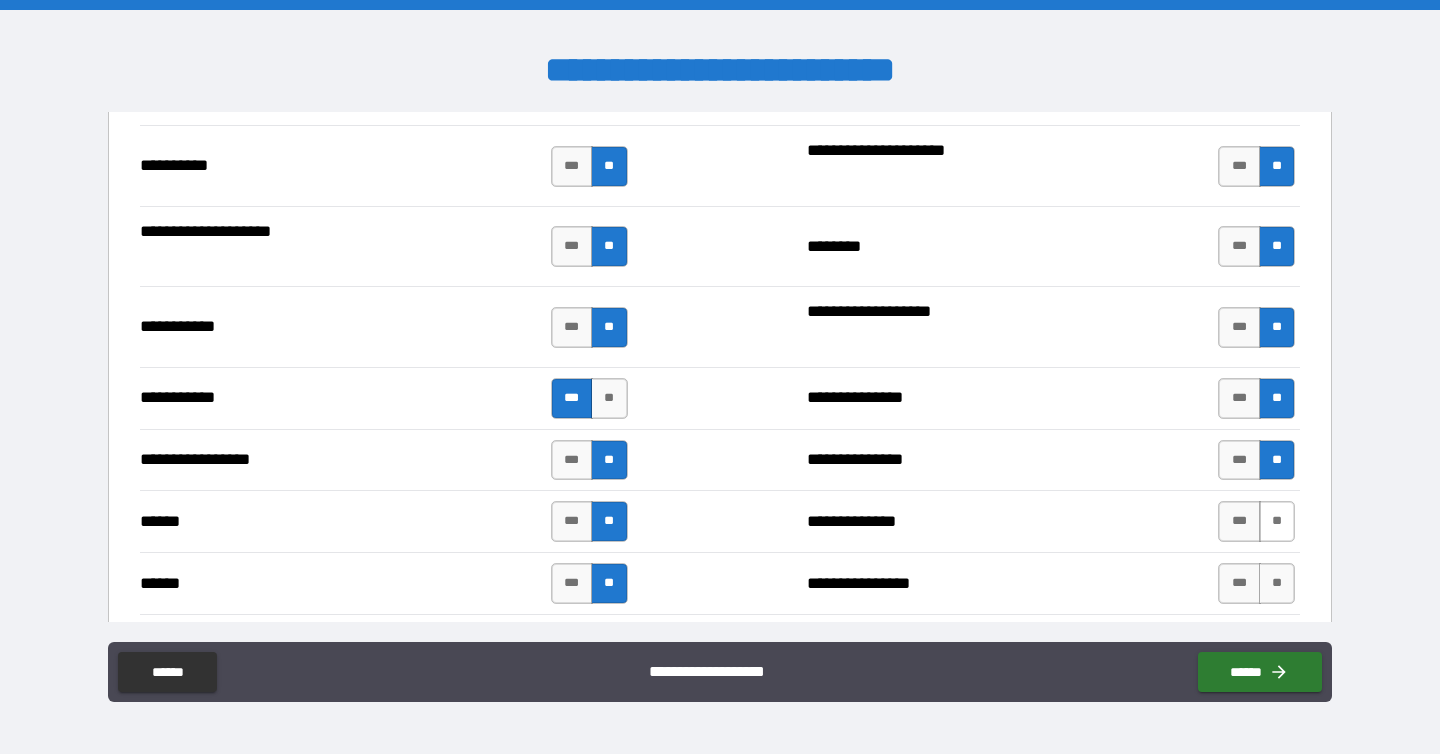 click on "**" at bounding box center [1277, 521] 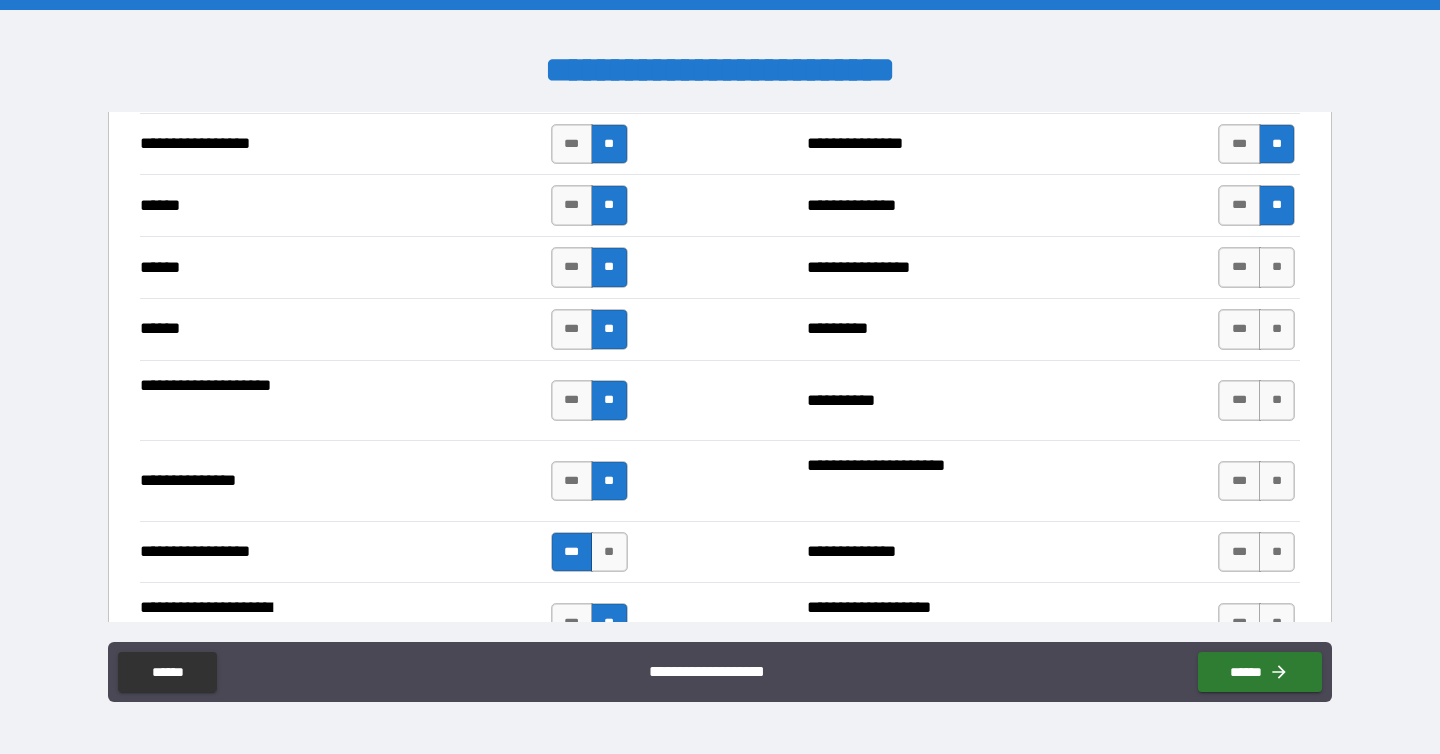 scroll, scrollTop: 2354, scrollLeft: 0, axis: vertical 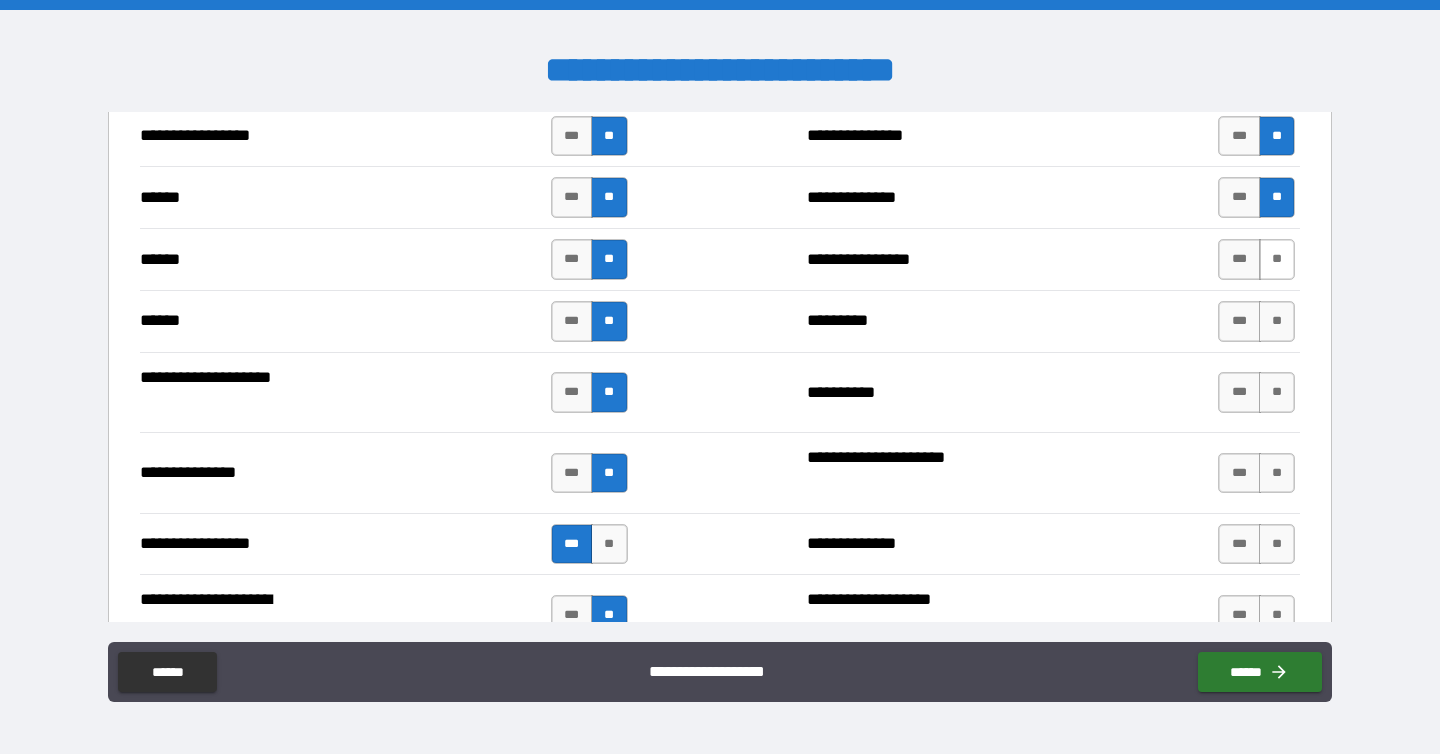 click on "**" at bounding box center (1277, 259) 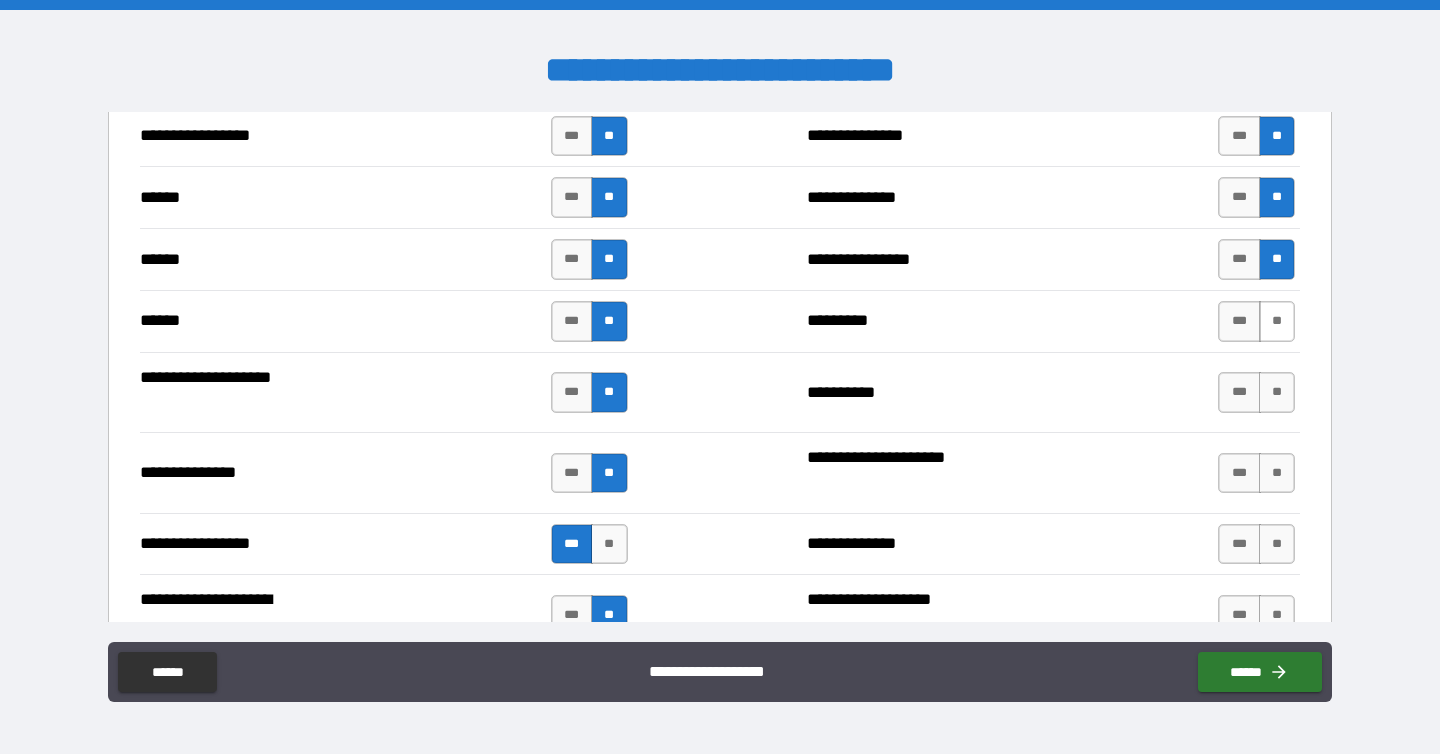 click on "**" at bounding box center (1277, 321) 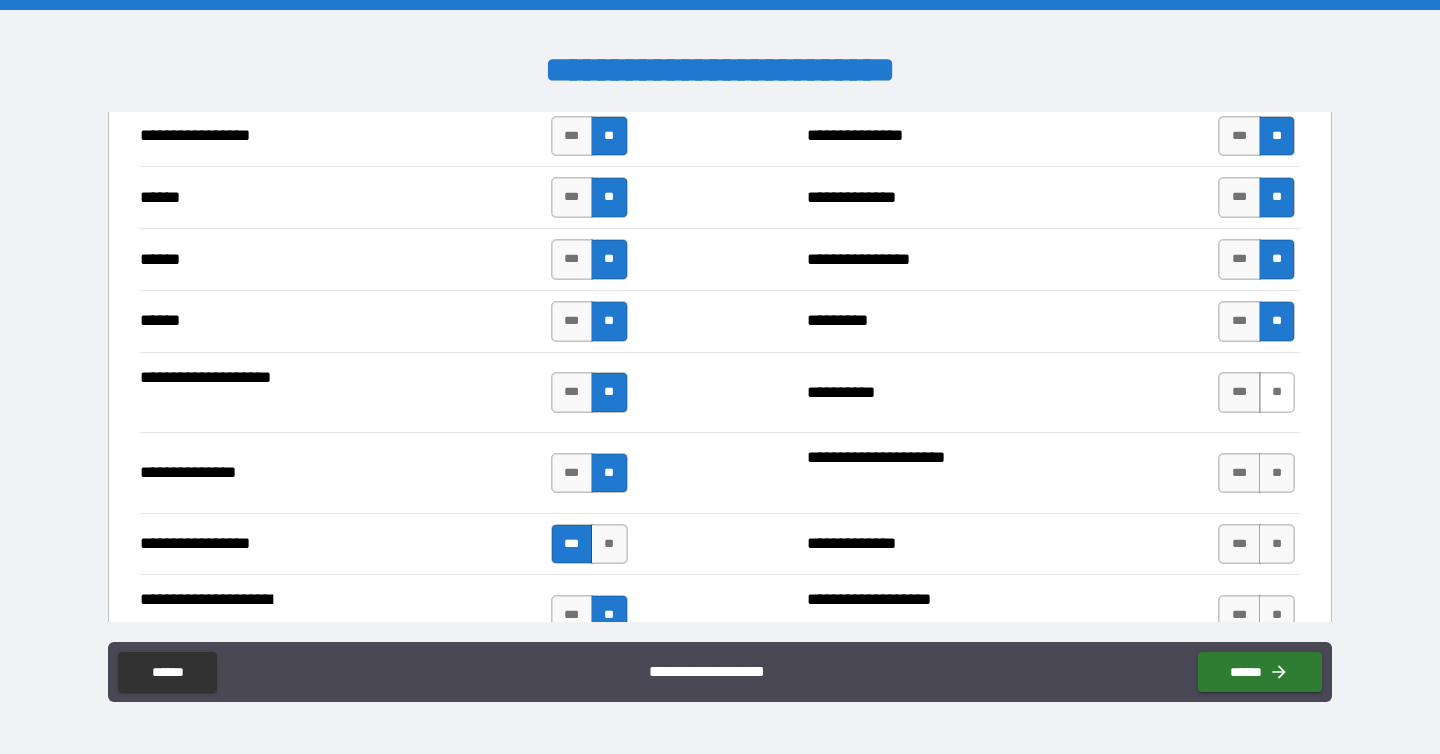 click on "**" at bounding box center (1277, 392) 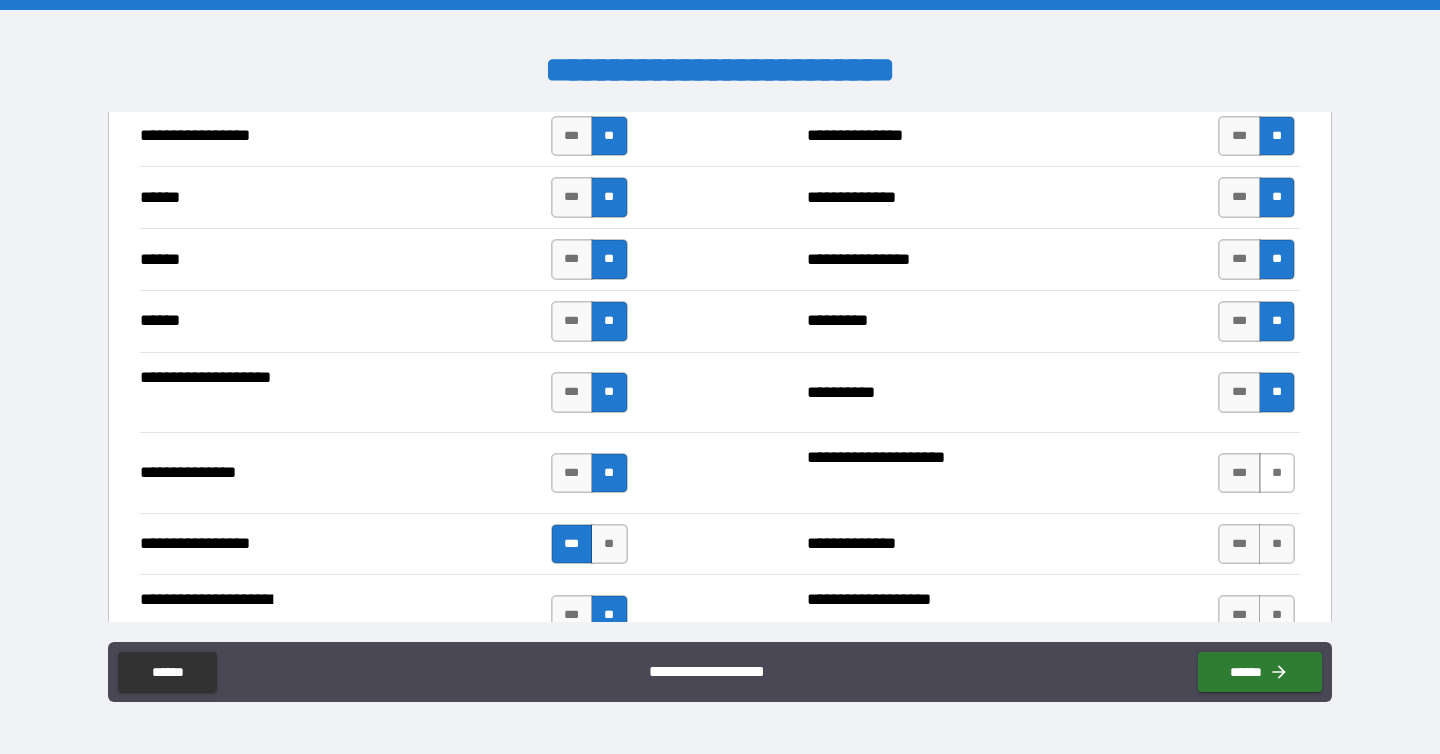 click on "**" at bounding box center [1277, 473] 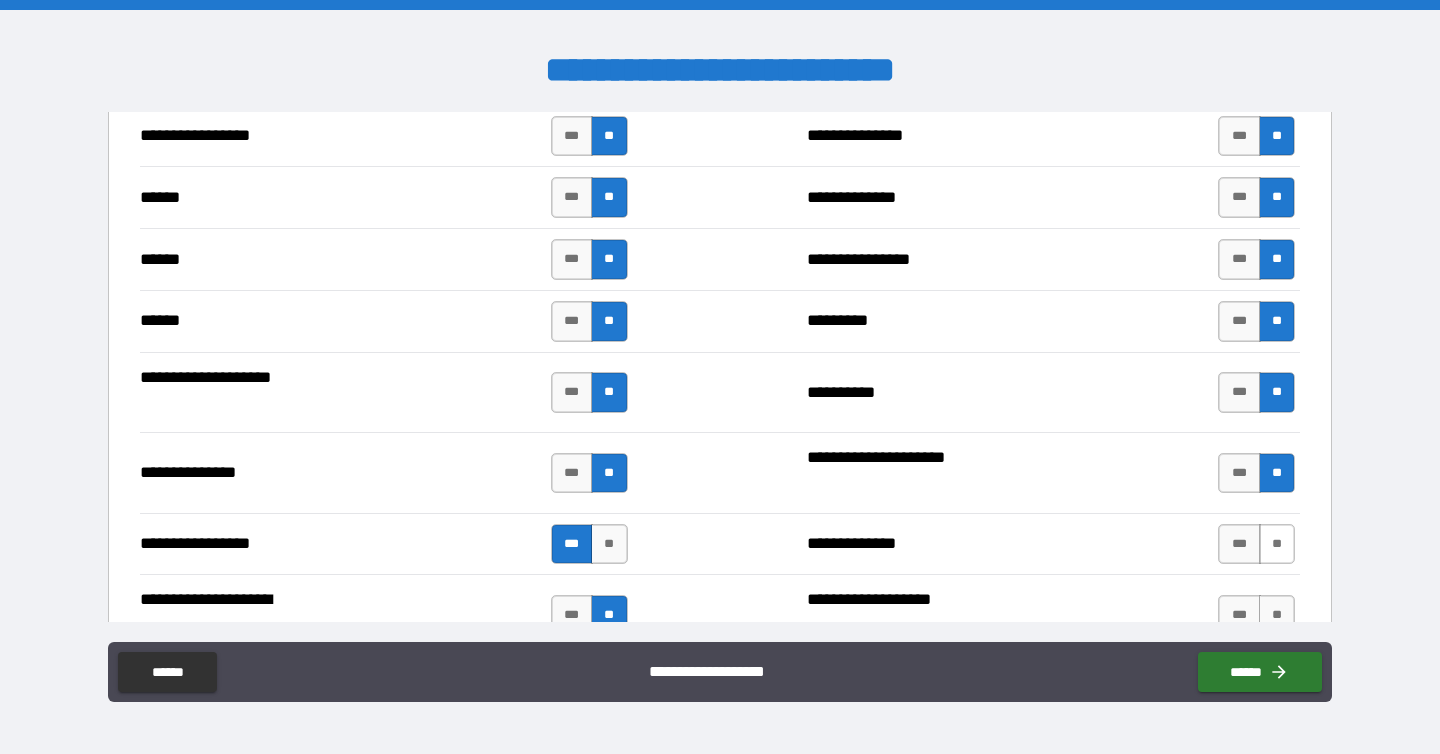 click on "**" at bounding box center (1277, 544) 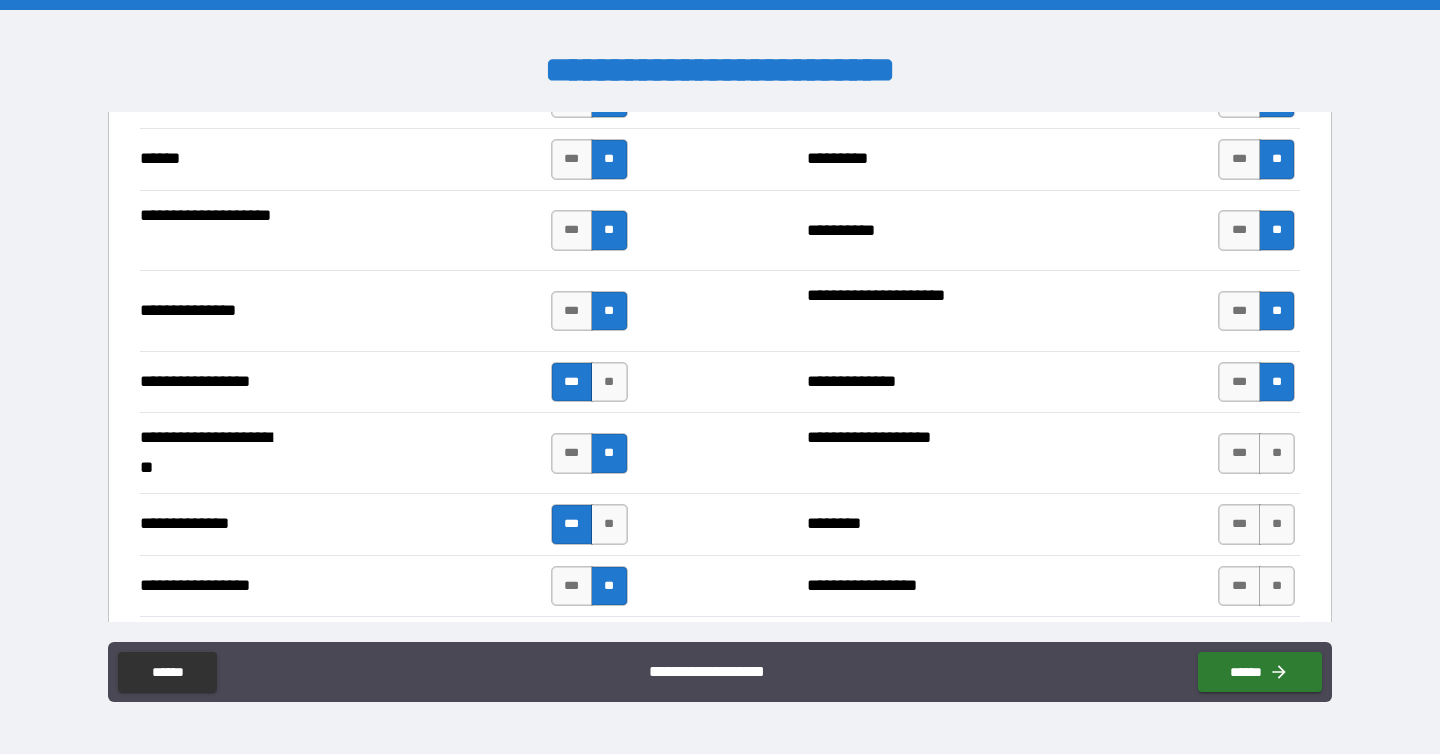 scroll, scrollTop: 2512, scrollLeft: 0, axis: vertical 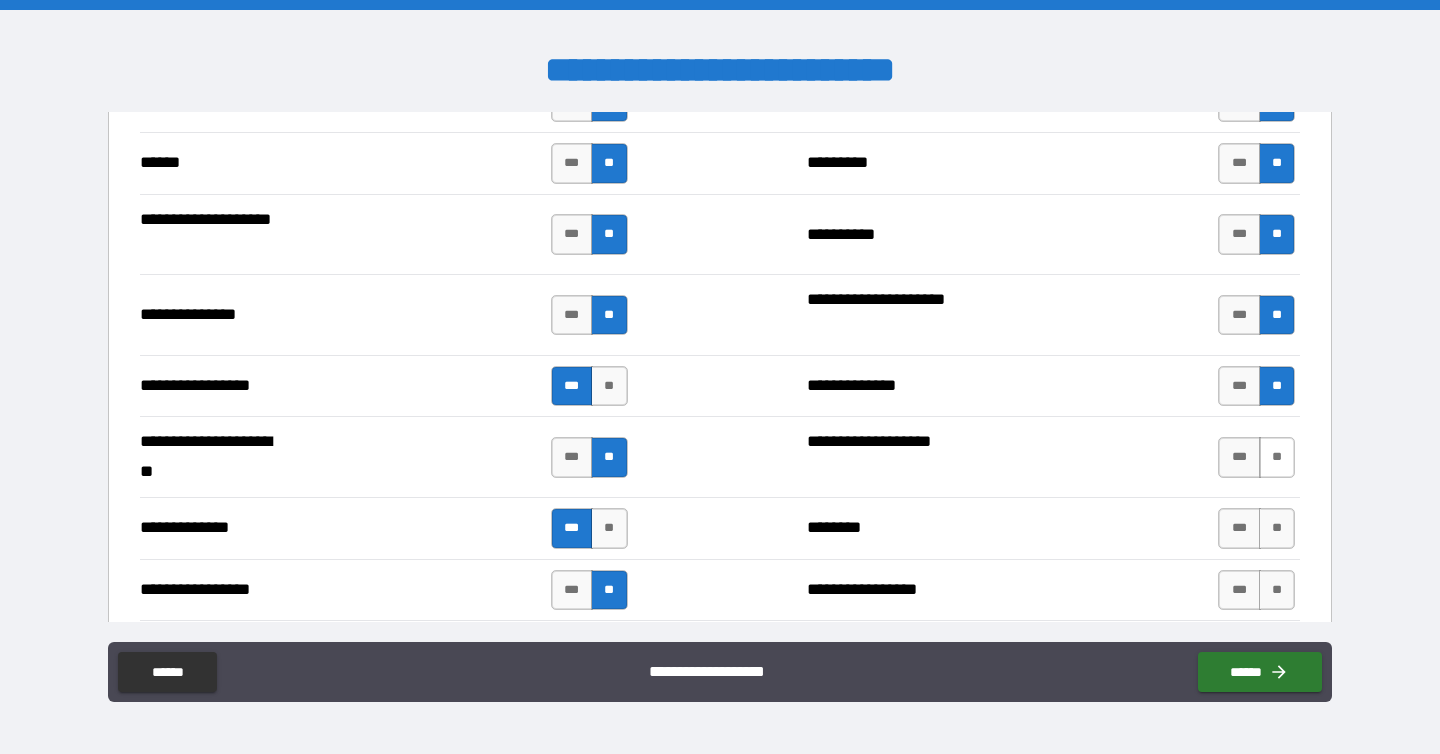 click on "**" at bounding box center (1277, 457) 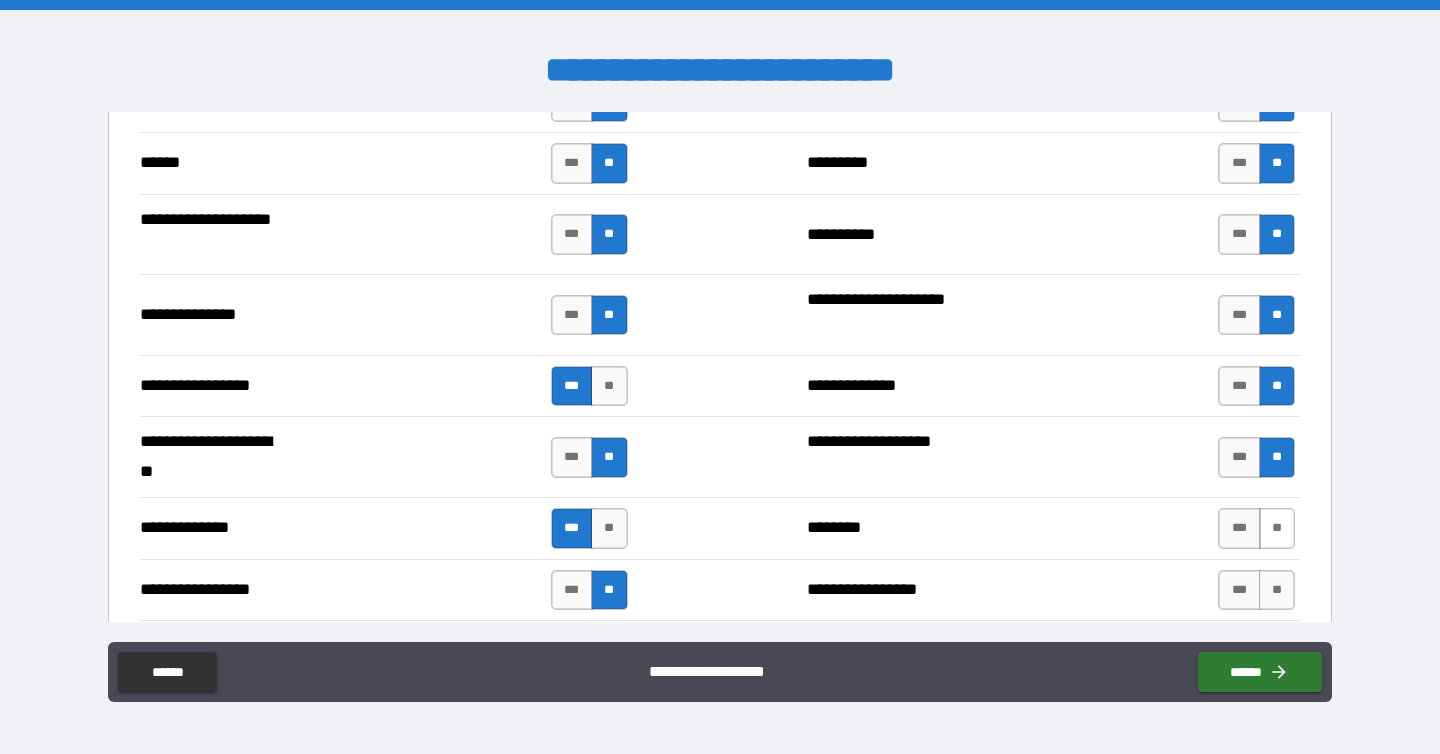 click on "**" at bounding box center [1277, 528] 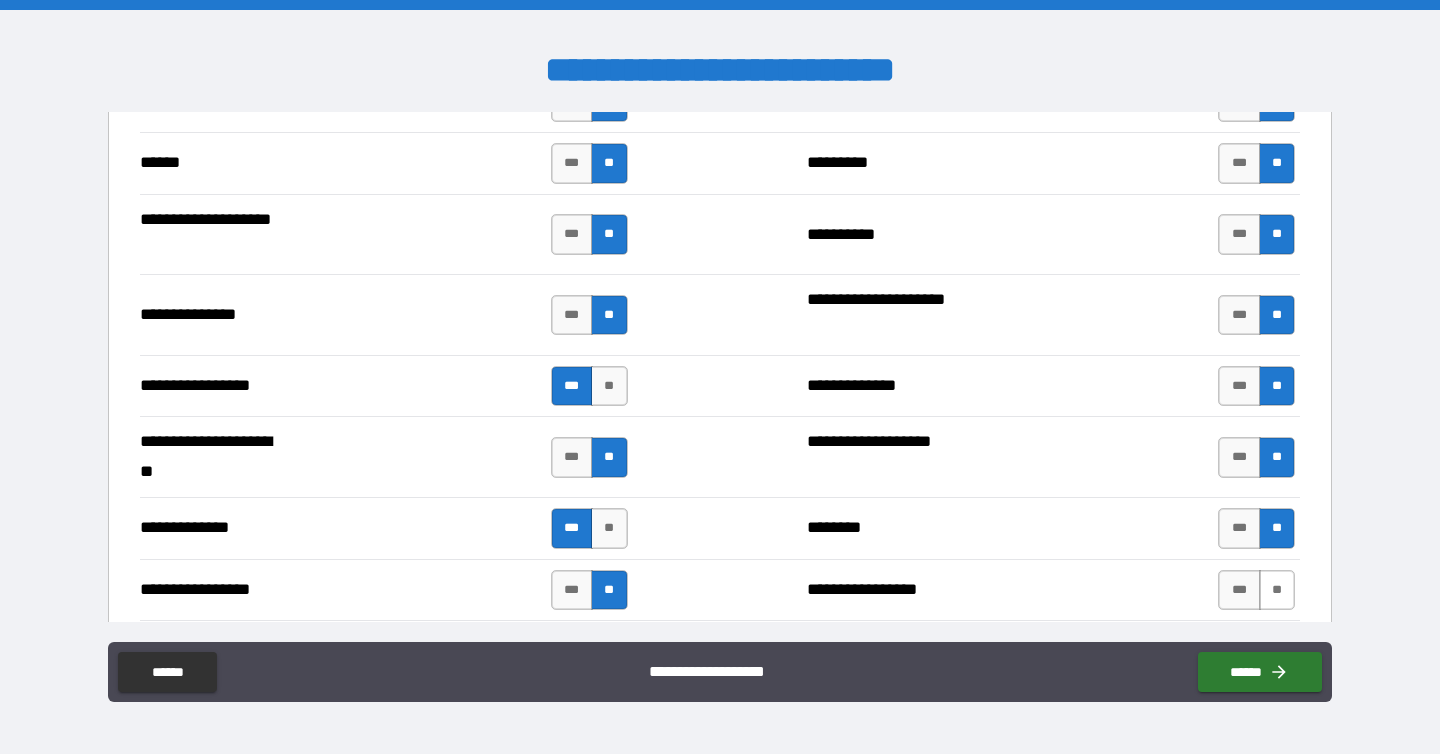 click on "**" at bounding box center [1277, 590] 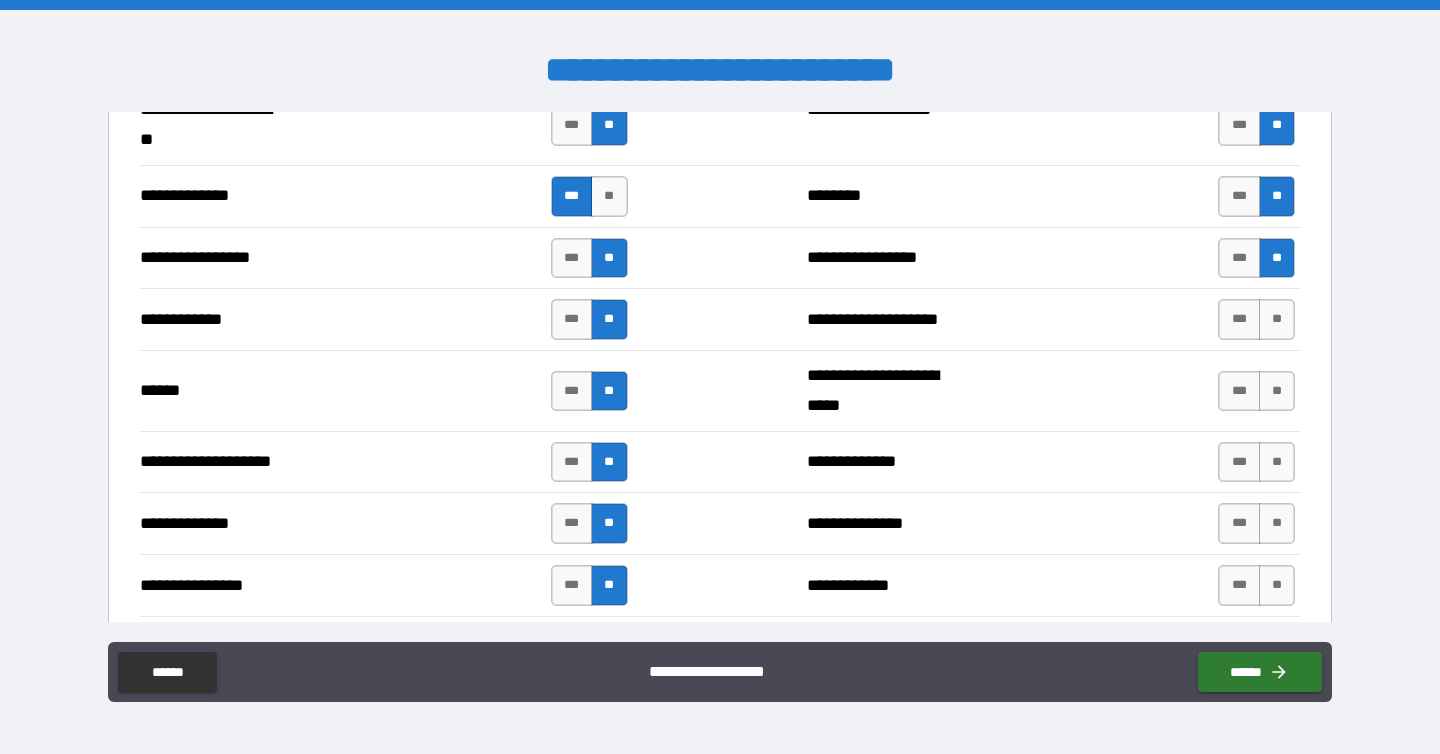 scroll, scrollTop: 2844, scrollLeft: 0, axis: vertical 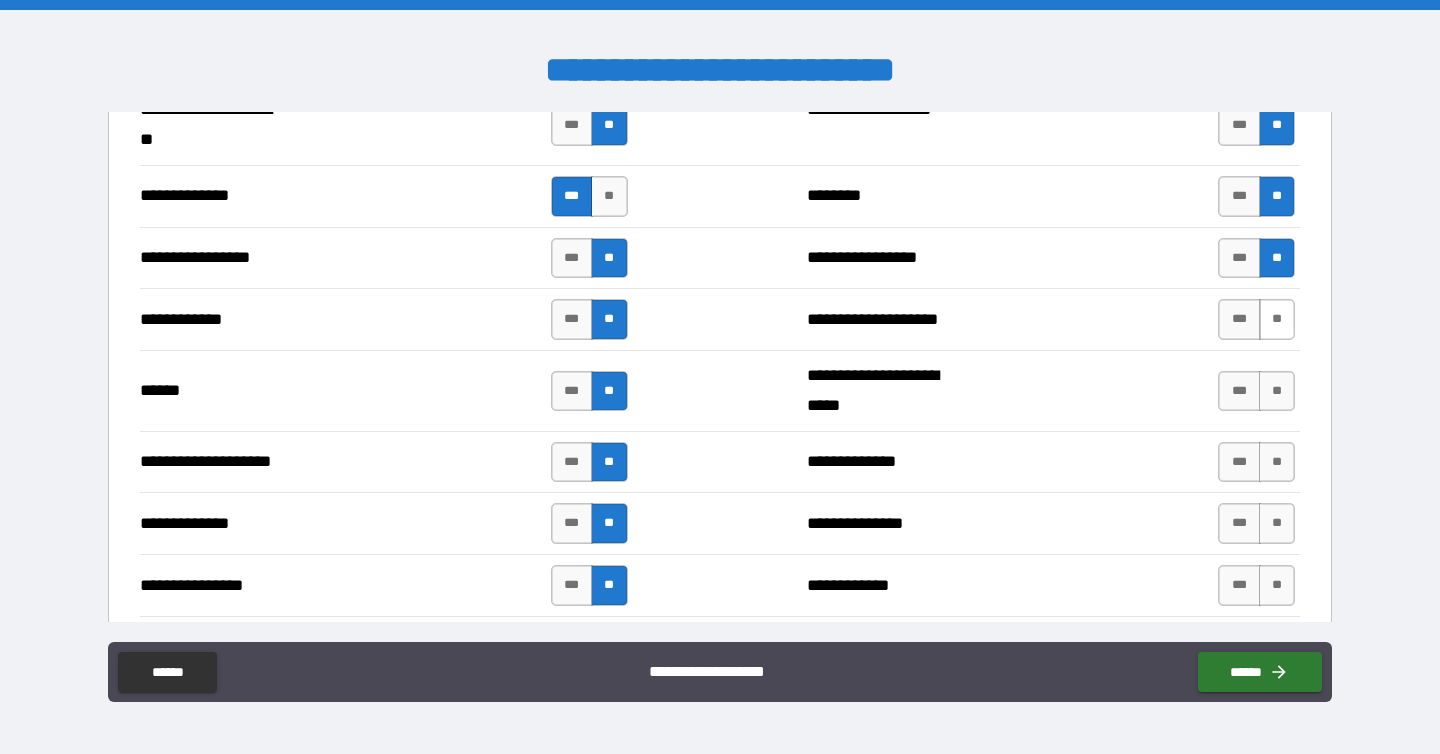 click on "**" at bounding box center [1277, 319] 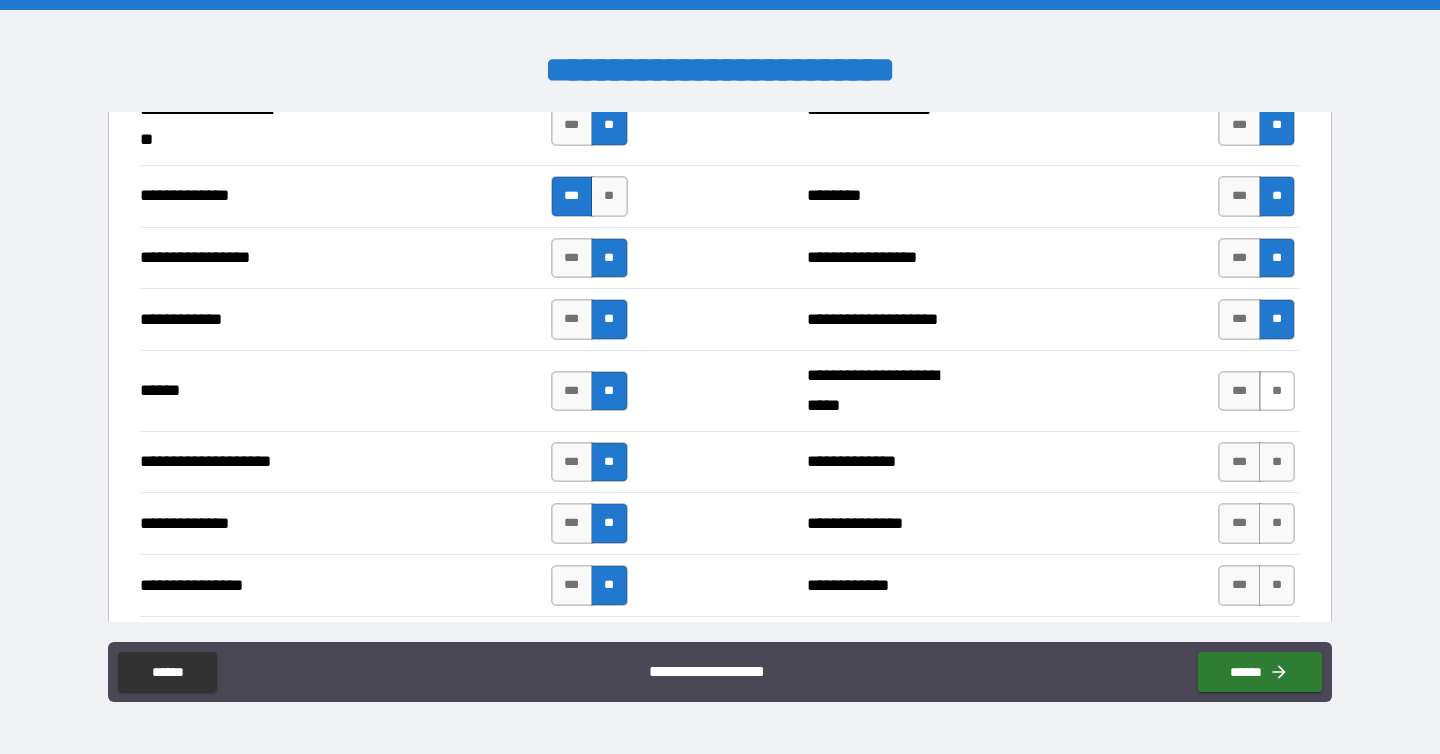 click on "**" at bounding box center (1277, 391) 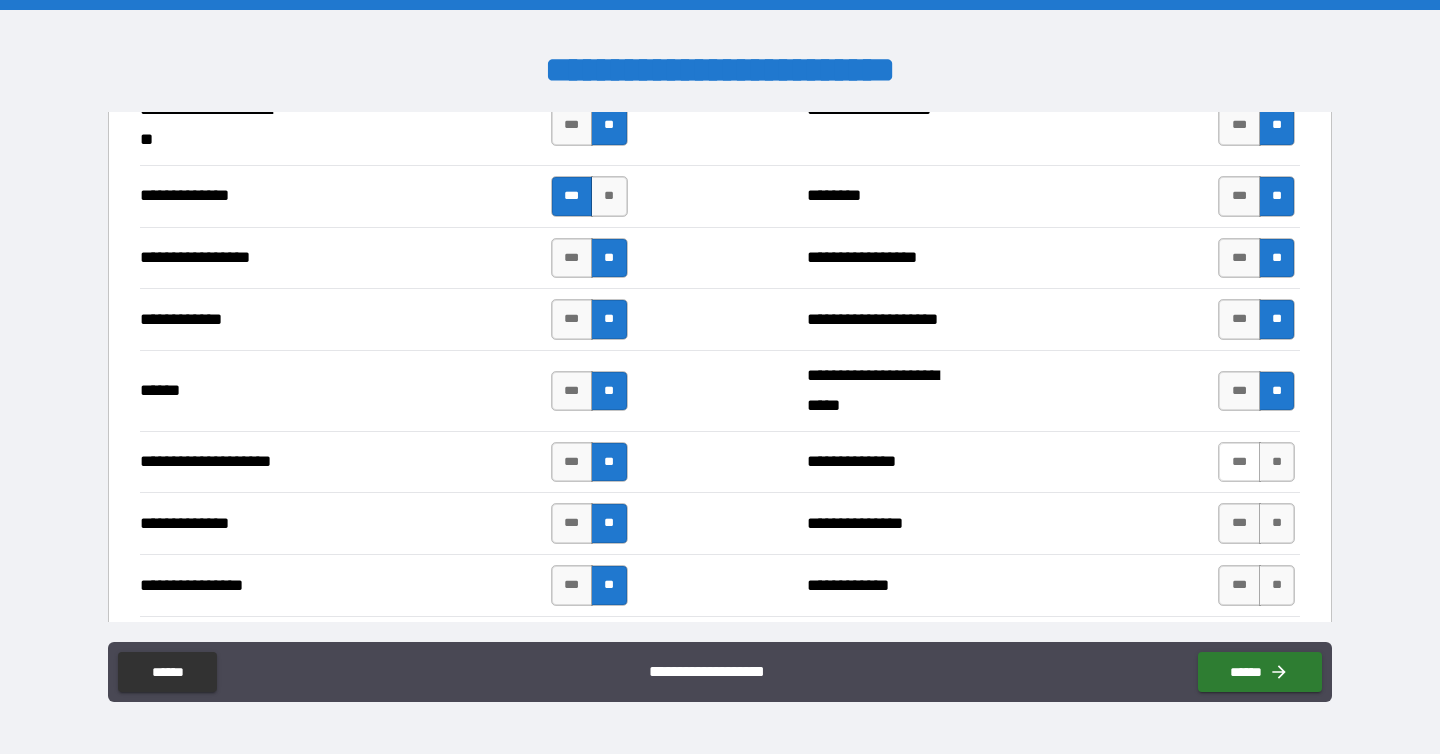 click on "***" at bounding box center [1239, 462] 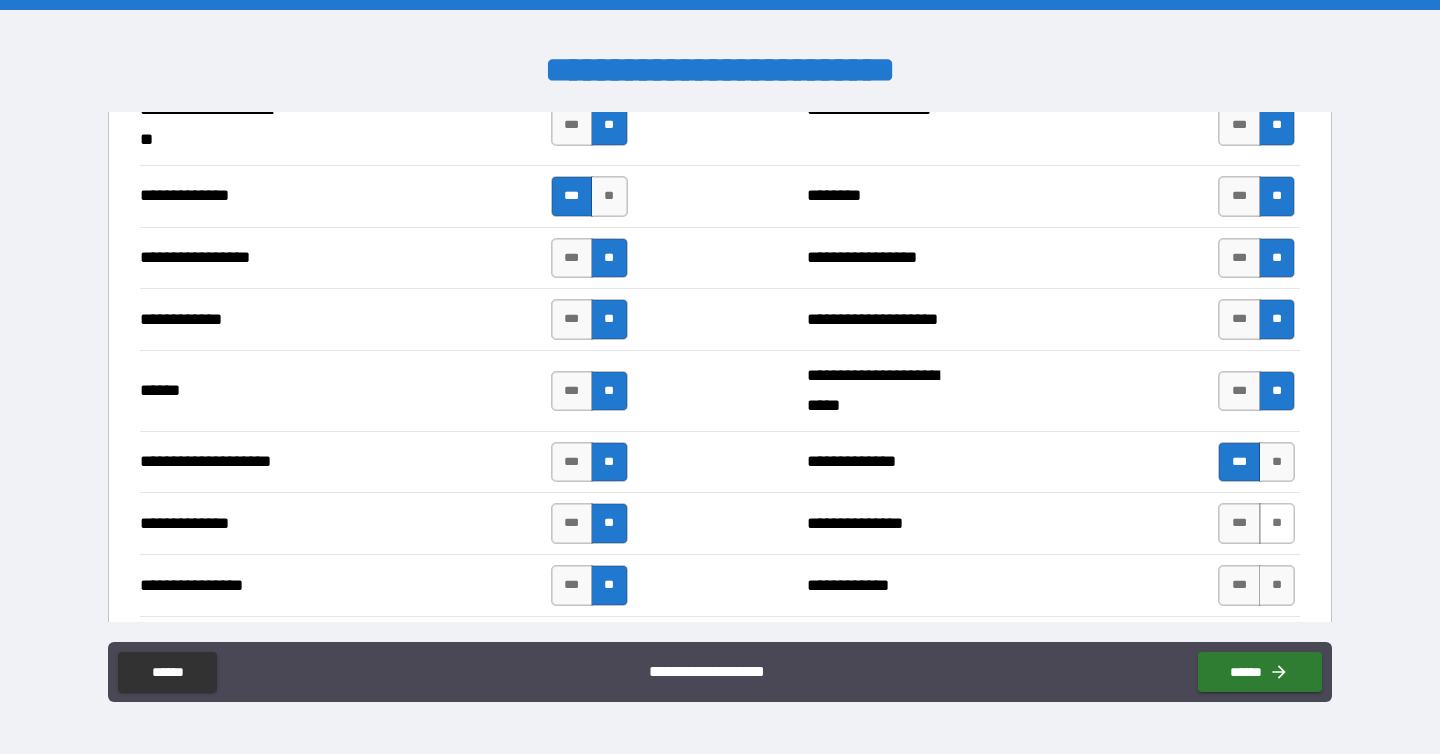 click on "**" at bounding box center [1277, 523] 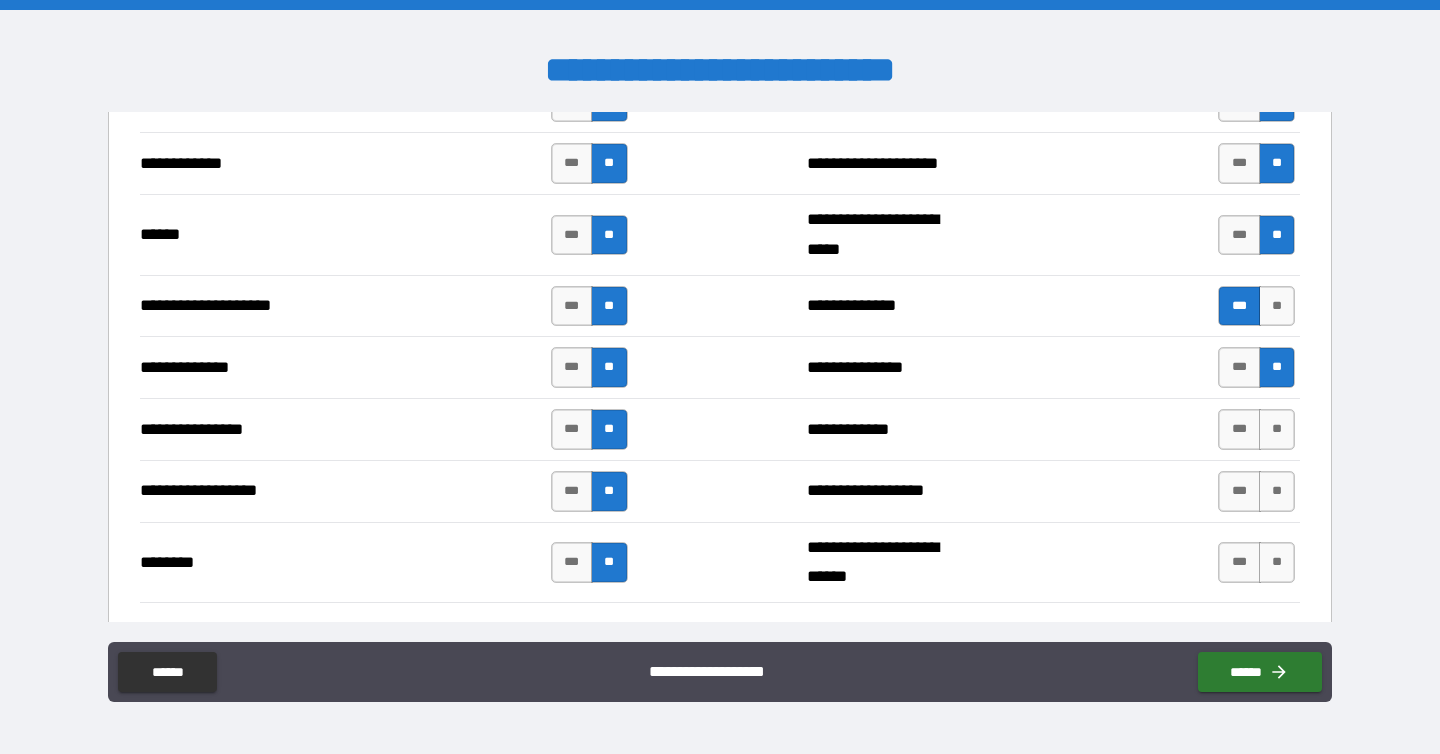 scroll, scrollTop: 3024, scrollLeft: 0, axis: vertical 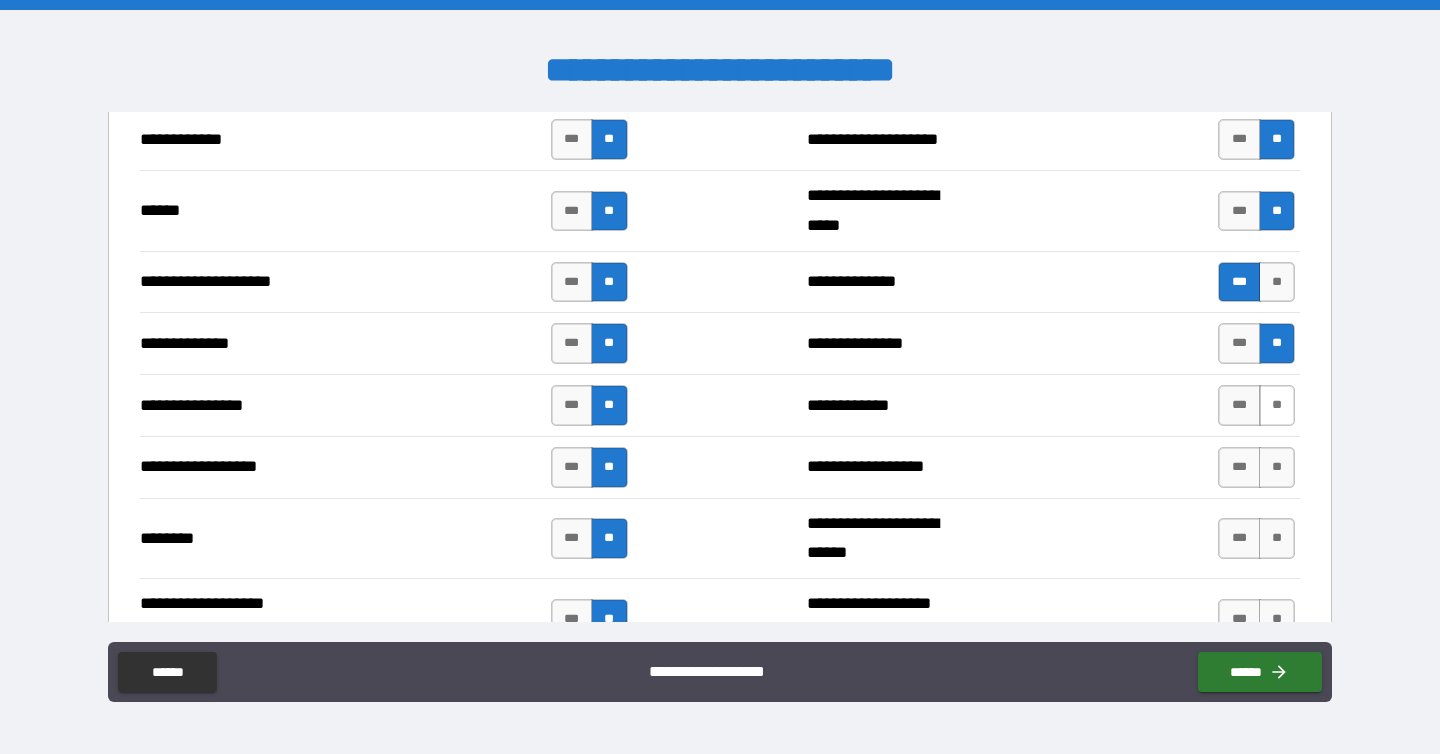 click on "**" at bounding box center [1277, 405] 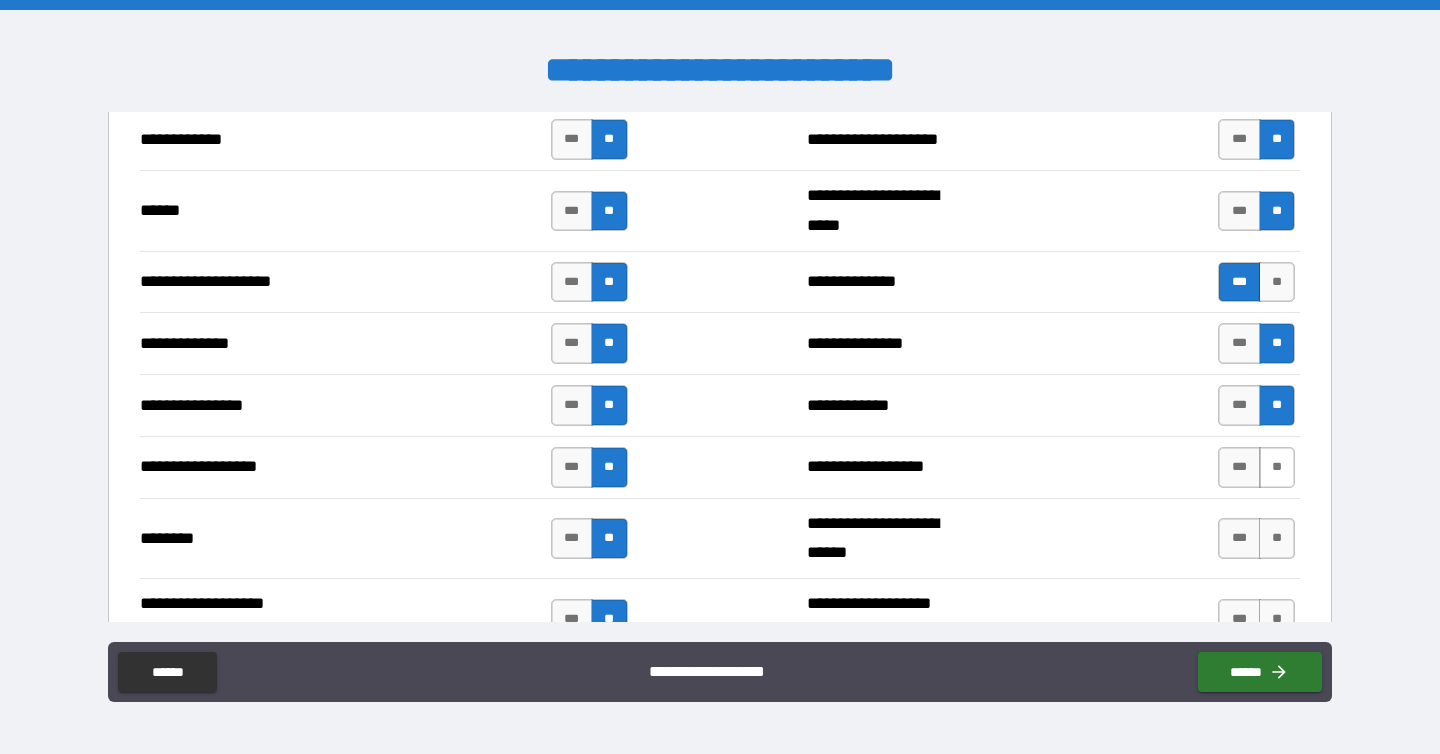 click on "**" at bounding box center (1277, 467) 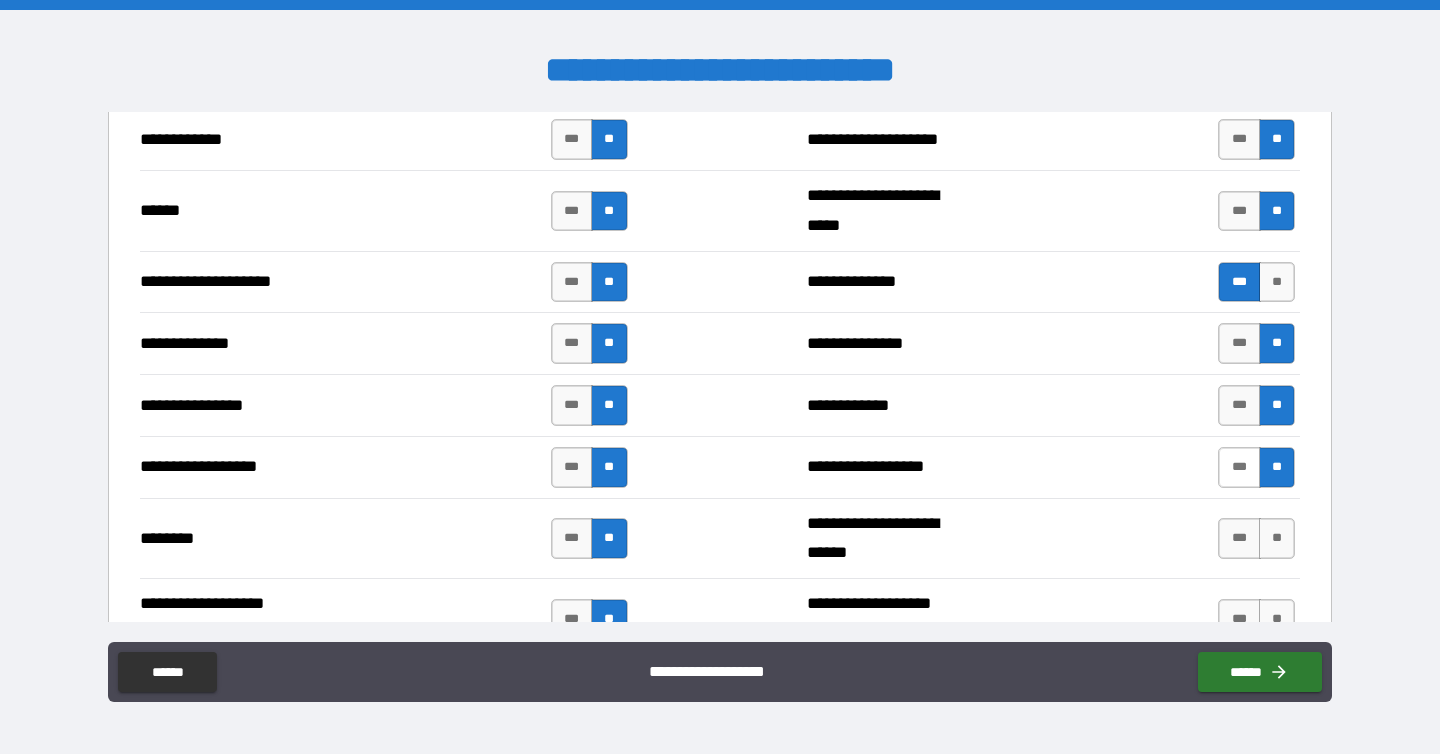 click on "***" at bounding box center [1239, 467] 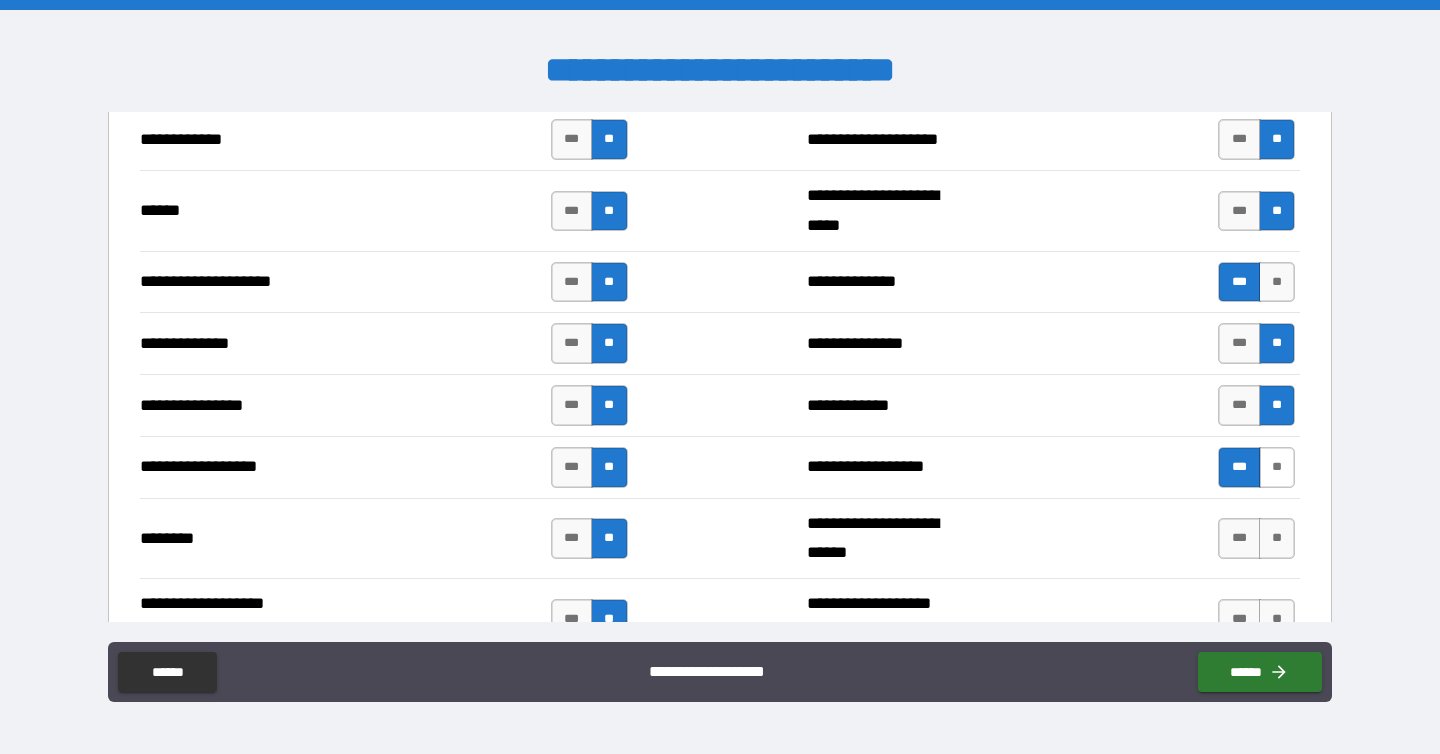 click on "**" at bounding box center [1277, 467] 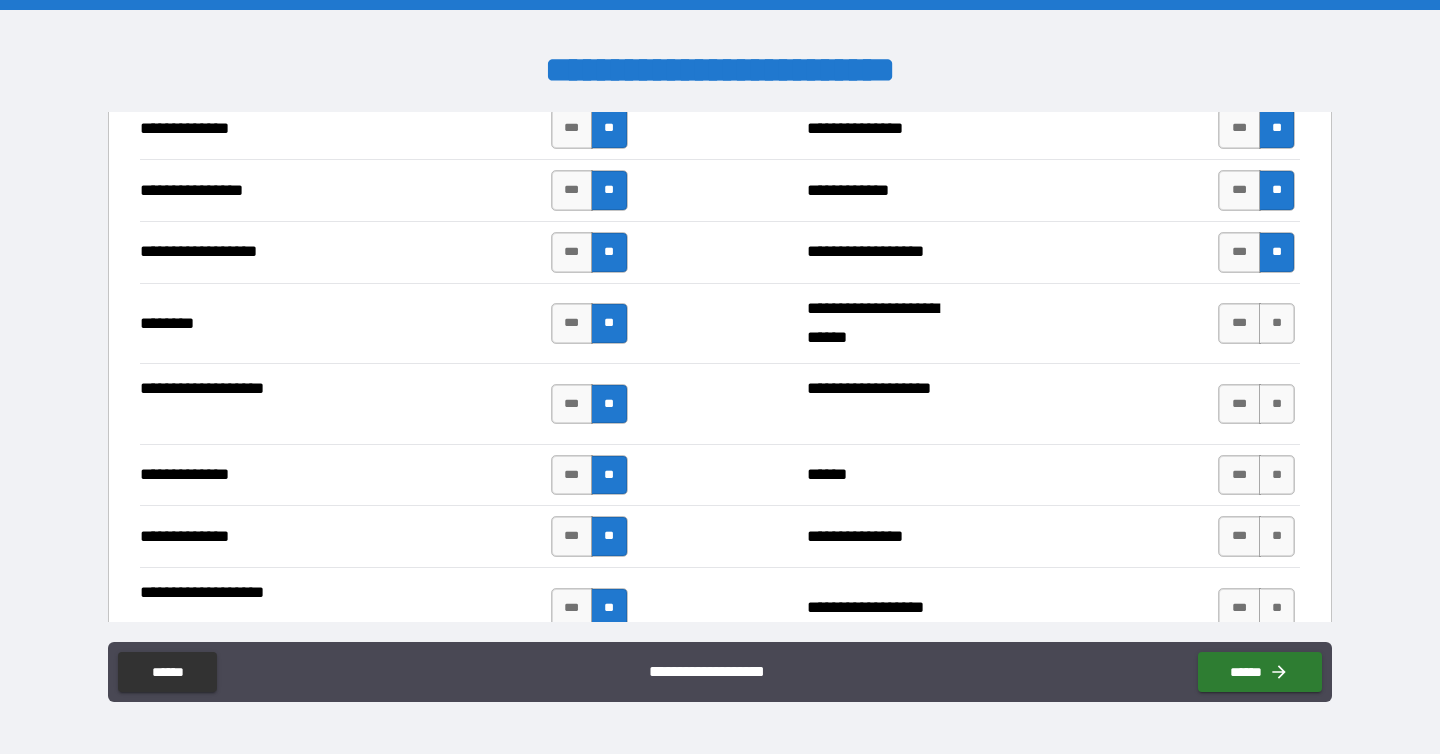 scroll, scrollTop: 3236, scrollLeft: 0, axis: vertical 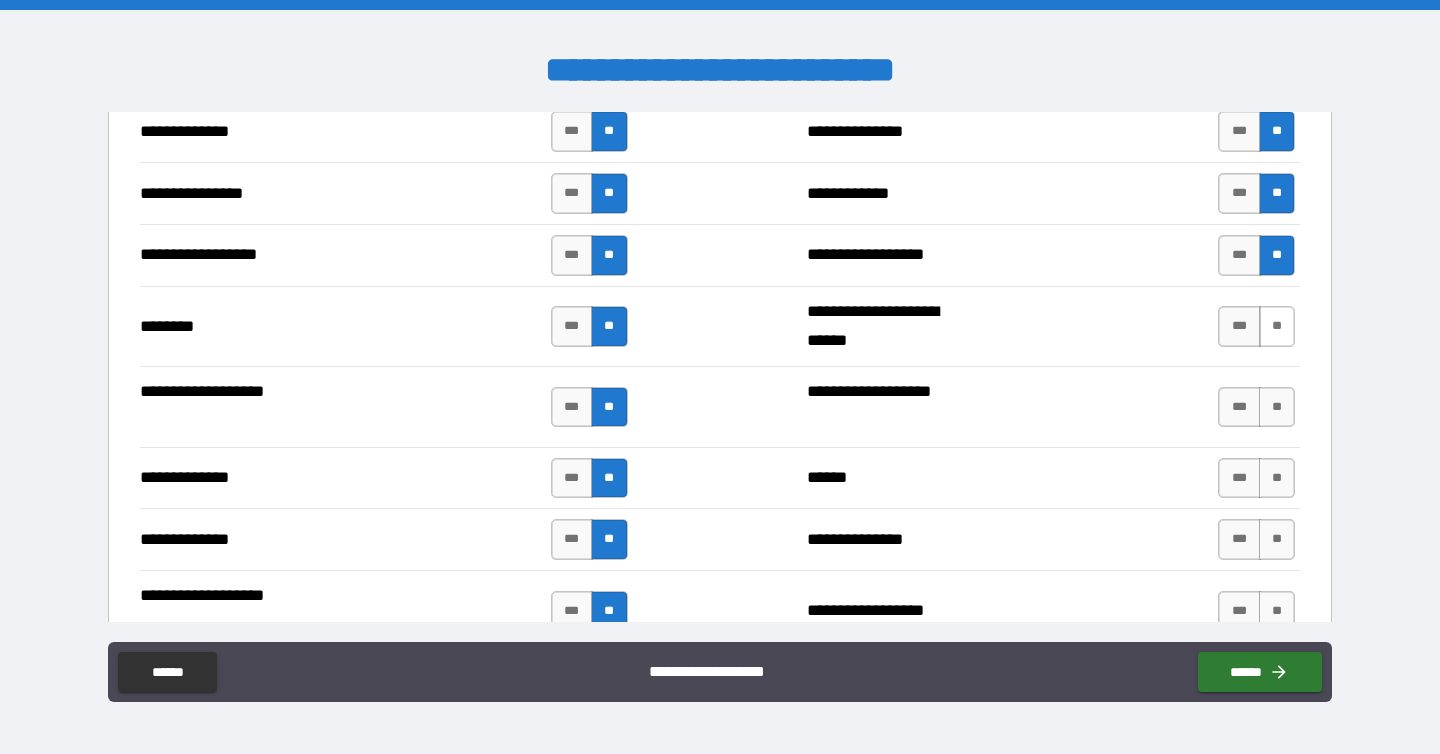 click on "**" at bounding box center [1277, 326] 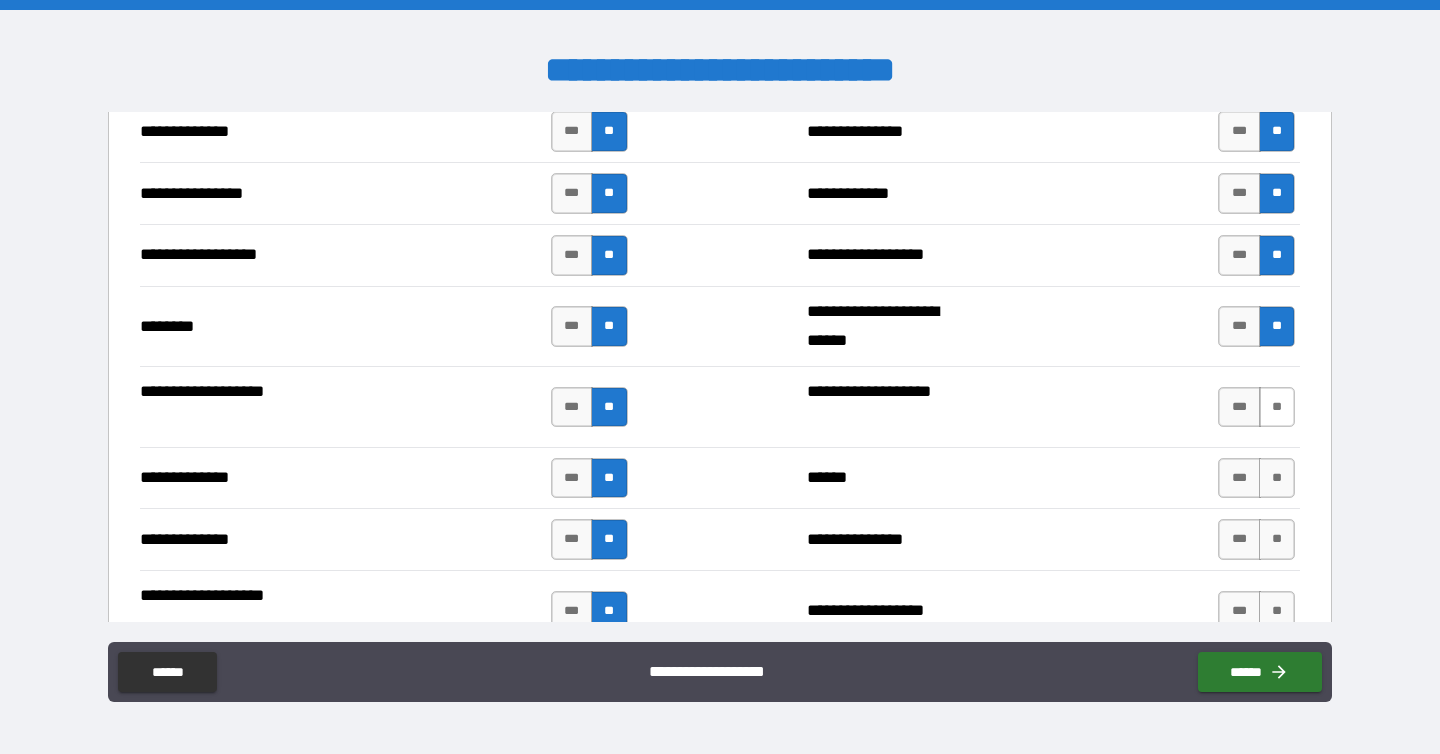 click on "**" at bounding box center (1277, 407) 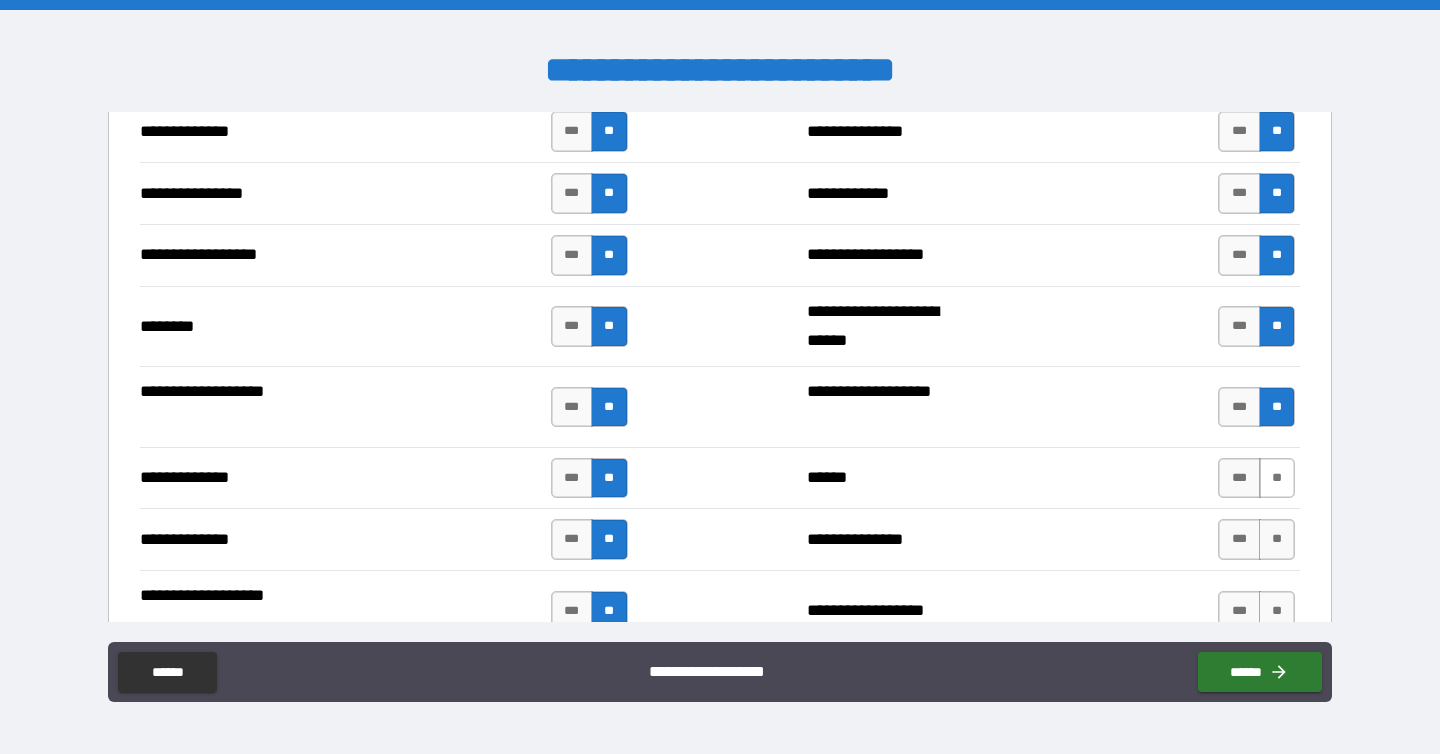 click on "**" at bounding box center [1277, 478] 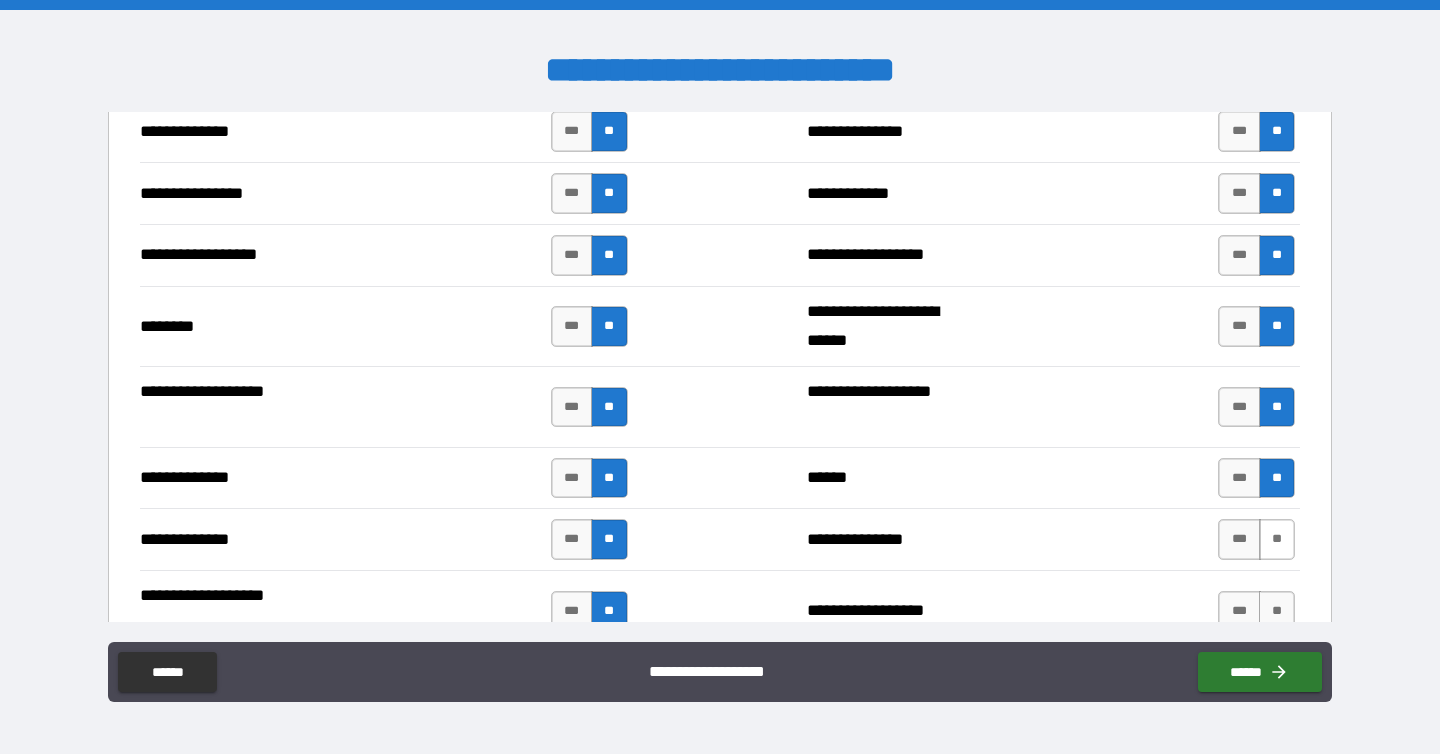 click on "**" at bounding box center [1277, 539] 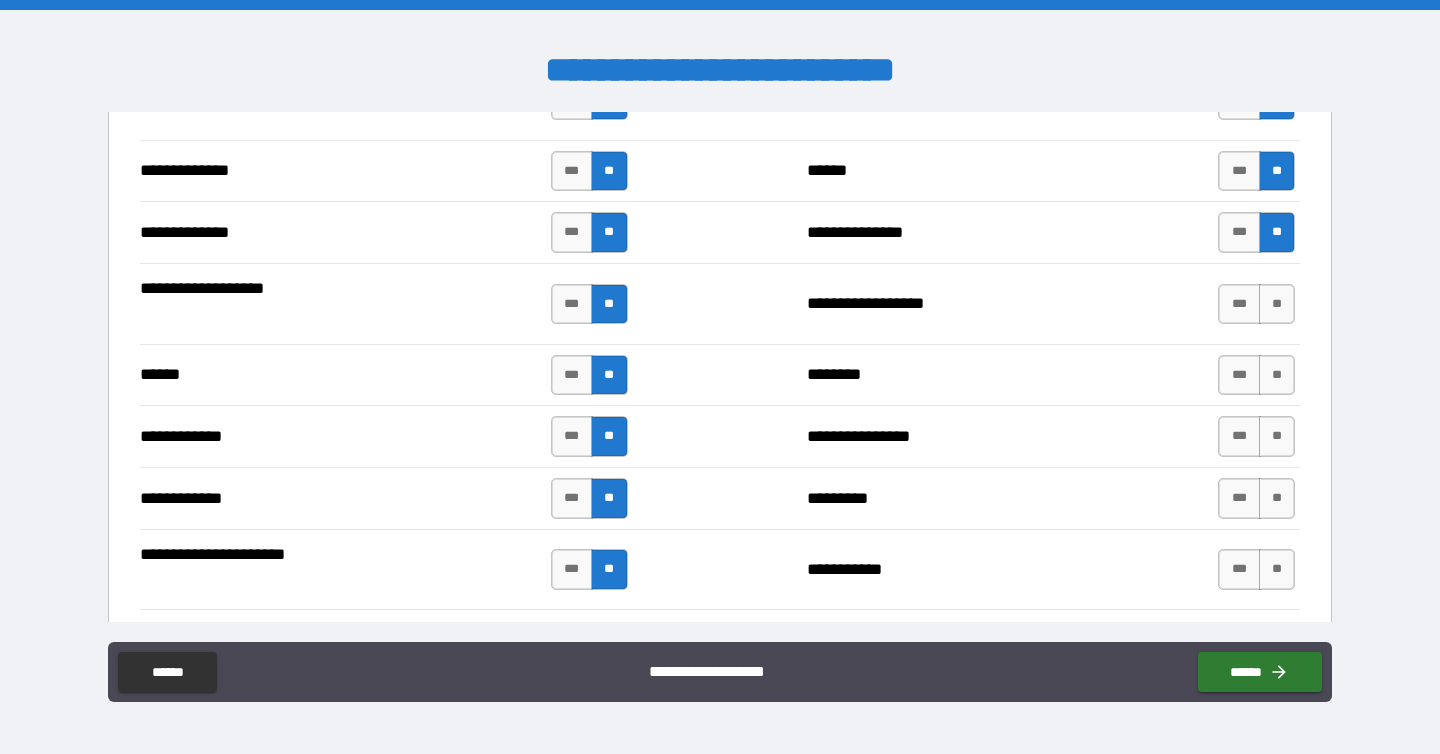 scroll, scrollTop: 3542, scrollLeft: 0, axis: vertical 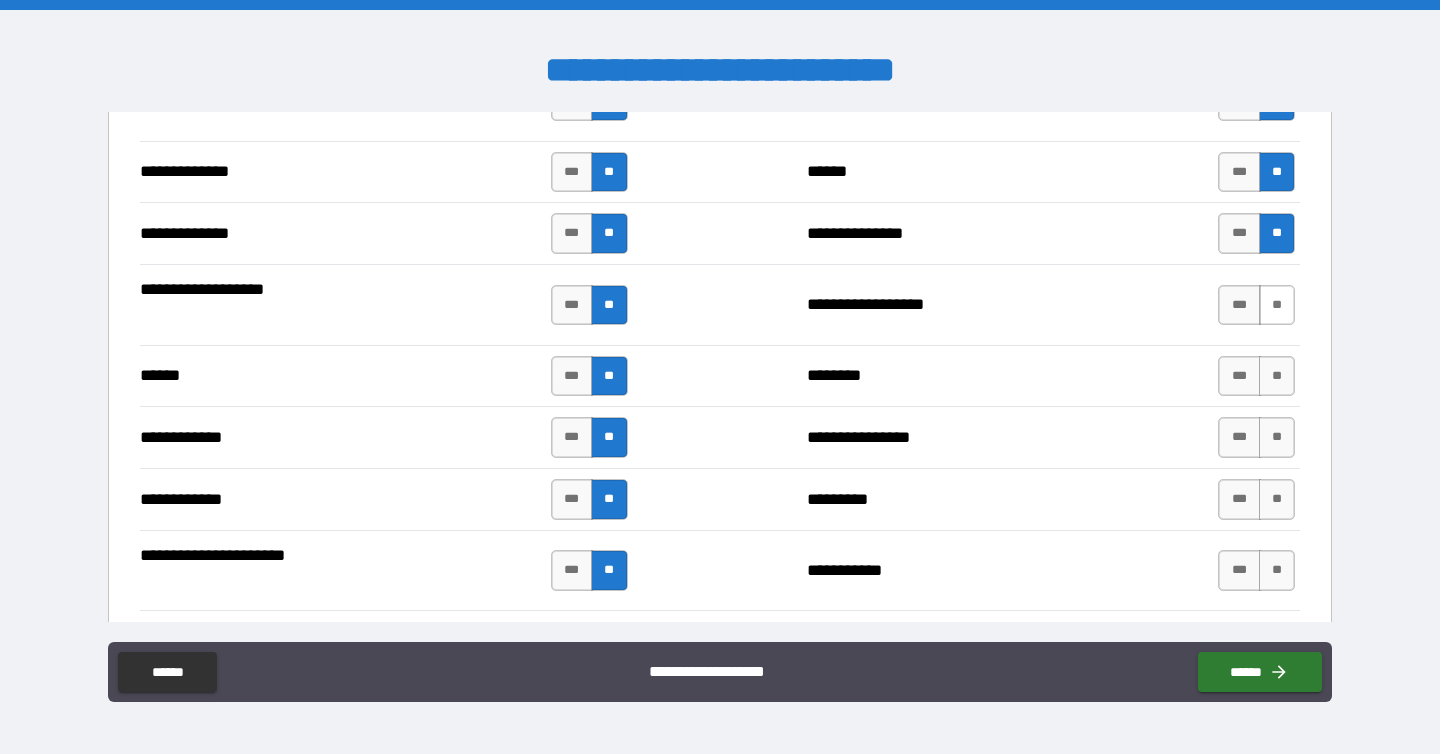 click on "**" at bounding box center (1277, 305) 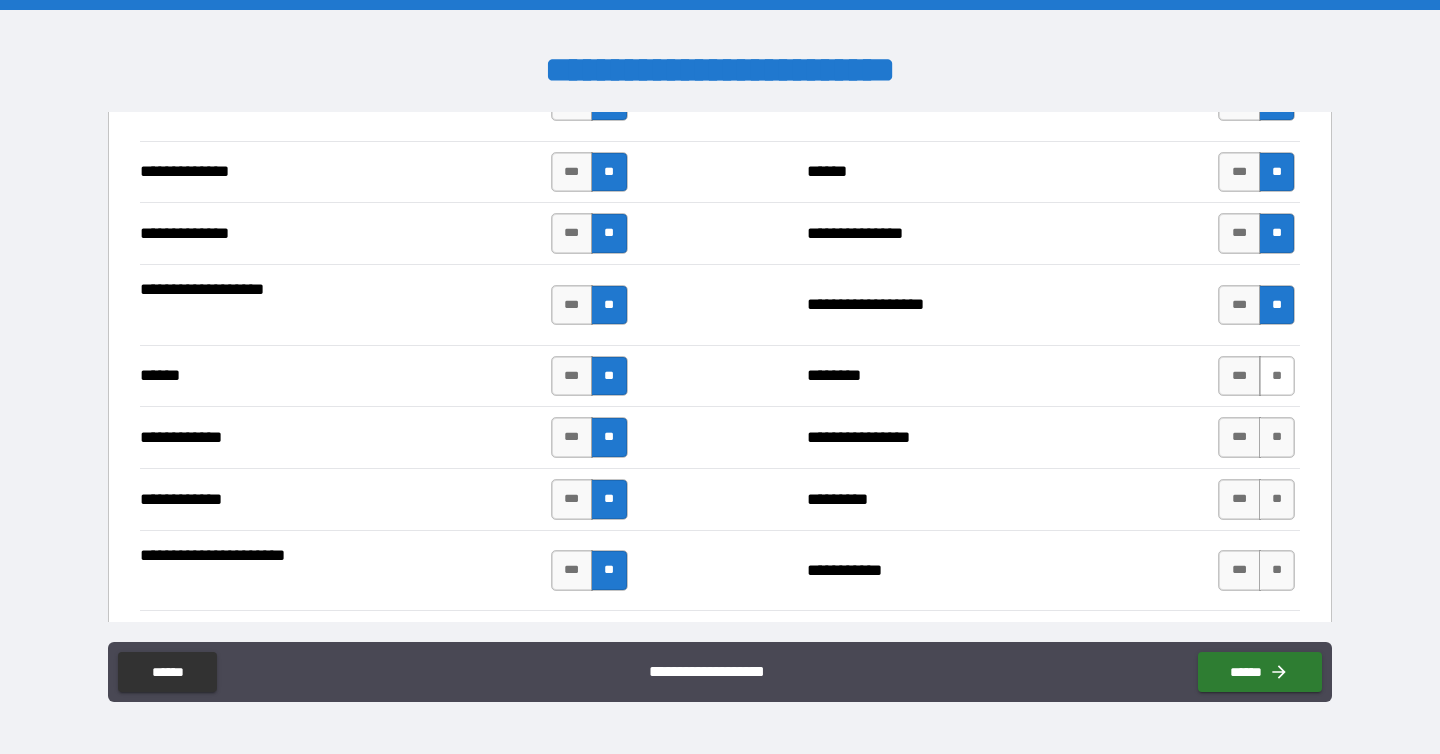 click on "**" at bounding box center (1277, 376) 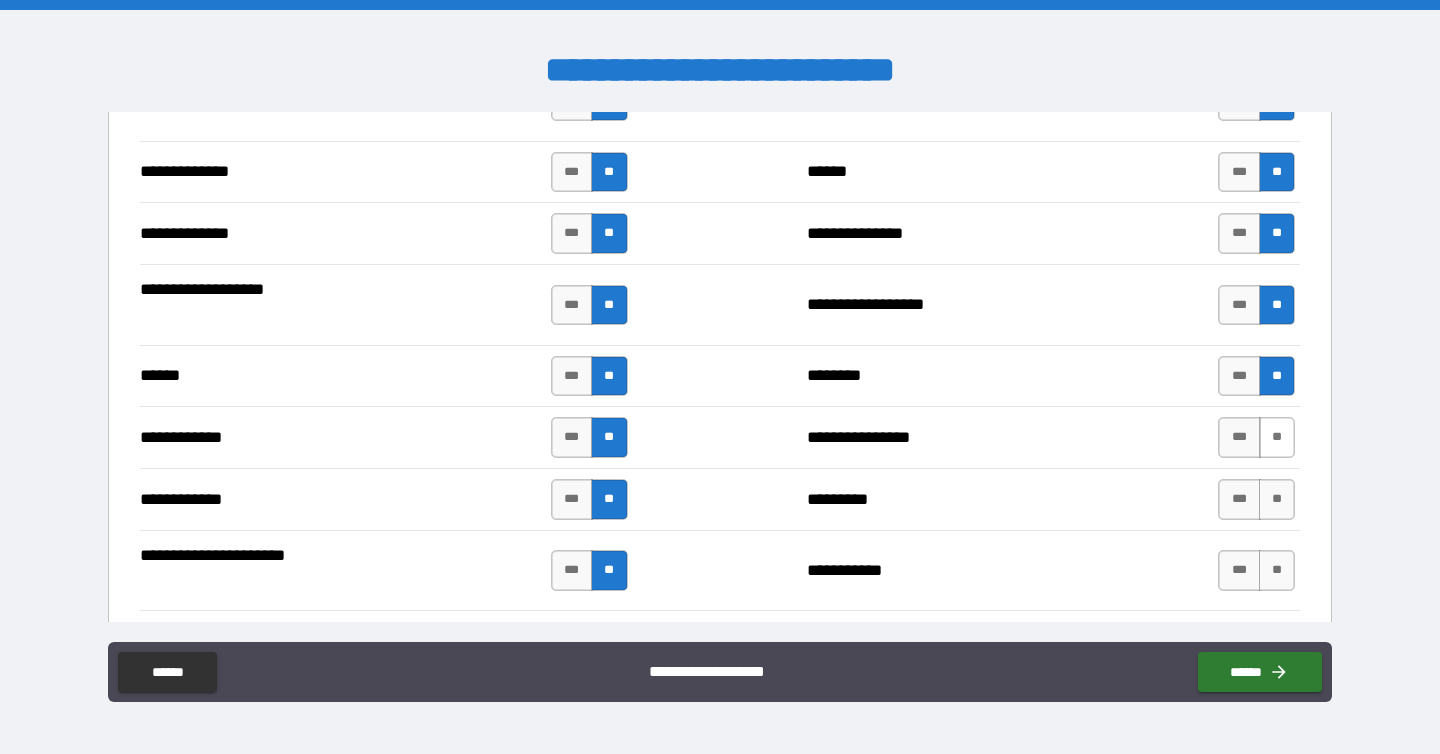 click on "**" at bounding box center [1277, 437] 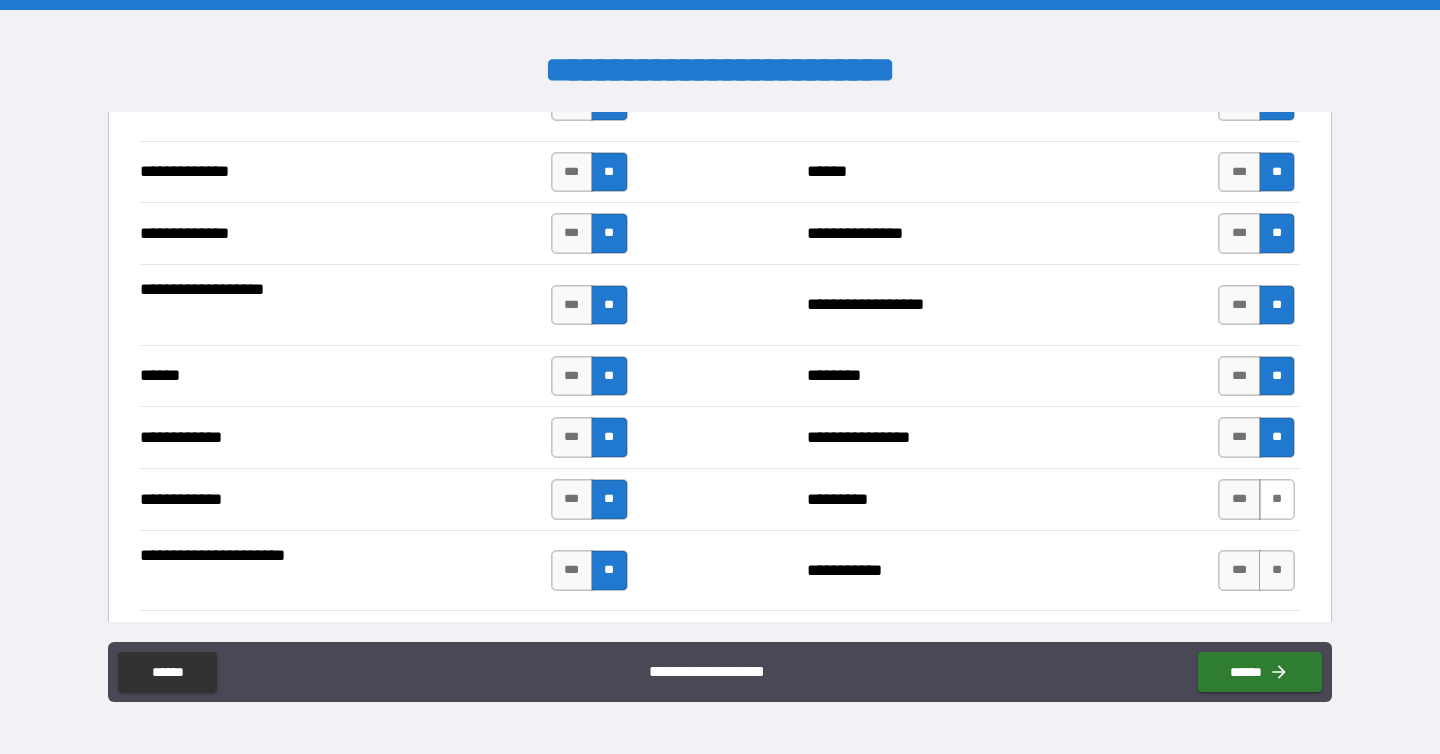 click on "**" at bounding box center [1277, 499] 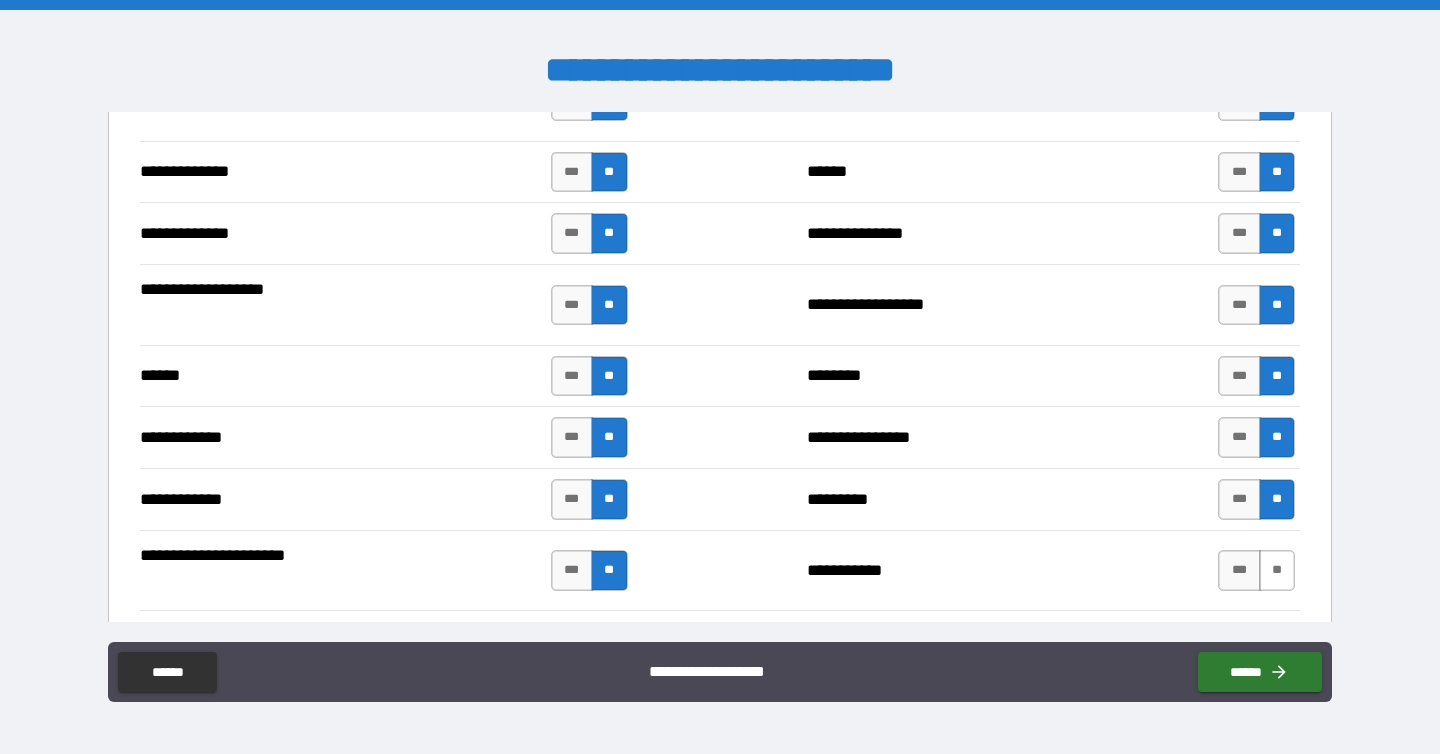 click on "**" at bounding box center (1277, 570) 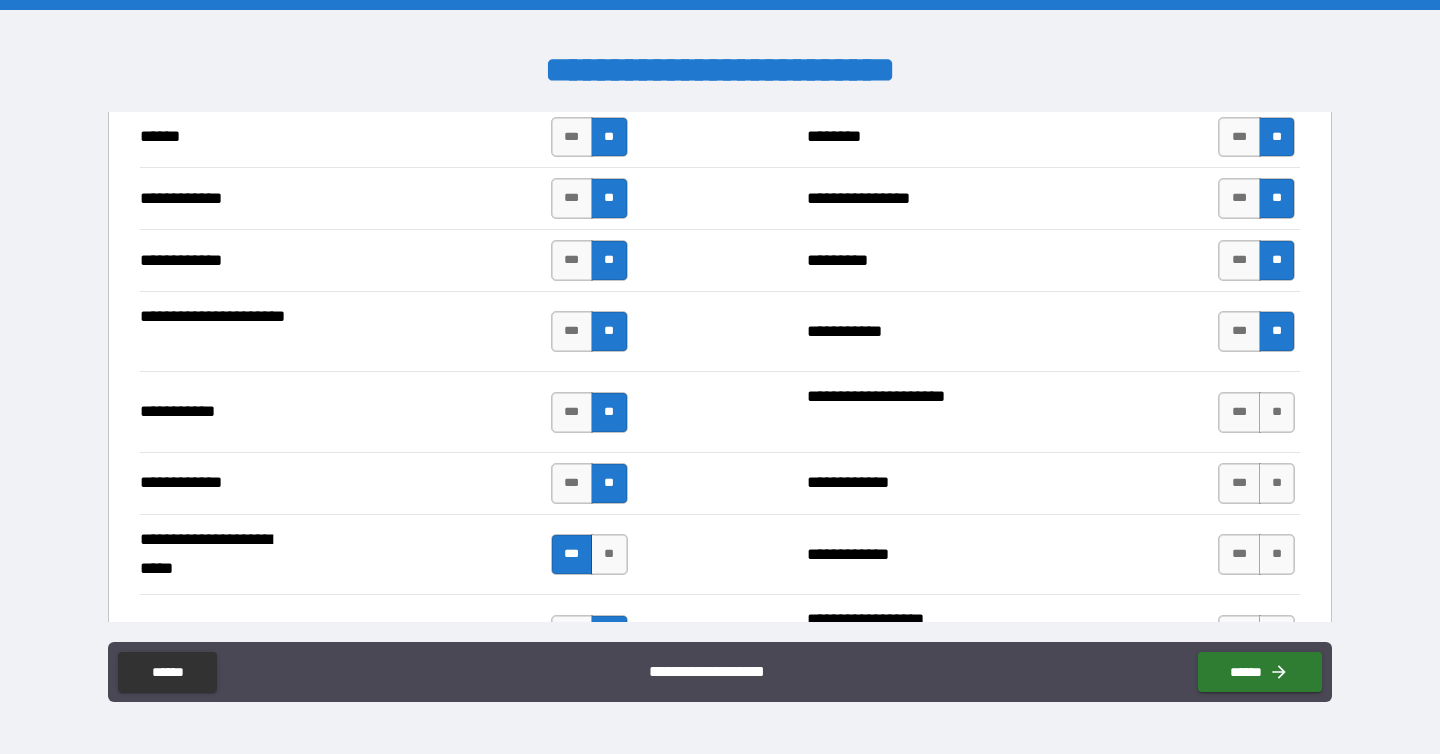 scroll, scrollTop: 3780, scrollLeft: 0, axis: vertical 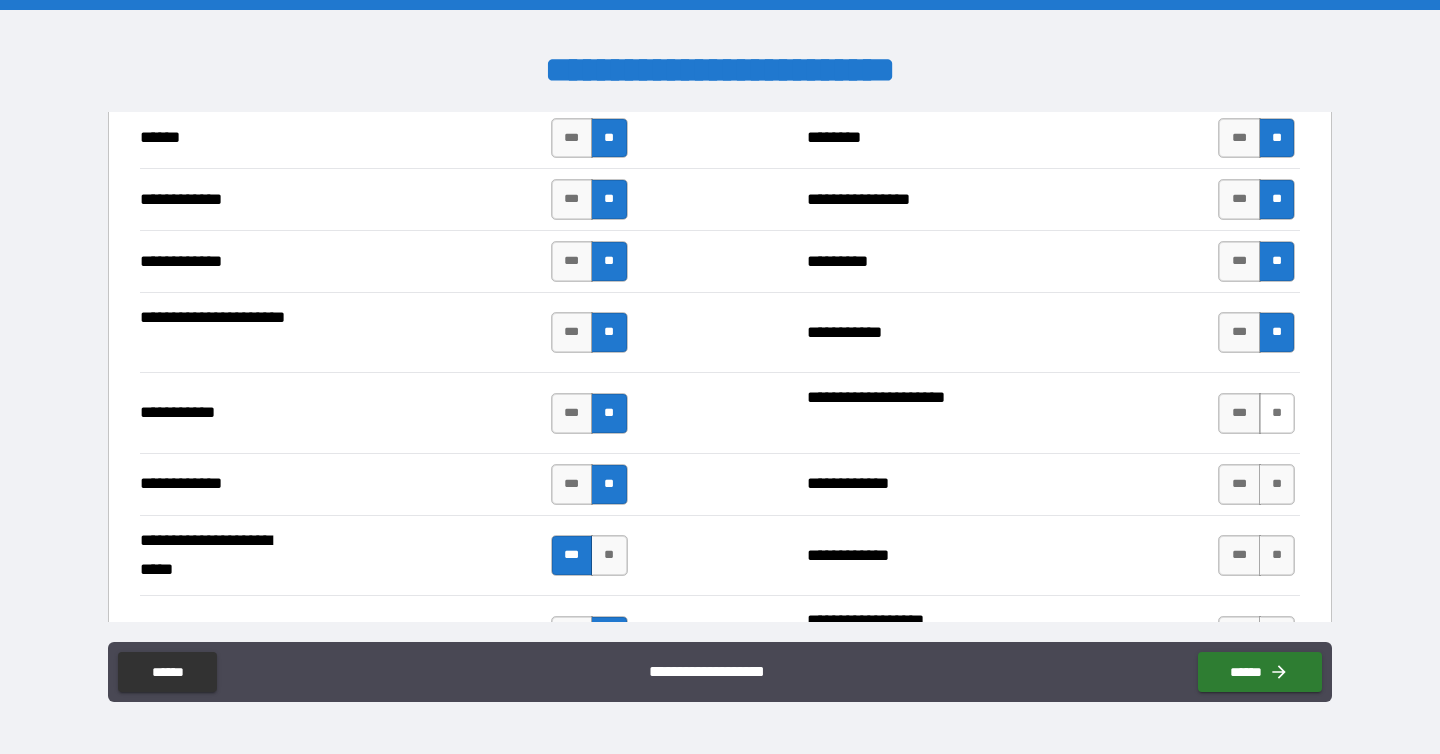 click on "**" at bounding box center [1277, 413] 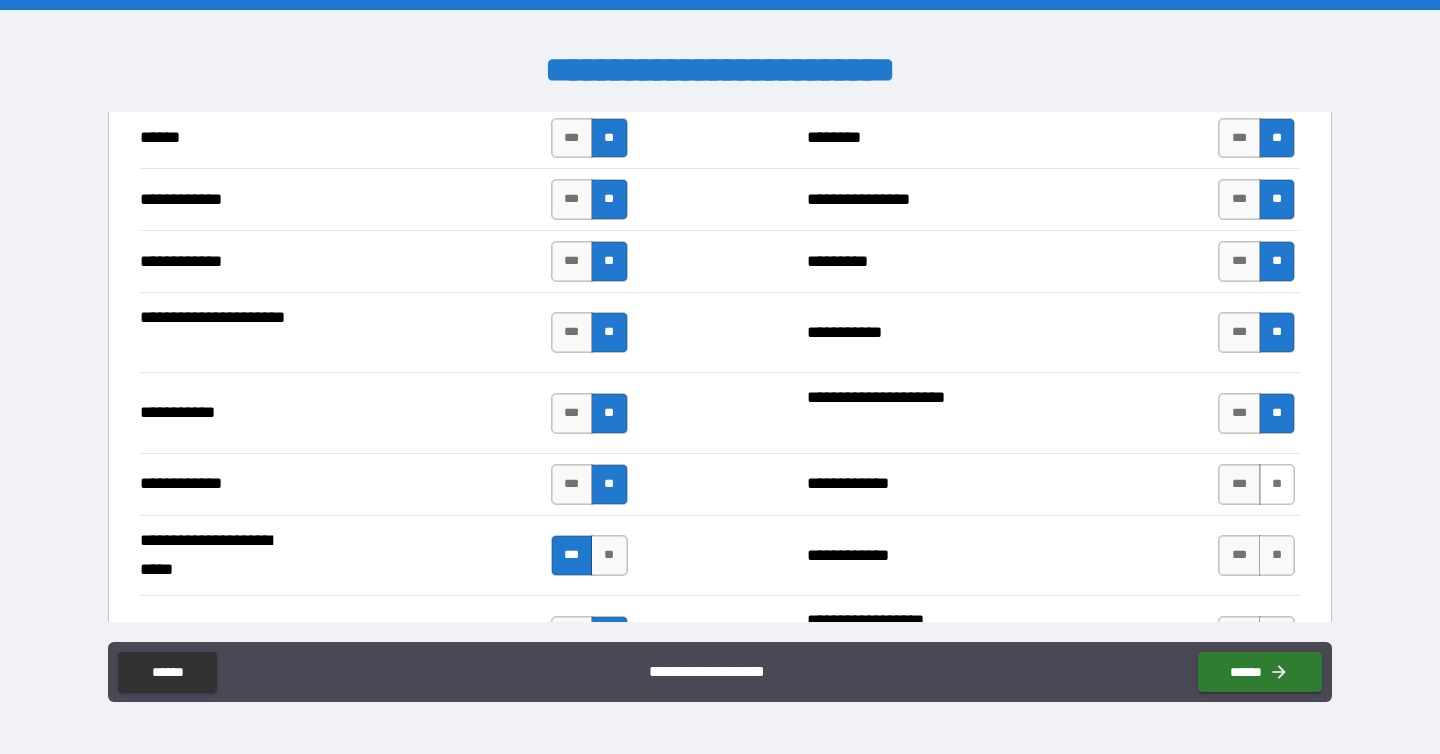 click on "**" at bounding box center [1277, 484] 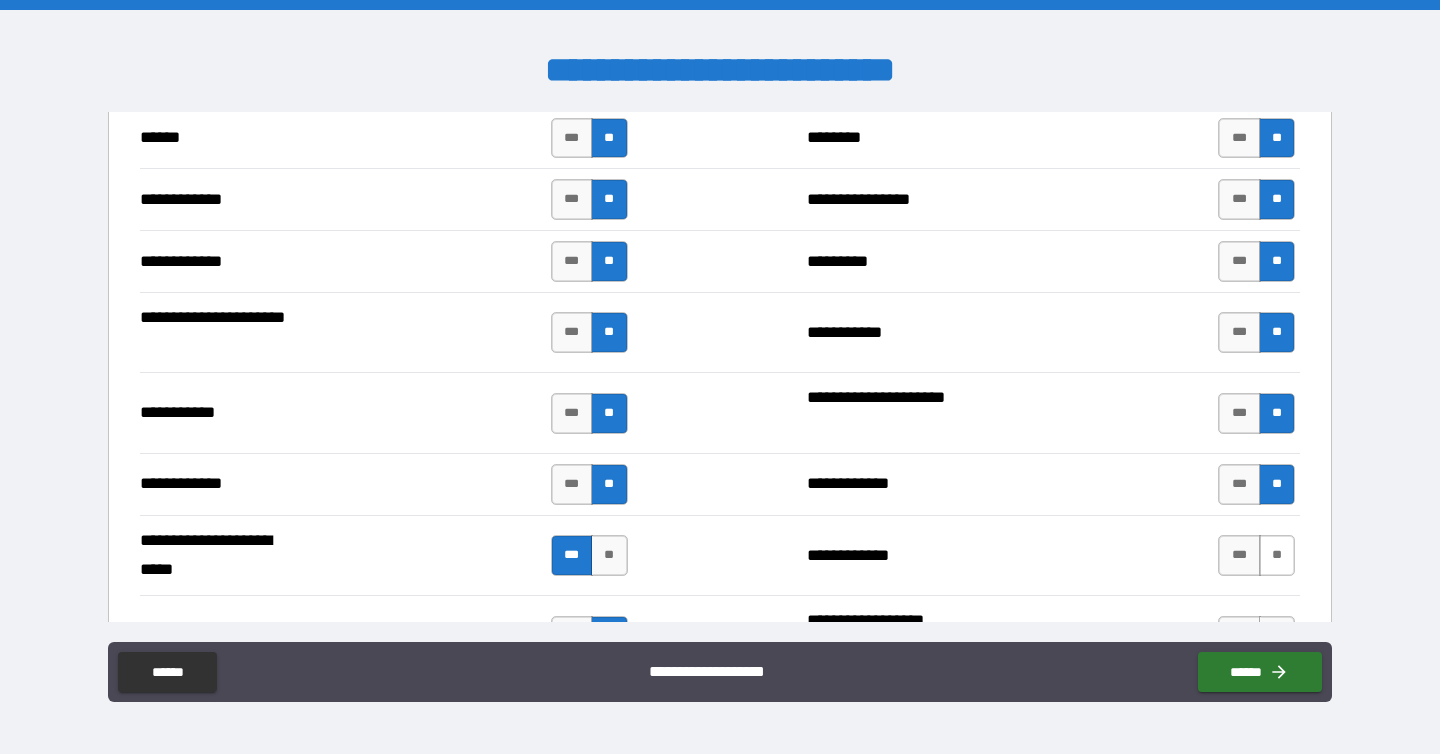 click on "**" at bounding box center [1277, 555] 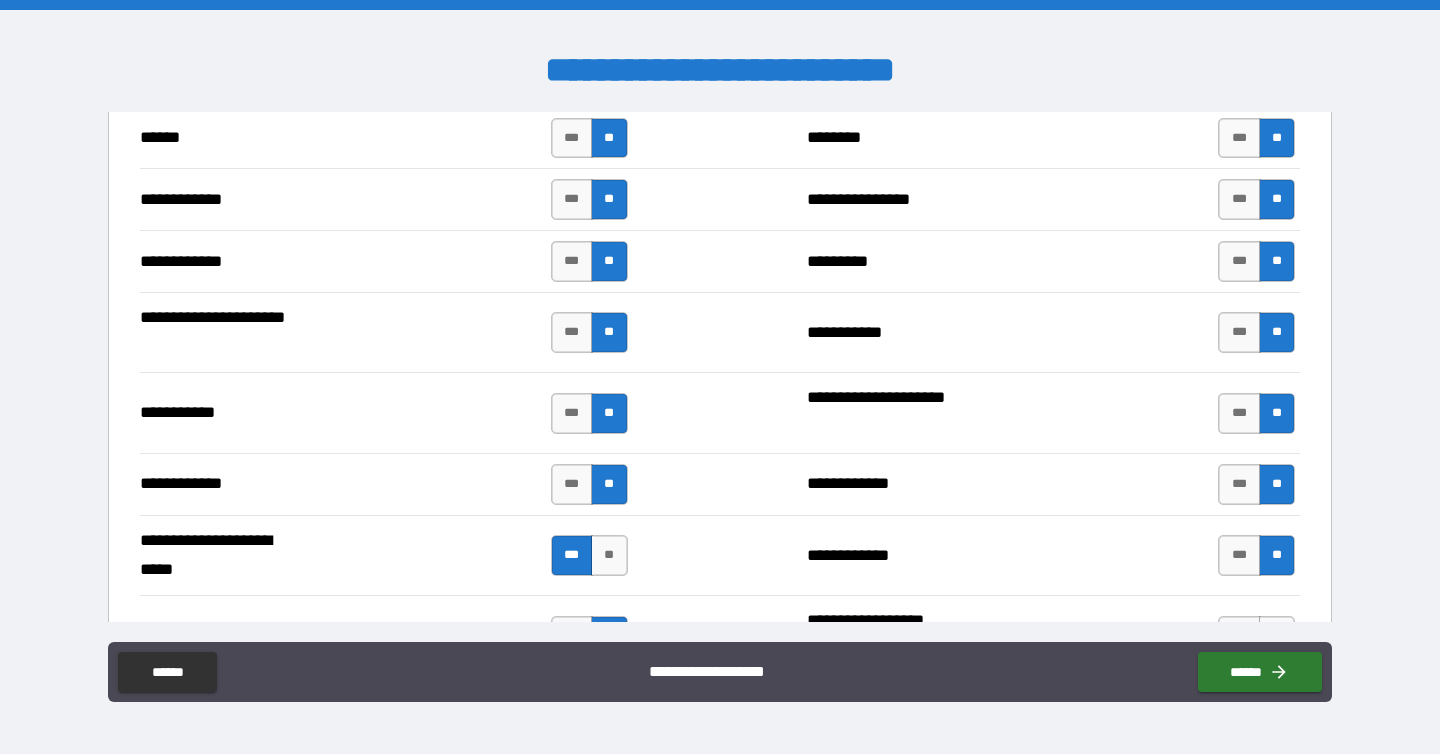 scroll, scrollTop: 4046, scrollLeft: 0, axis: vertical 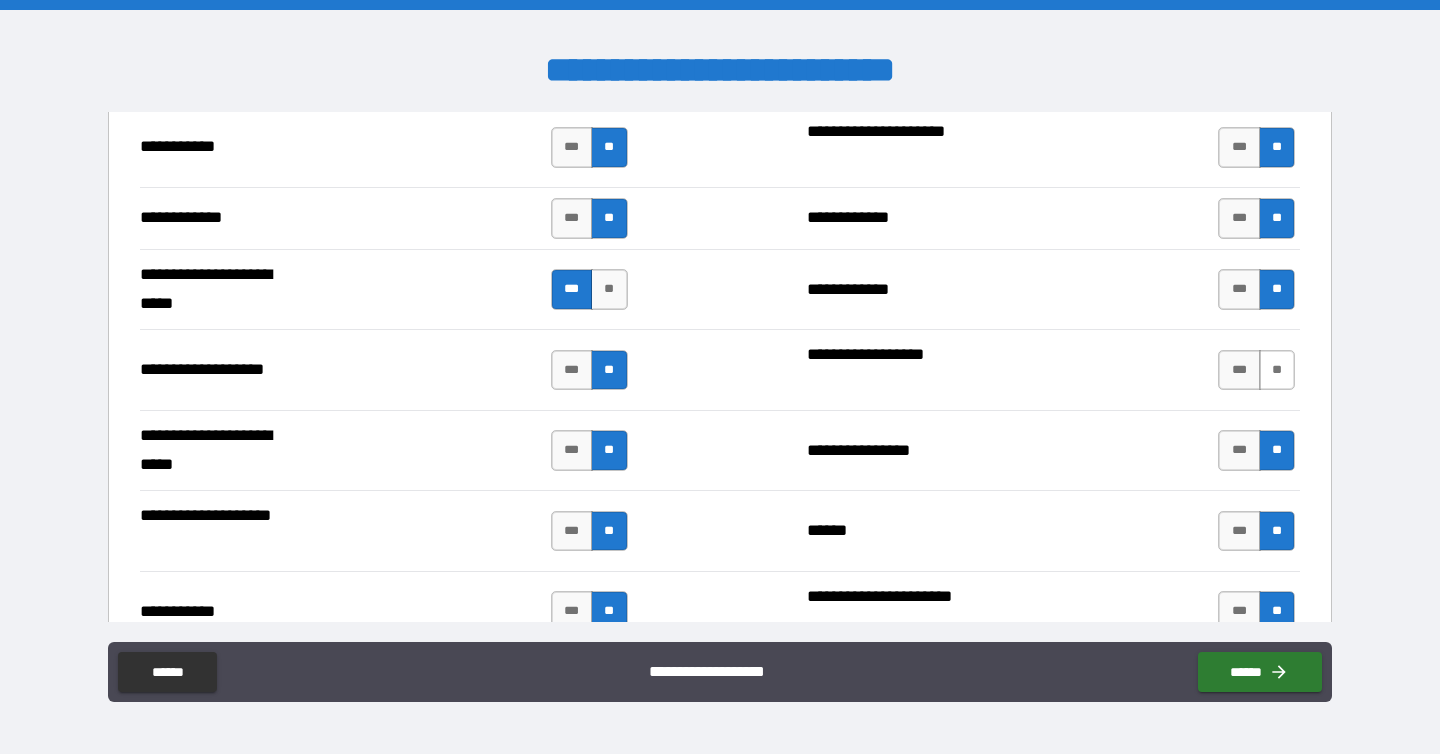click on "**" at bounding box center (1277, 370) 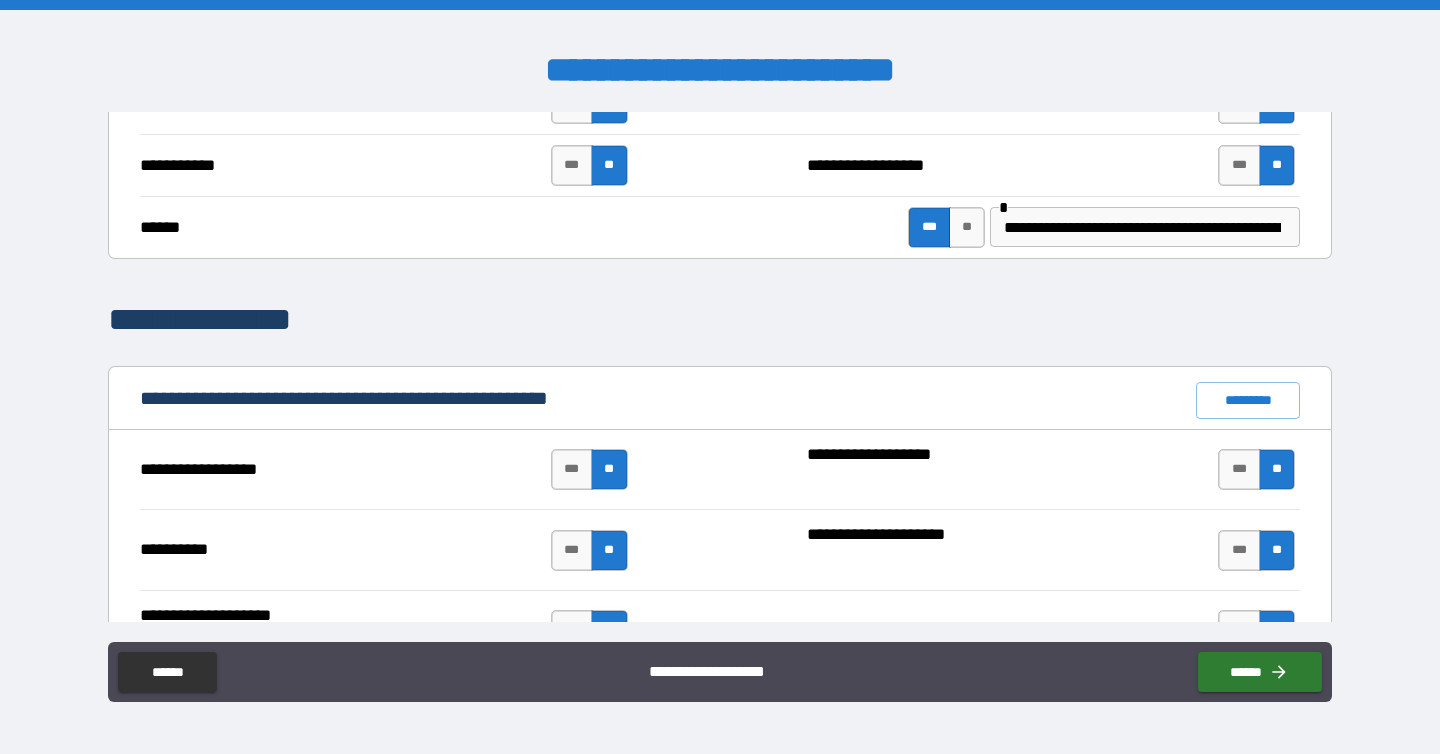 scroll, scrollTop: 1555, scrollLeft: 0, axis: vertical 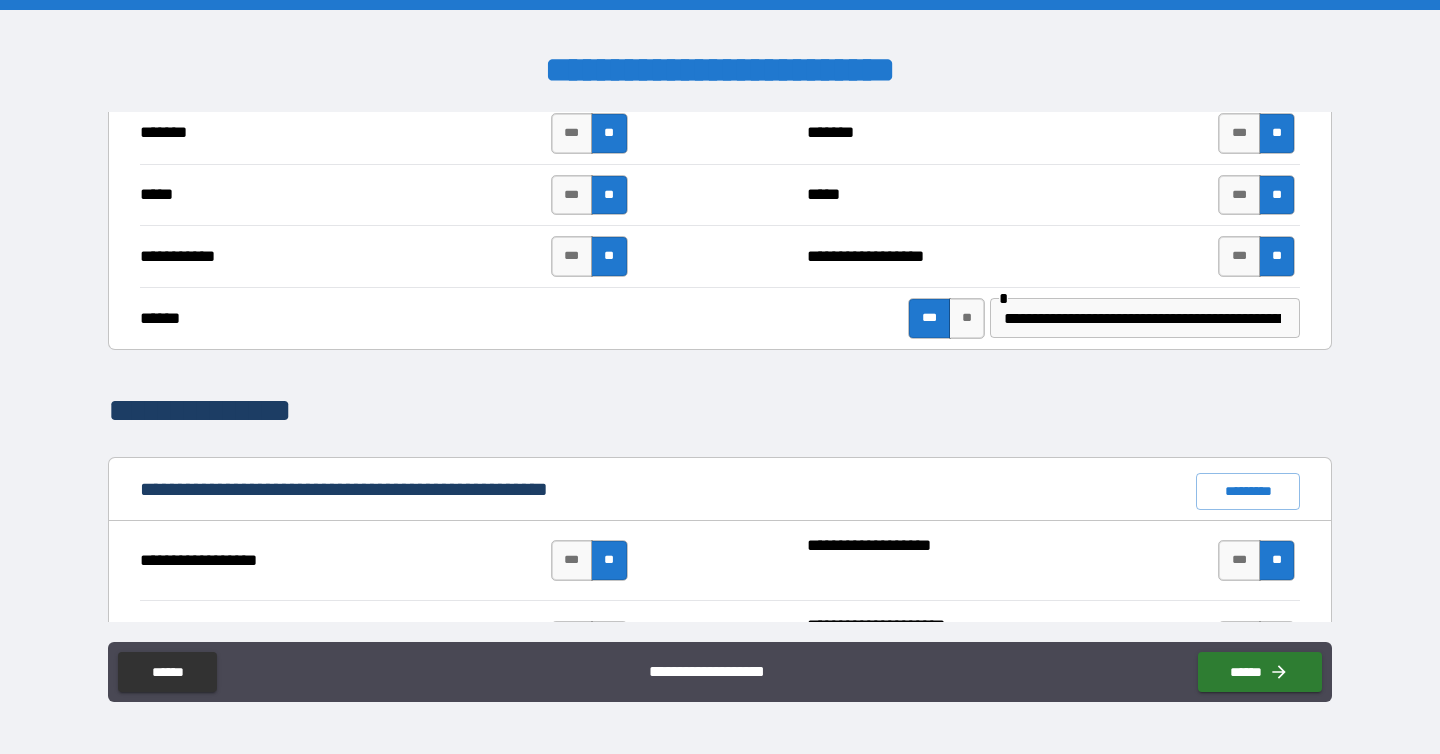 click on "**********" at bounding box center [1142, 318] 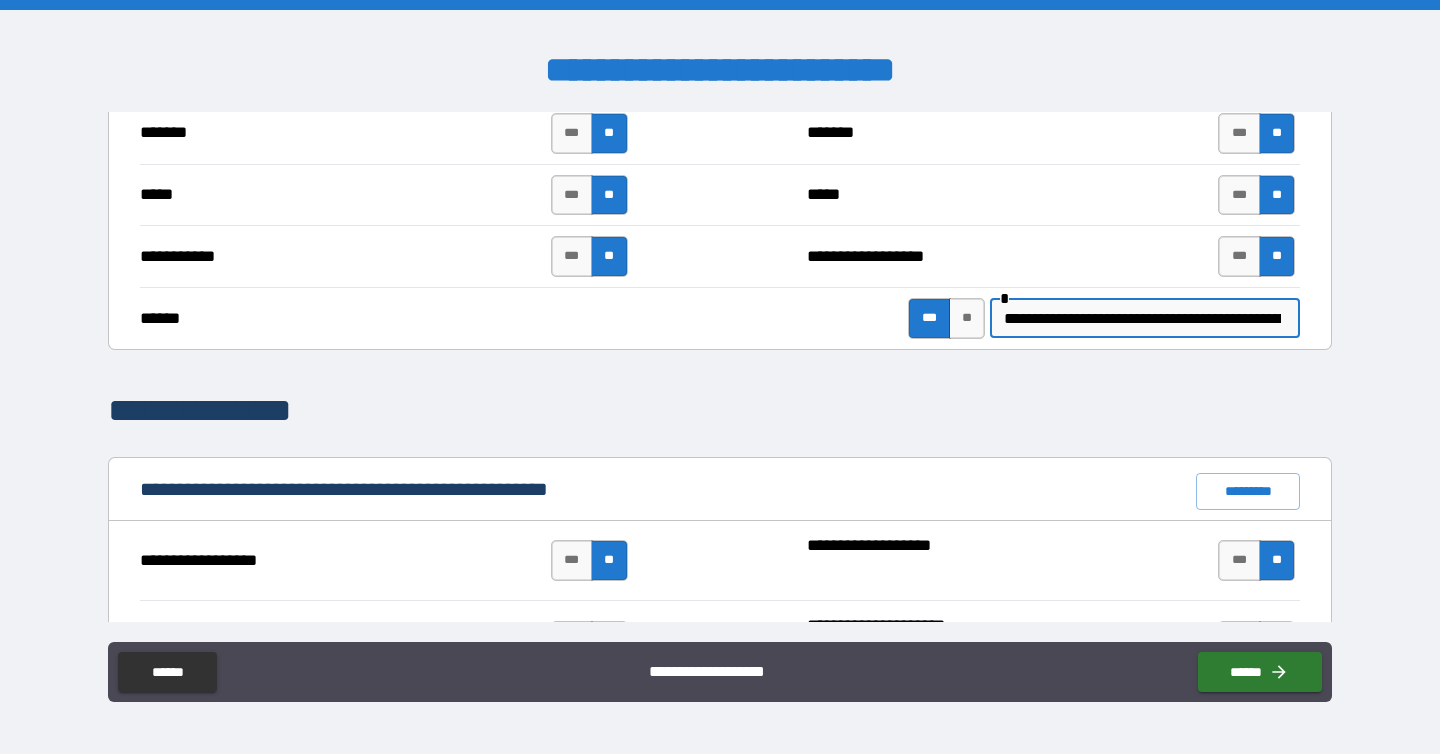 click on "**********" at bounding box center [1142, 318] 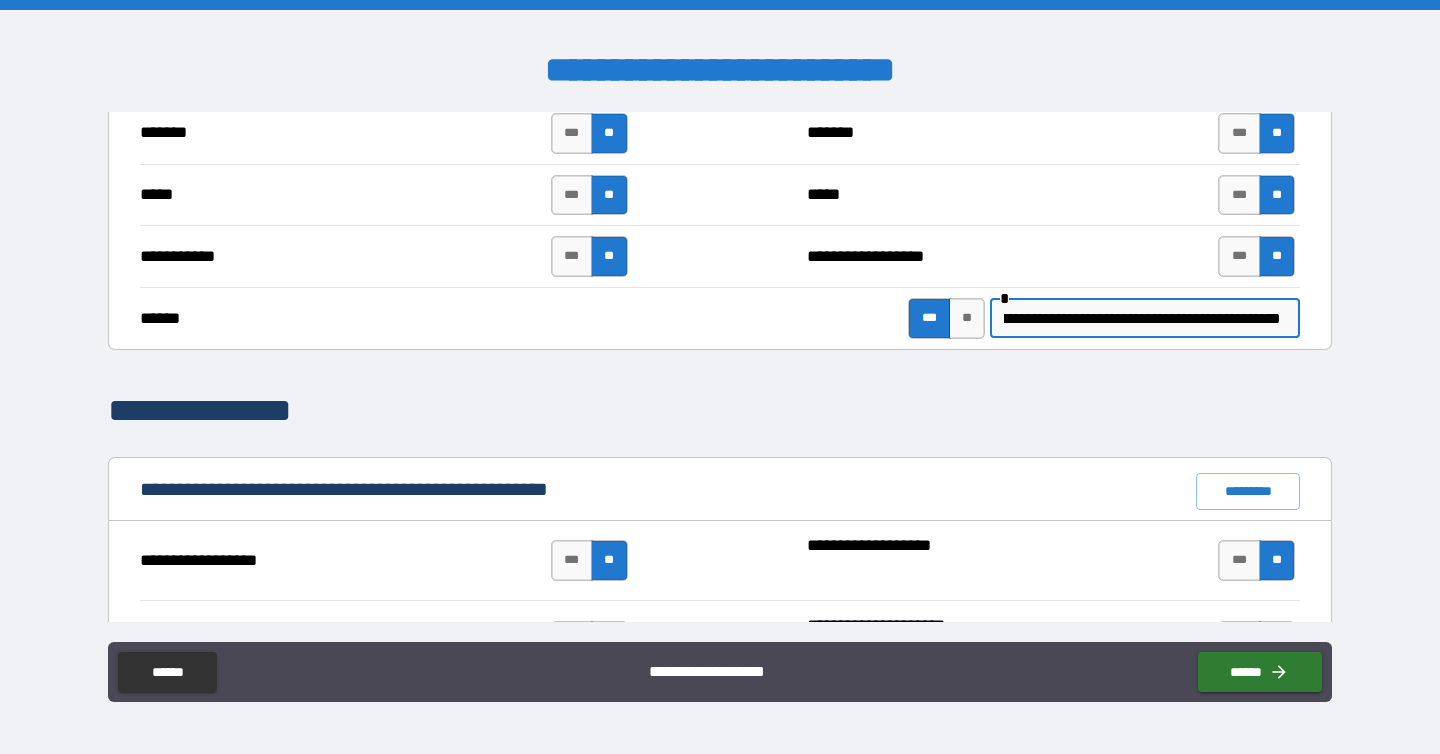 scroll, scrollTop: 0, scrollLeft: 340, axis: horizontal 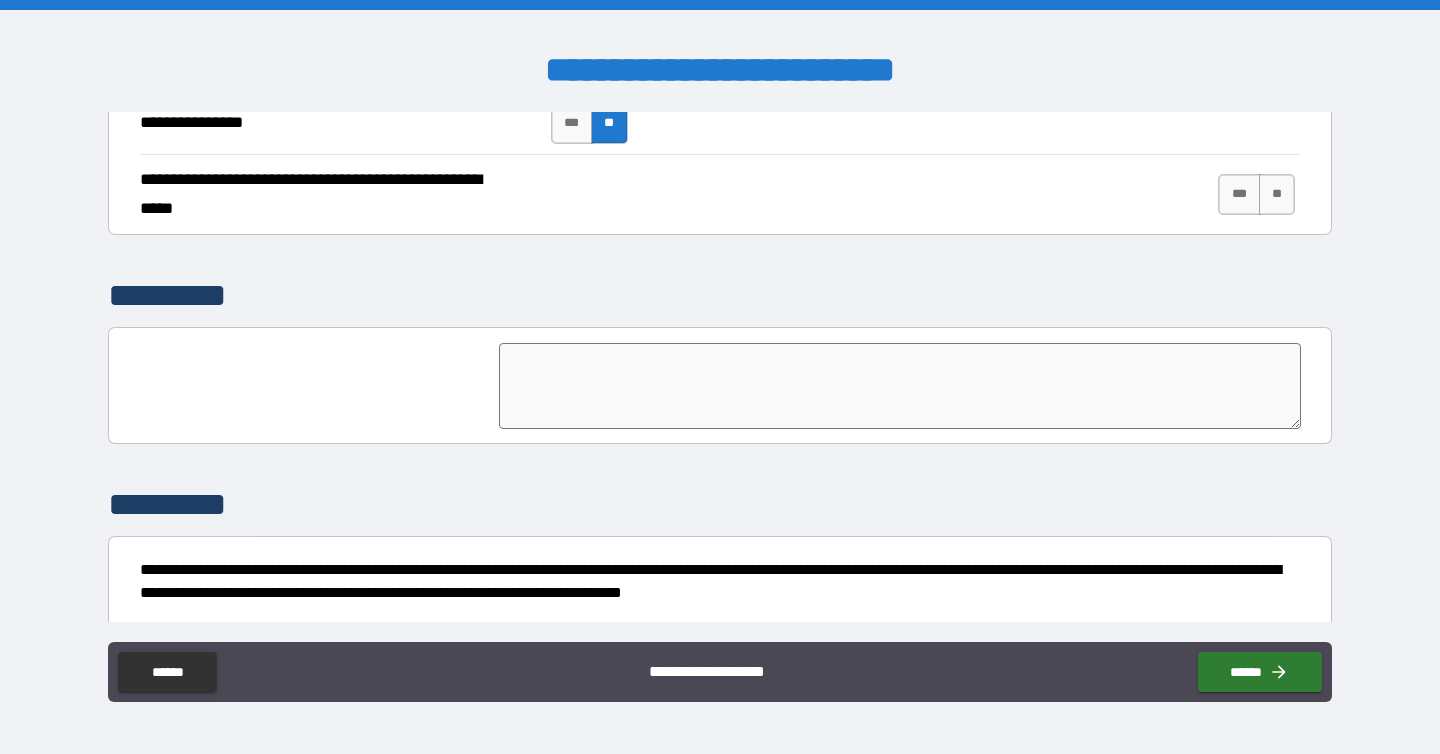 type on "**********" 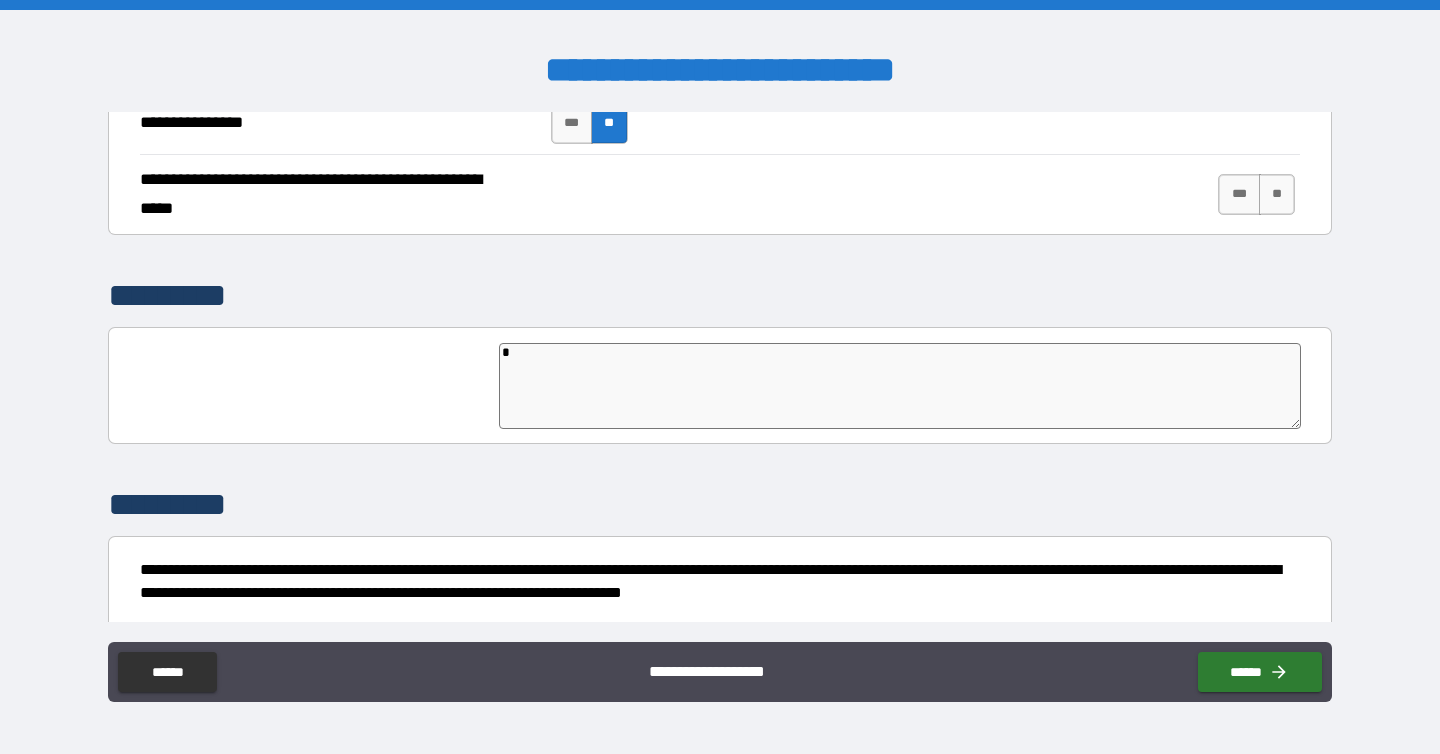 type on "*" 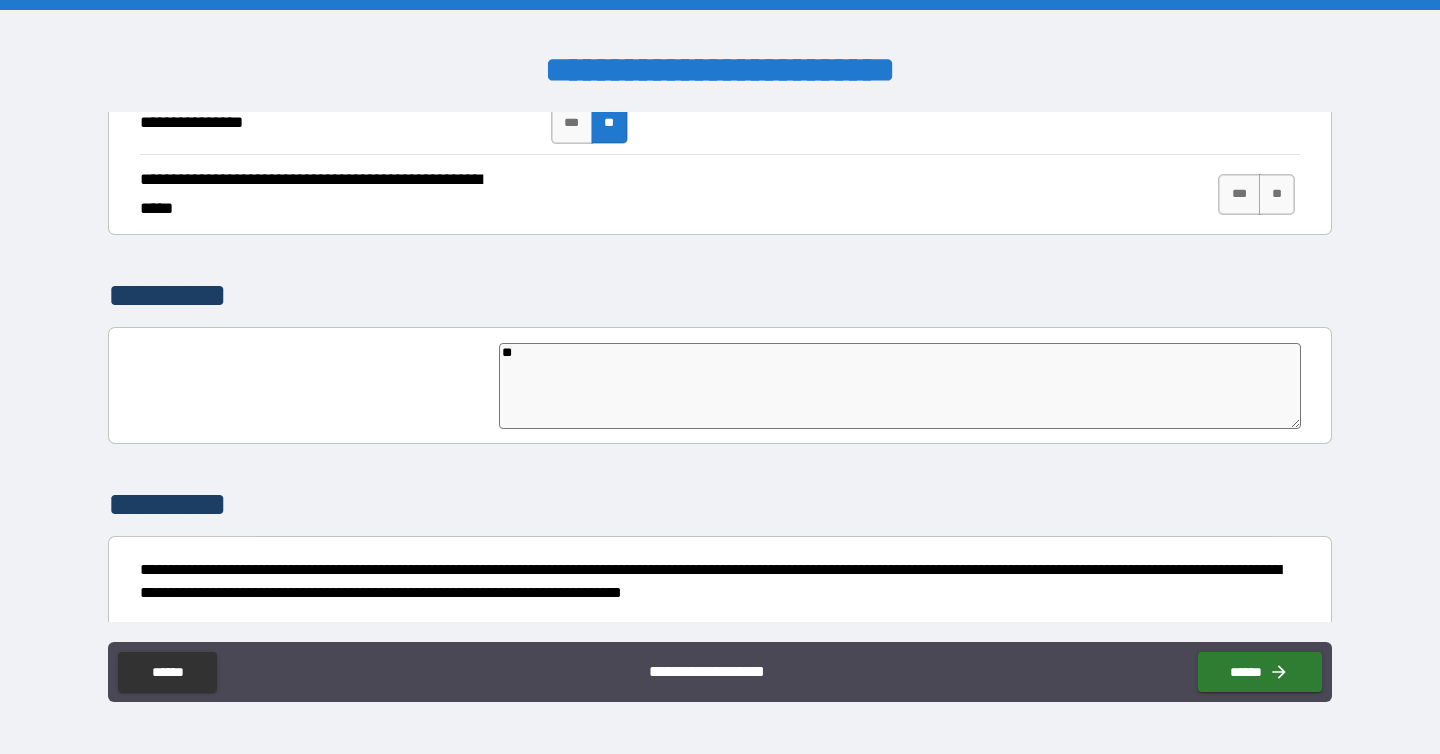 type on "*" 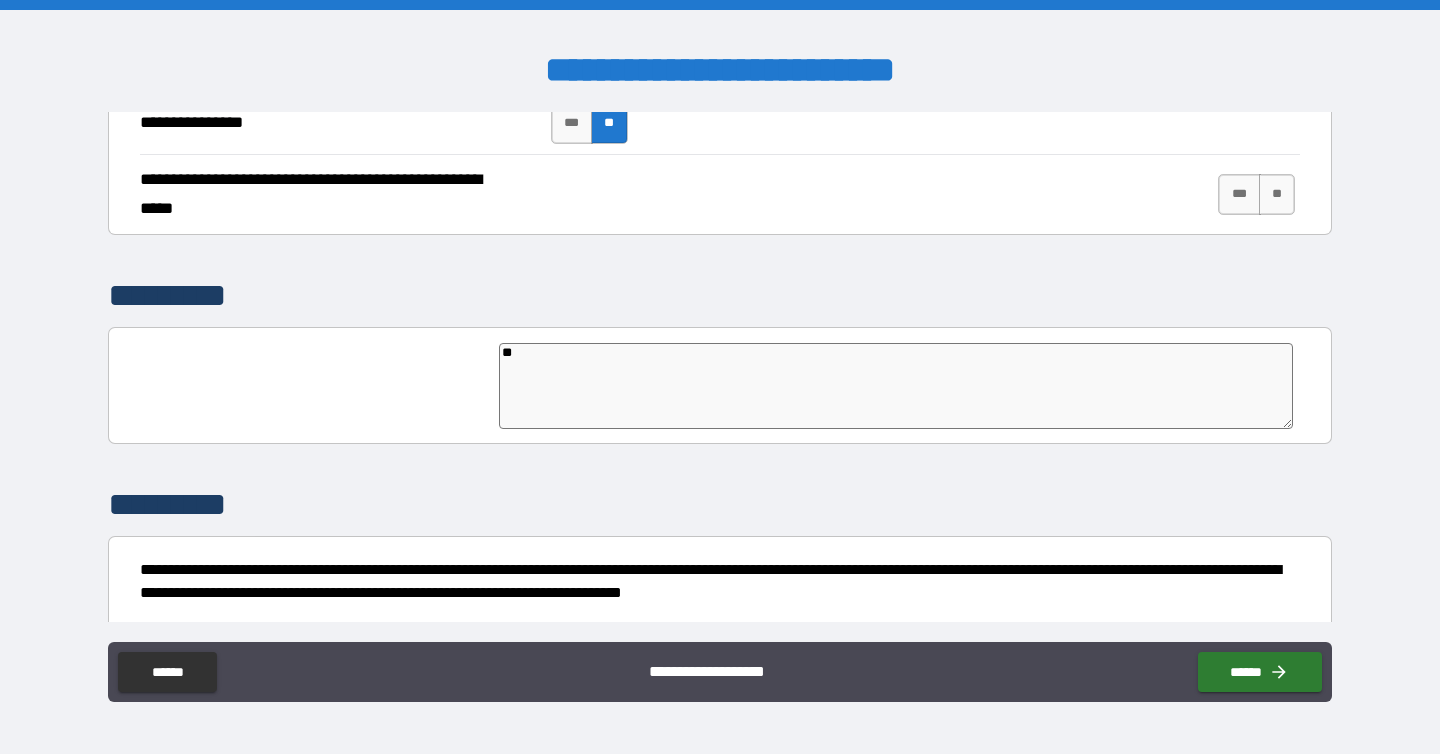 type on "***" 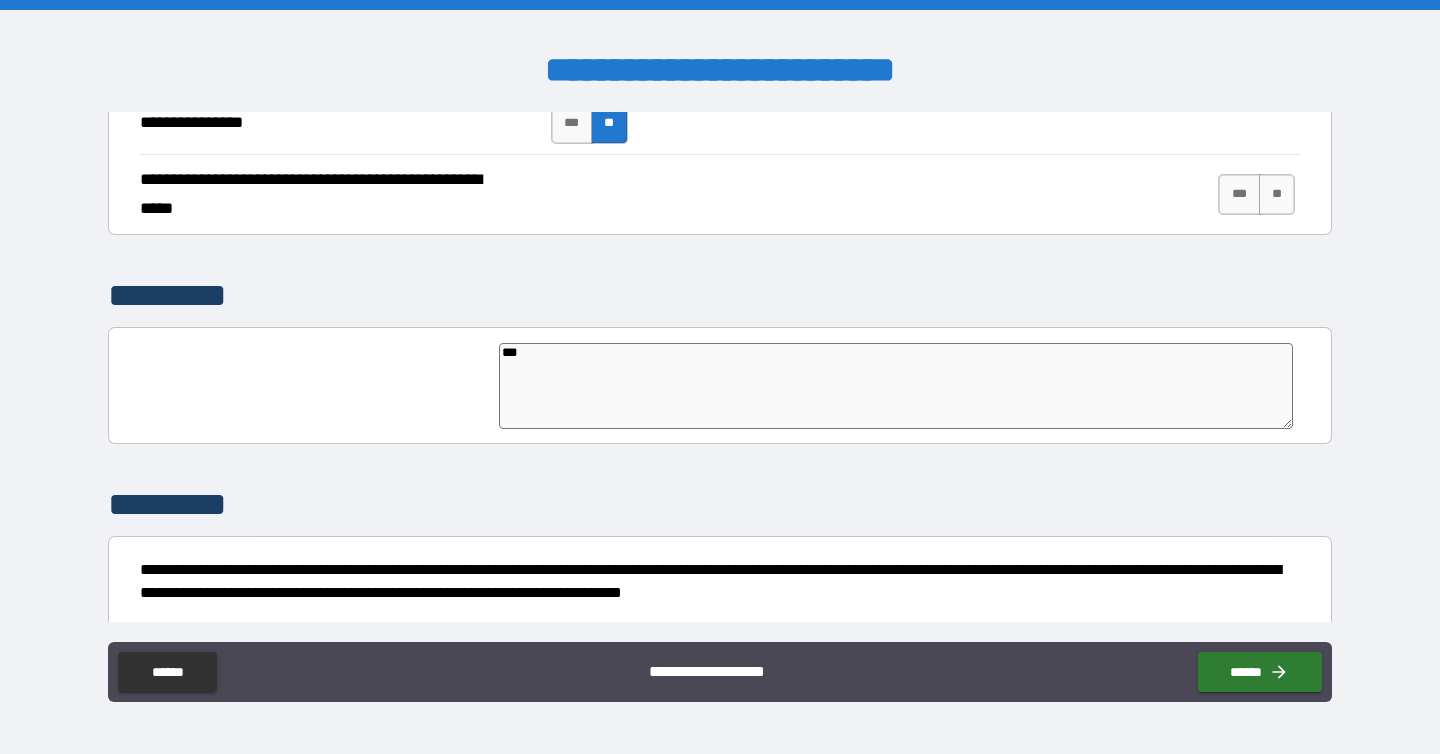 type on "****" 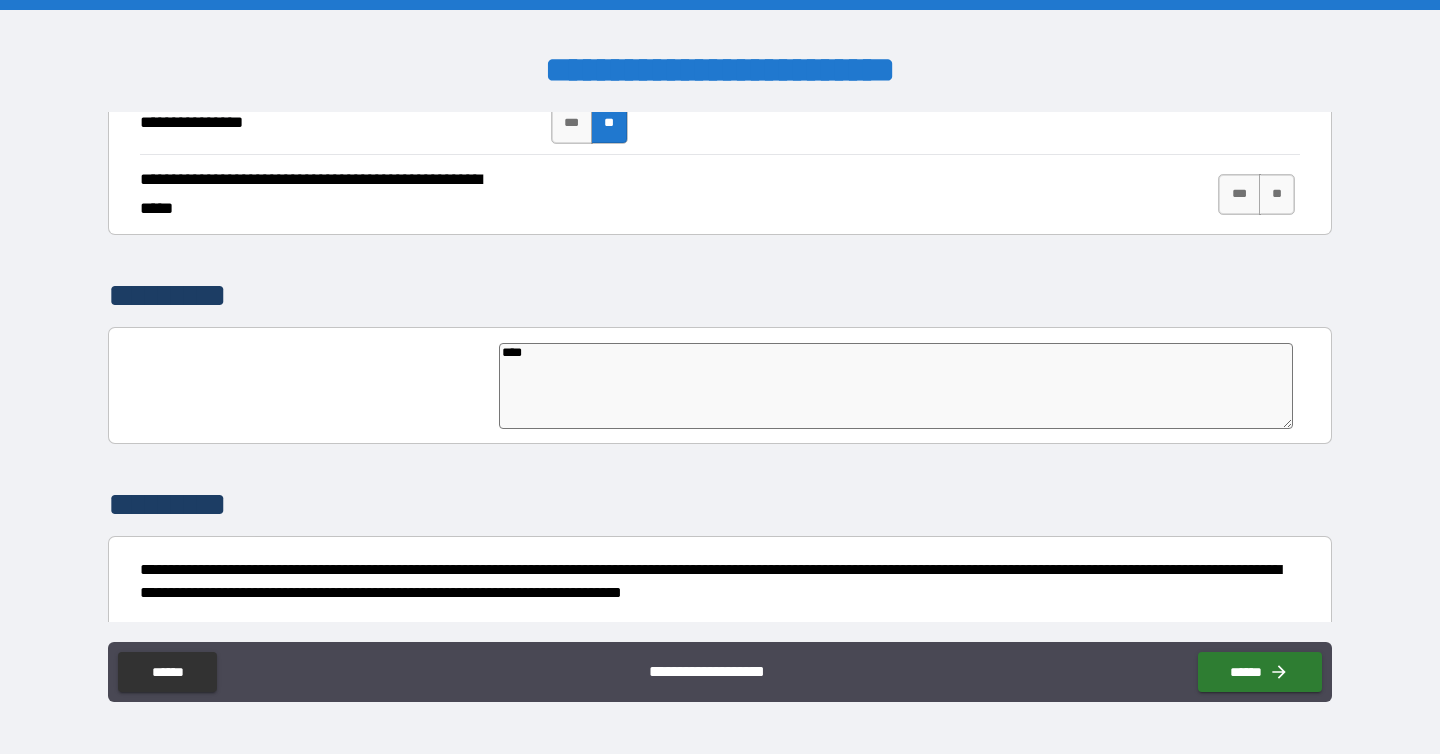type on "****" 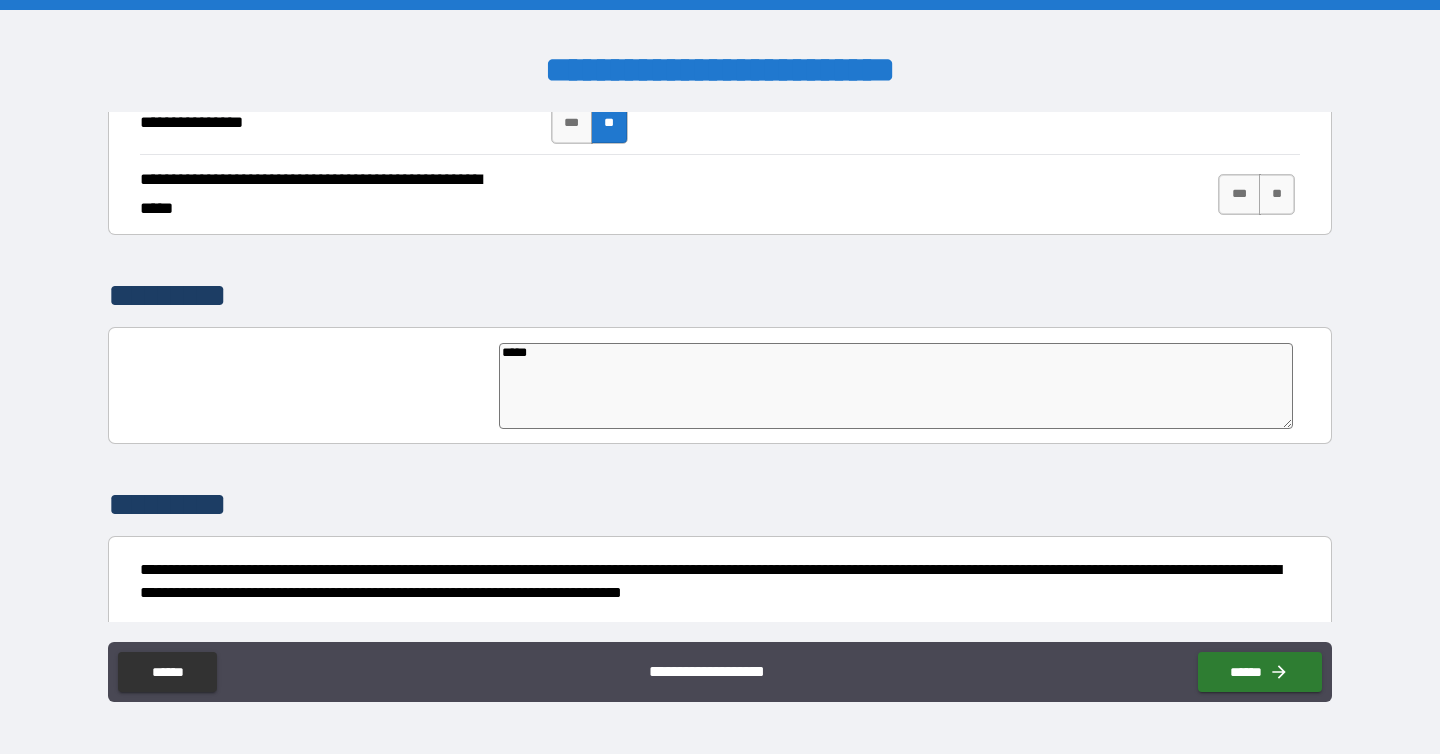 type on "*" 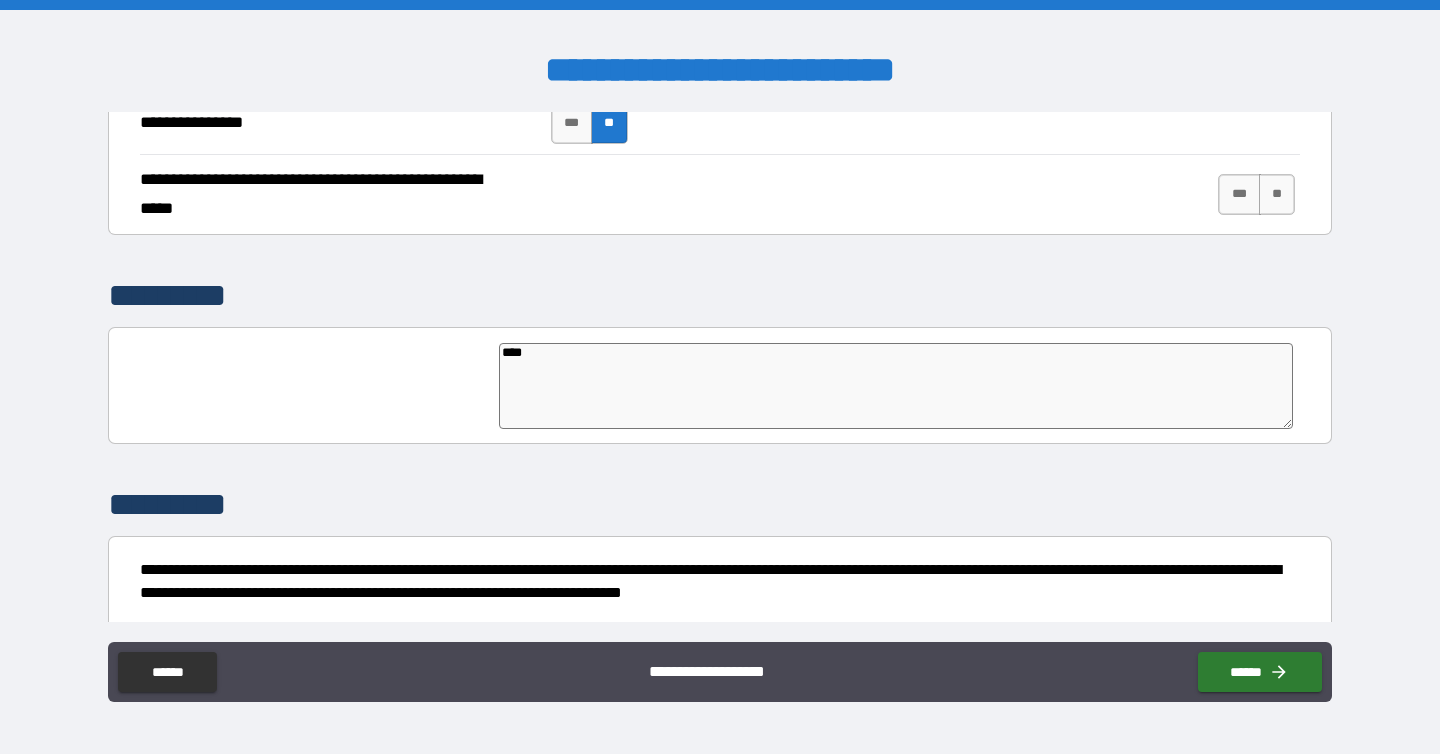 type on "***" 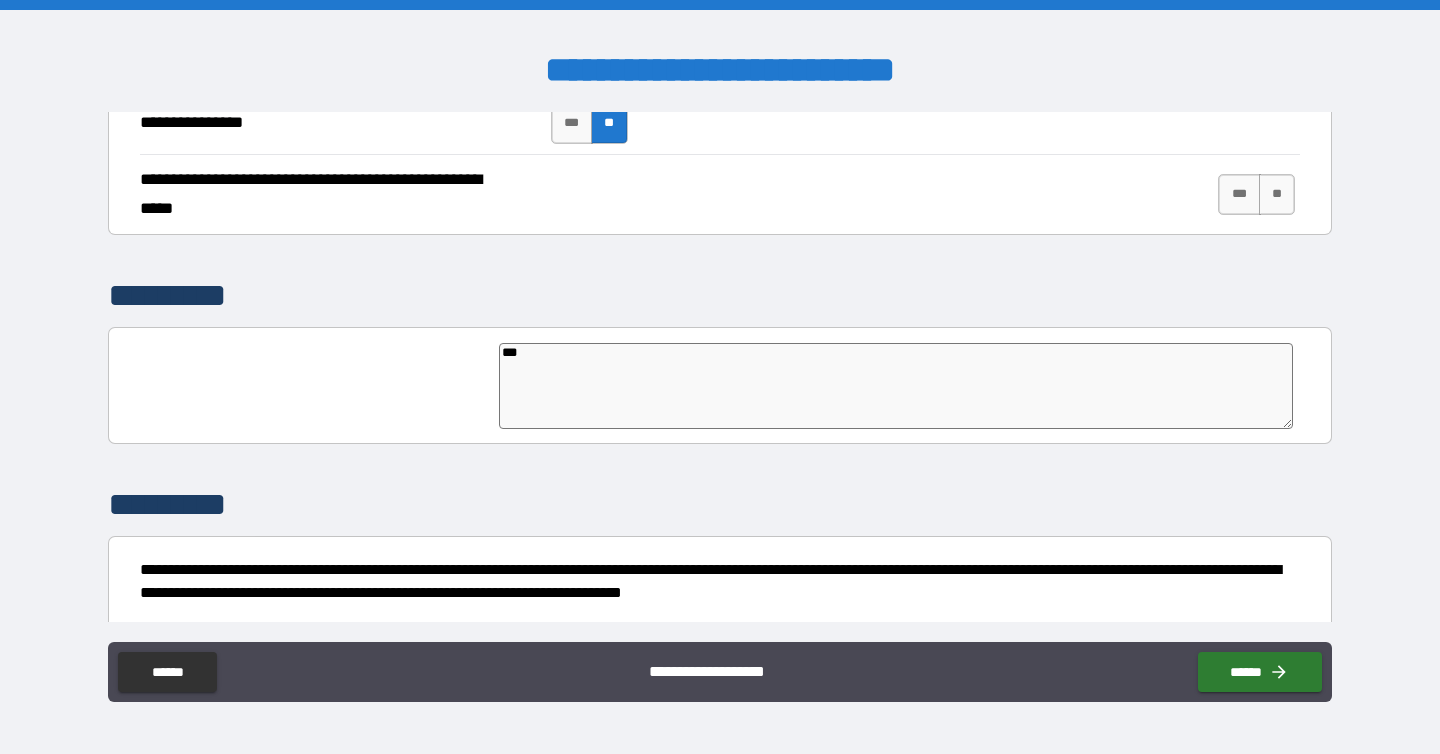 type on "**" 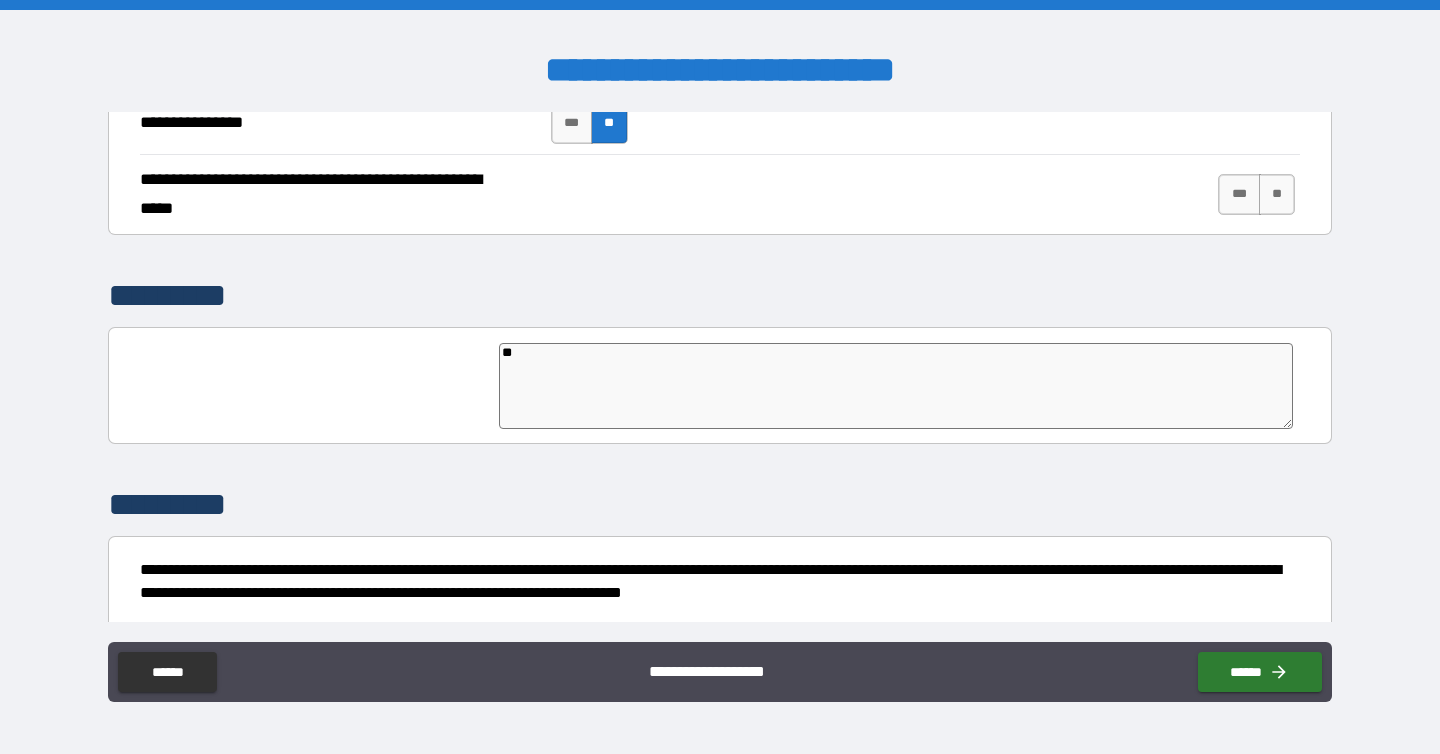 type on "*" 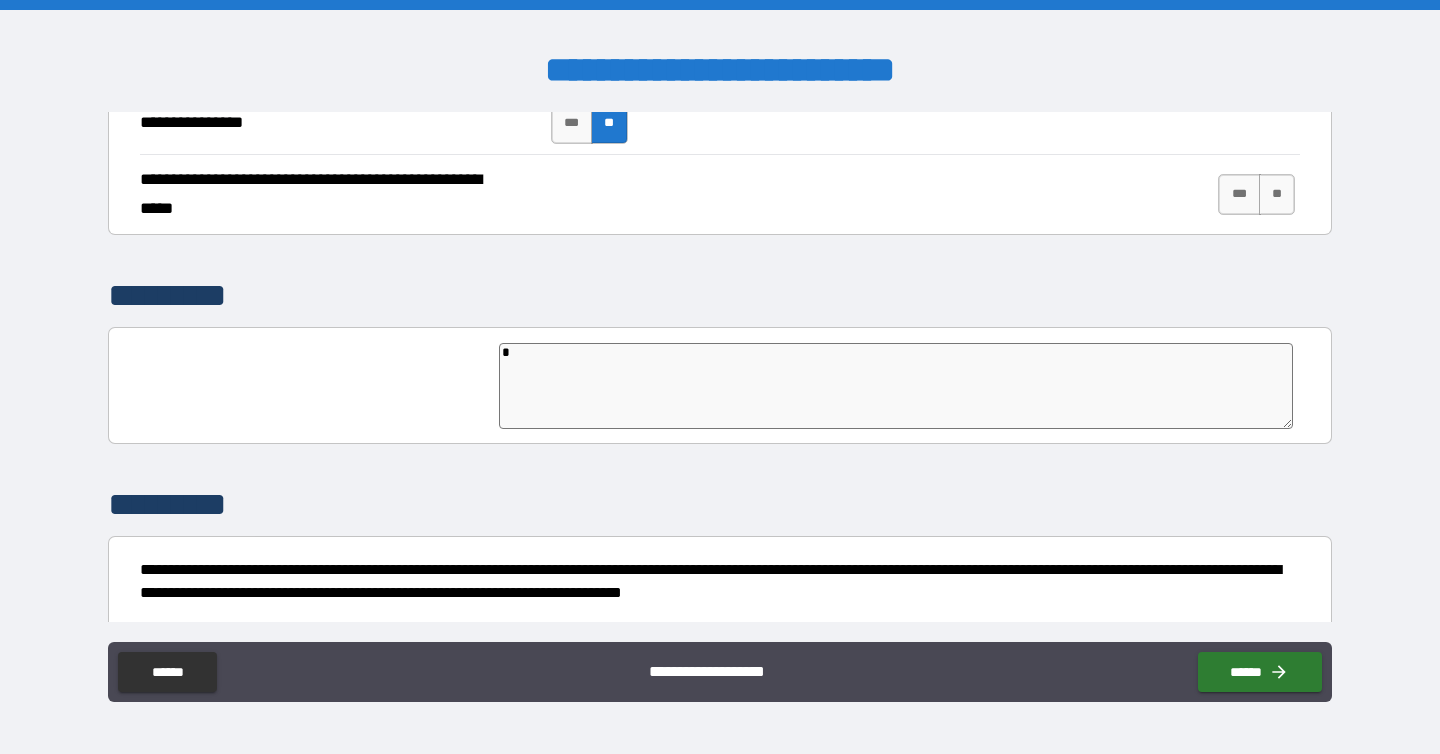 type on "*" 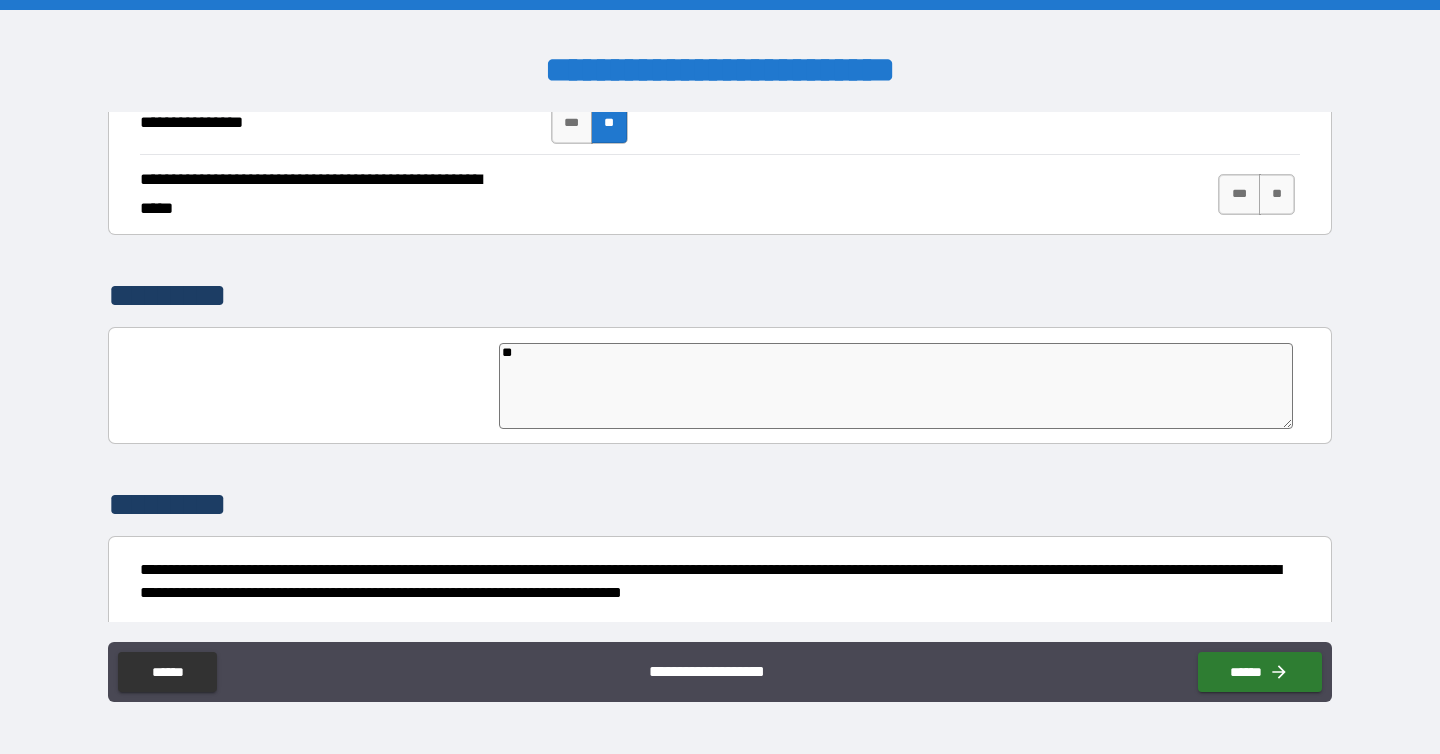 type on "***" 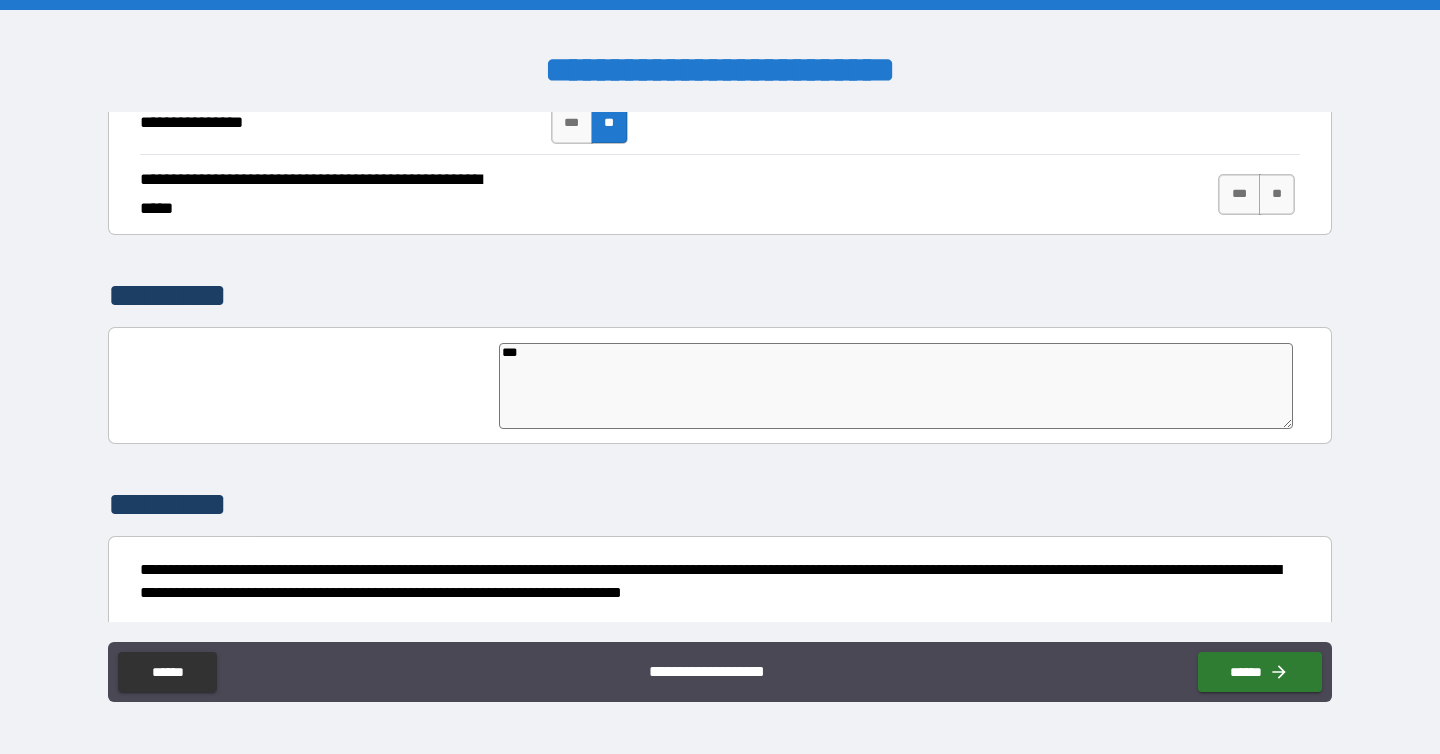 type on "*" 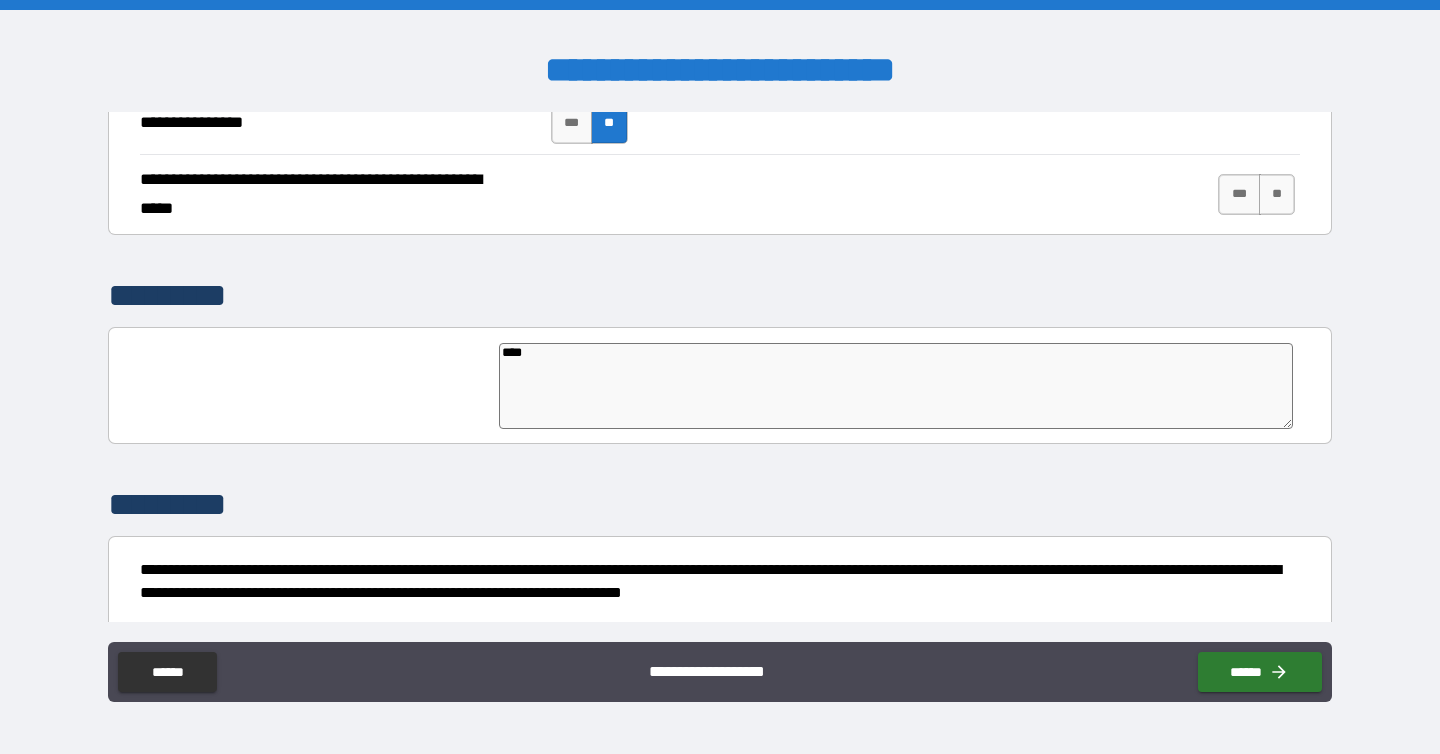 type on "****" 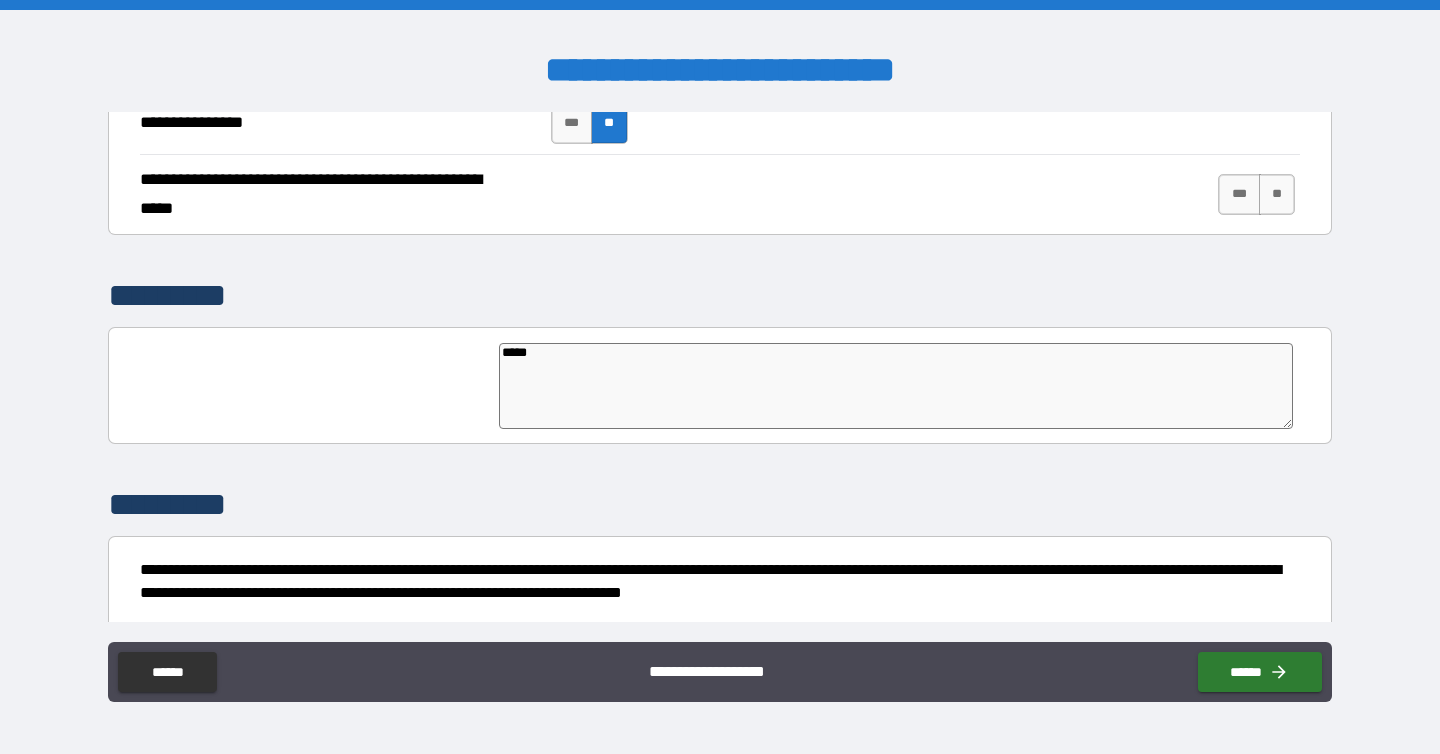 type on "*" 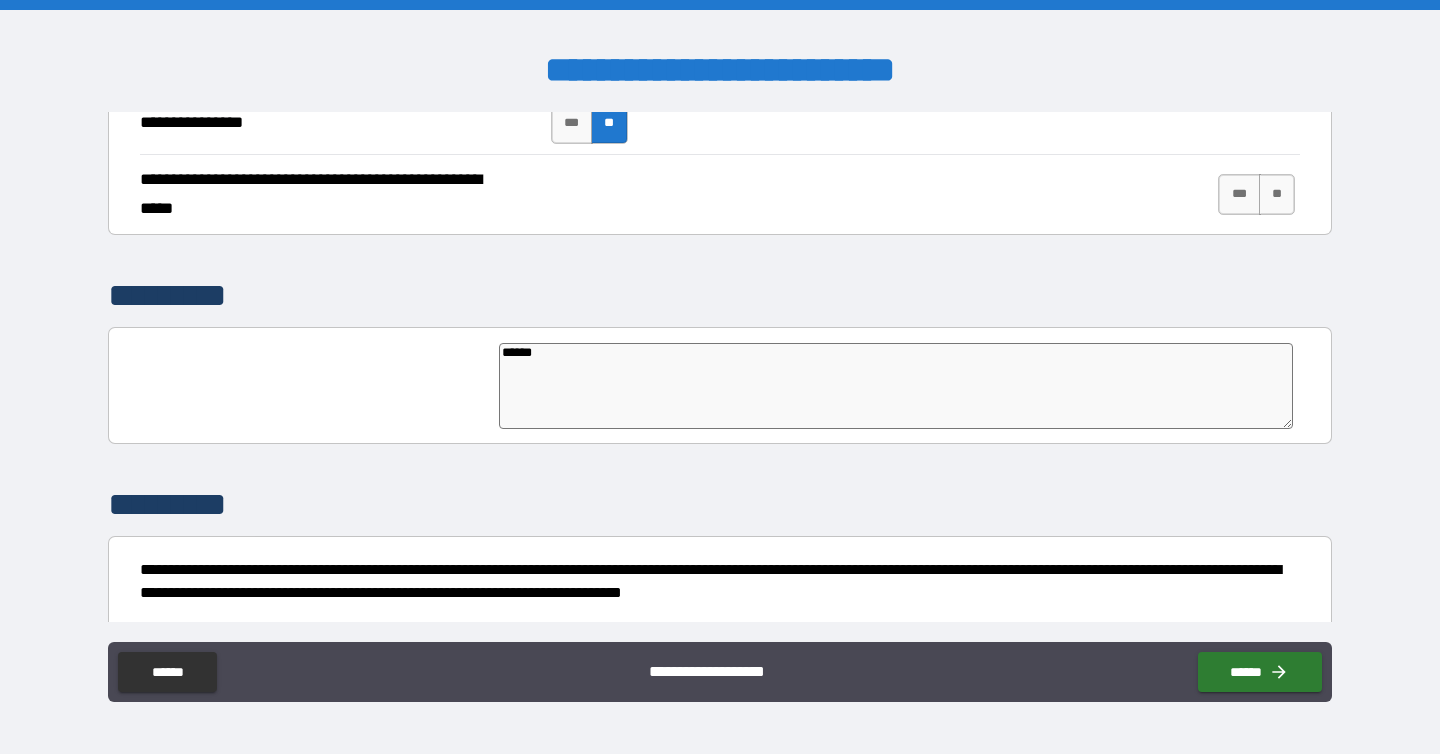 type on "*******" 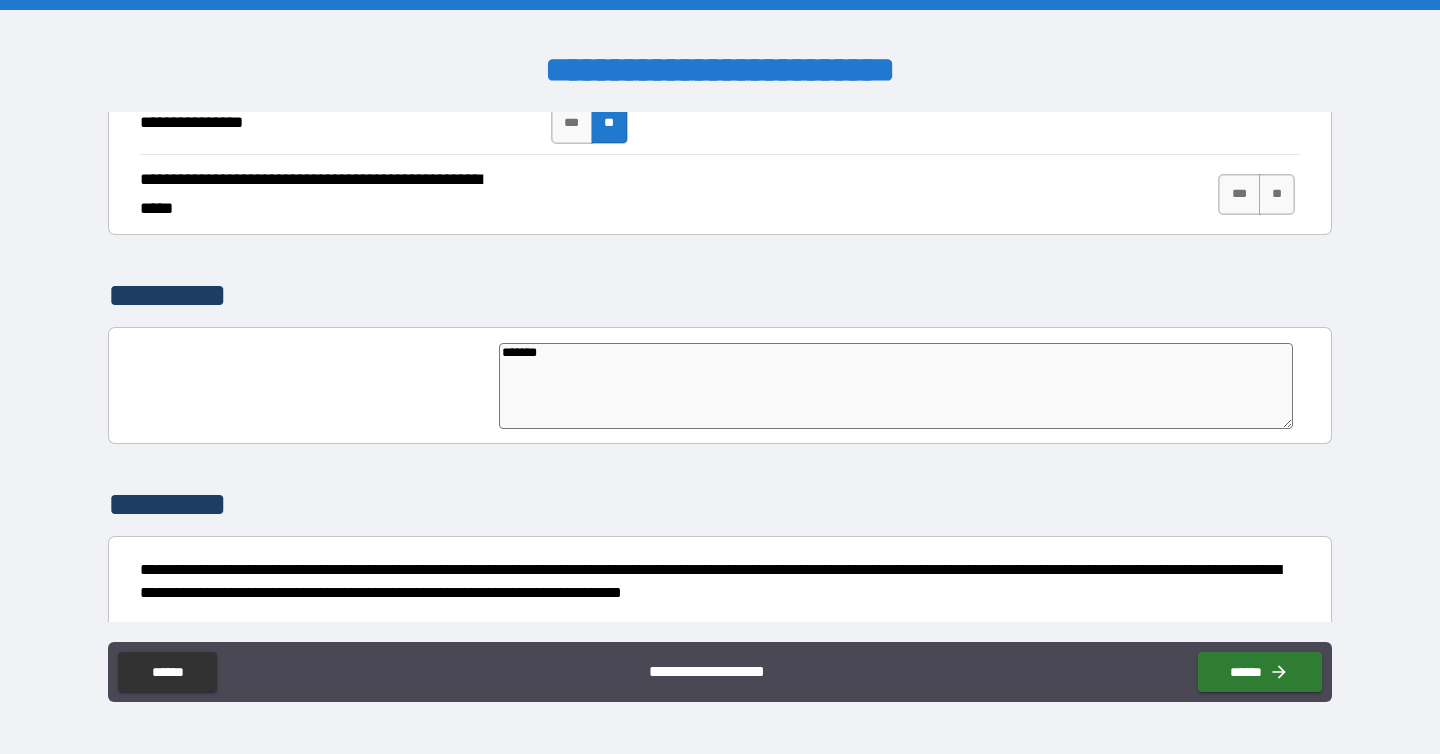 type on "*" 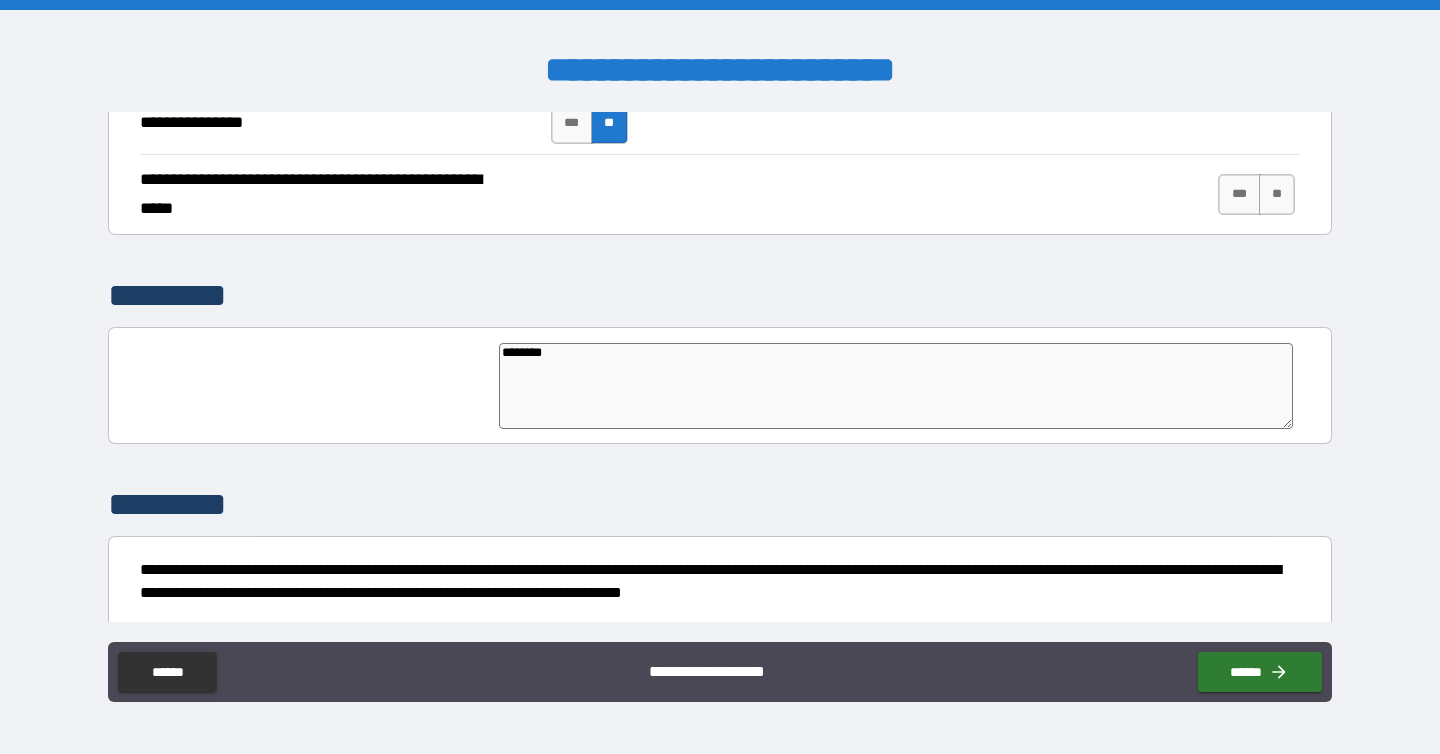 type on "********" 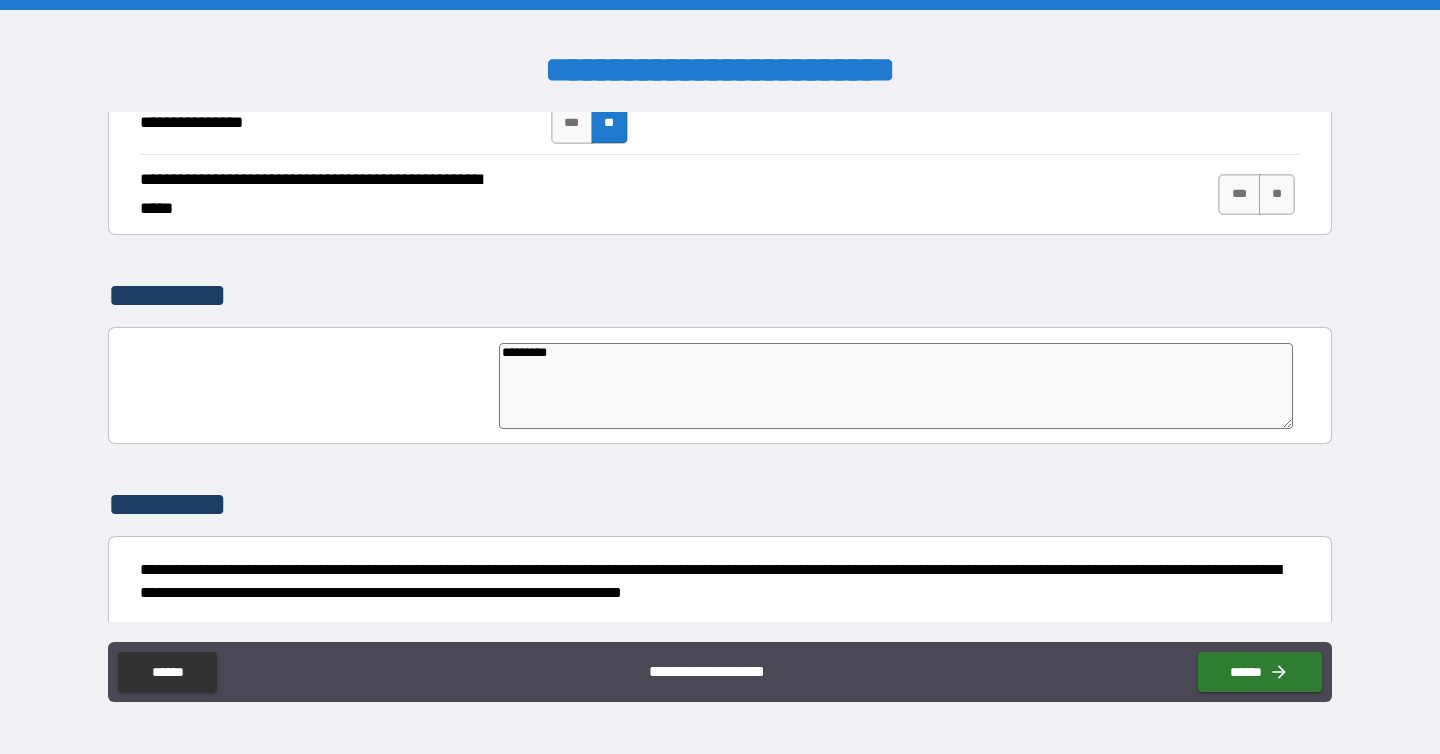 type on "*" 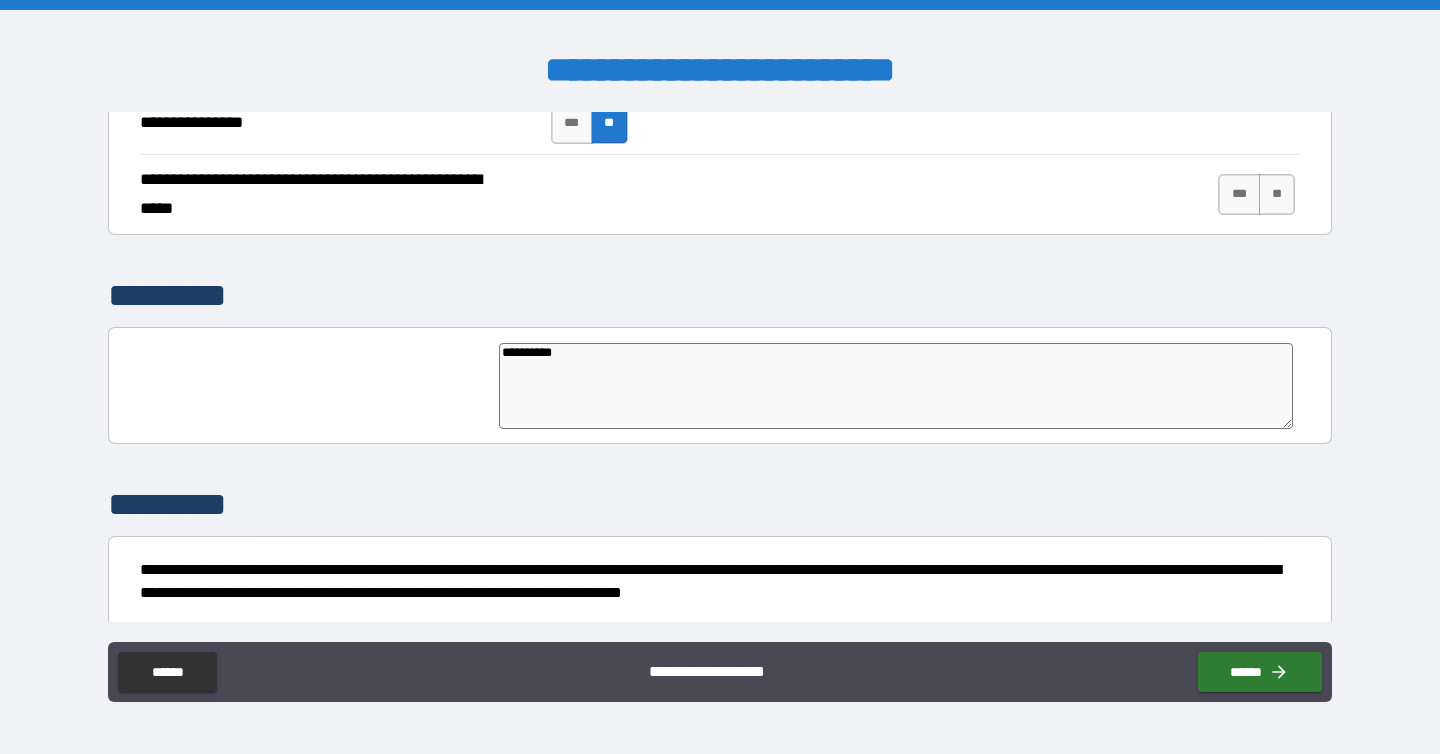 type on "**********" 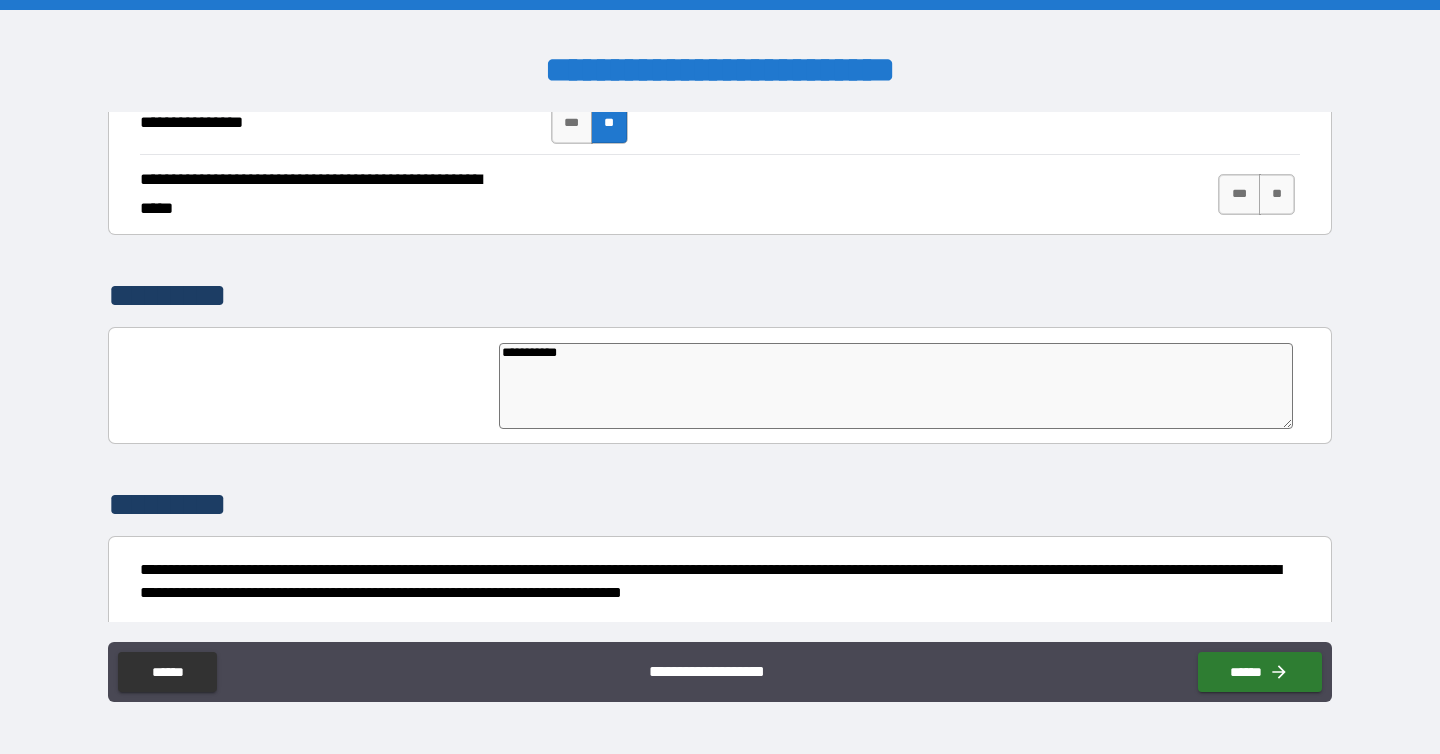 type on "*" 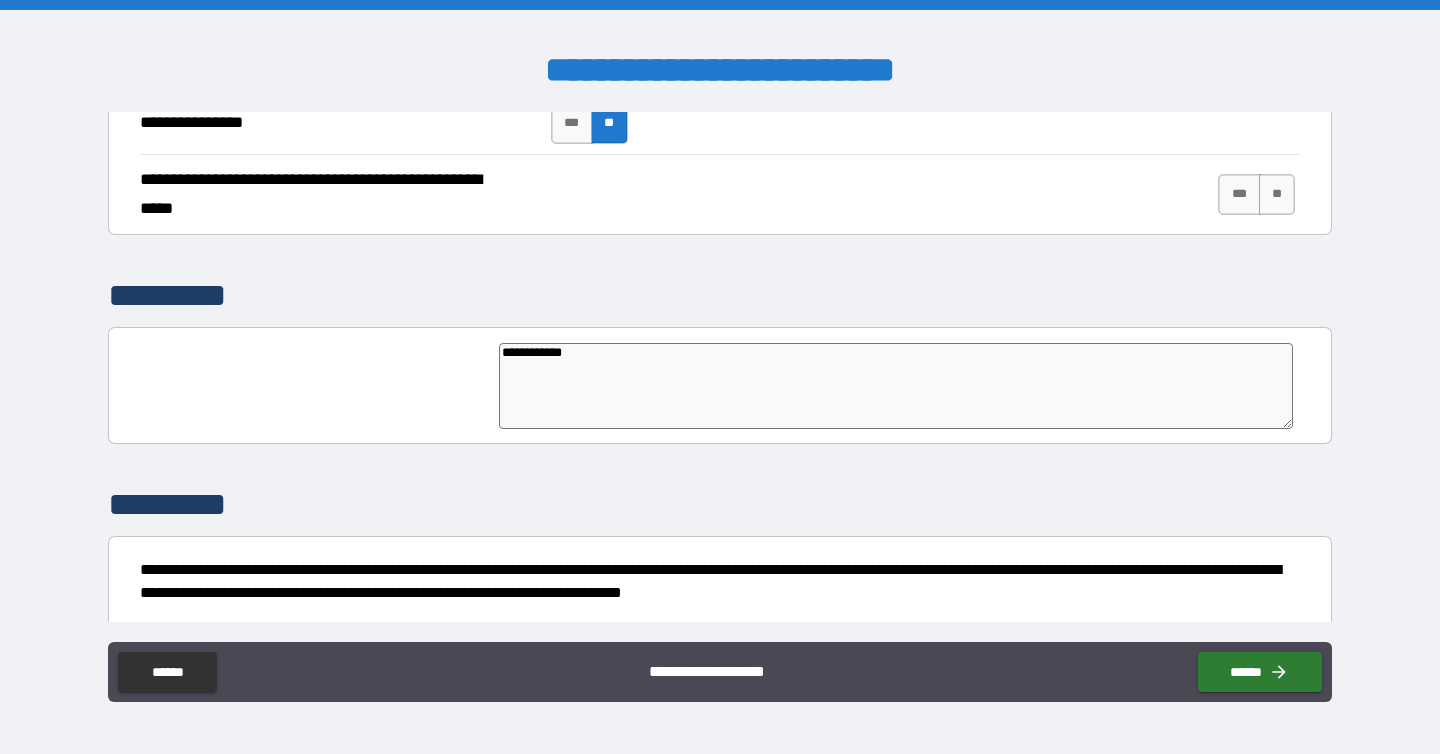 type on "**********" 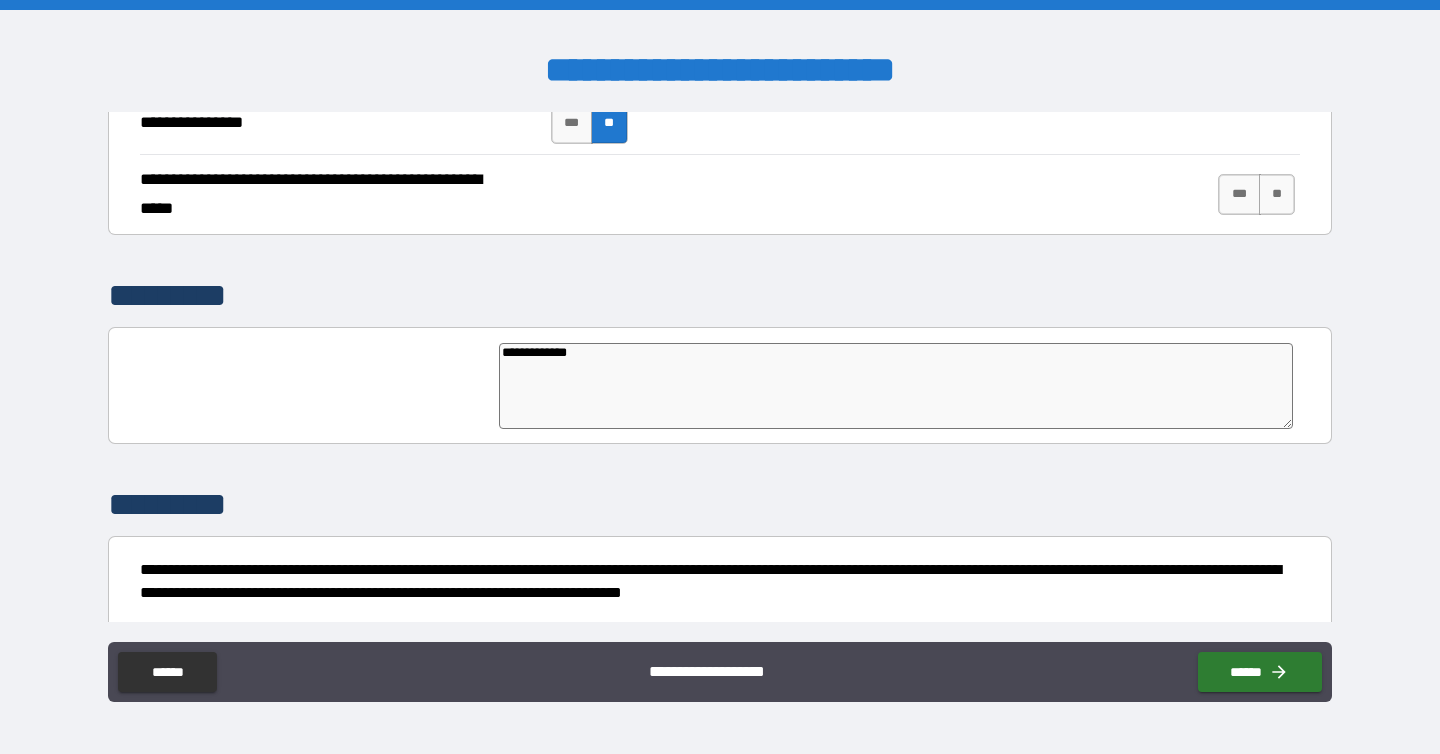 type on "**********" 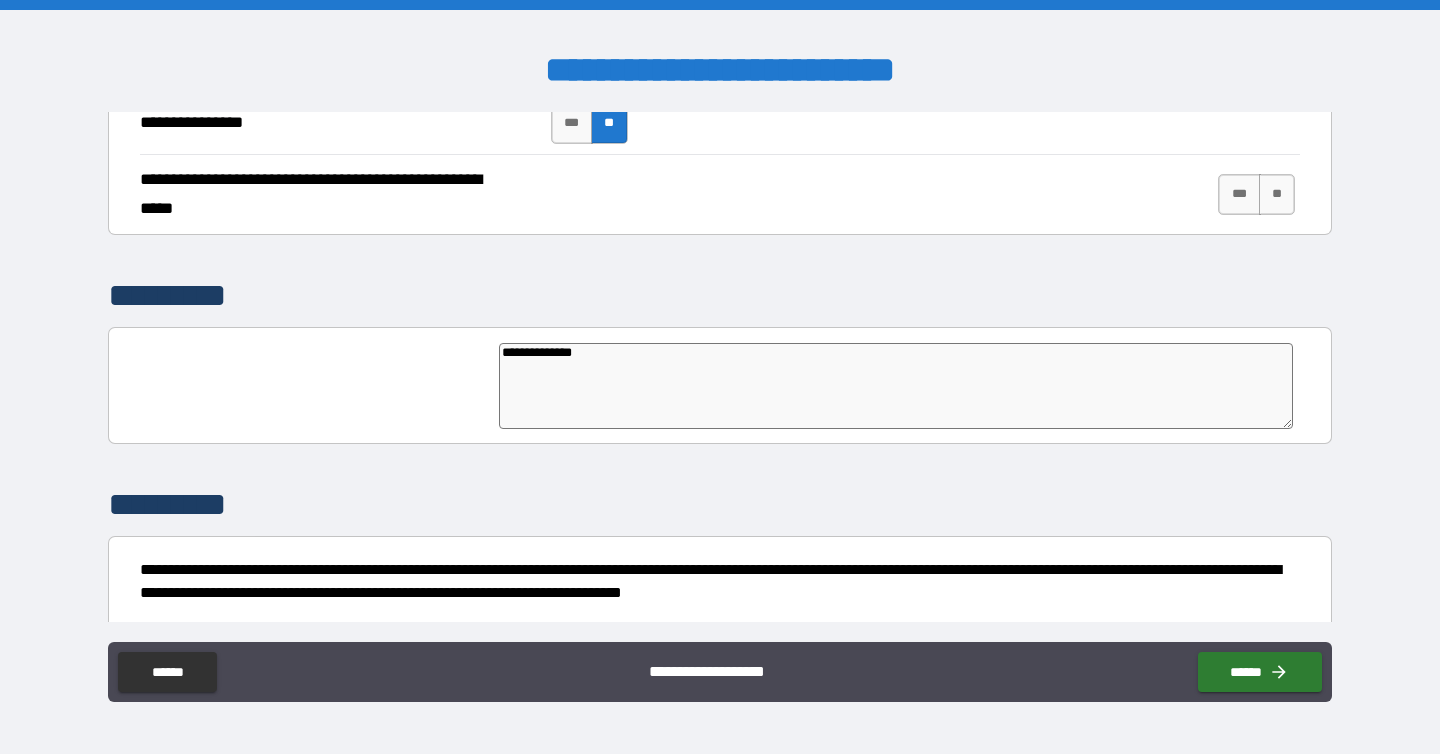 type on "*" 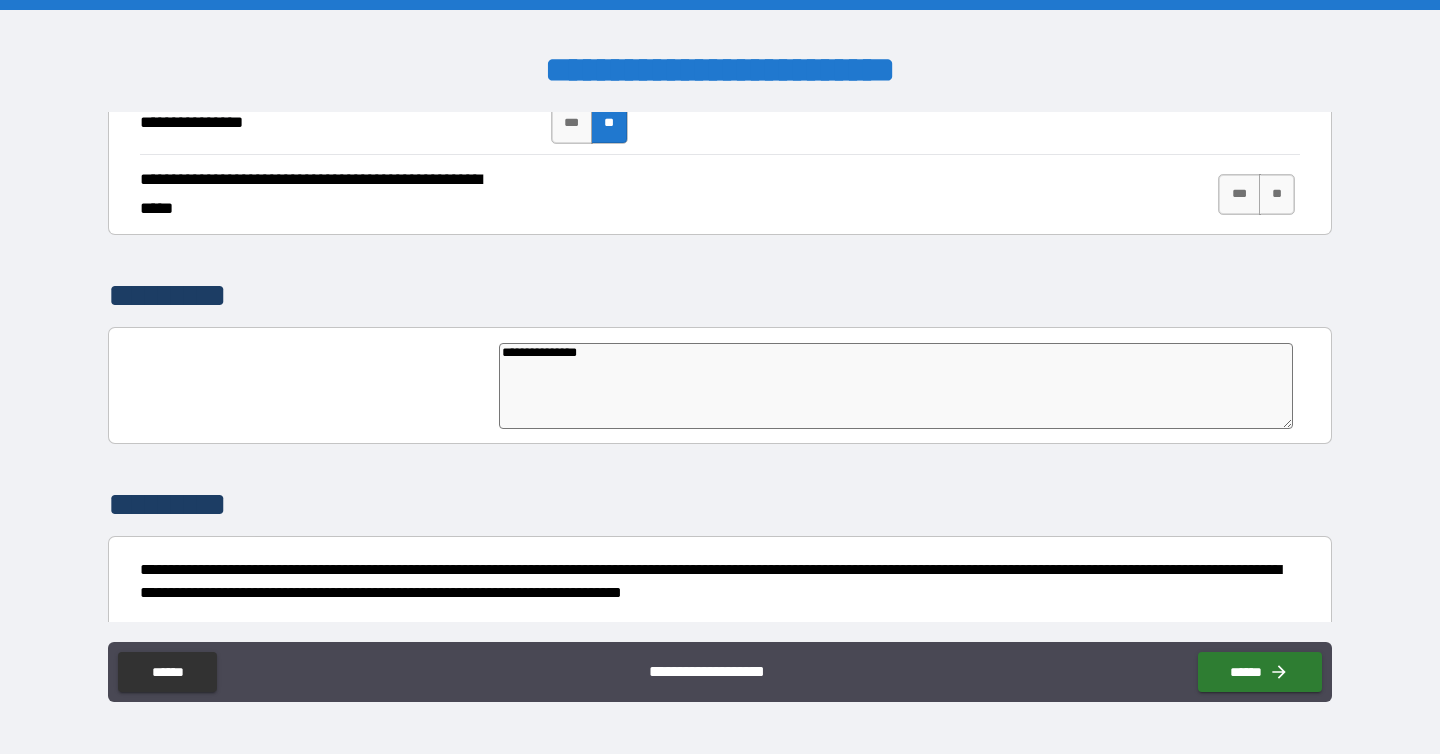 type on "**********" 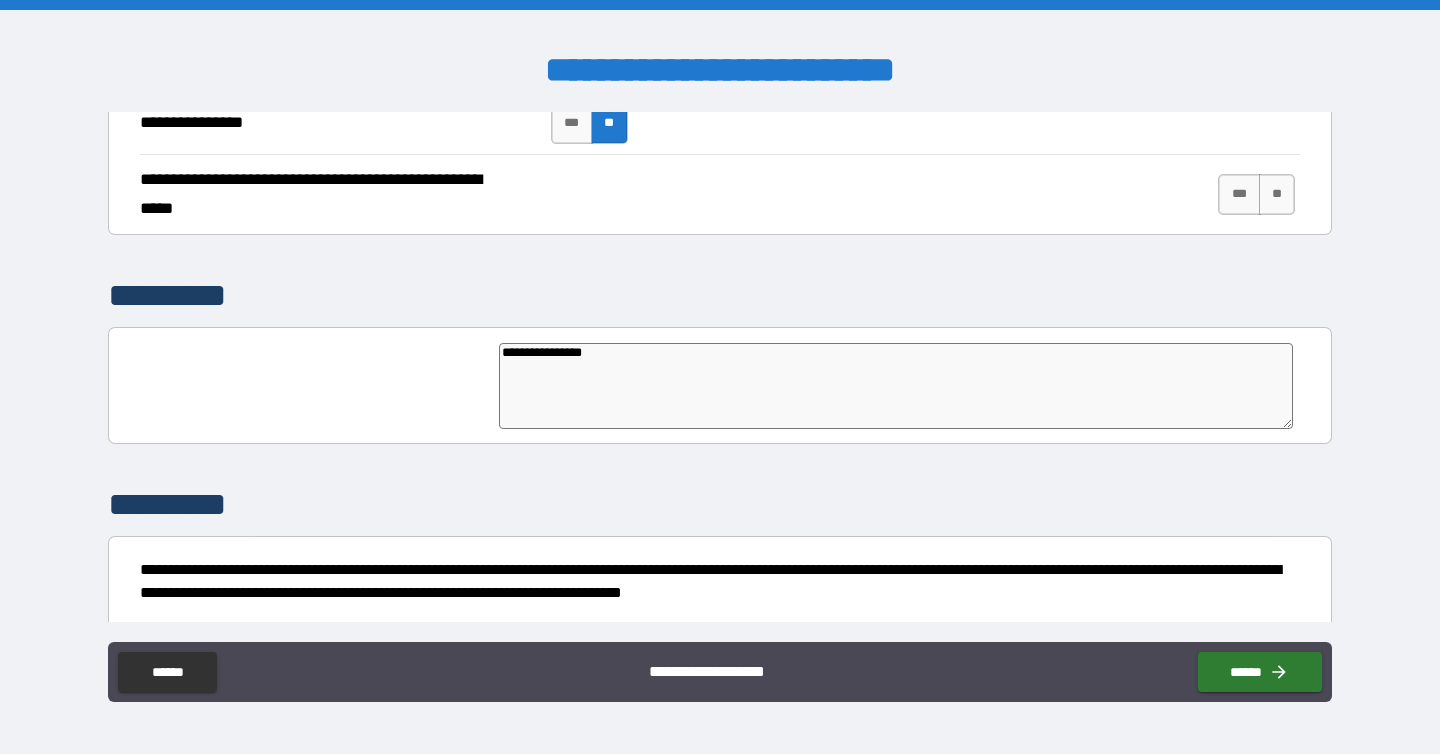 type on "*" 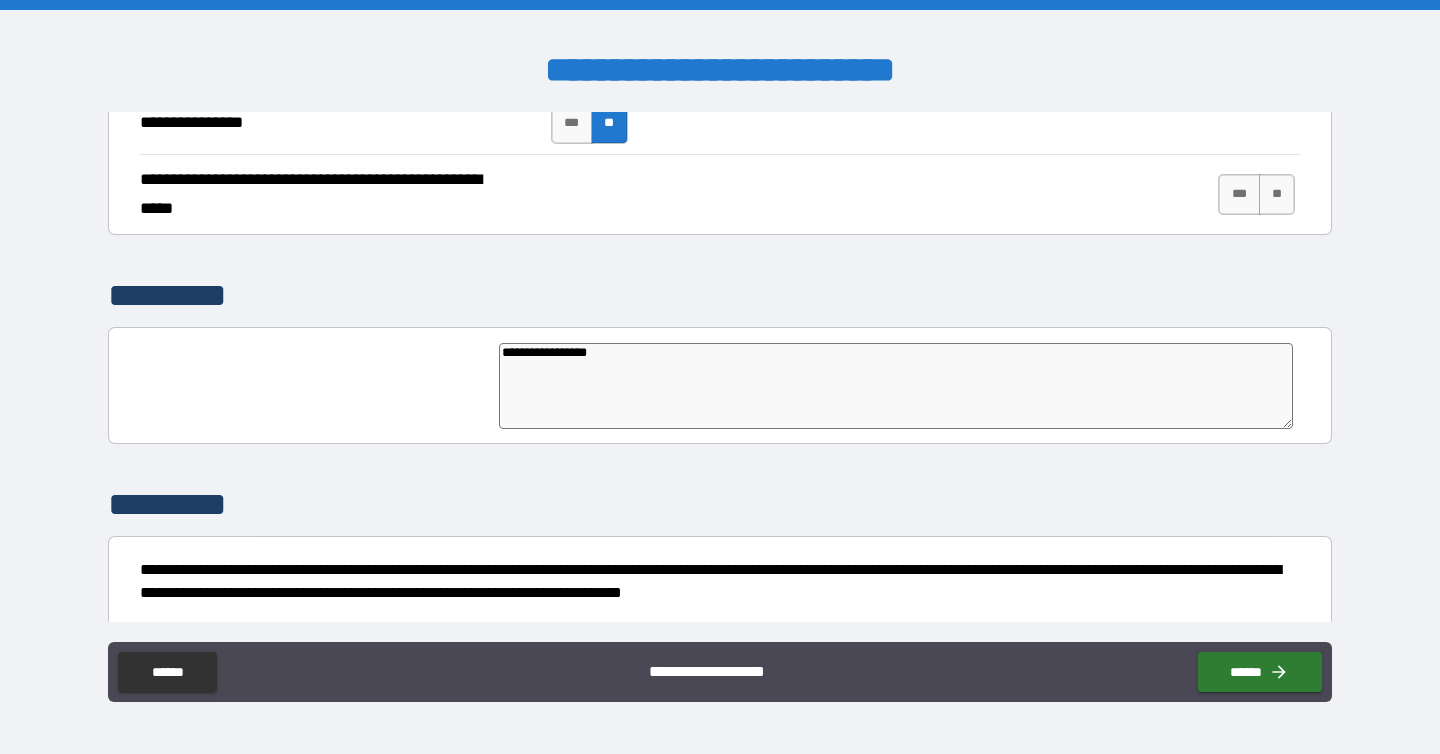 type on "*" 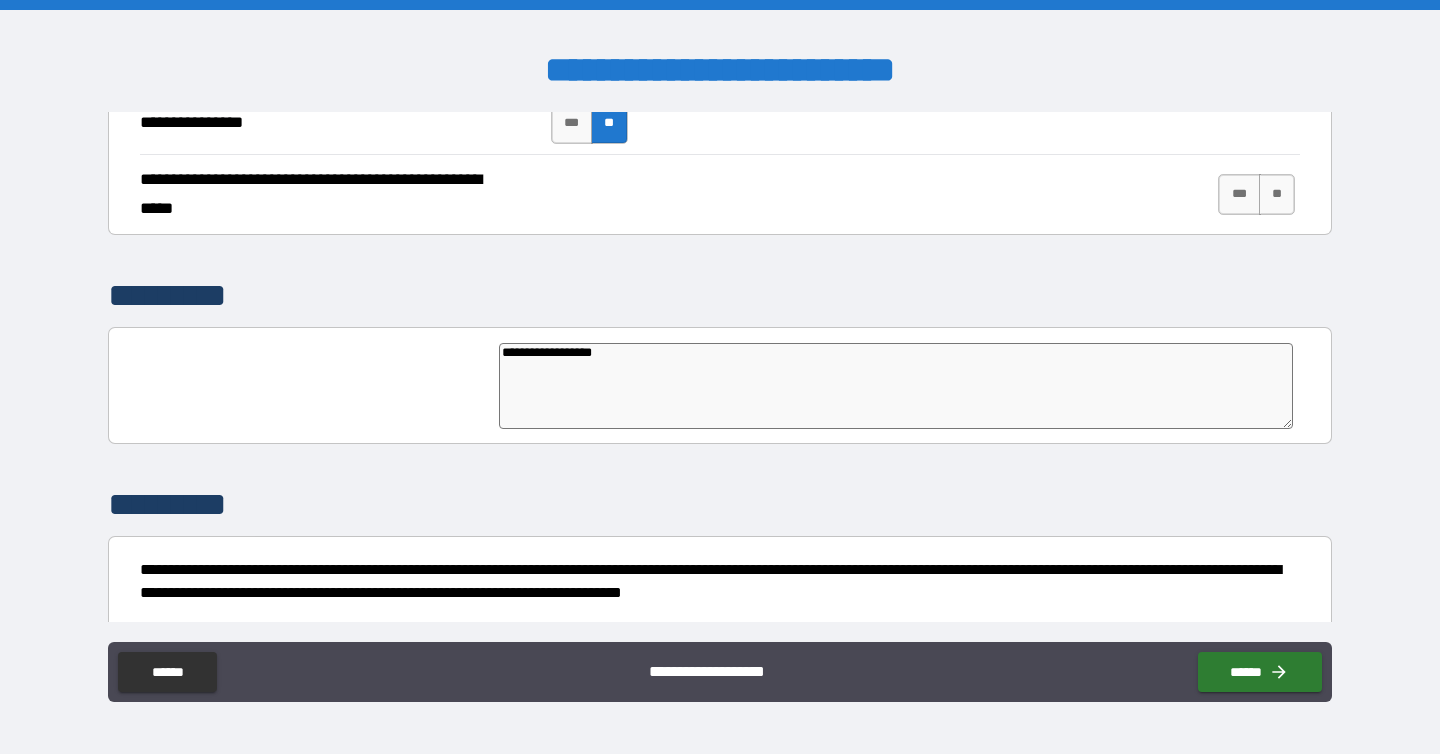 type on "**********" 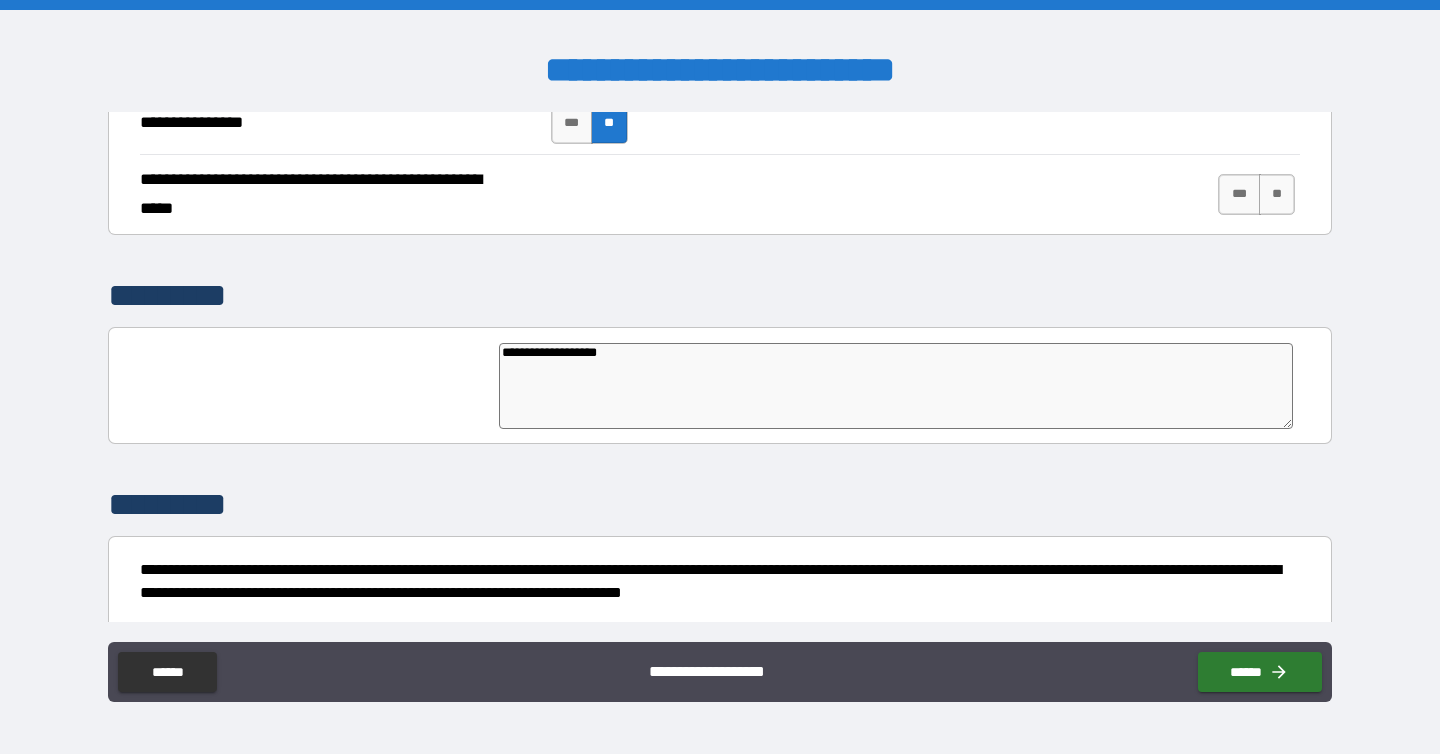 type on "*" 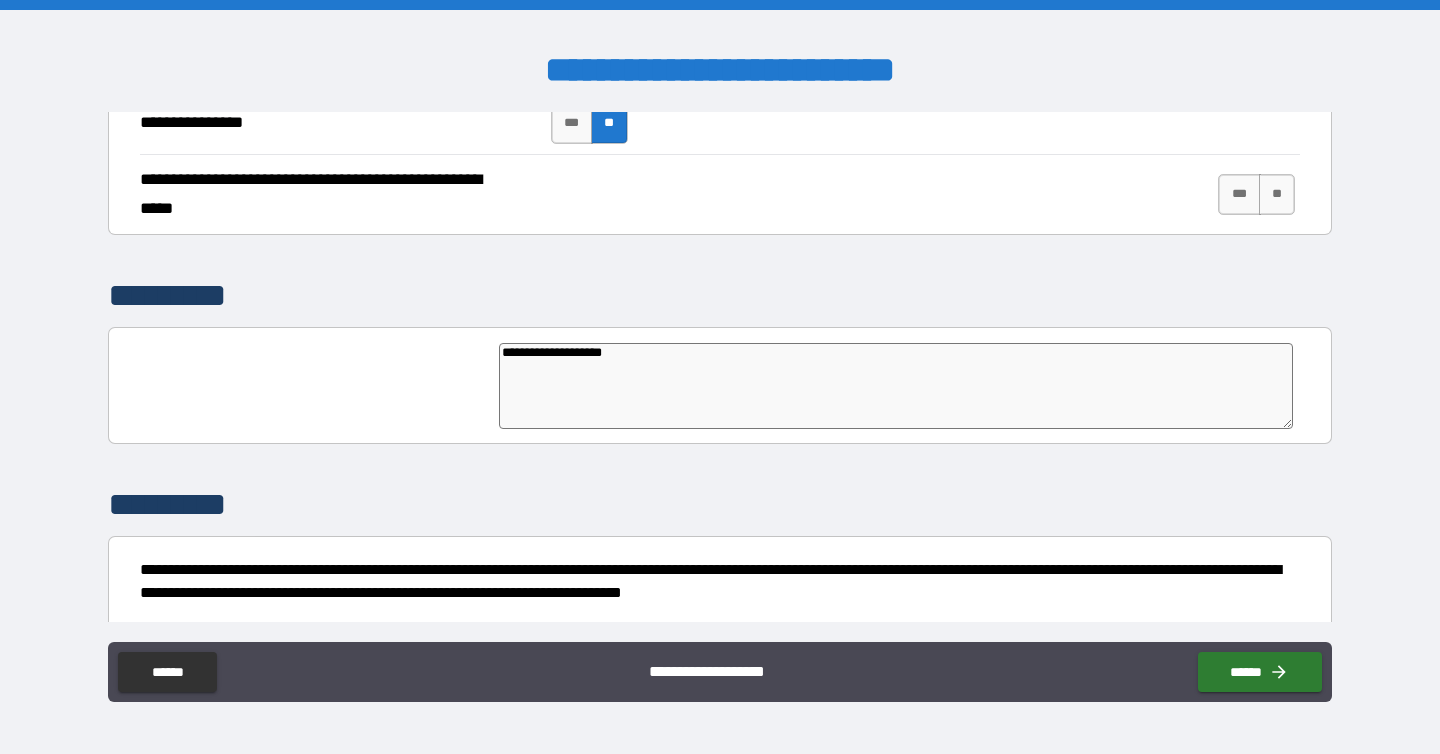type on "**********" 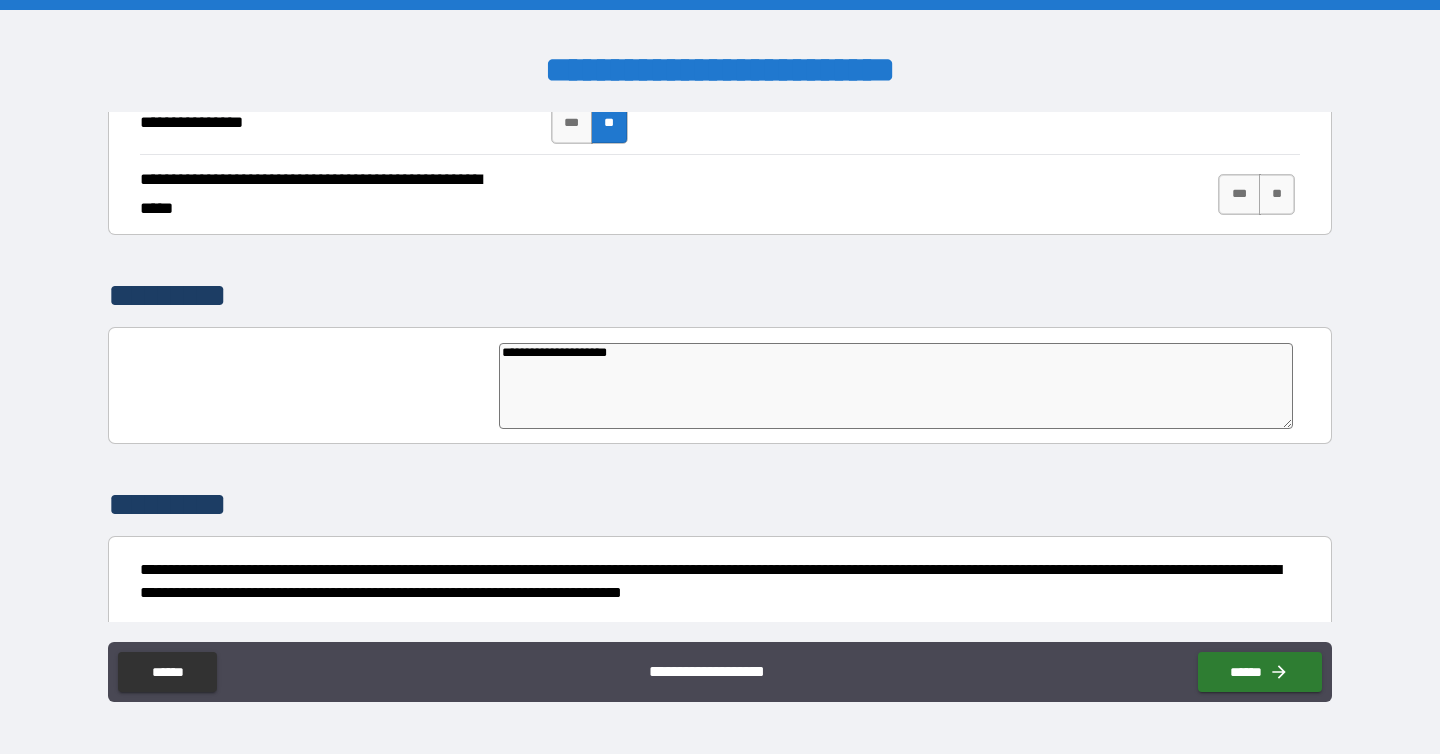 type on "*" 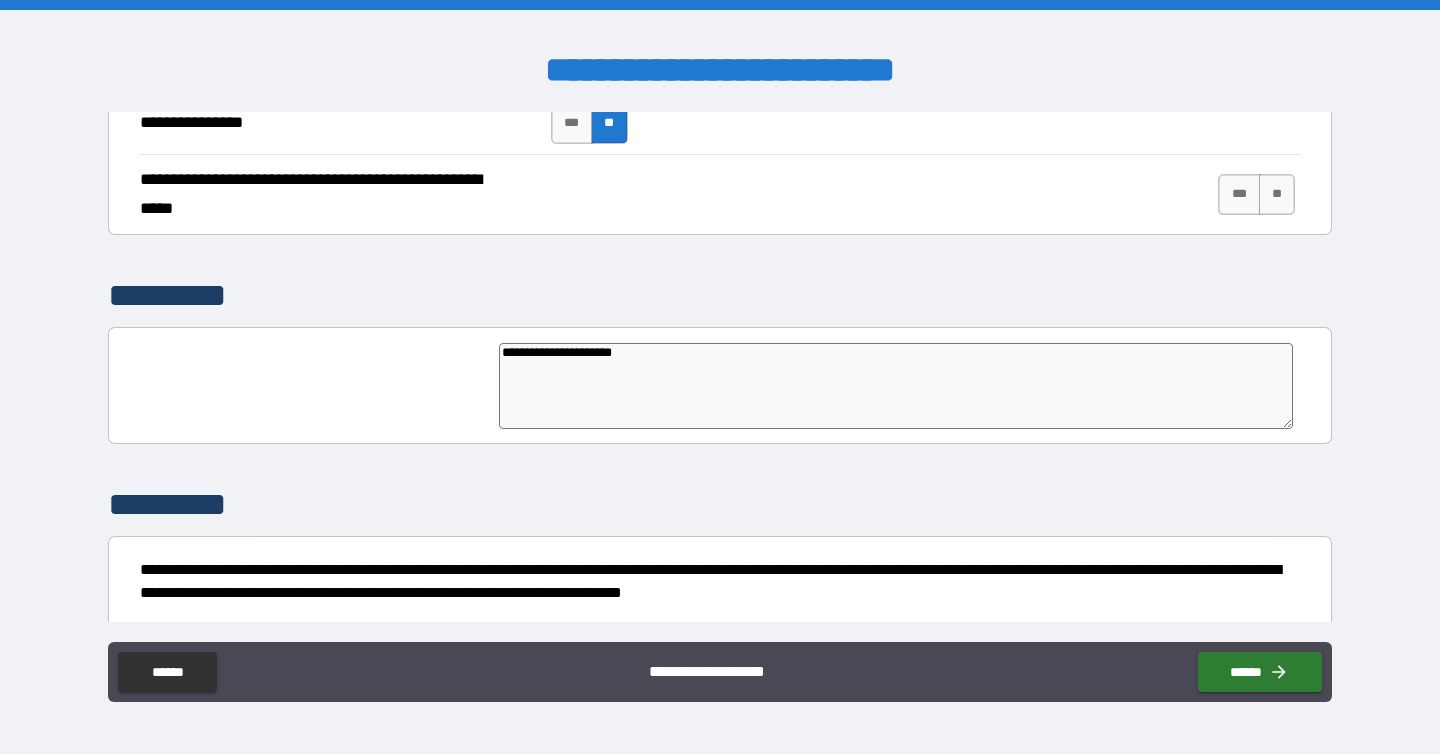 type on "**********" 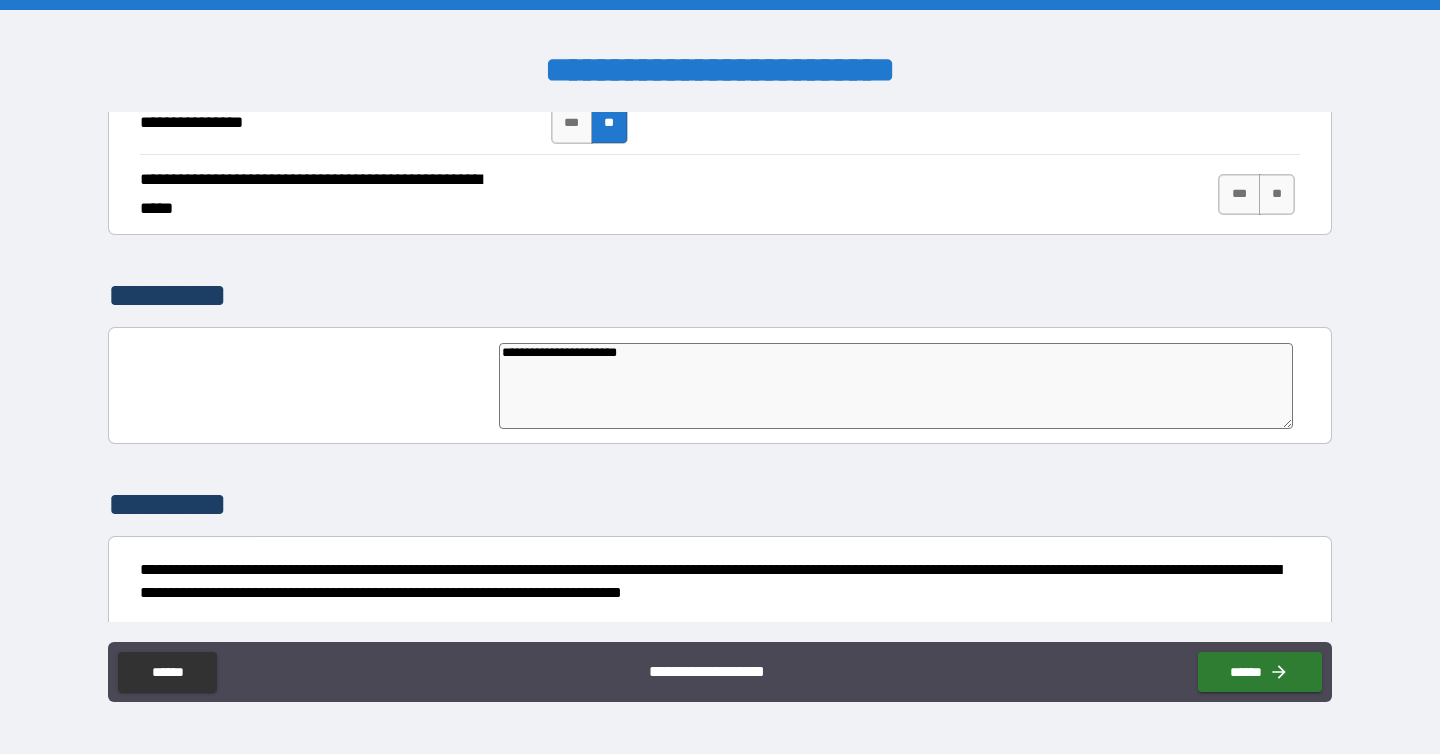 type on "*" 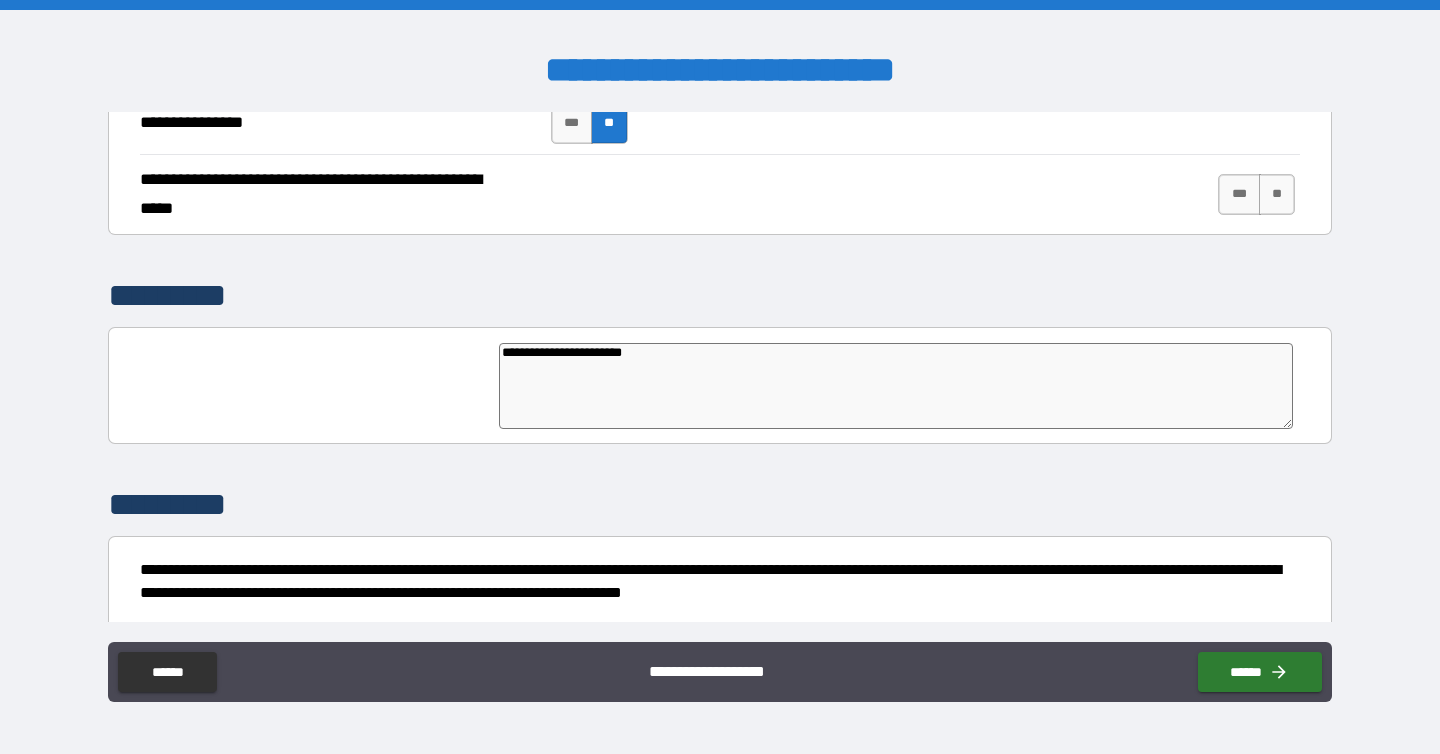 type on "**********" 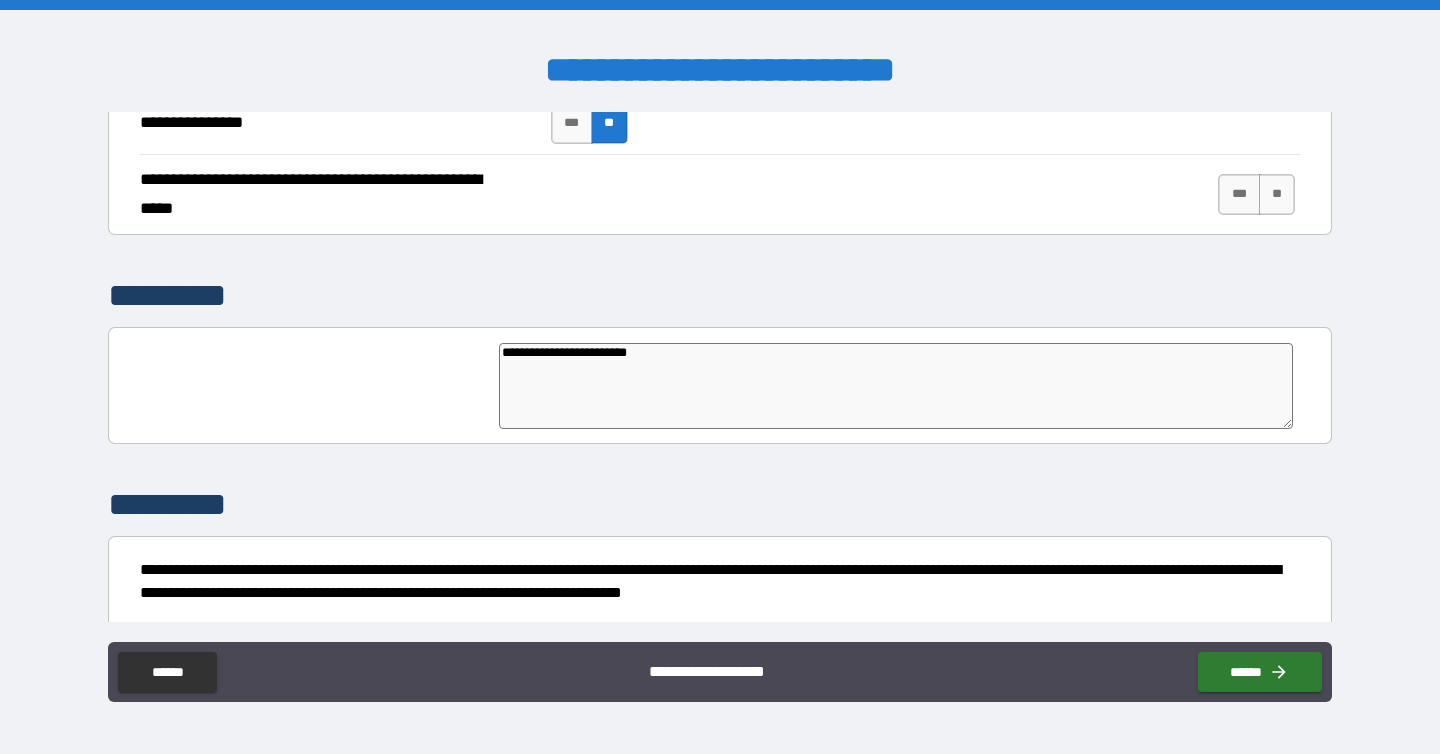 type on "*" 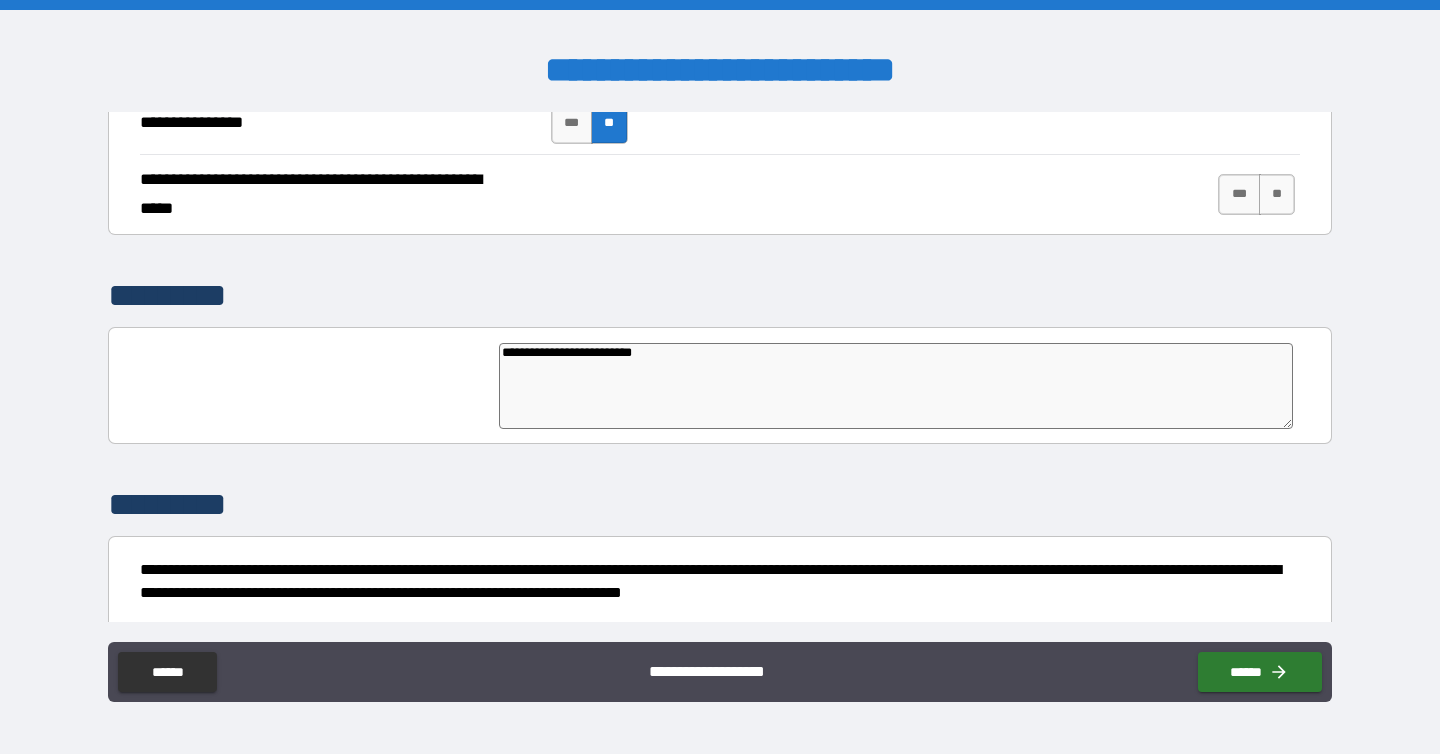 type on "**********" 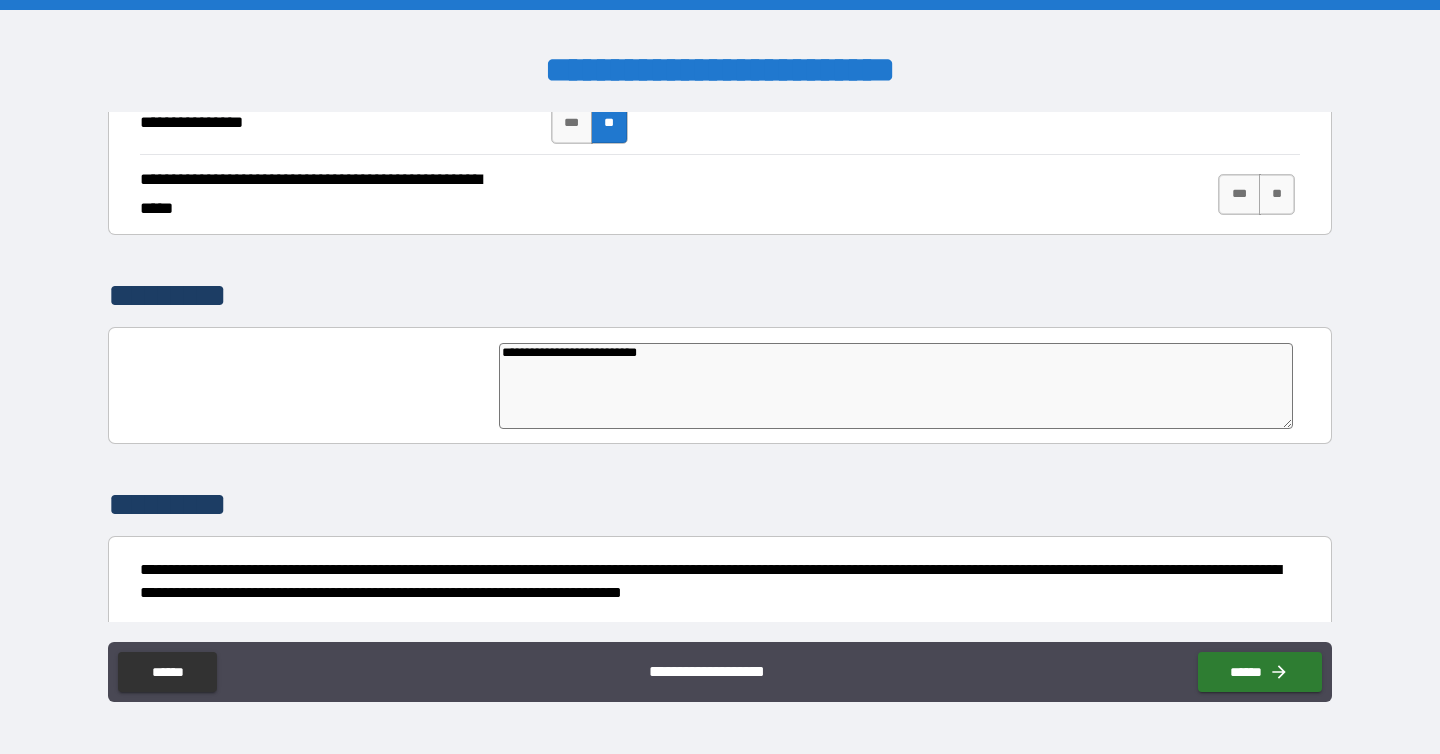 type on "*" 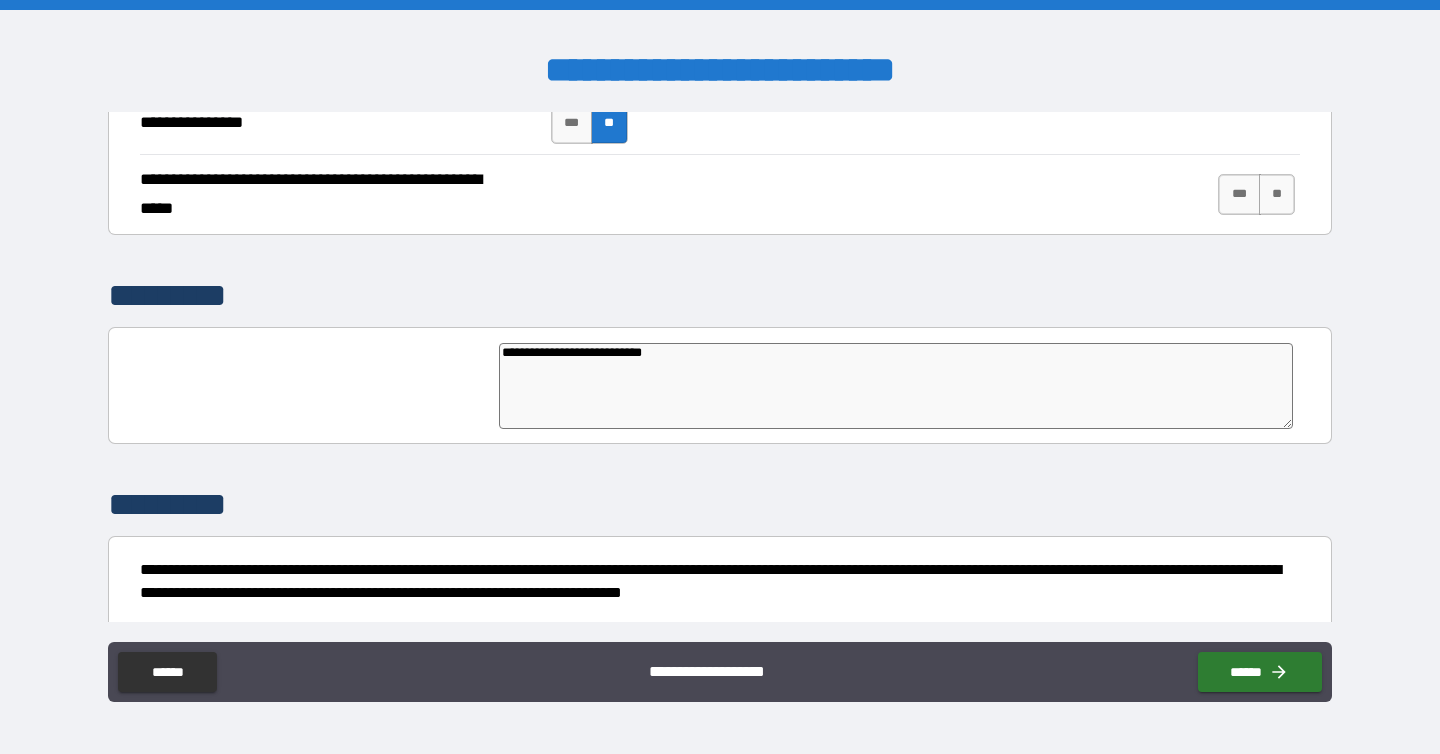 type on "**********" 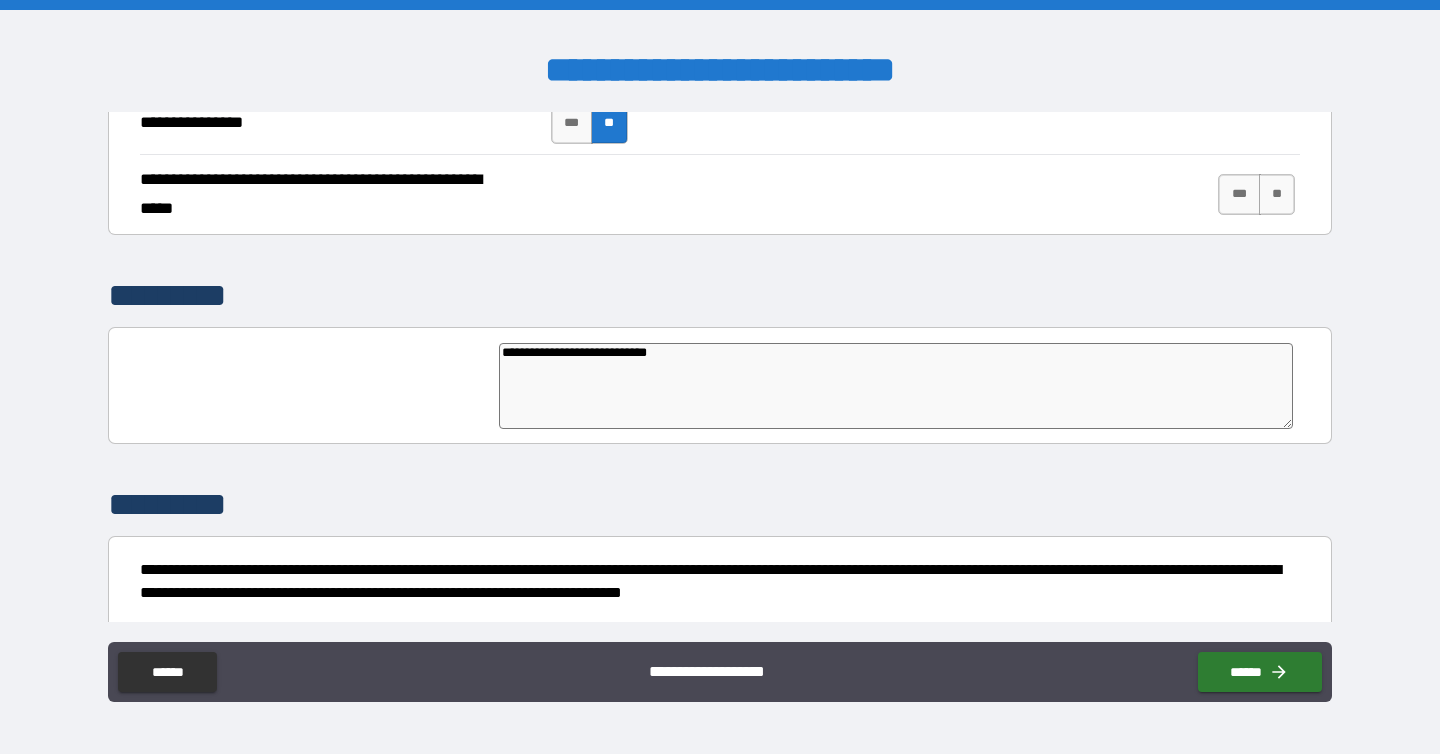 type on "*" 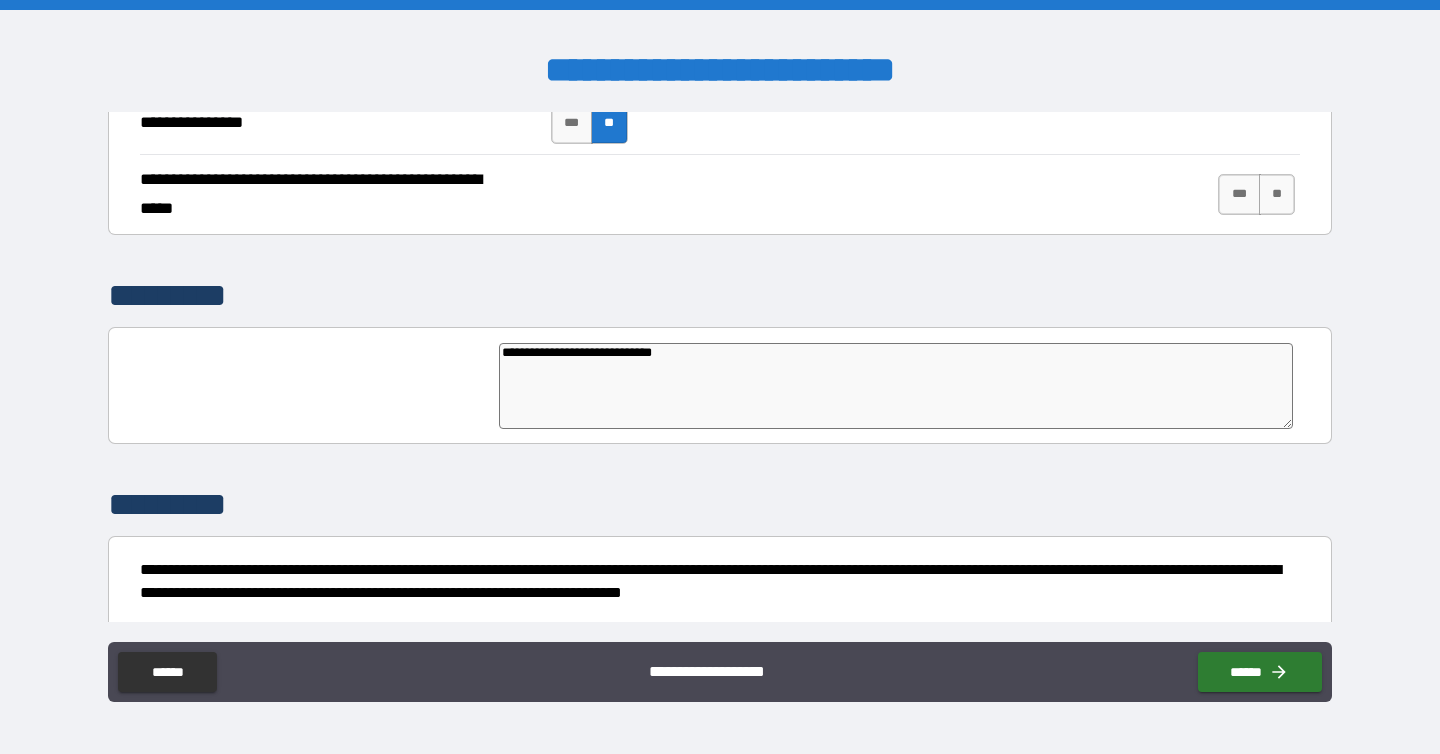 type on "**********" 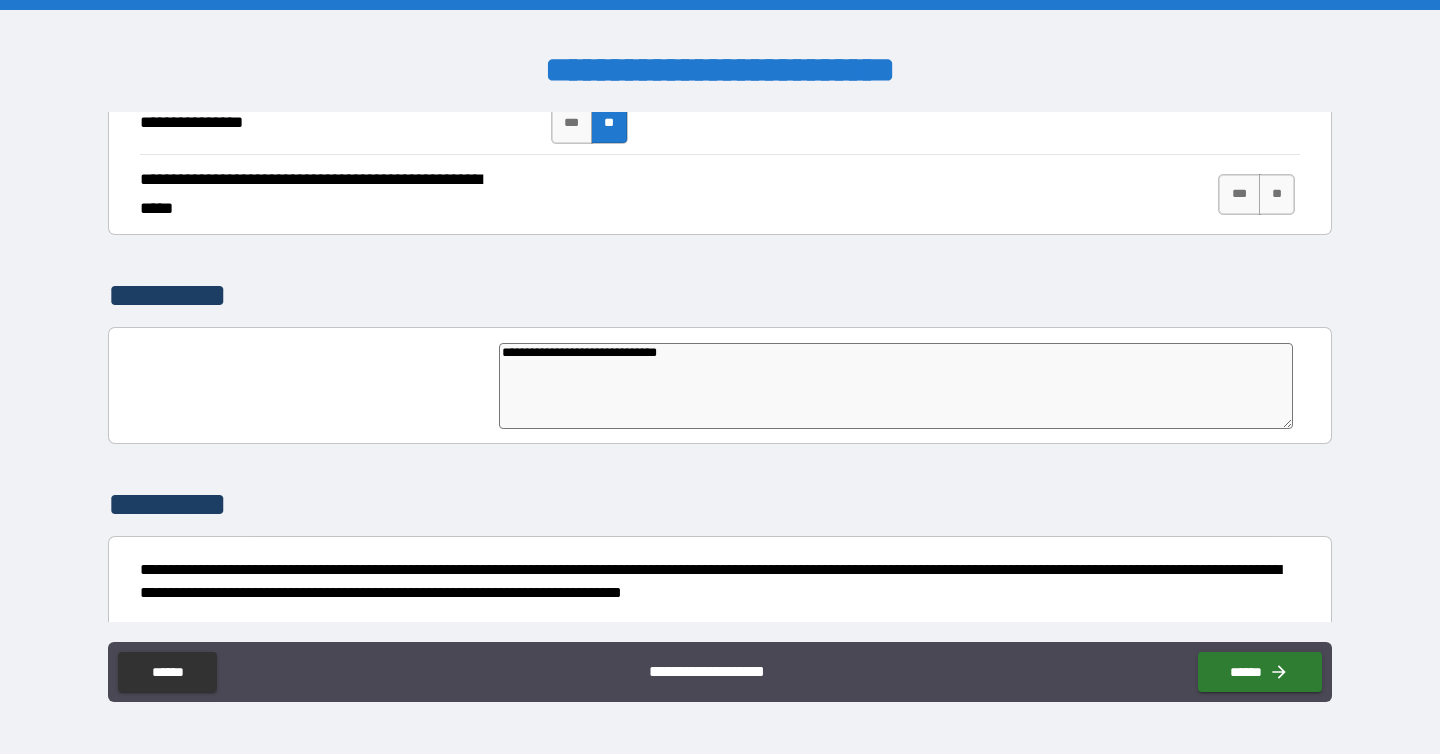 type on "*" 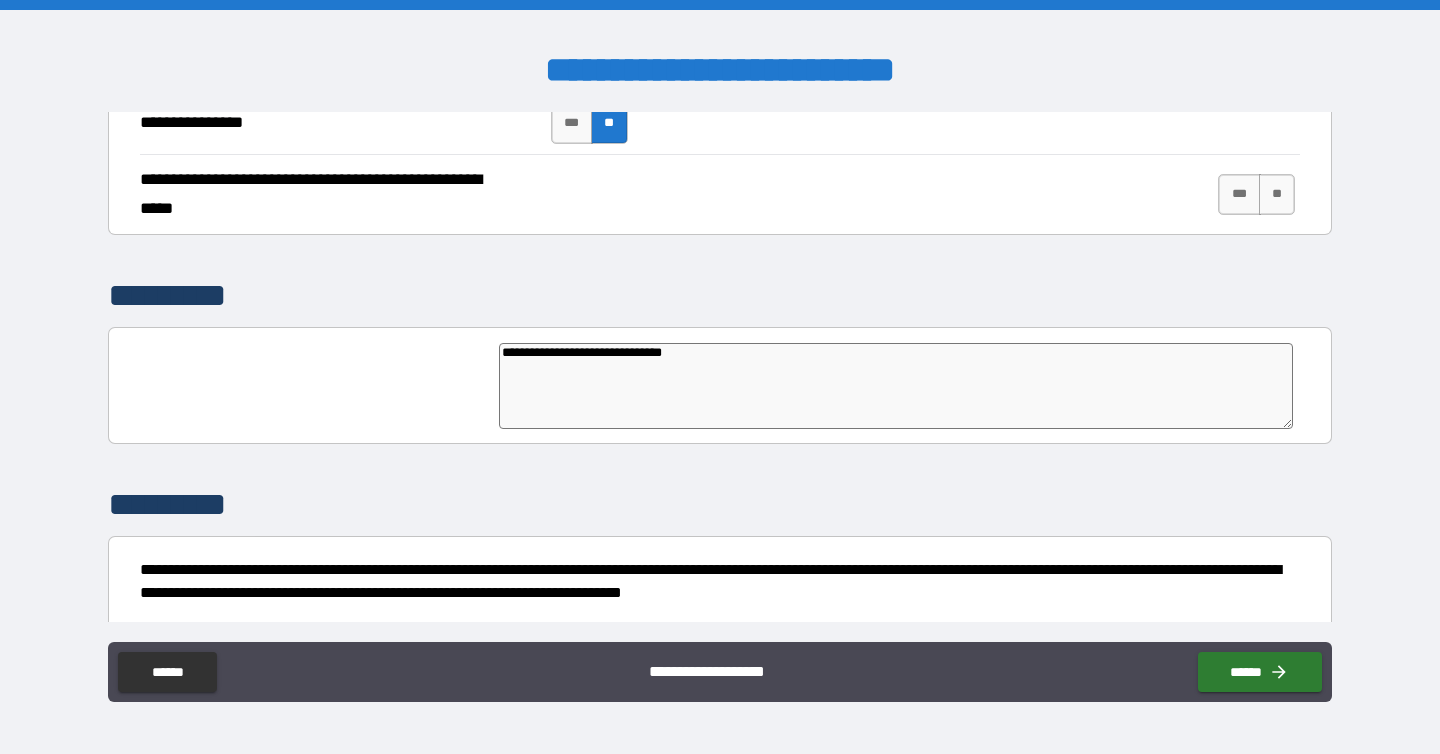 type on "**********" 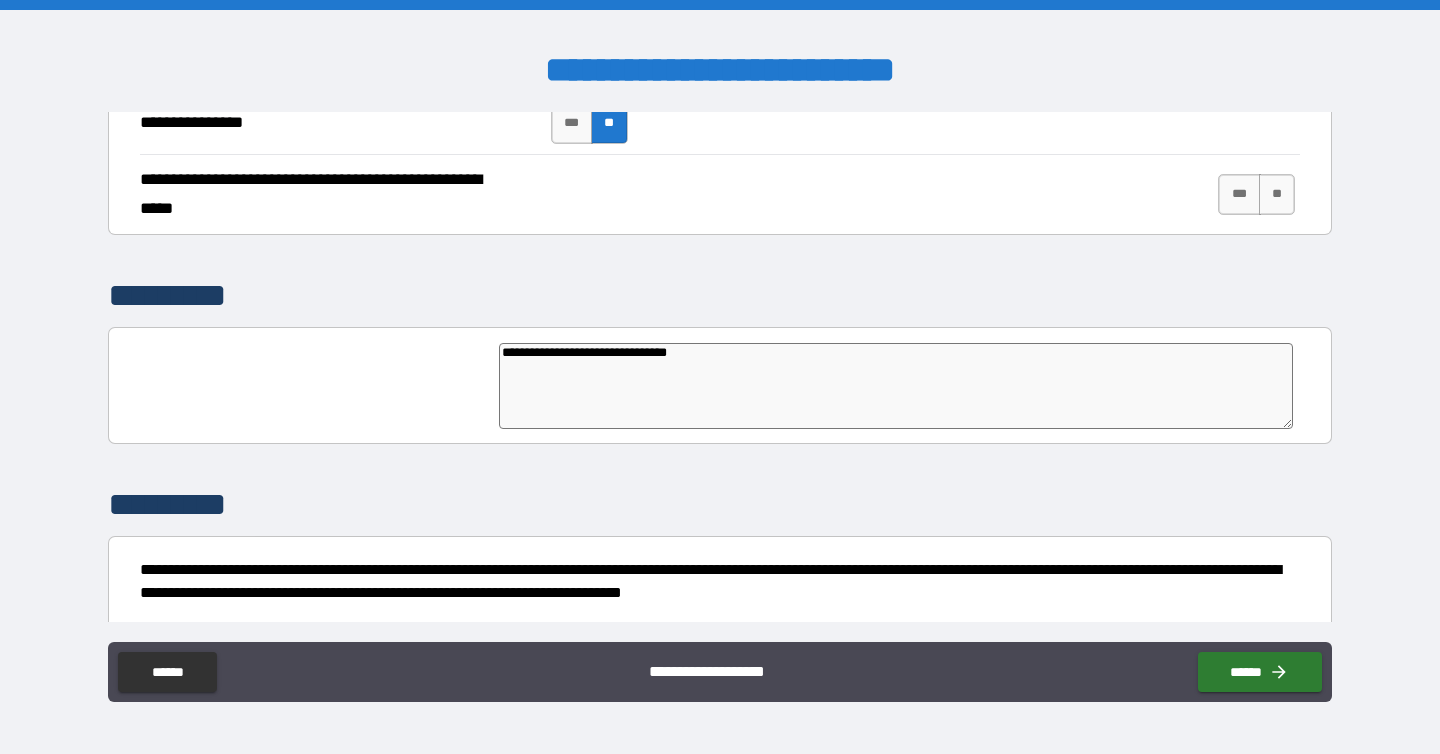 type on "*" 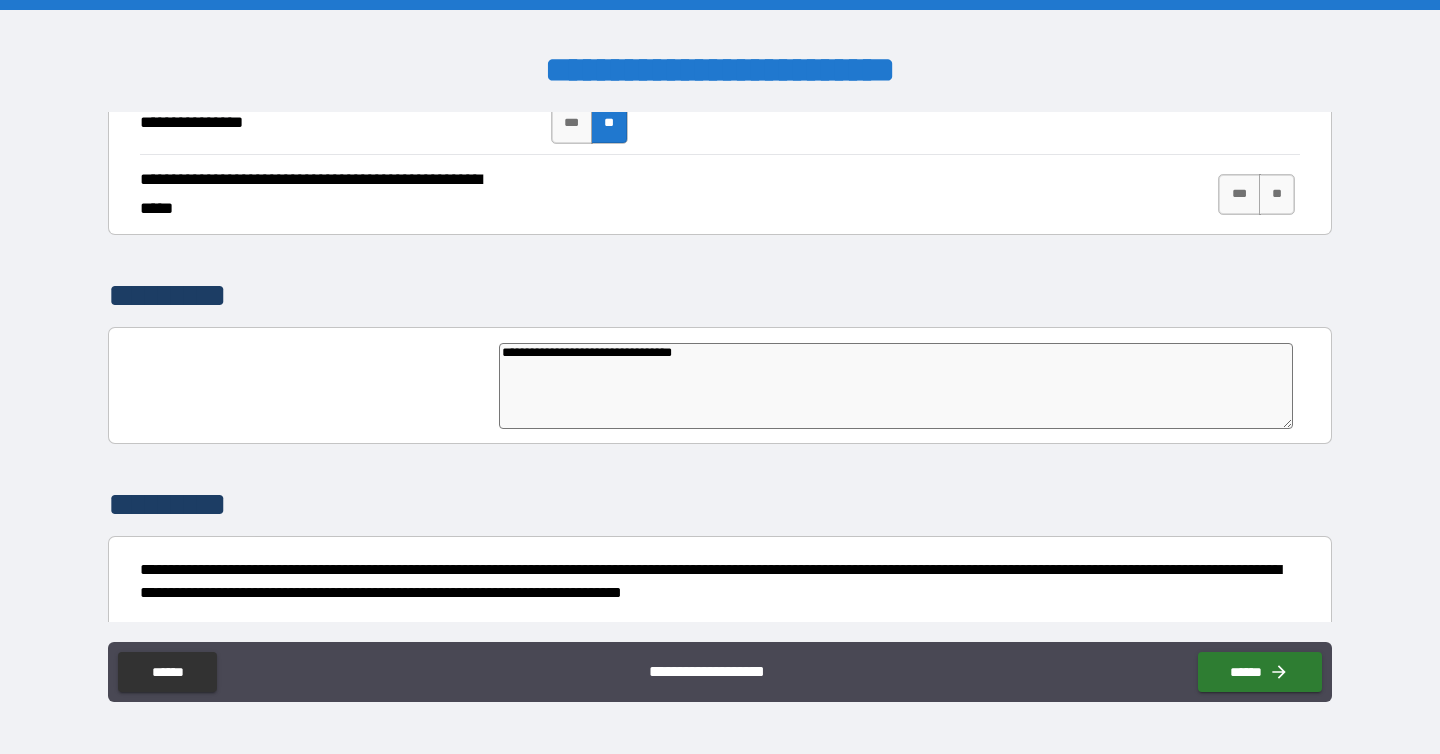 type on "*" 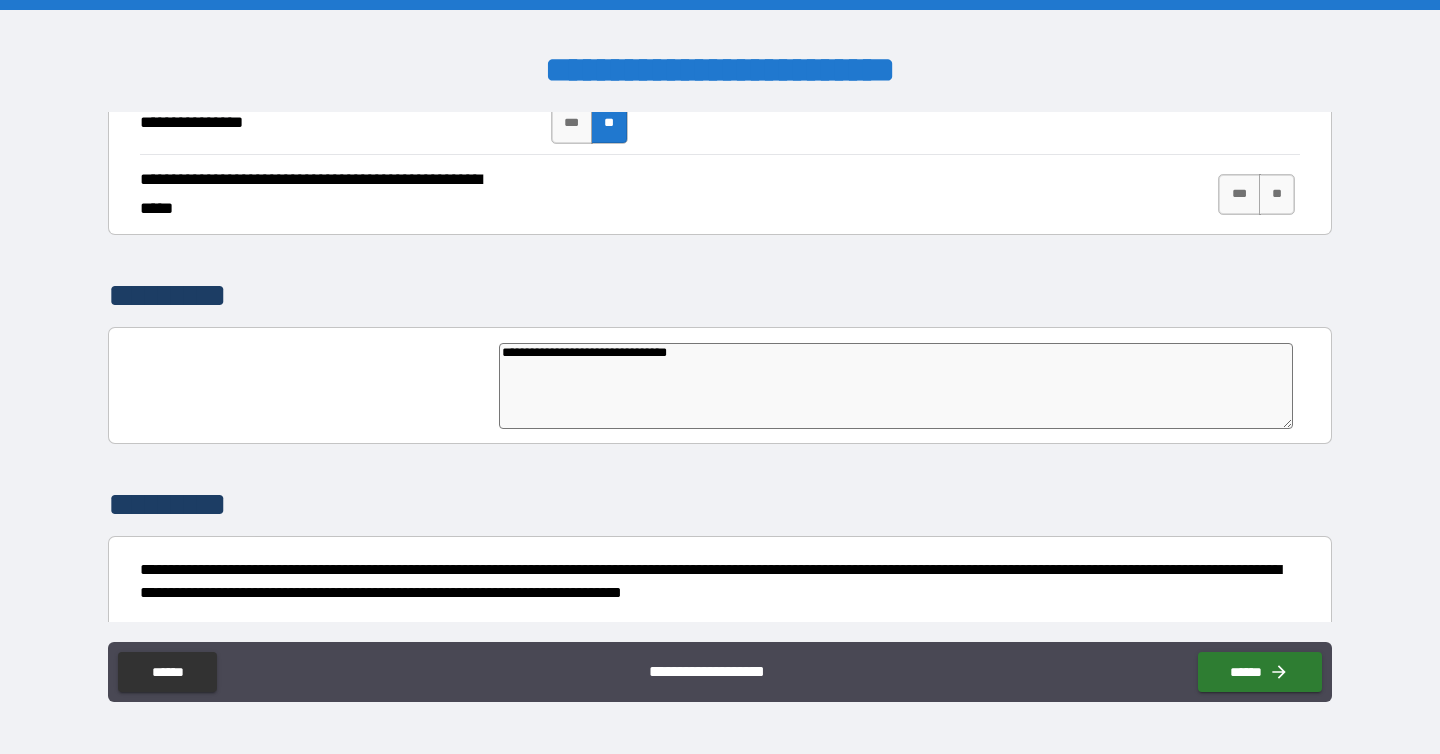 type on "*" 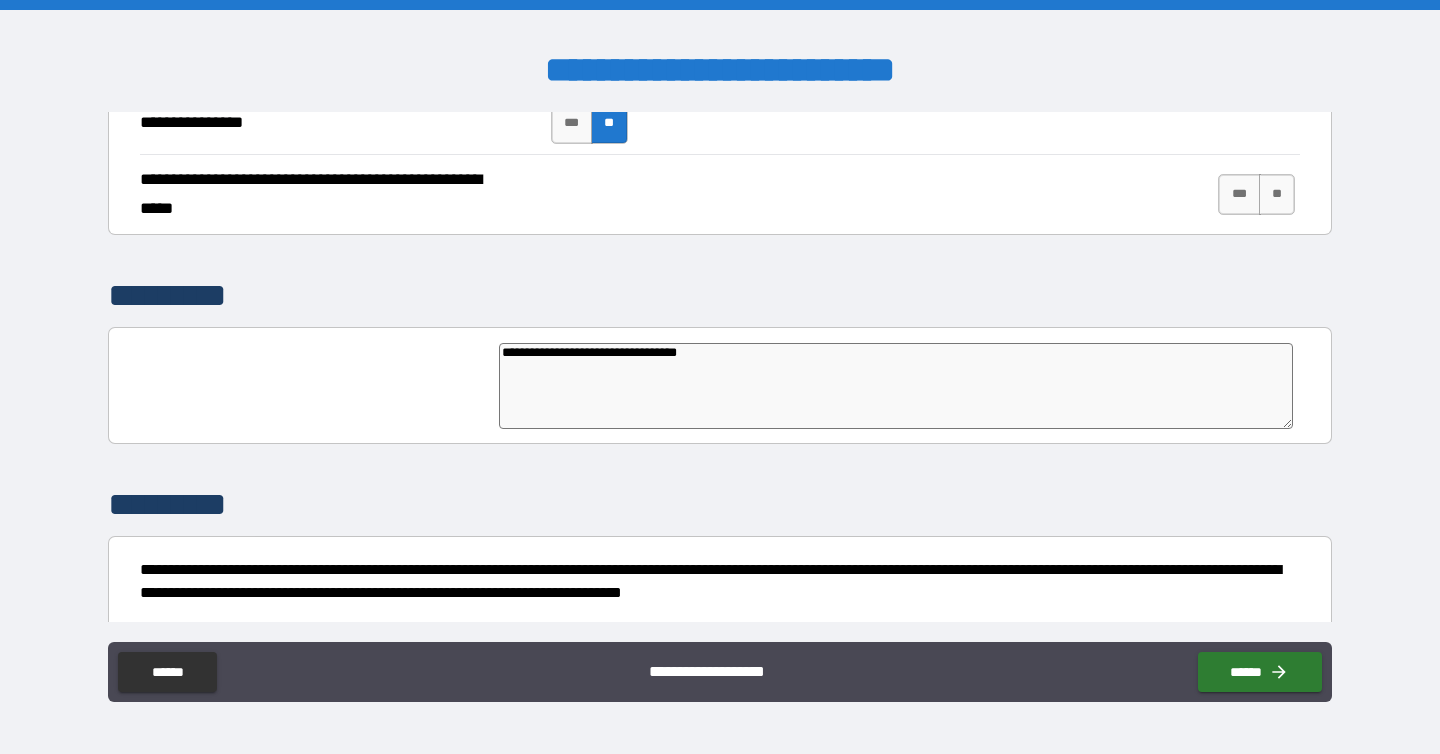 type on "**********" 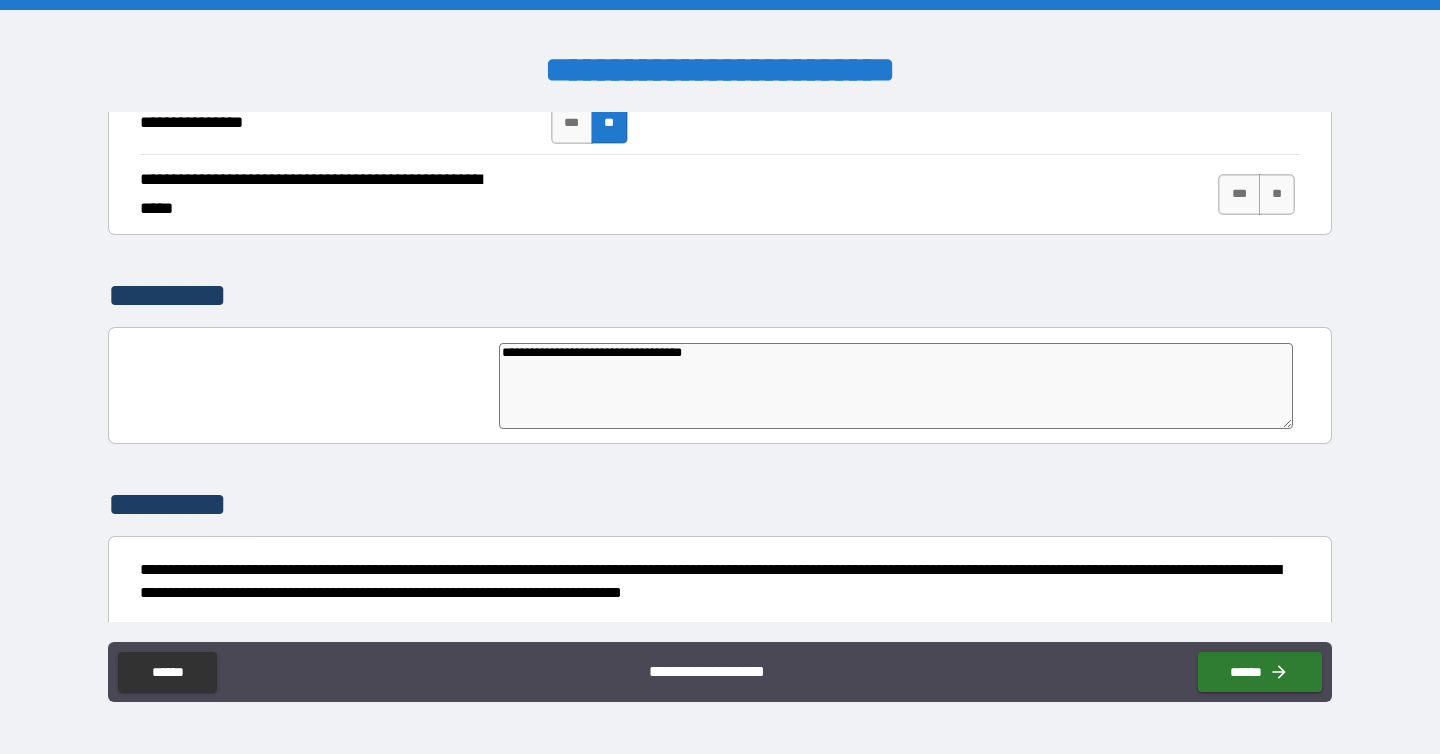type on "*" 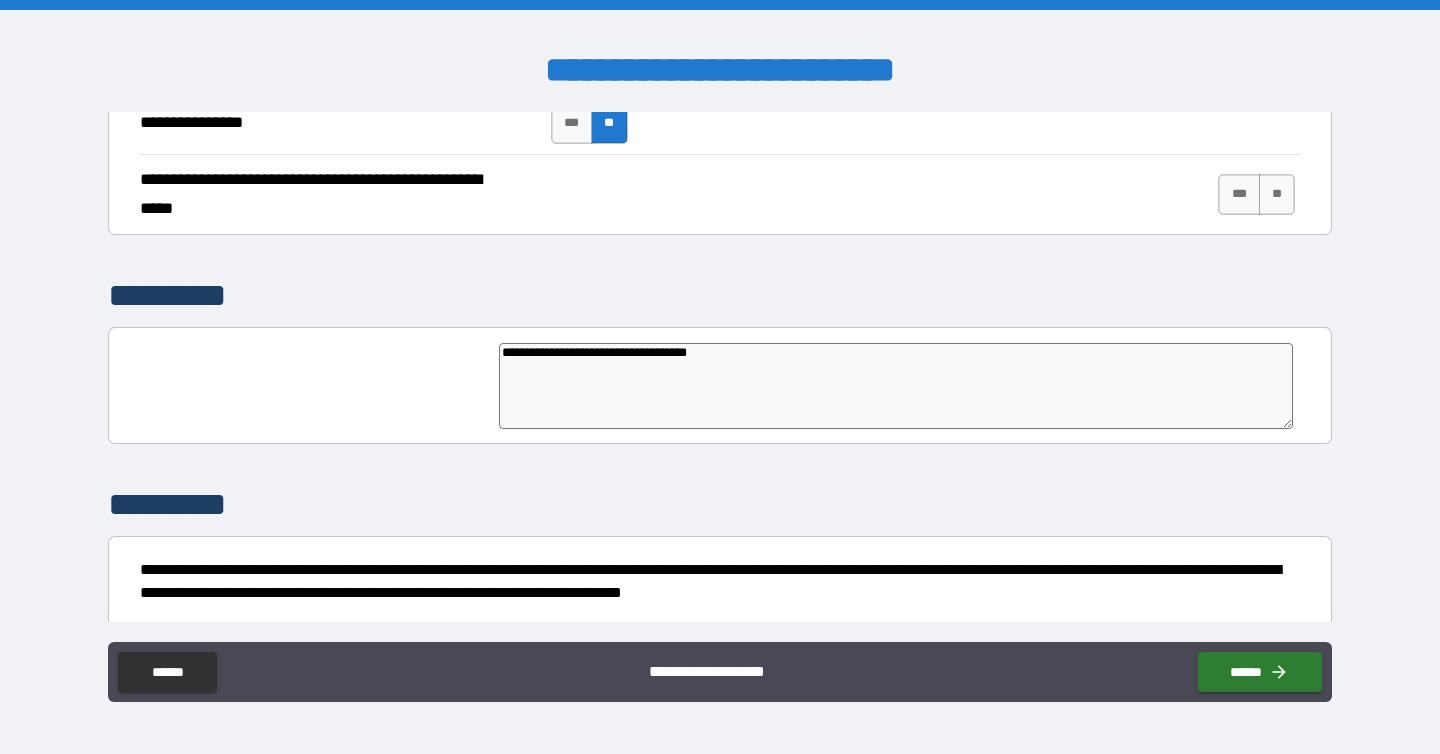 type on "*" 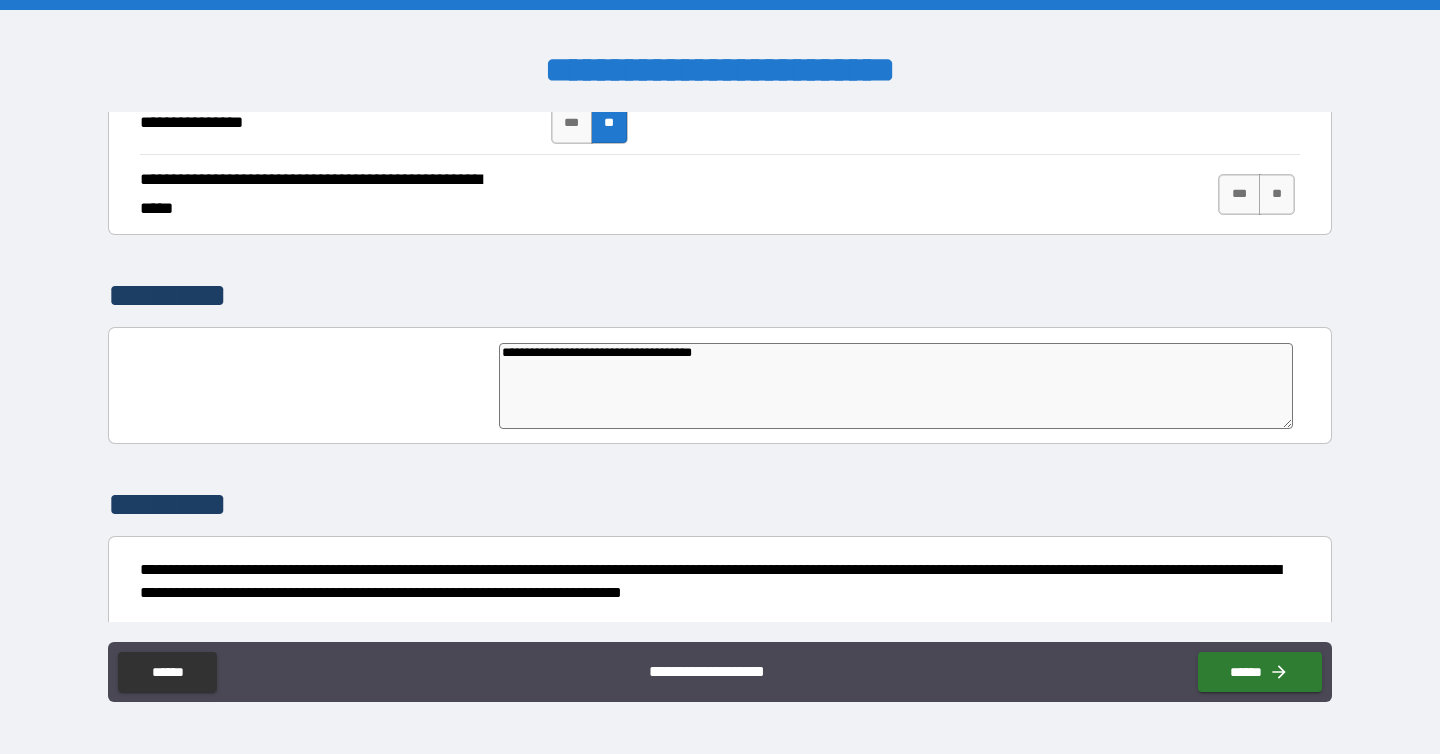 type on "**********" 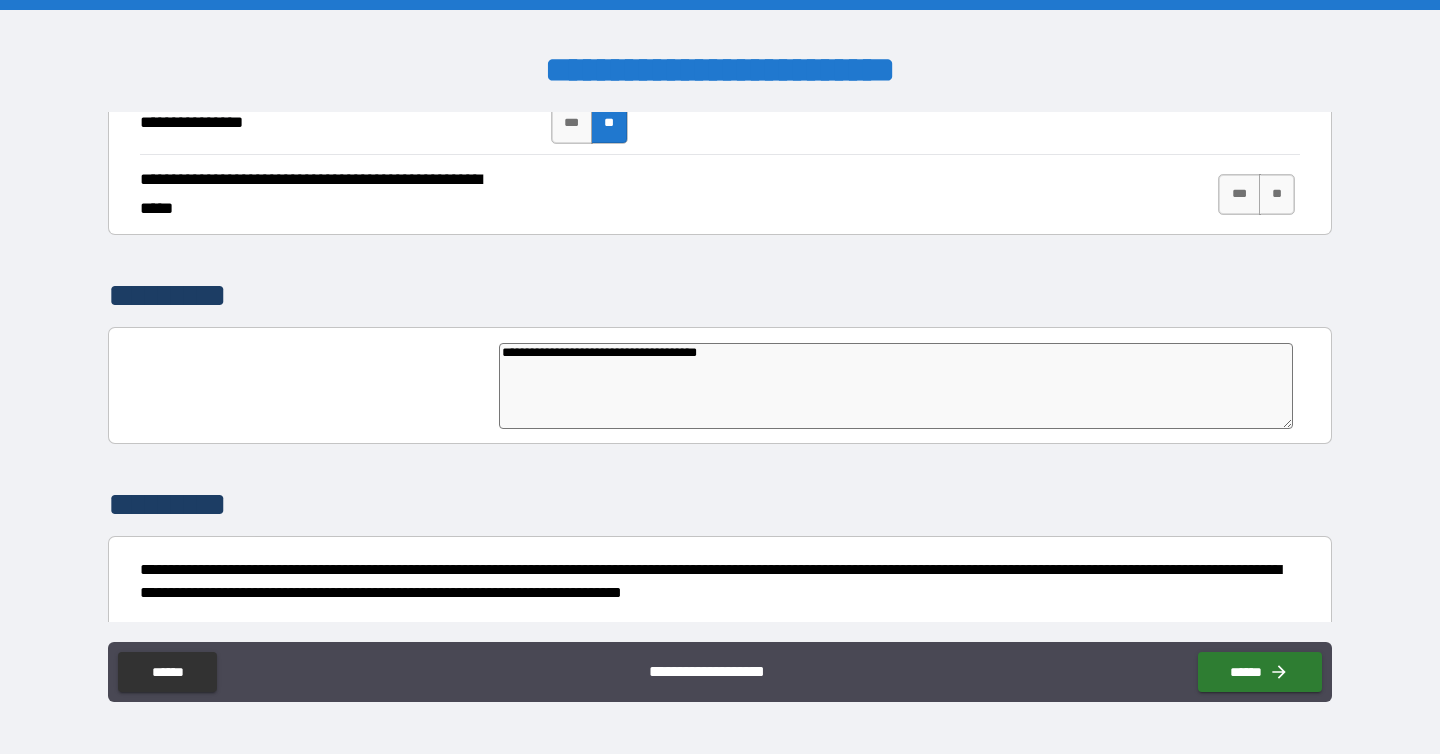 type on "*" 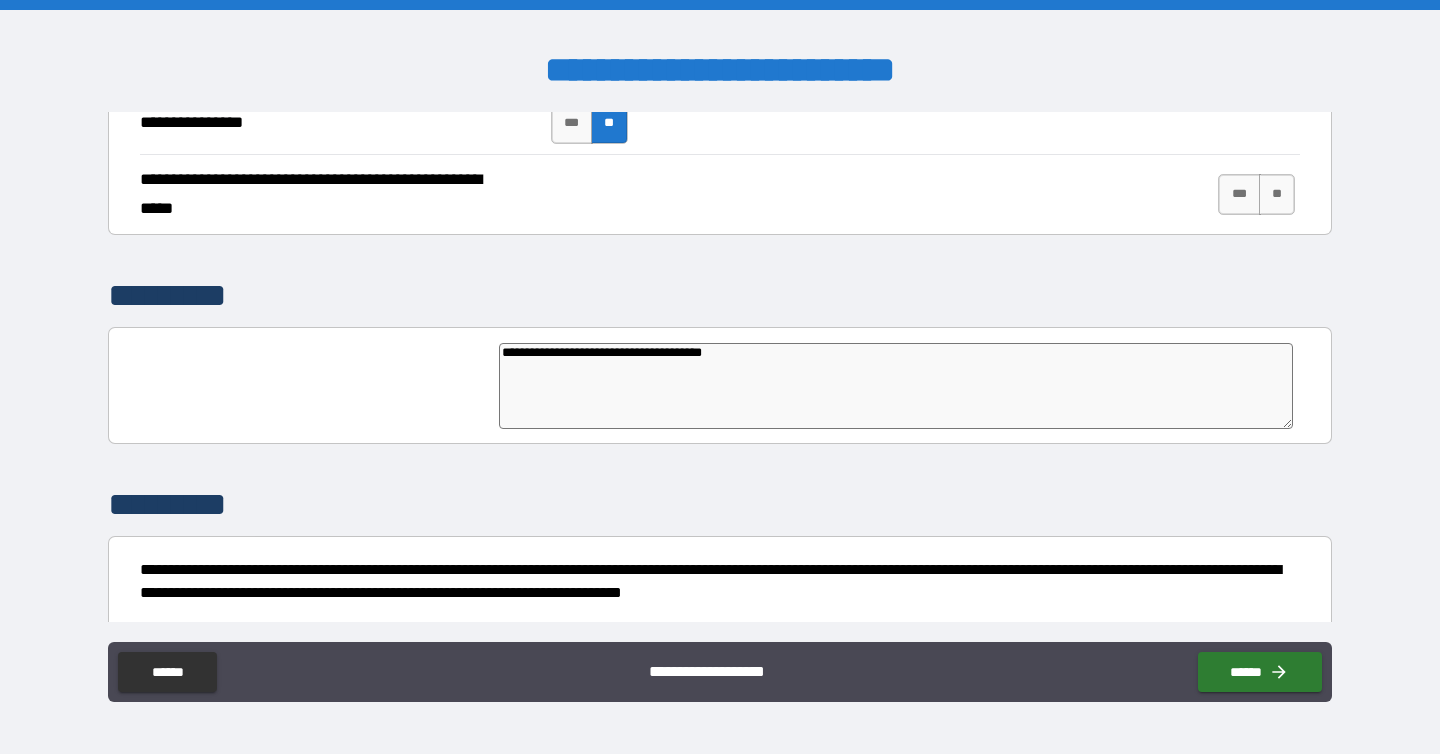 type on "*" 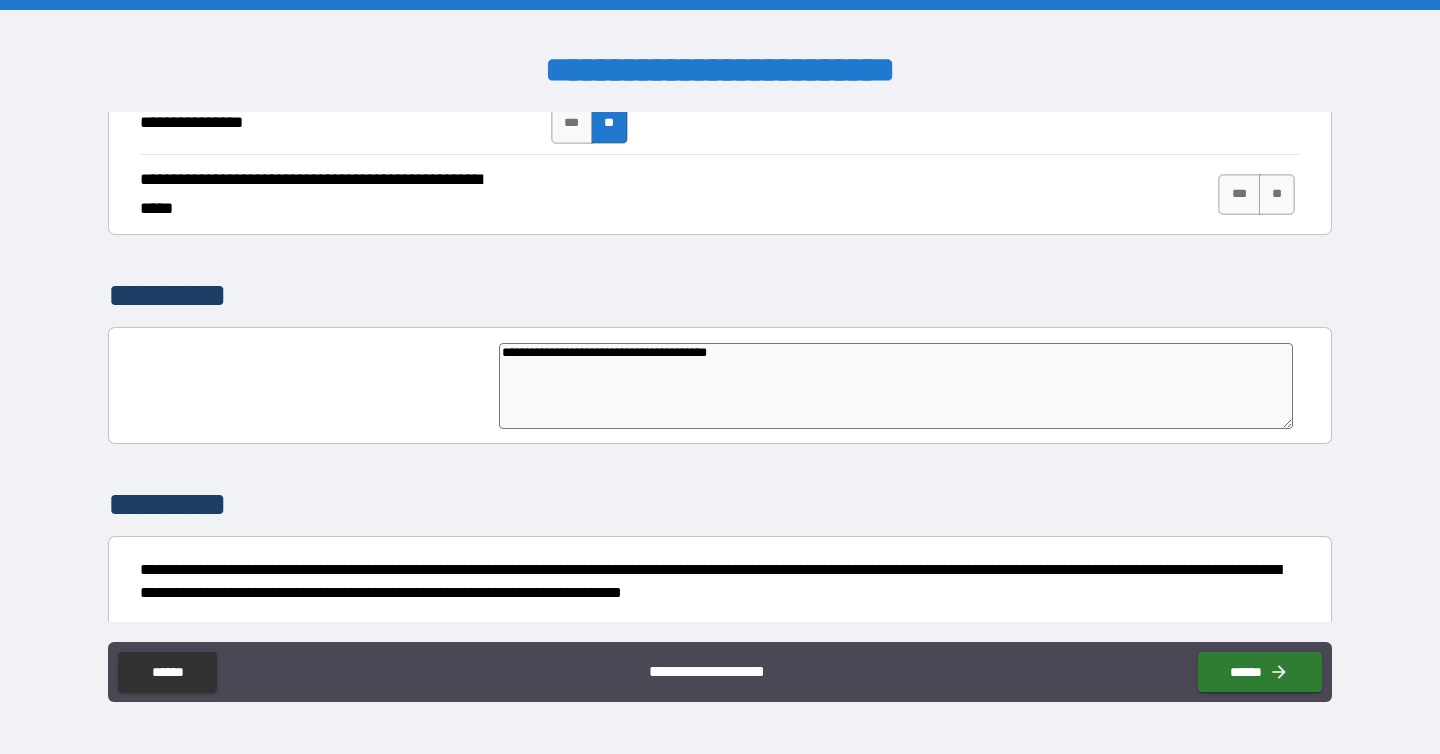 type on "**********" 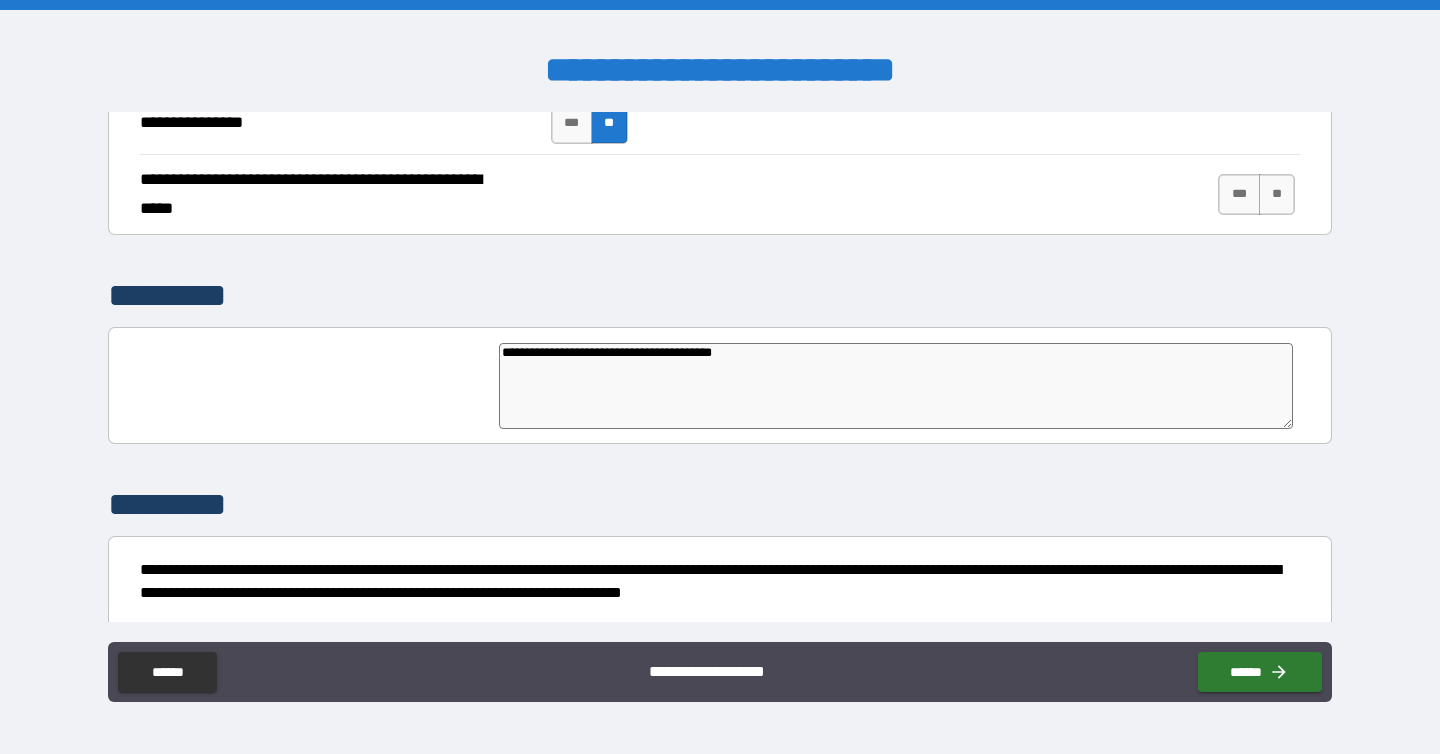 type on "*" 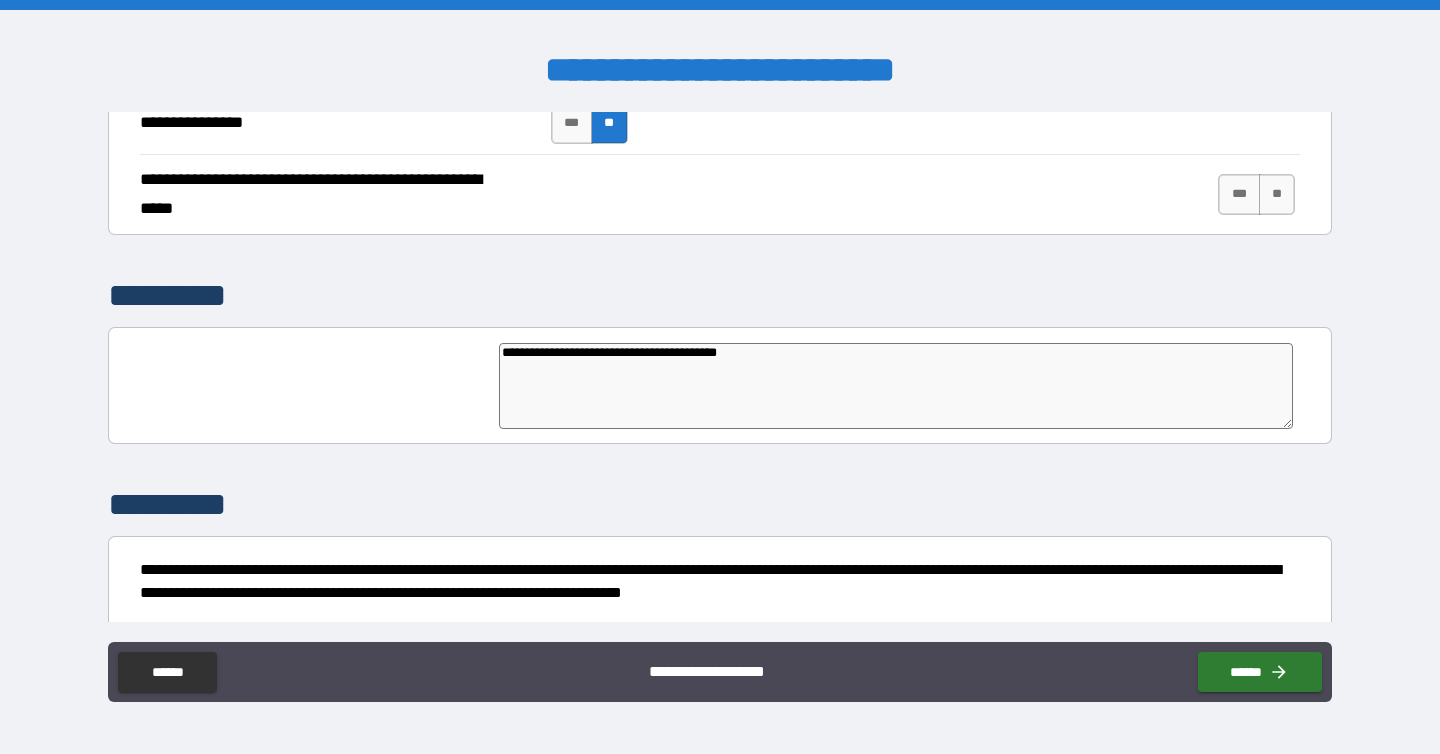 type on "**********" 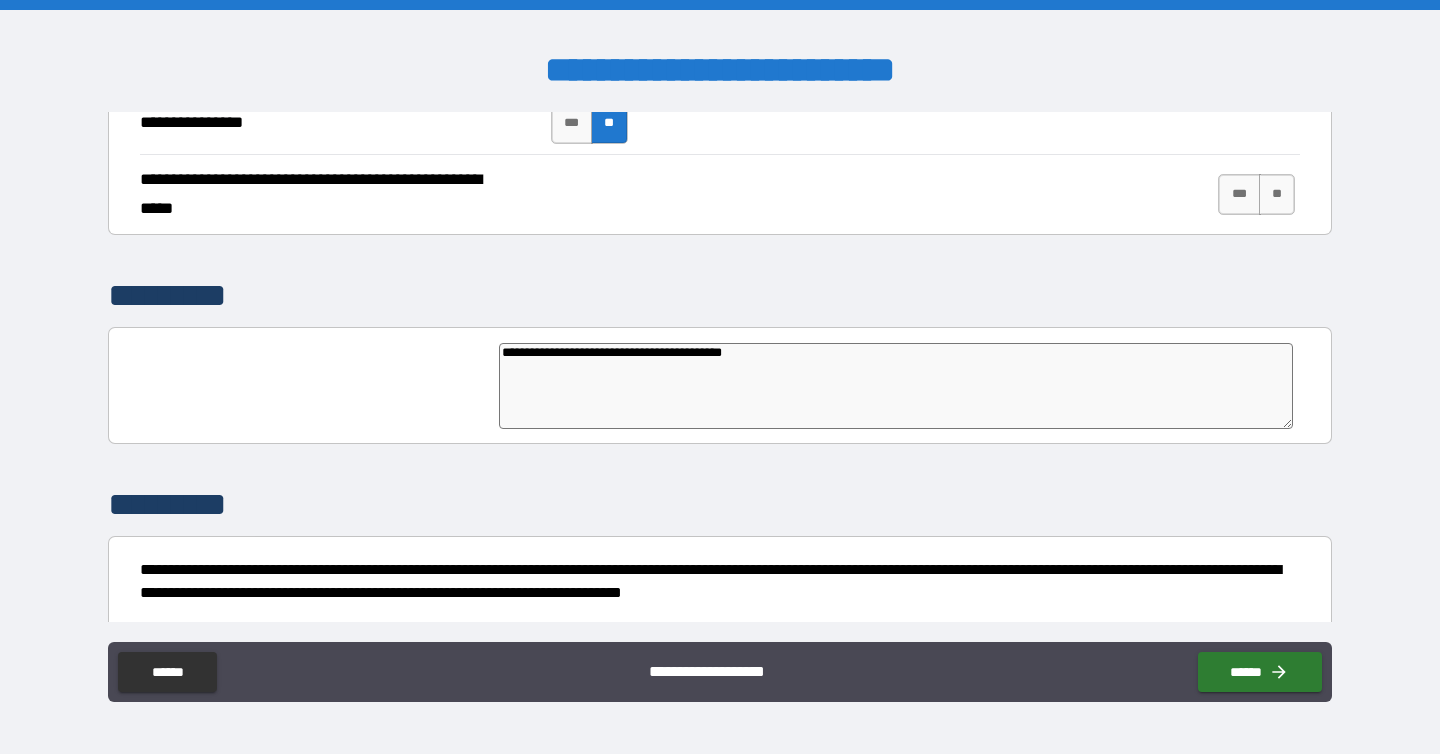 type on "*" 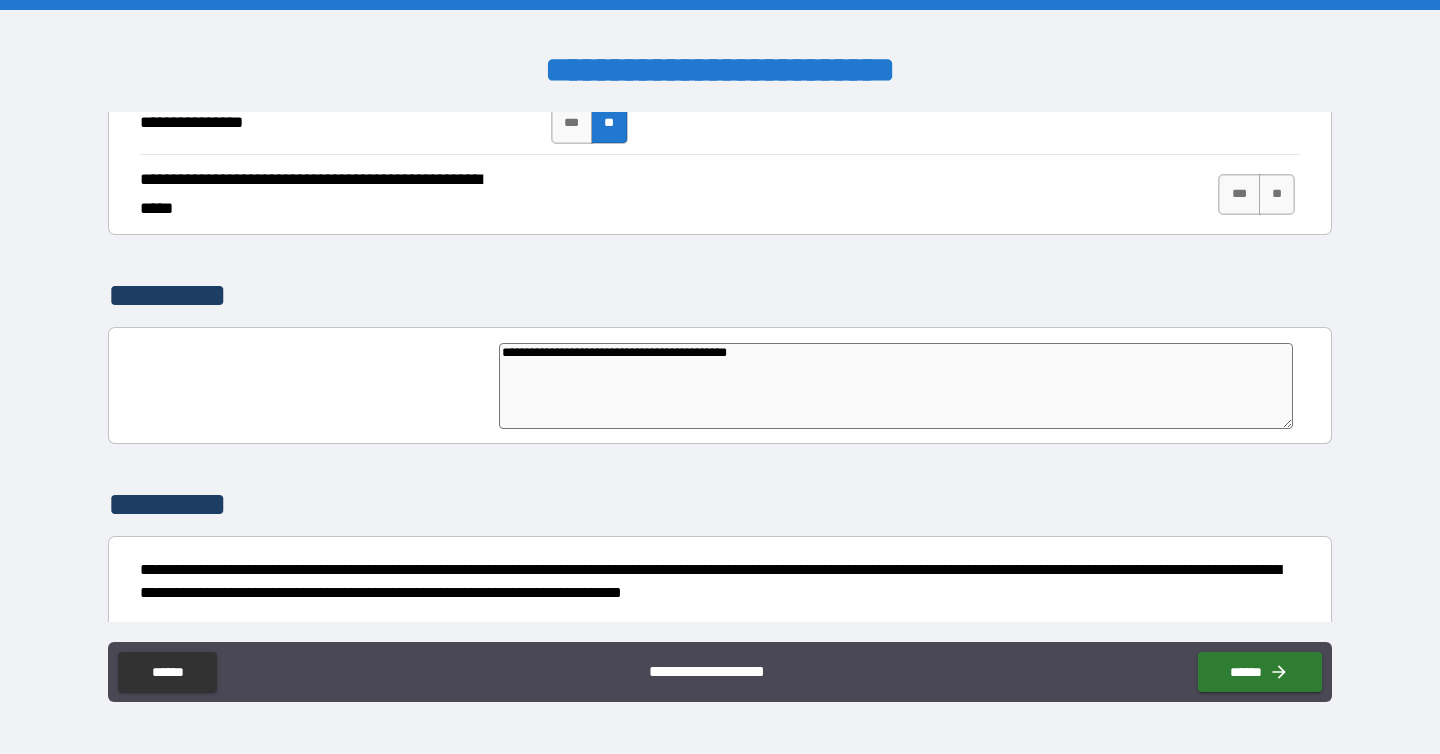 type on "**********" 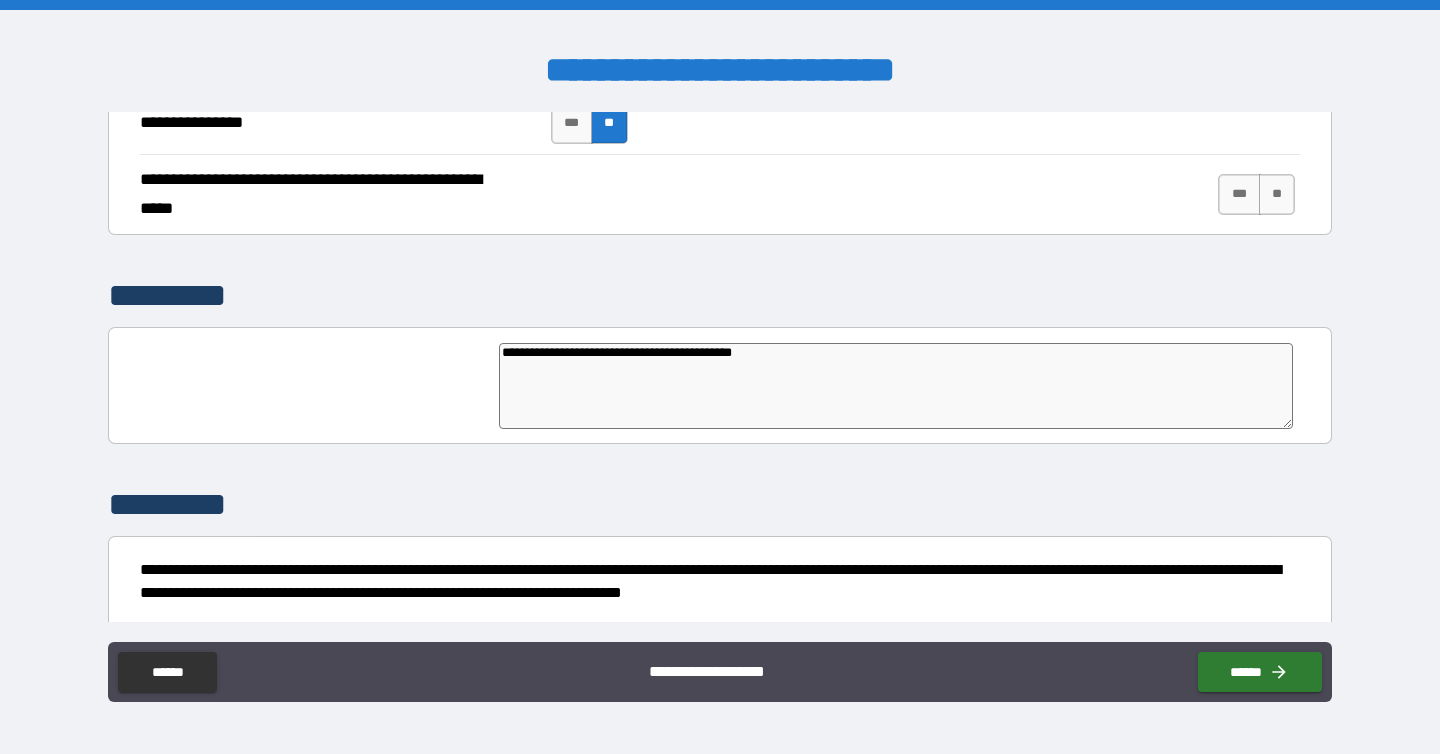 type on "*" 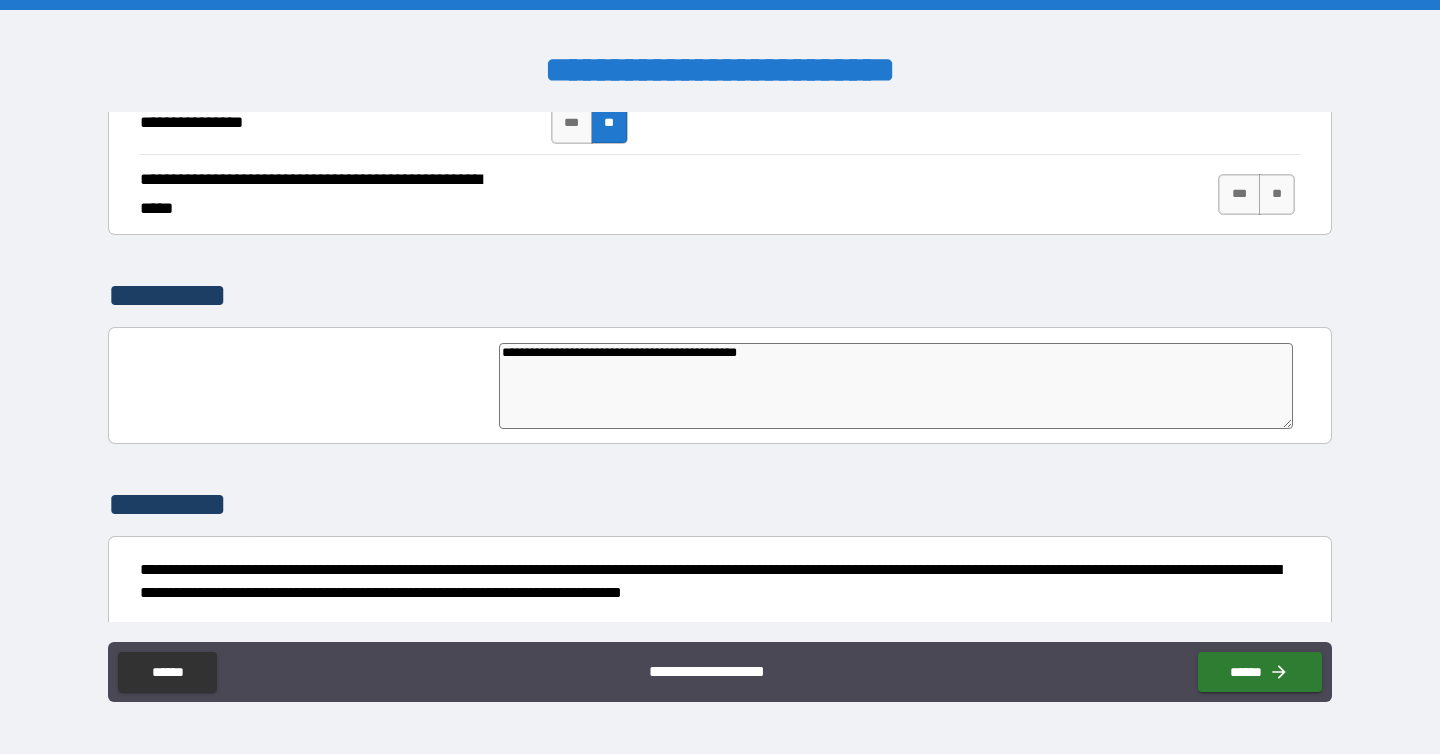 type on "**********" 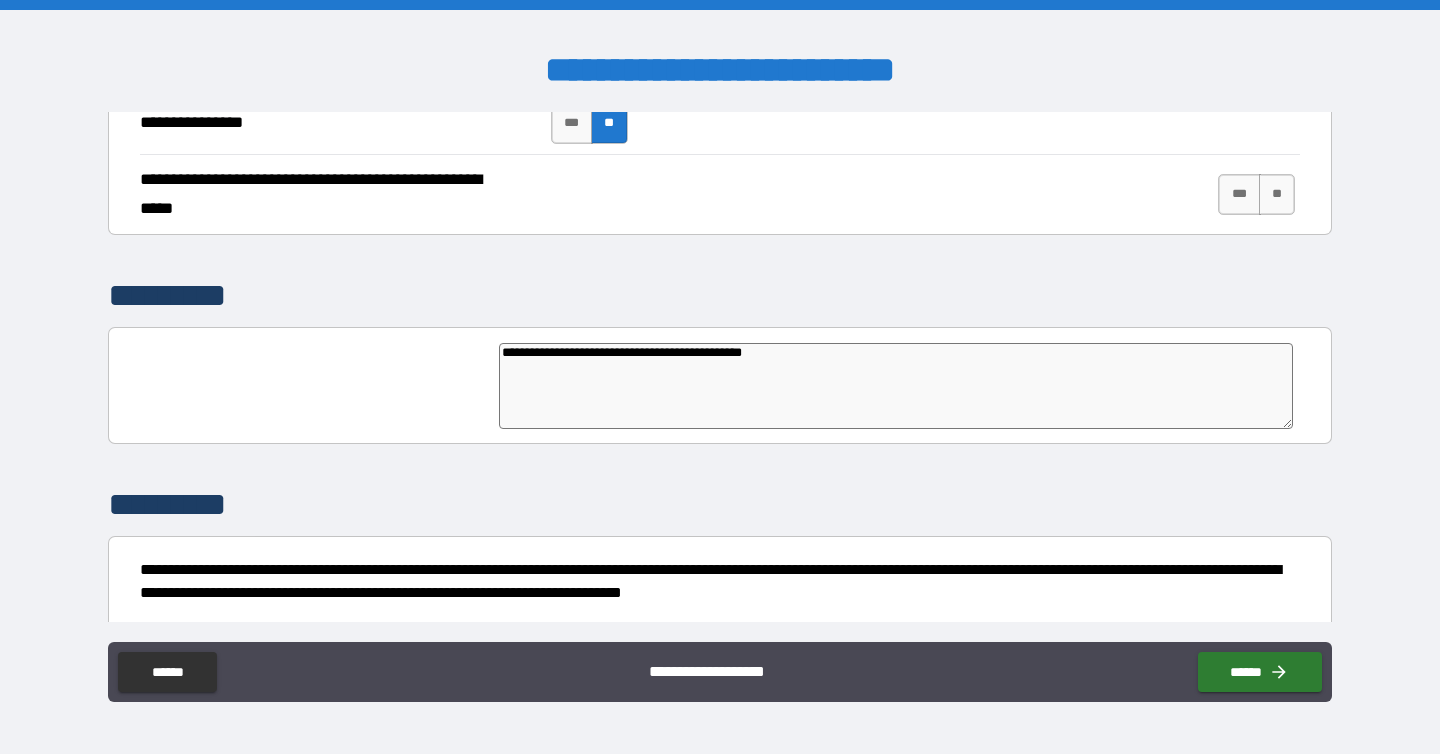 type on "*" 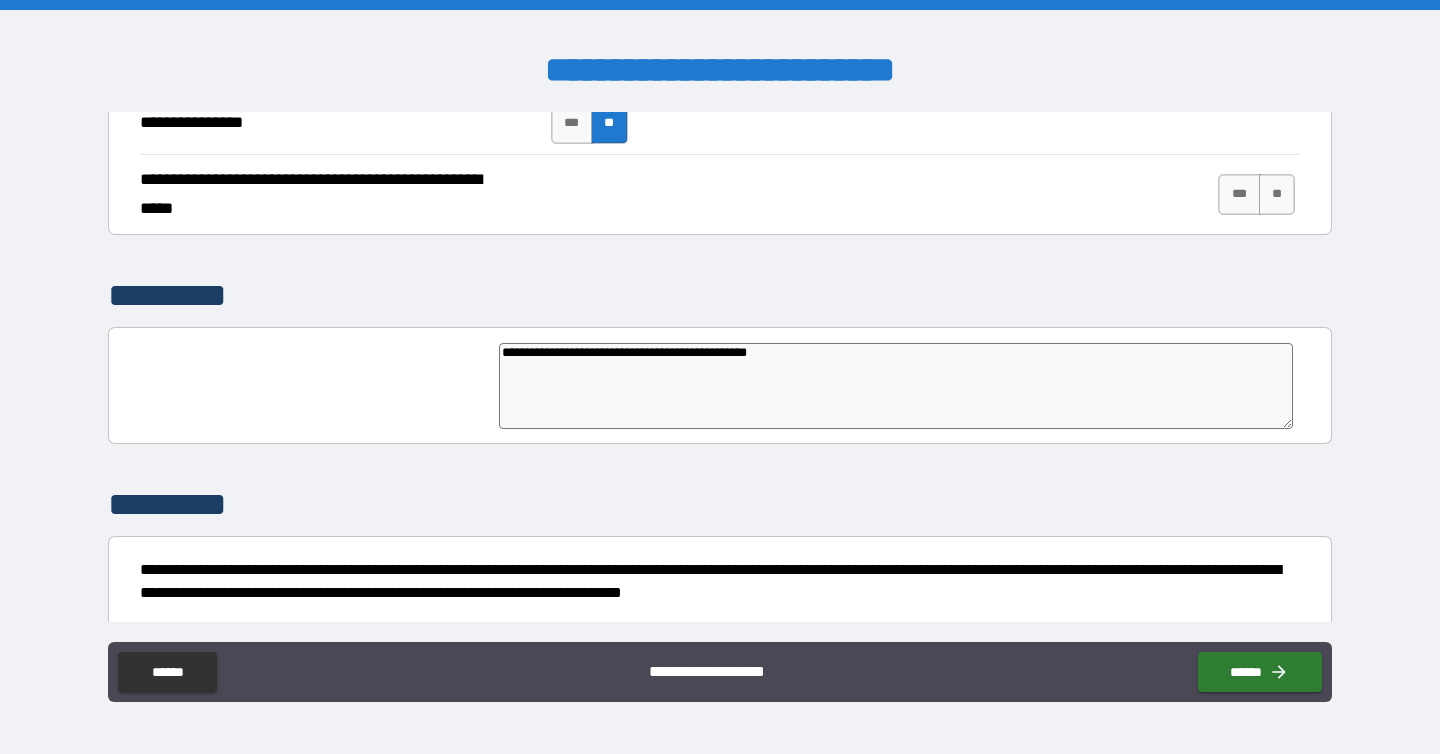 type on "*" 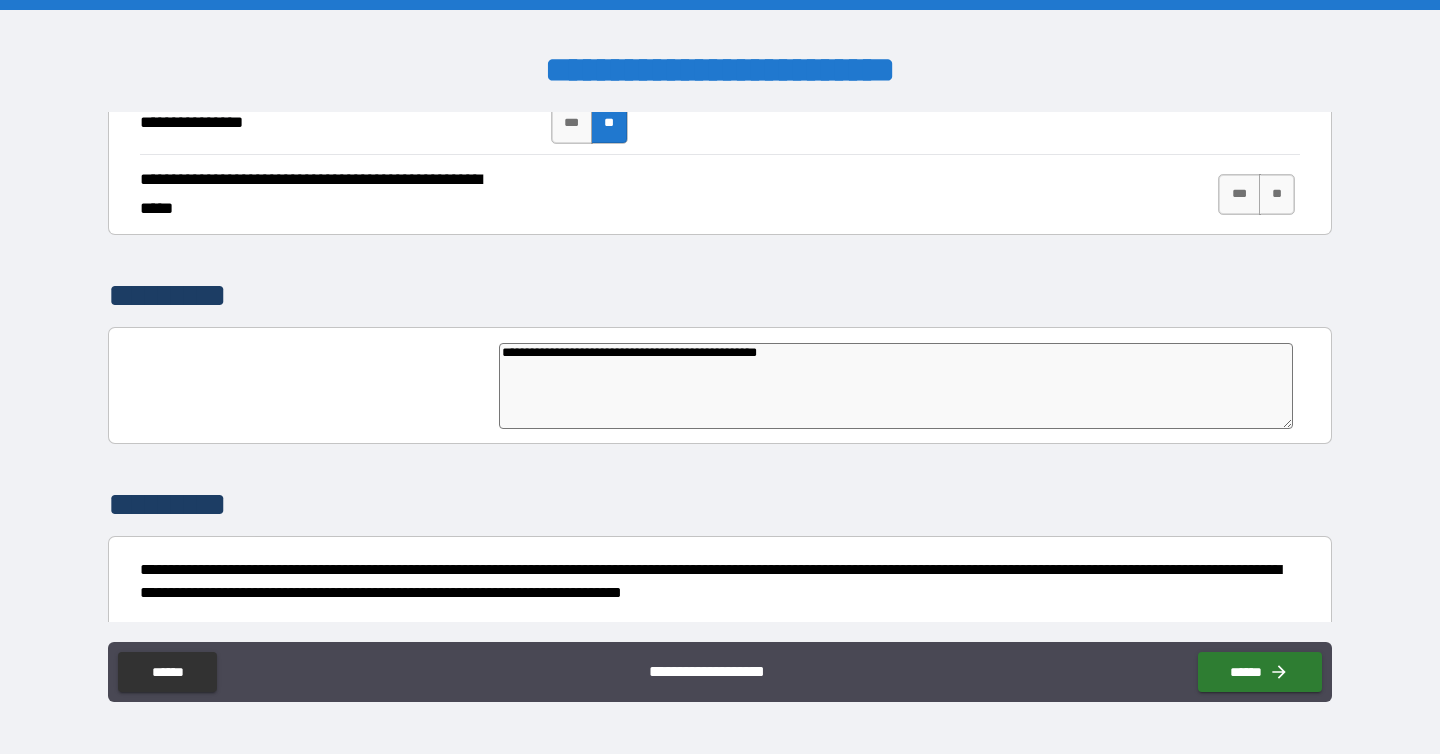 type on "**********" 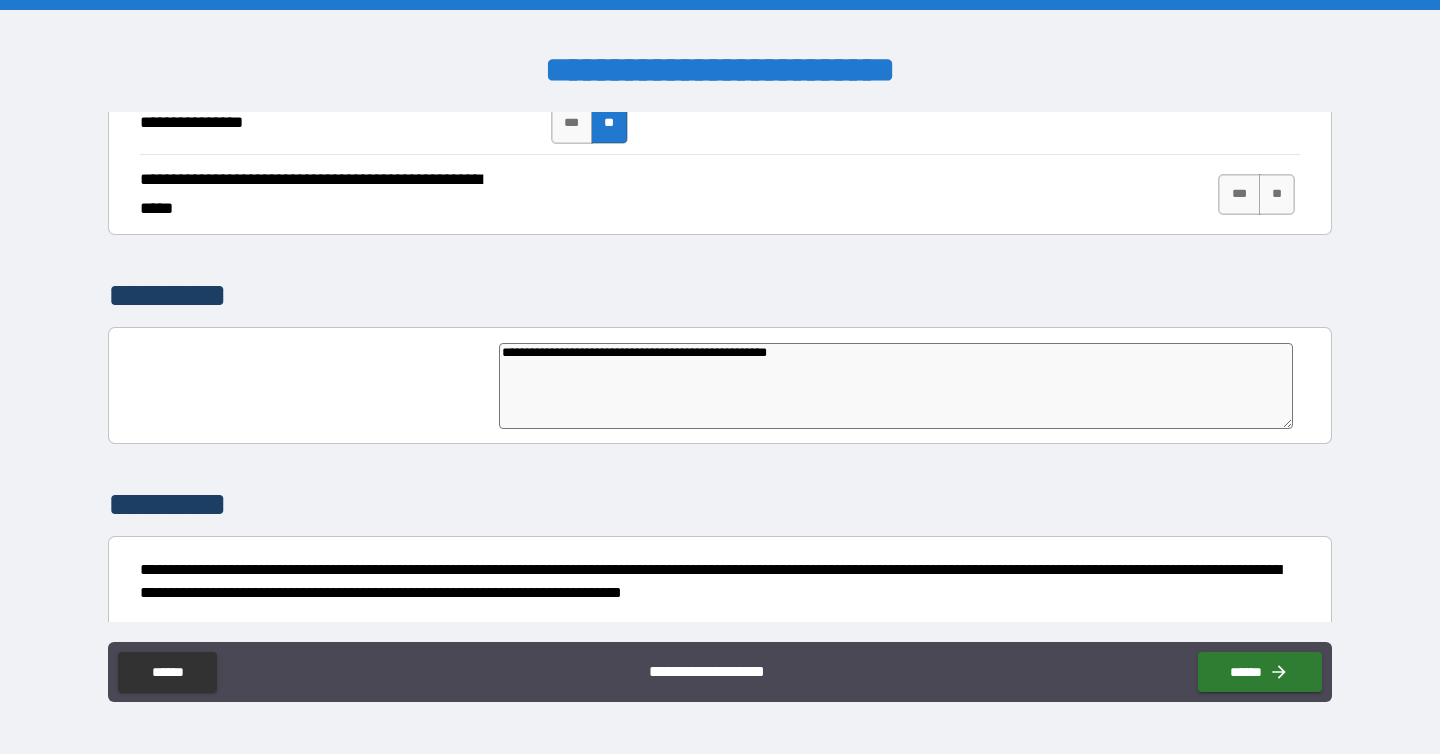 type on "**********" 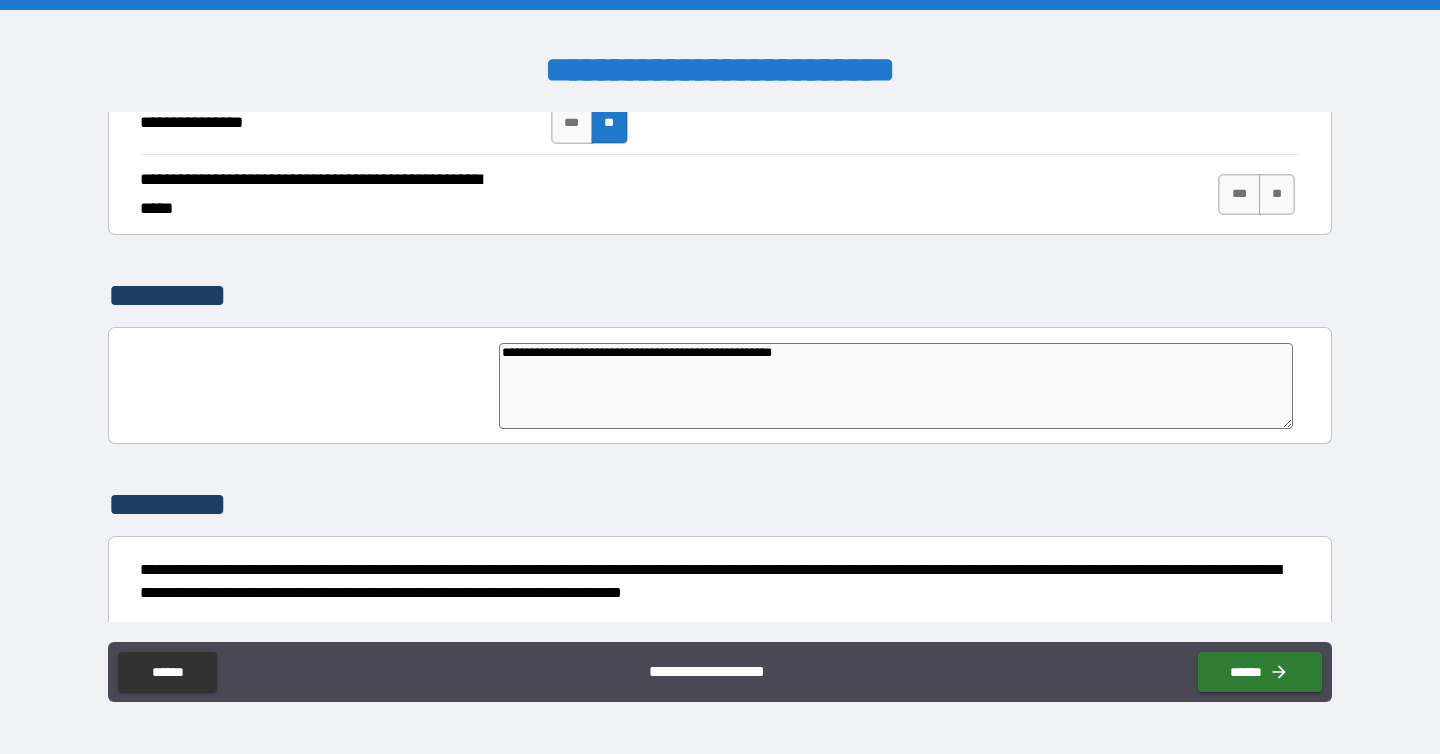 type on "**********" 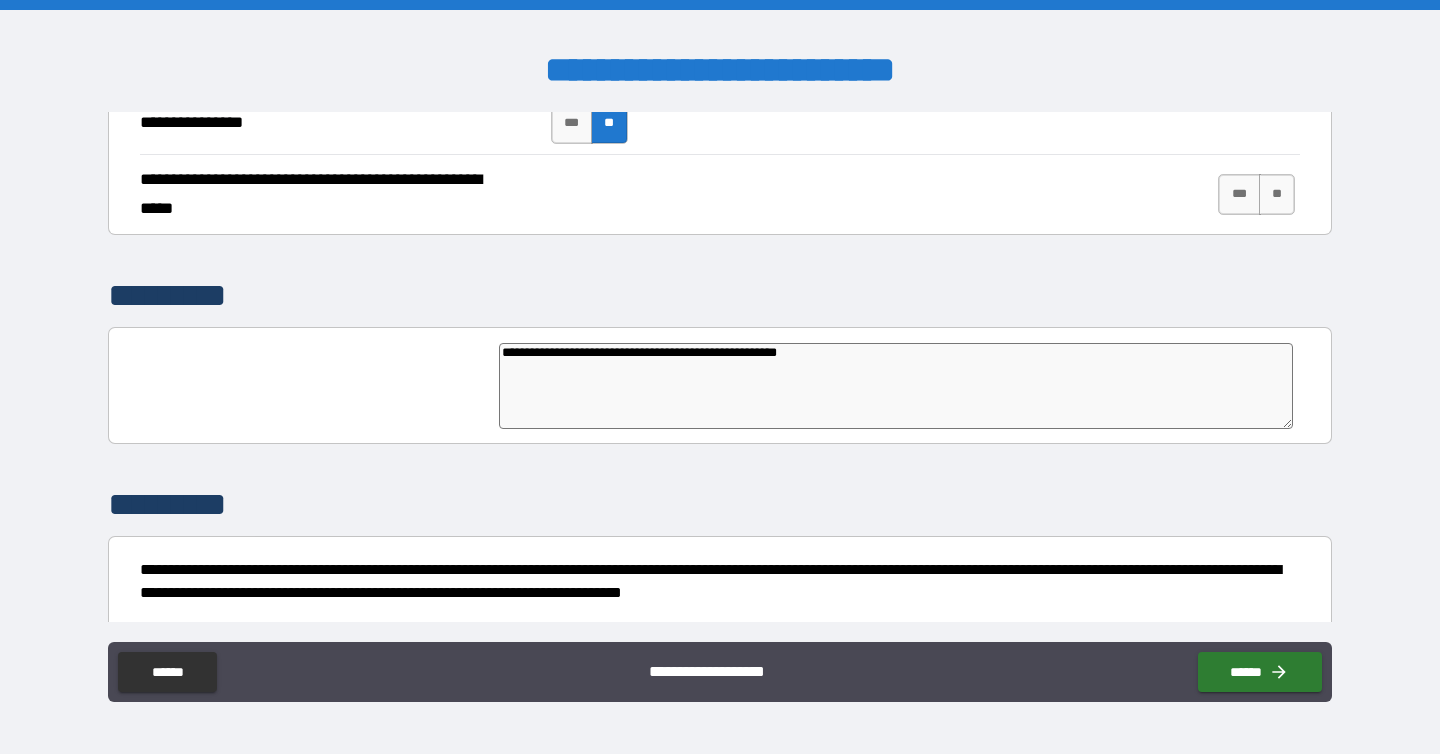 type on "**********" 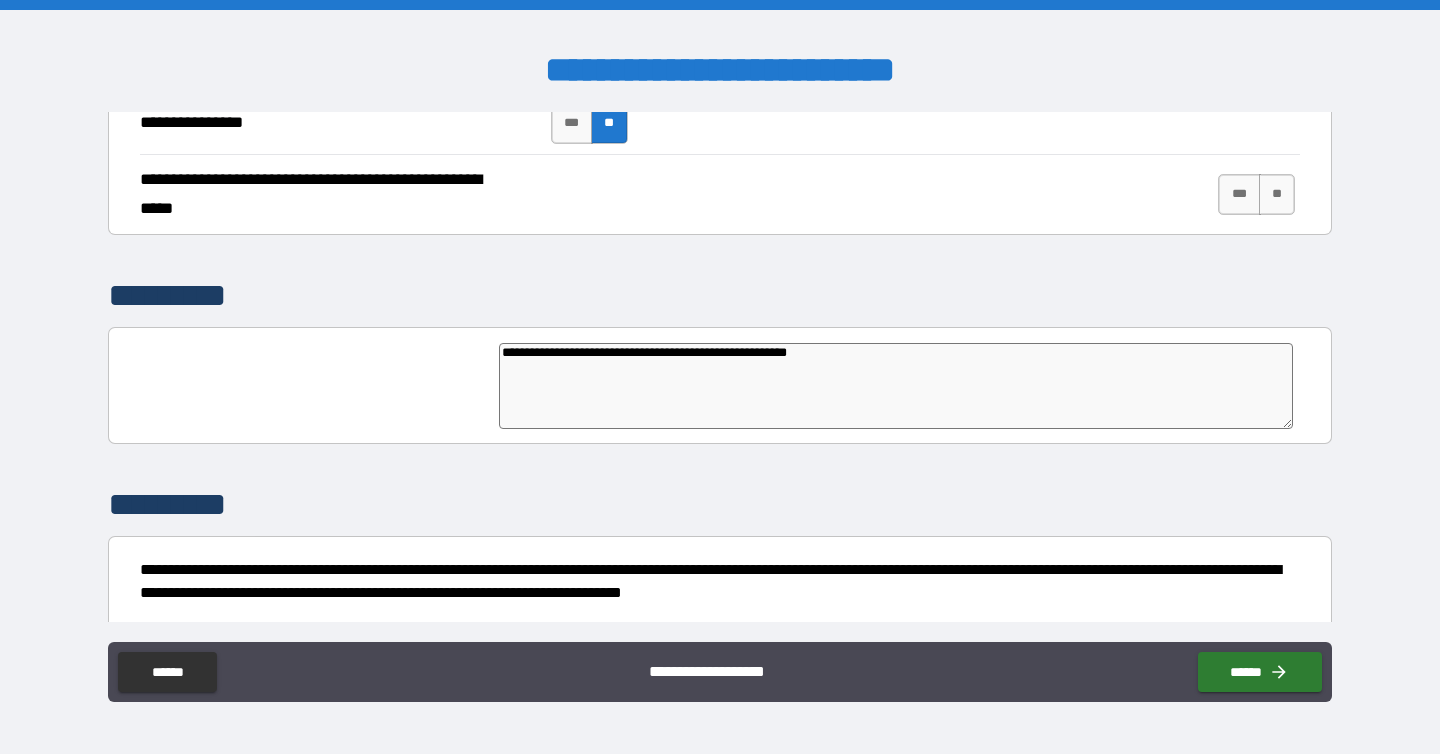 type on "**********" 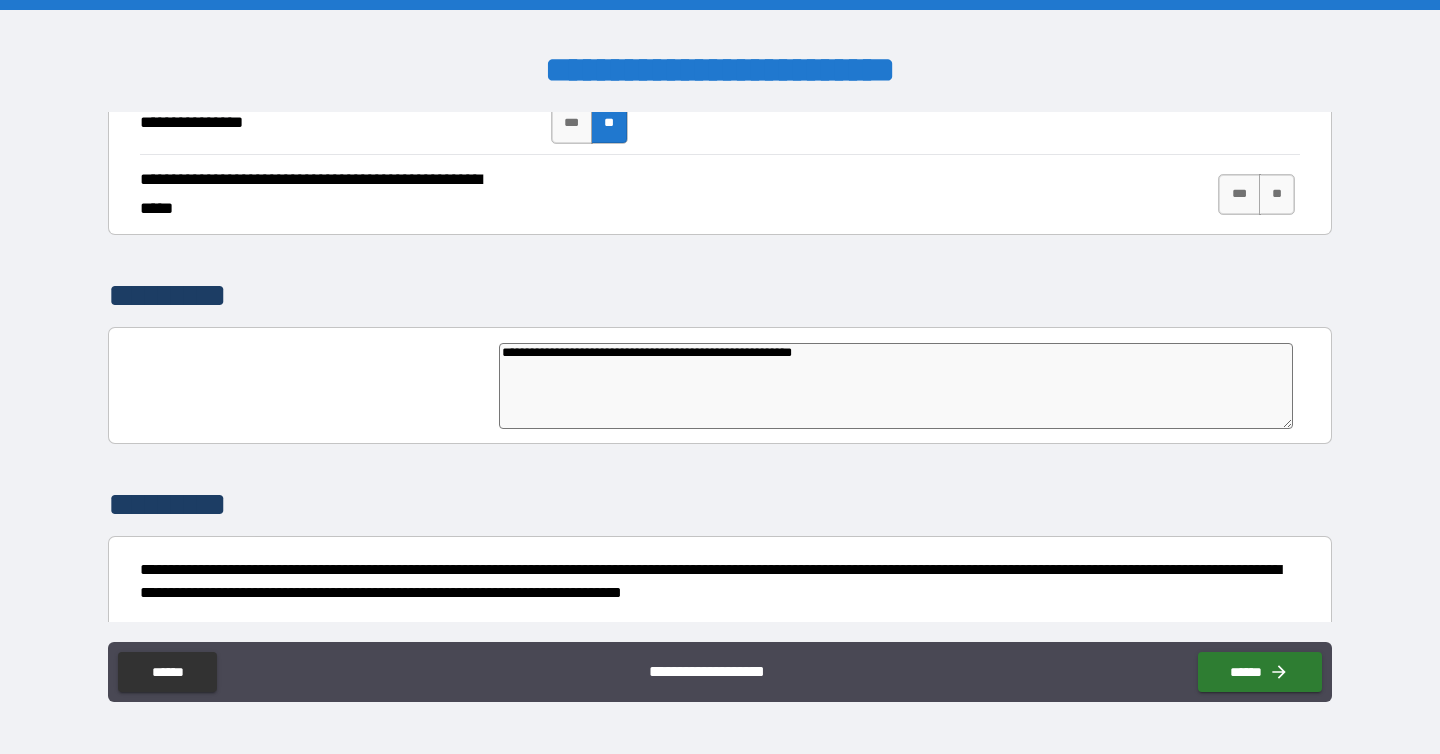 type on "*" 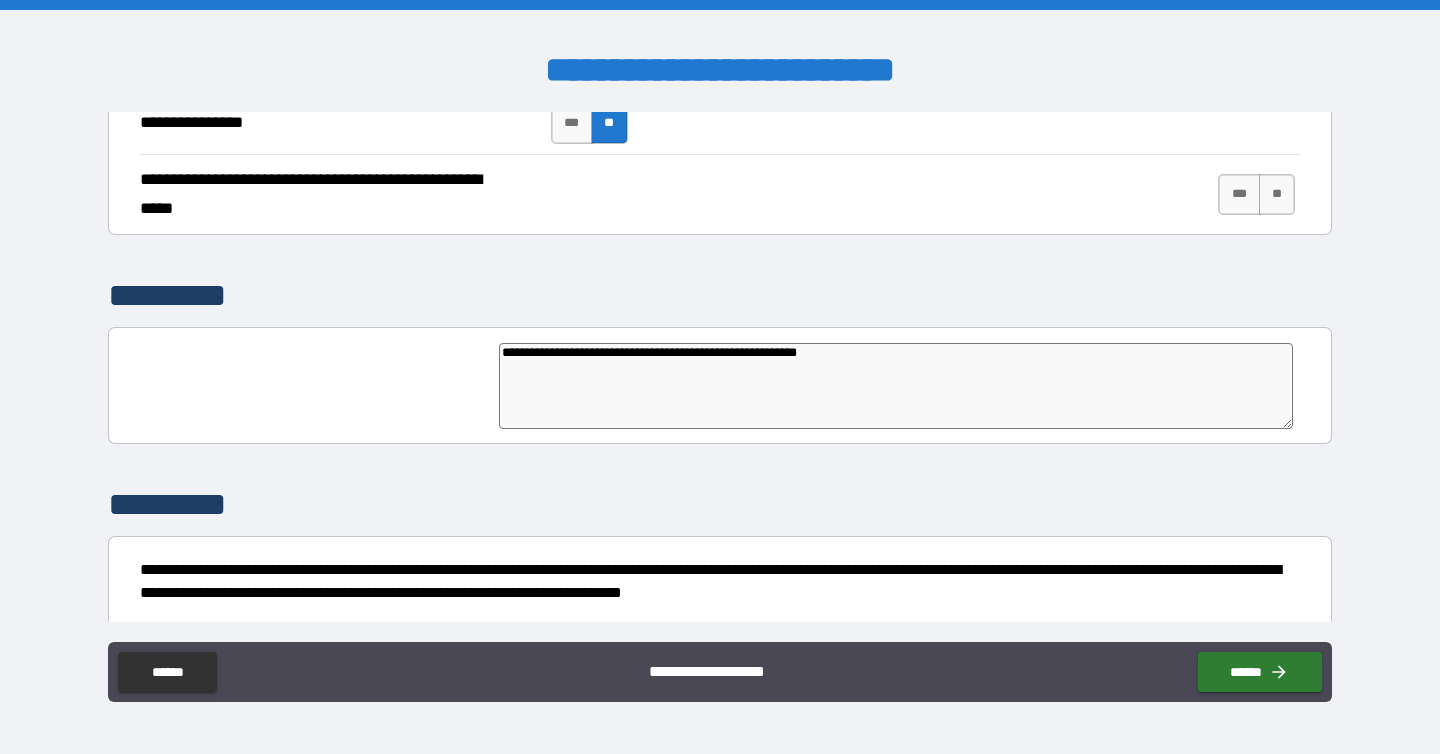 type on "*" 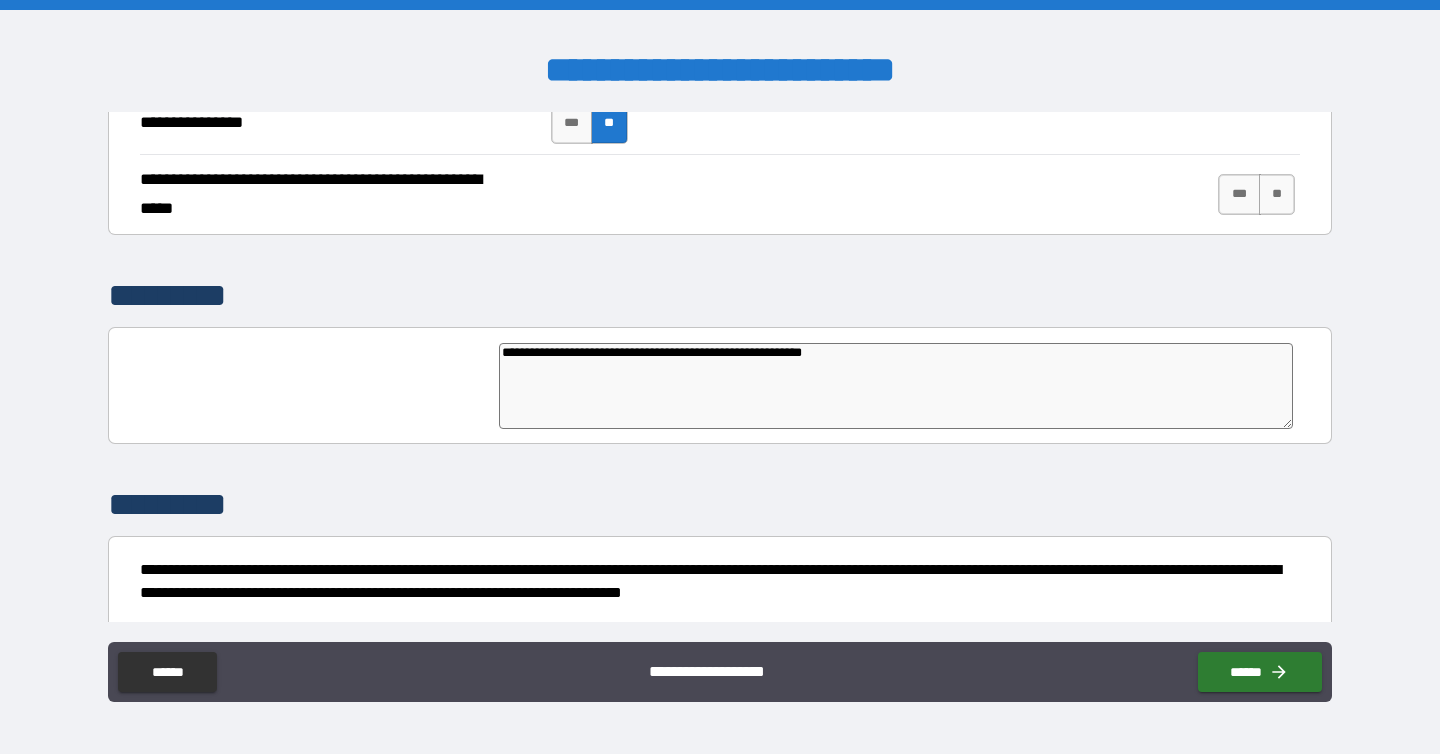type on "*" 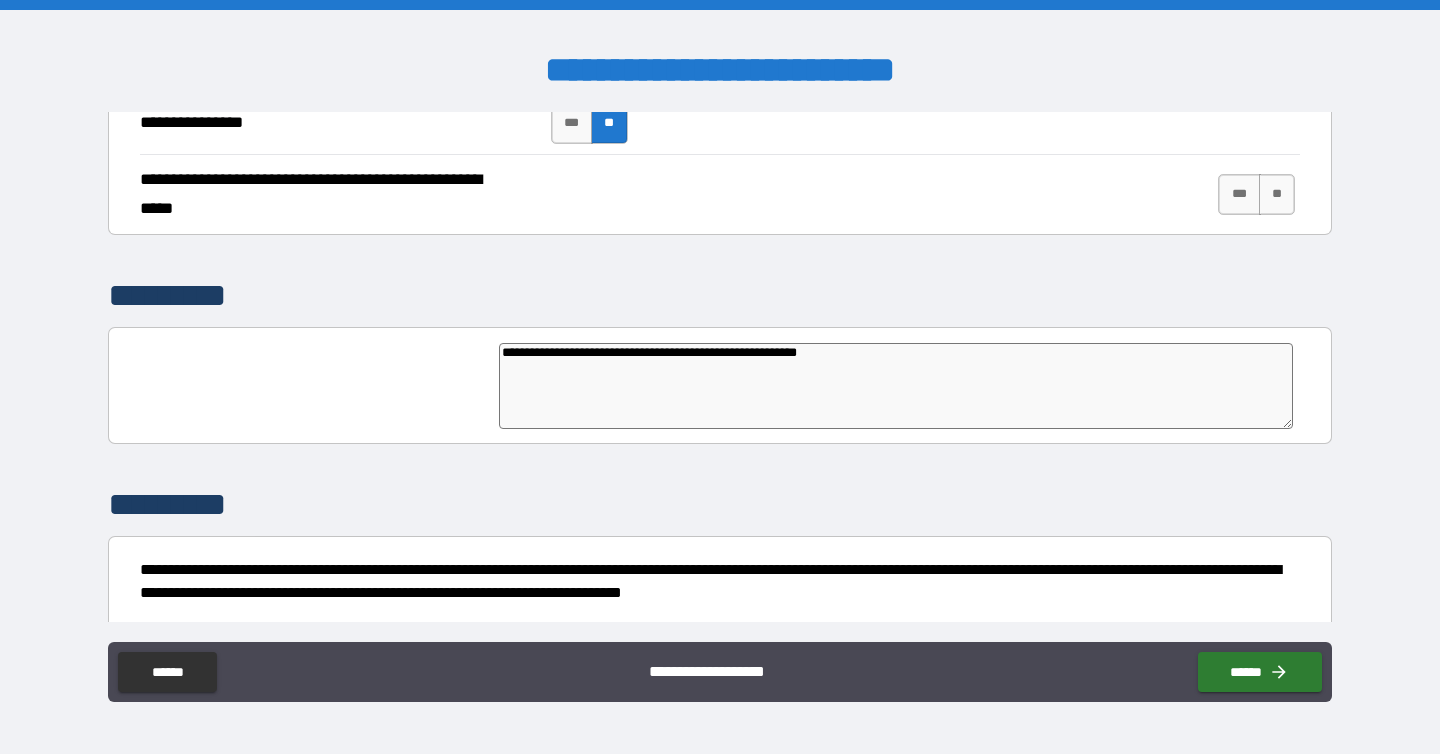 type on "*" 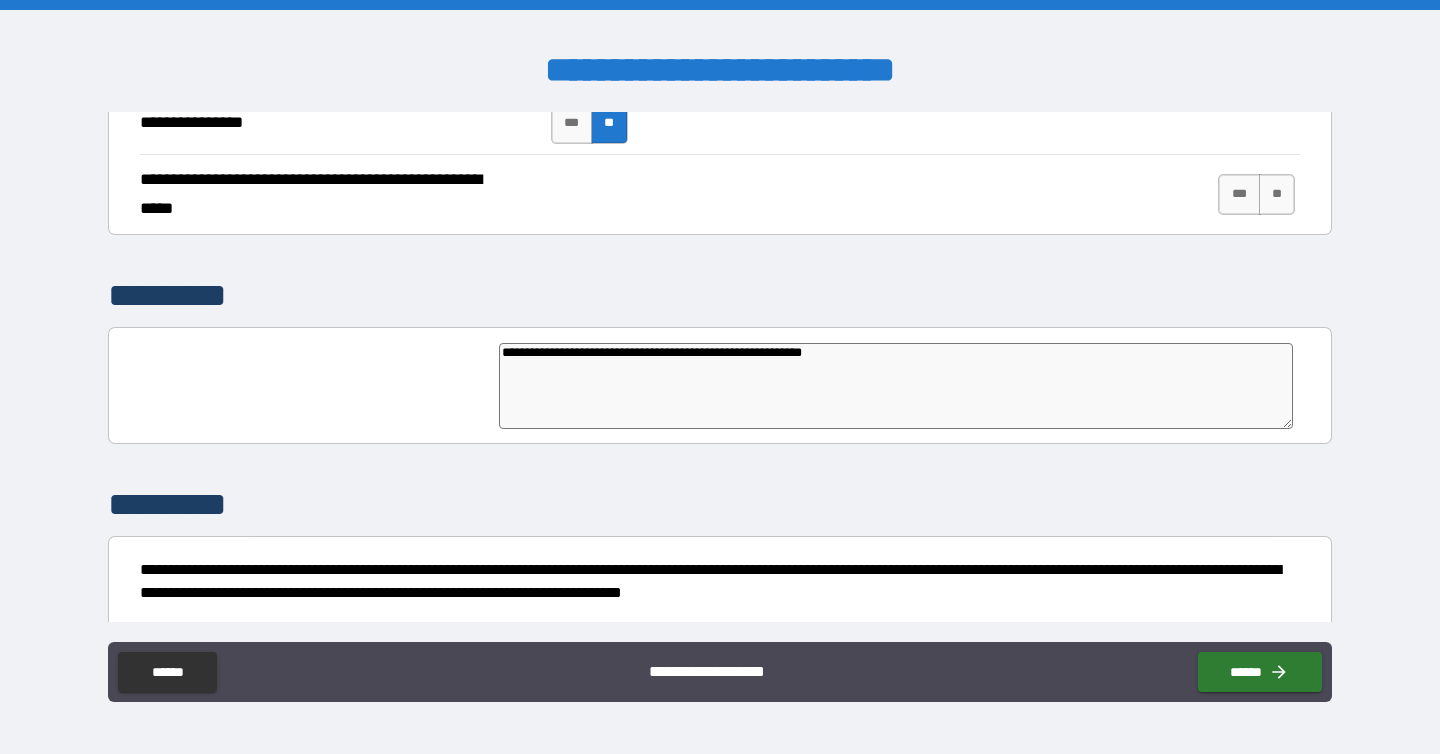type on "*" 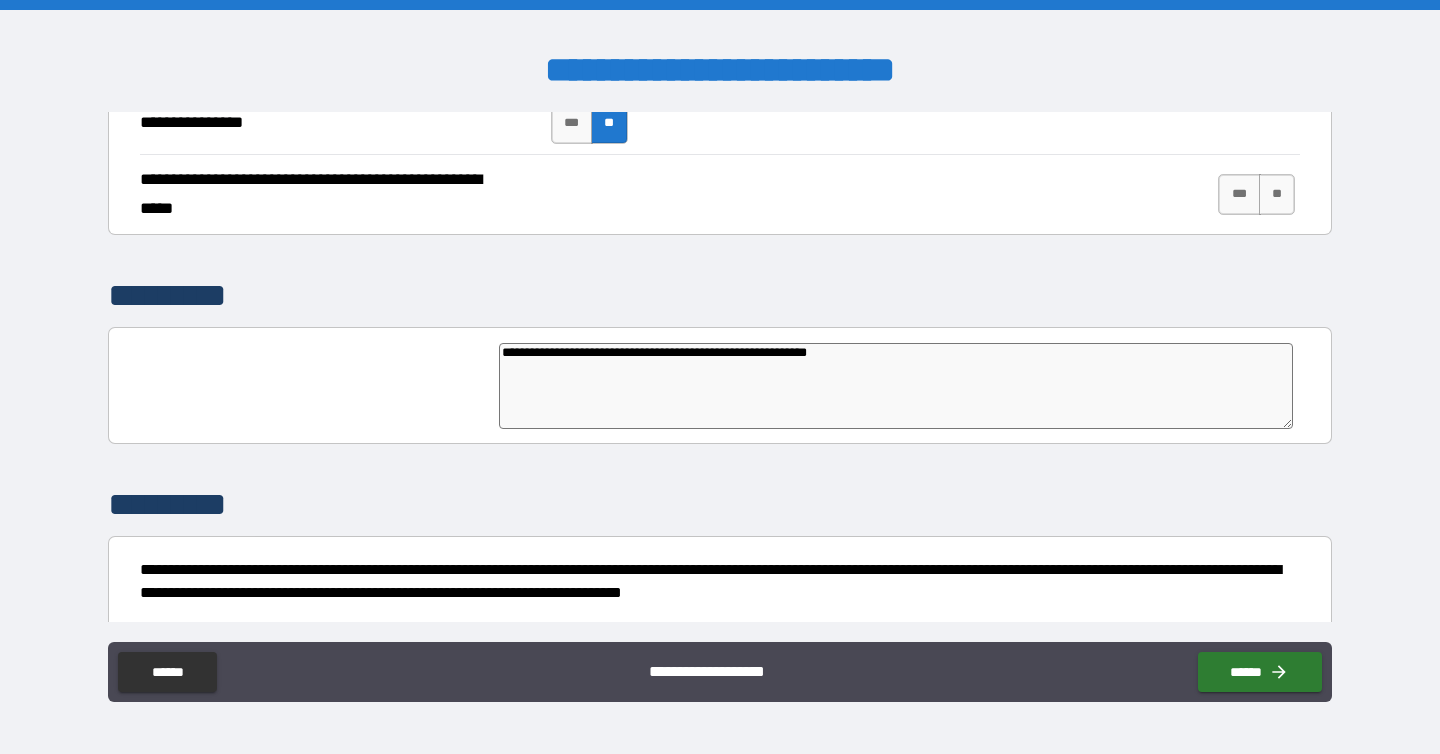 type on "**********" 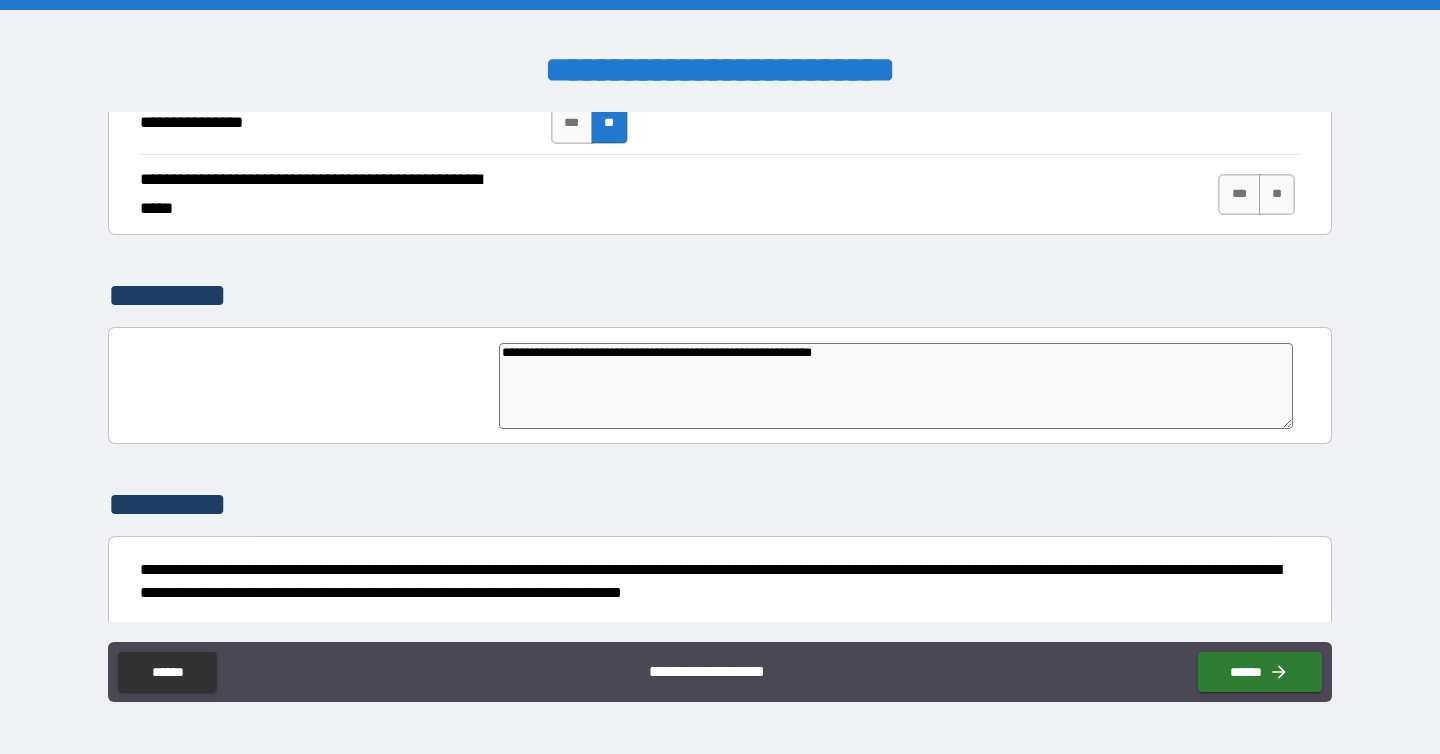 type on "**********" 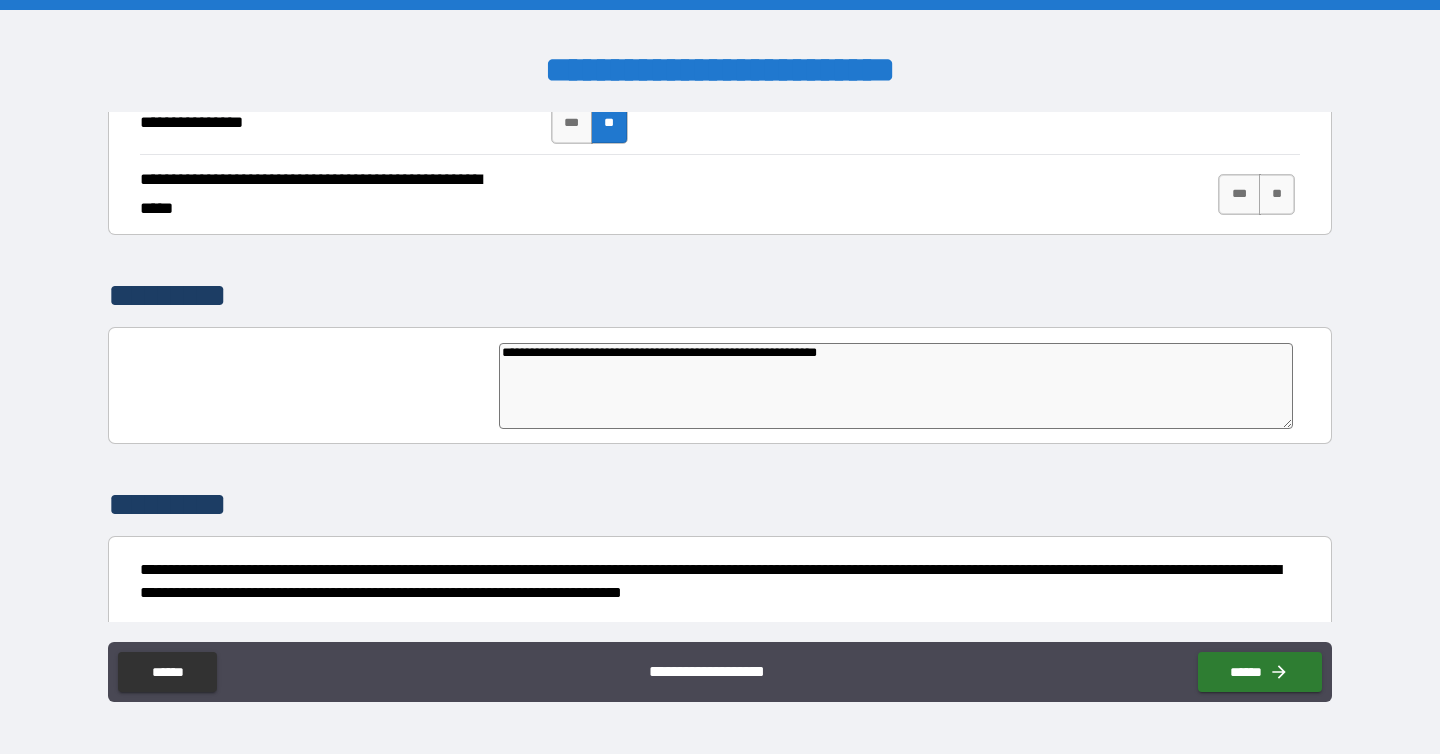 type on "*" 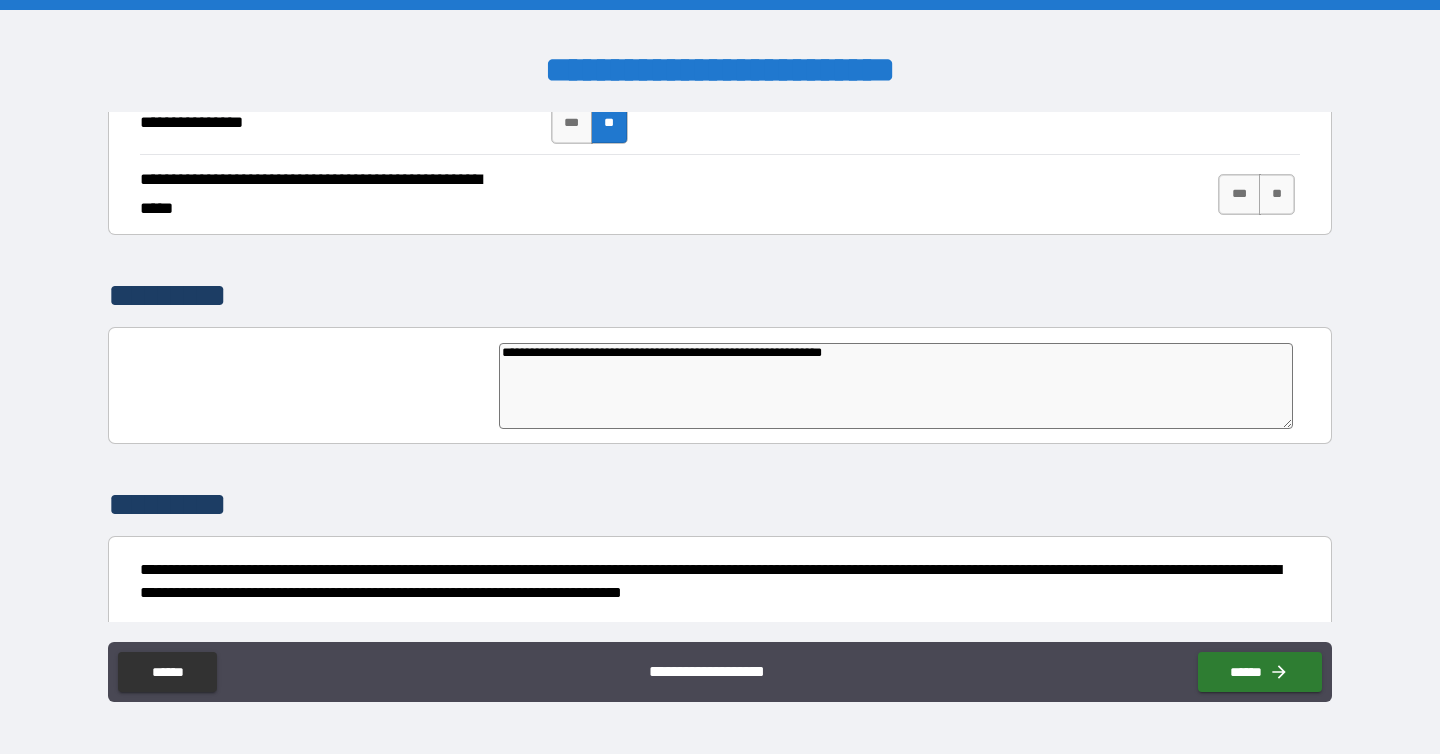 type on "**********" 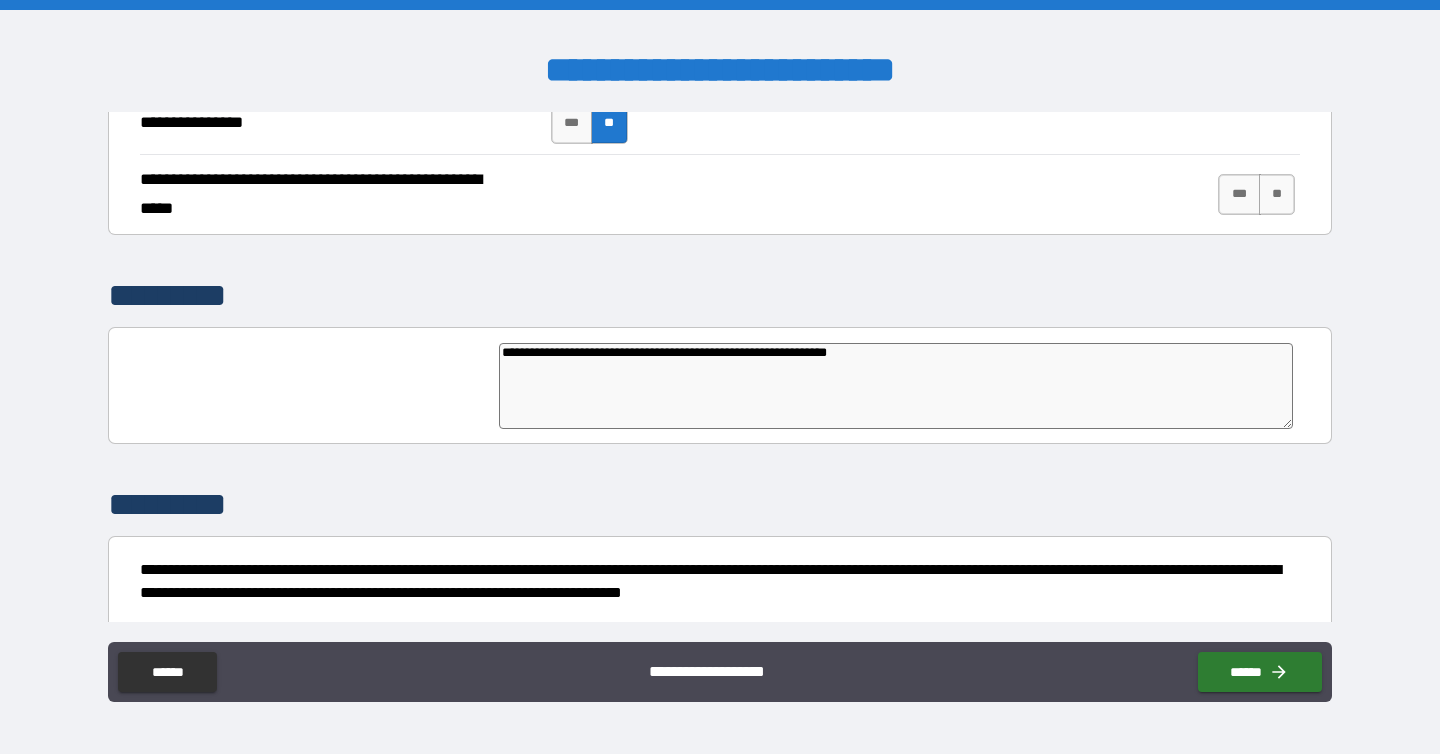 type on "**********" 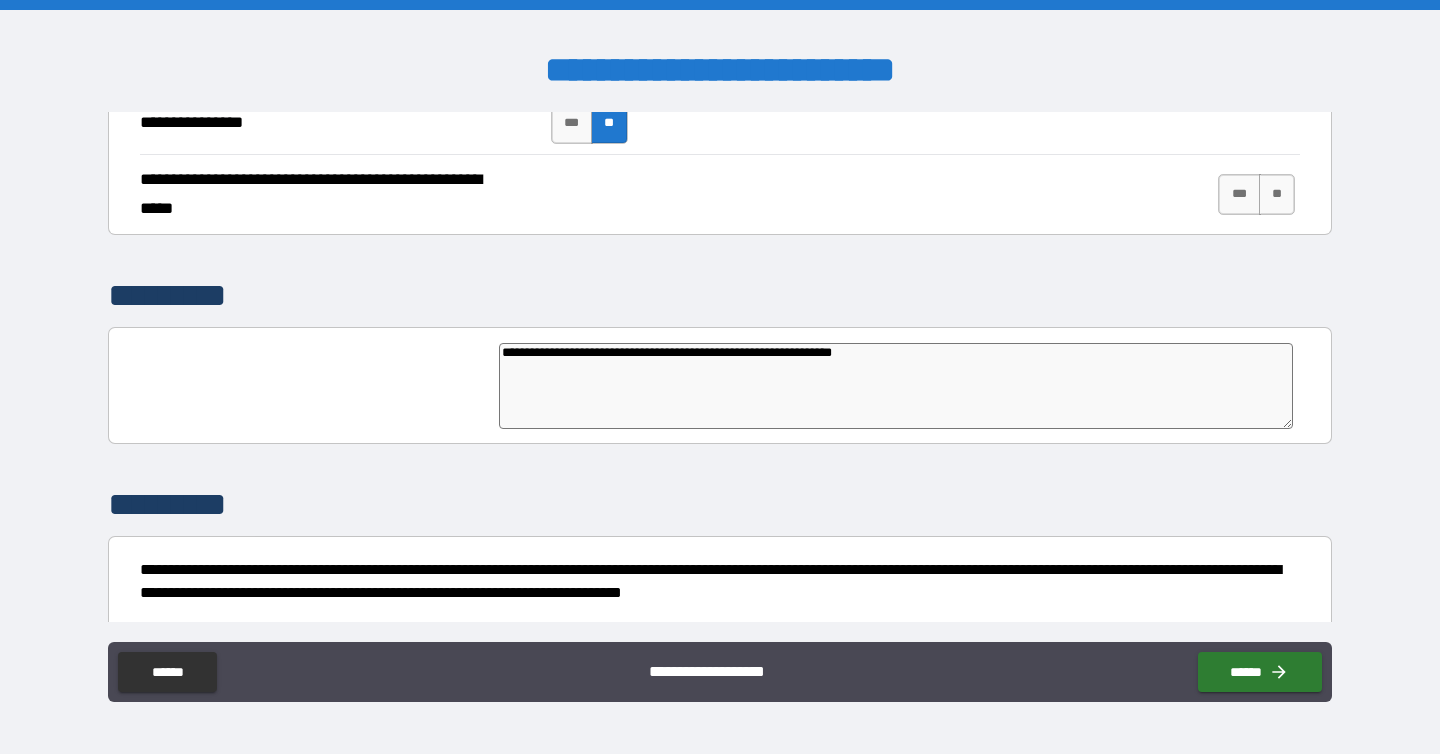 type on "*" 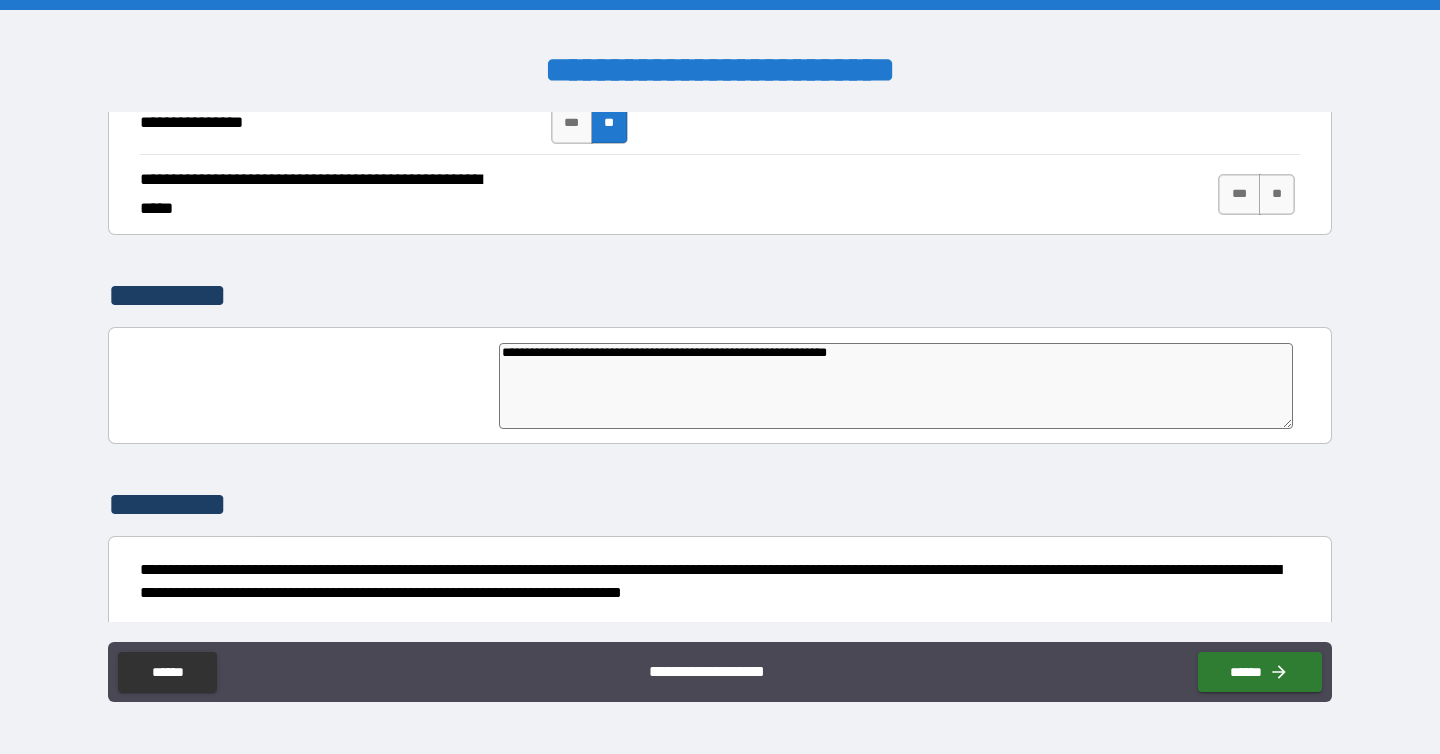 type on "*" 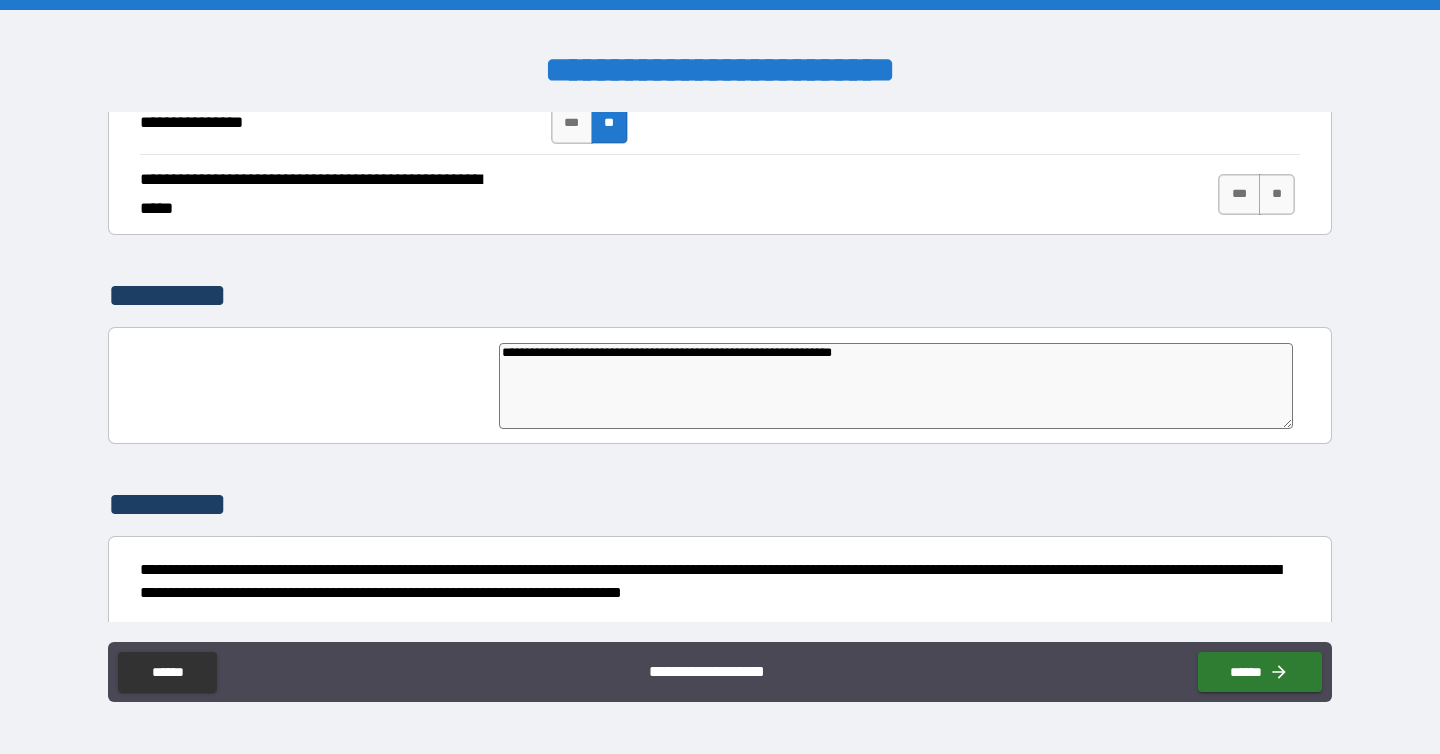 type on "*" 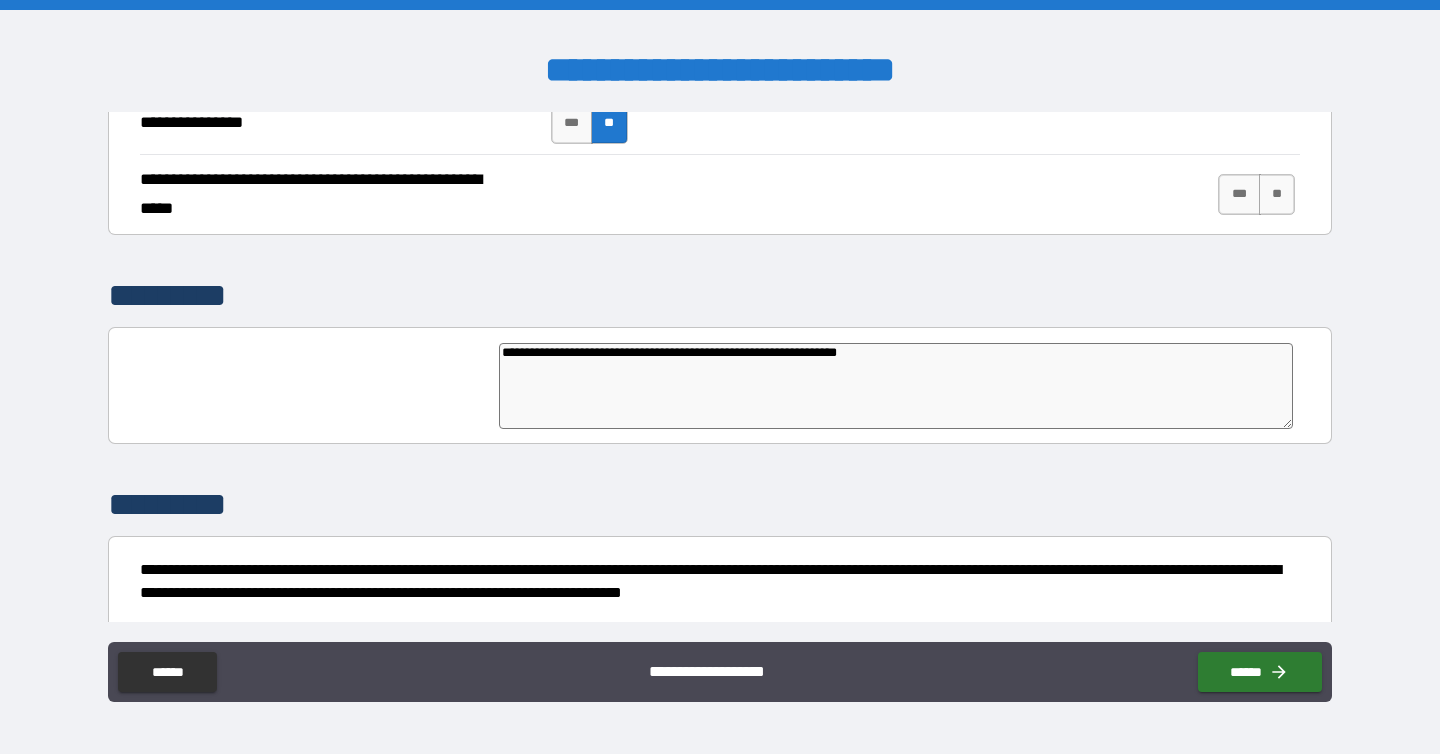 type on "**********" 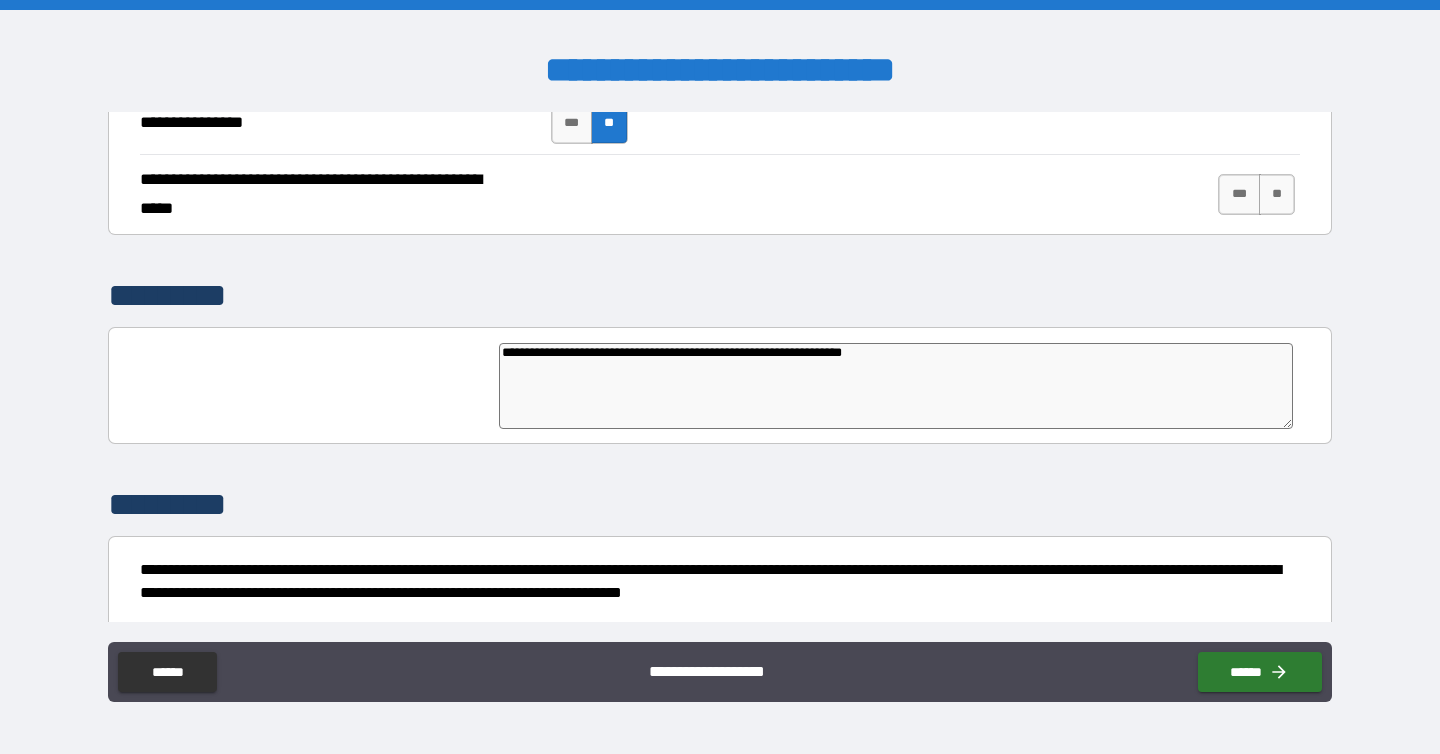 type on "*" 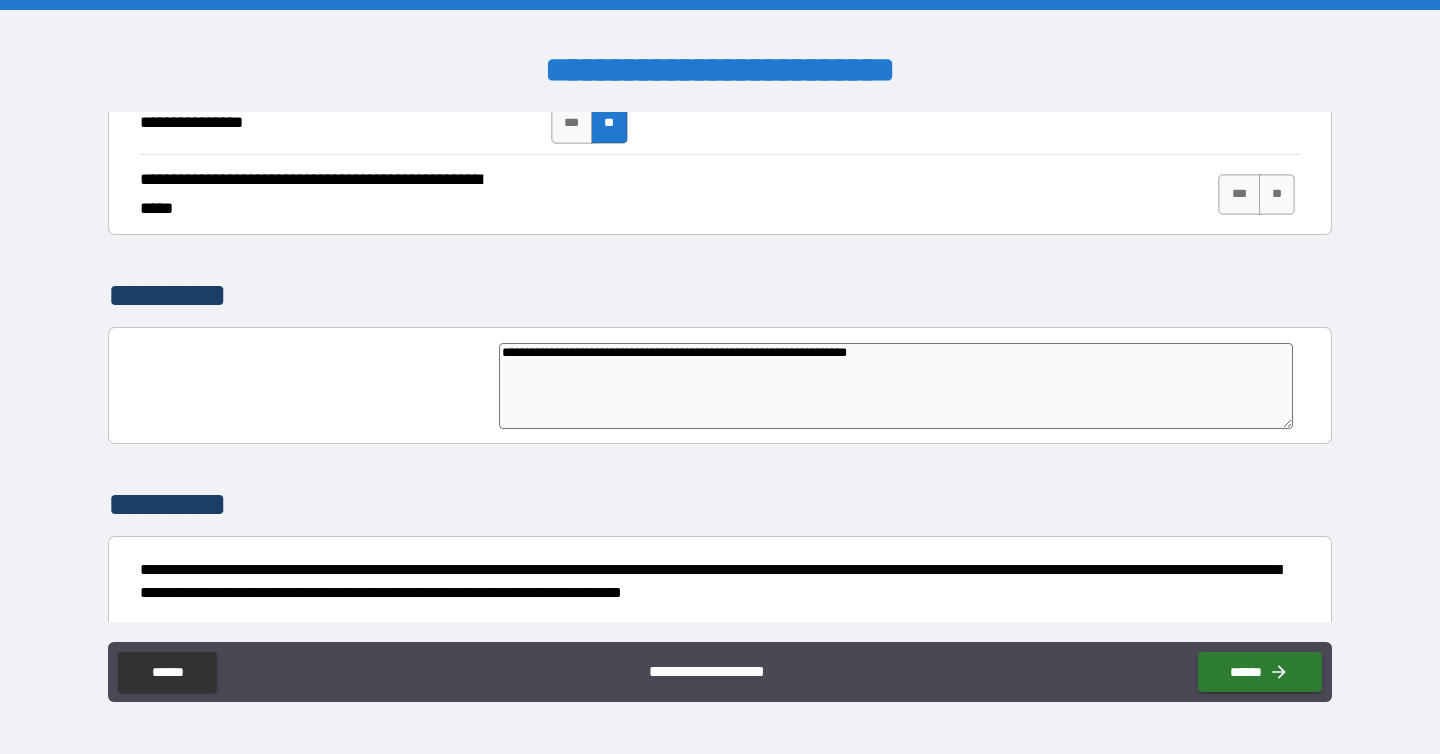 type on "*" 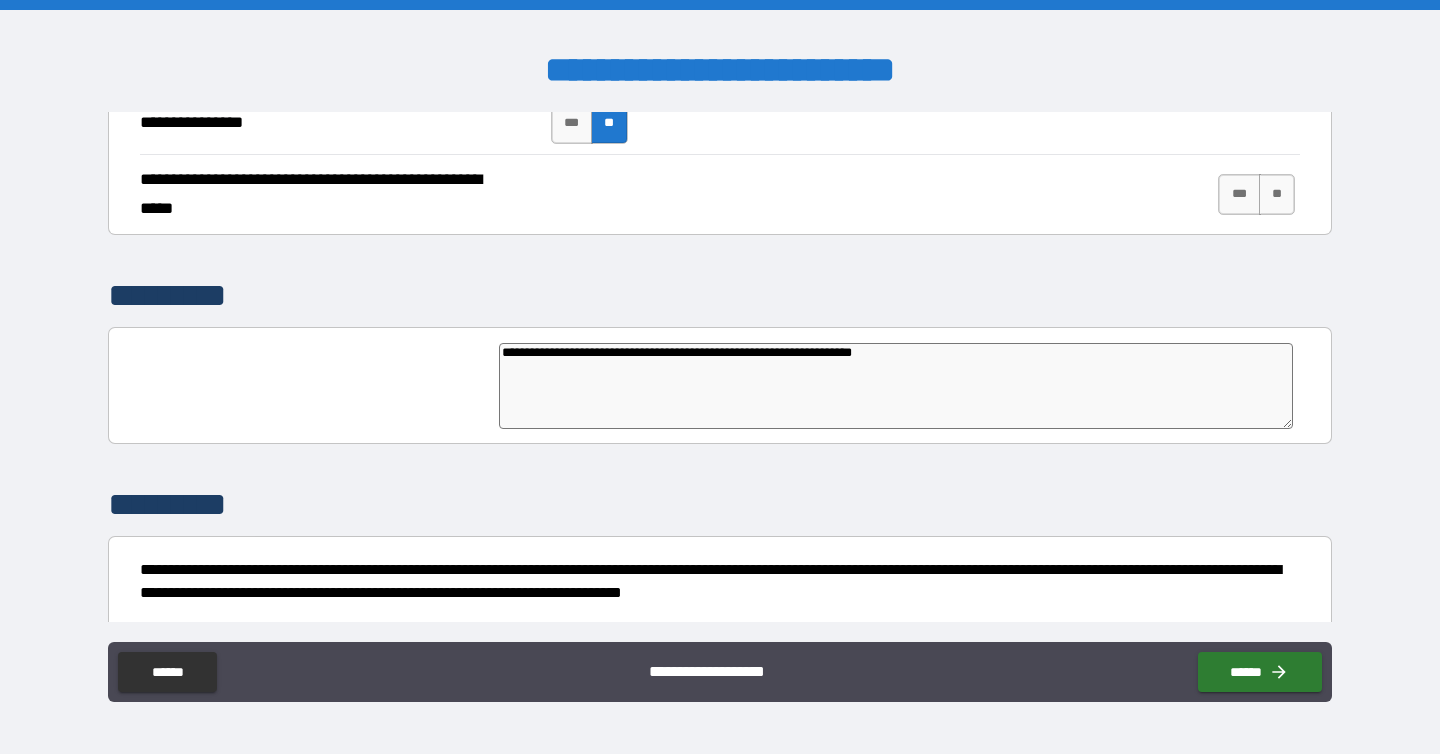 type on "*" 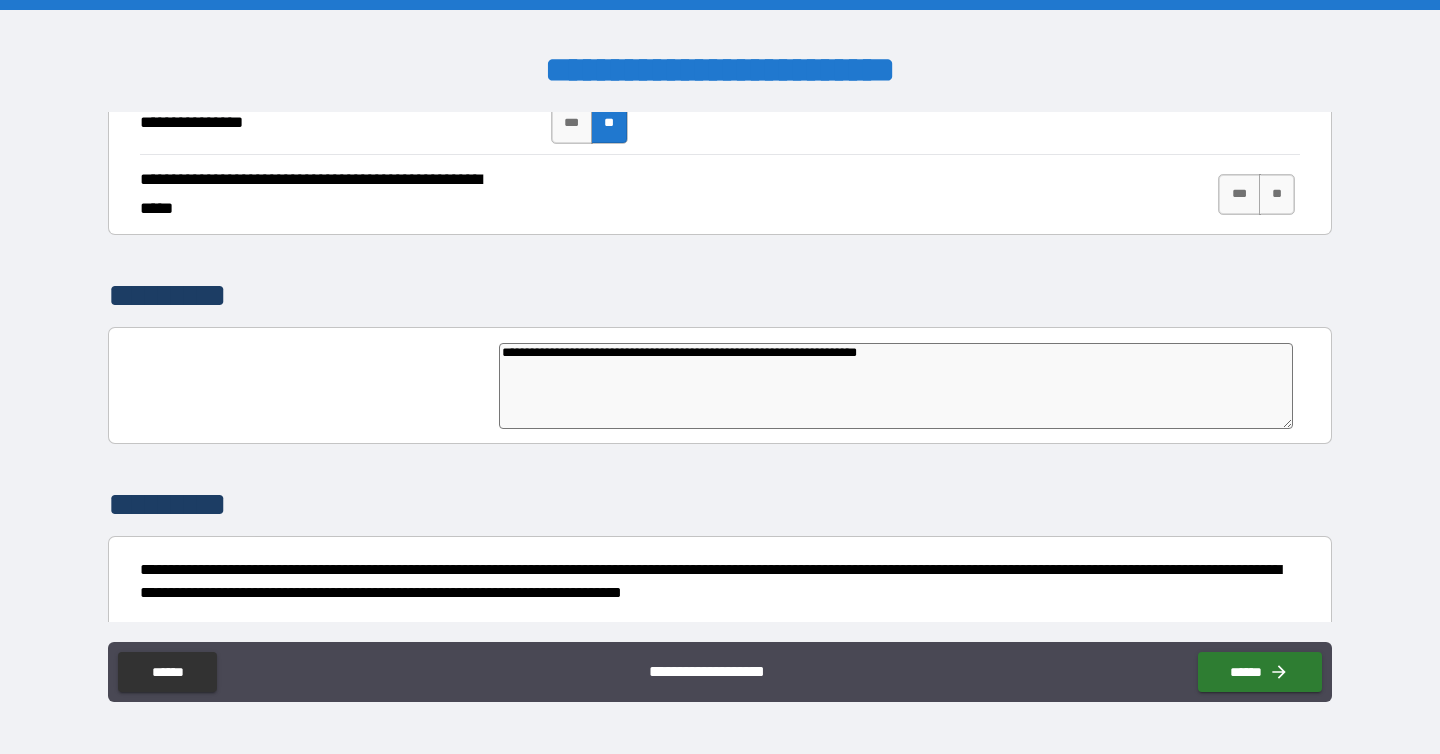 type on "**********" 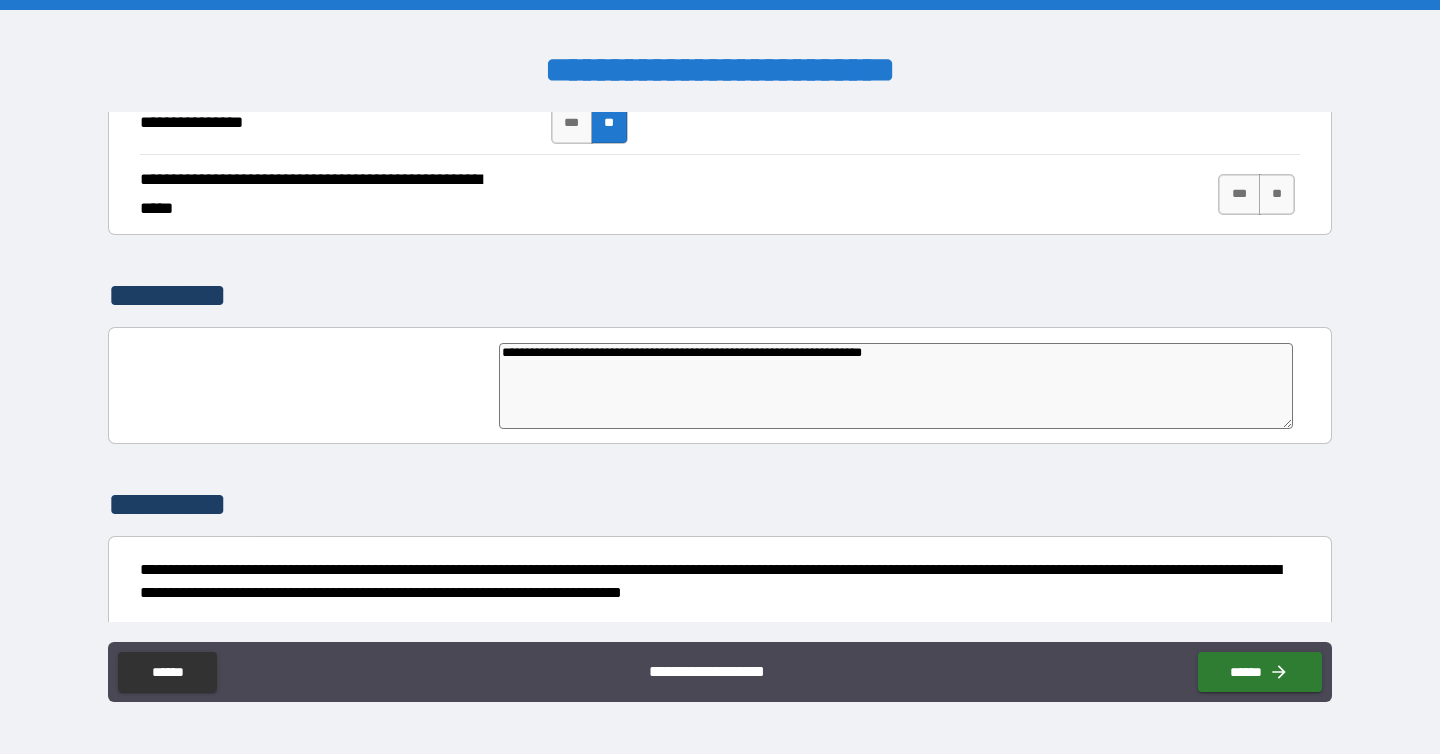 type on "*" 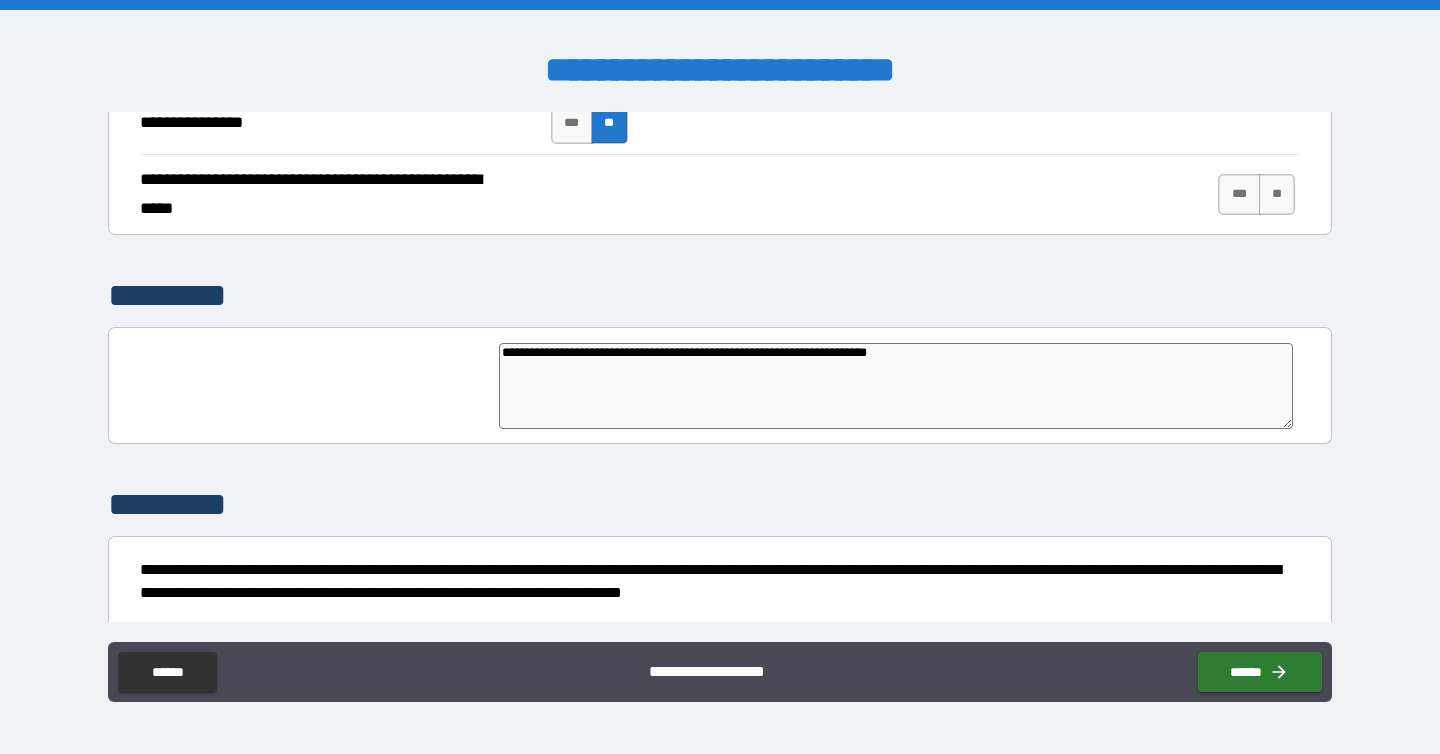 type on "**********" 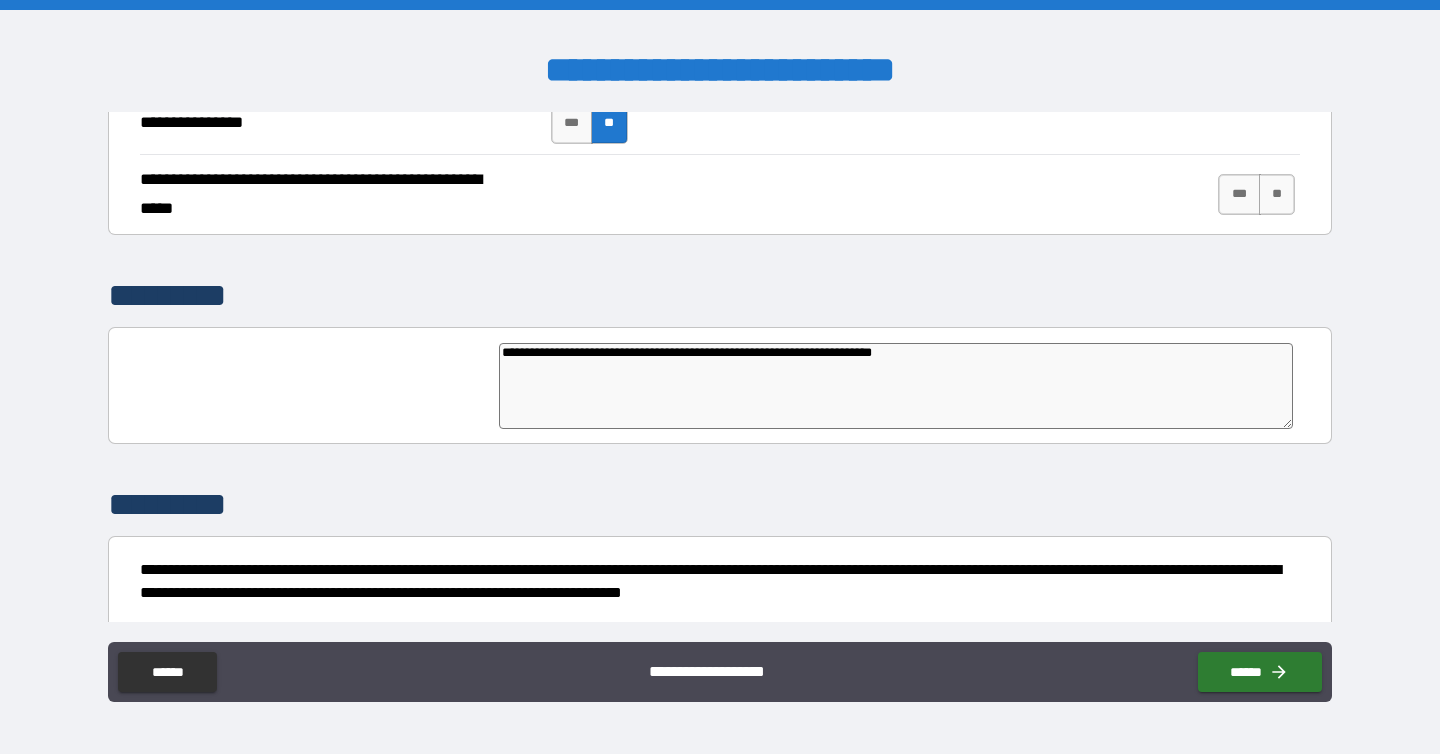 type on "*" 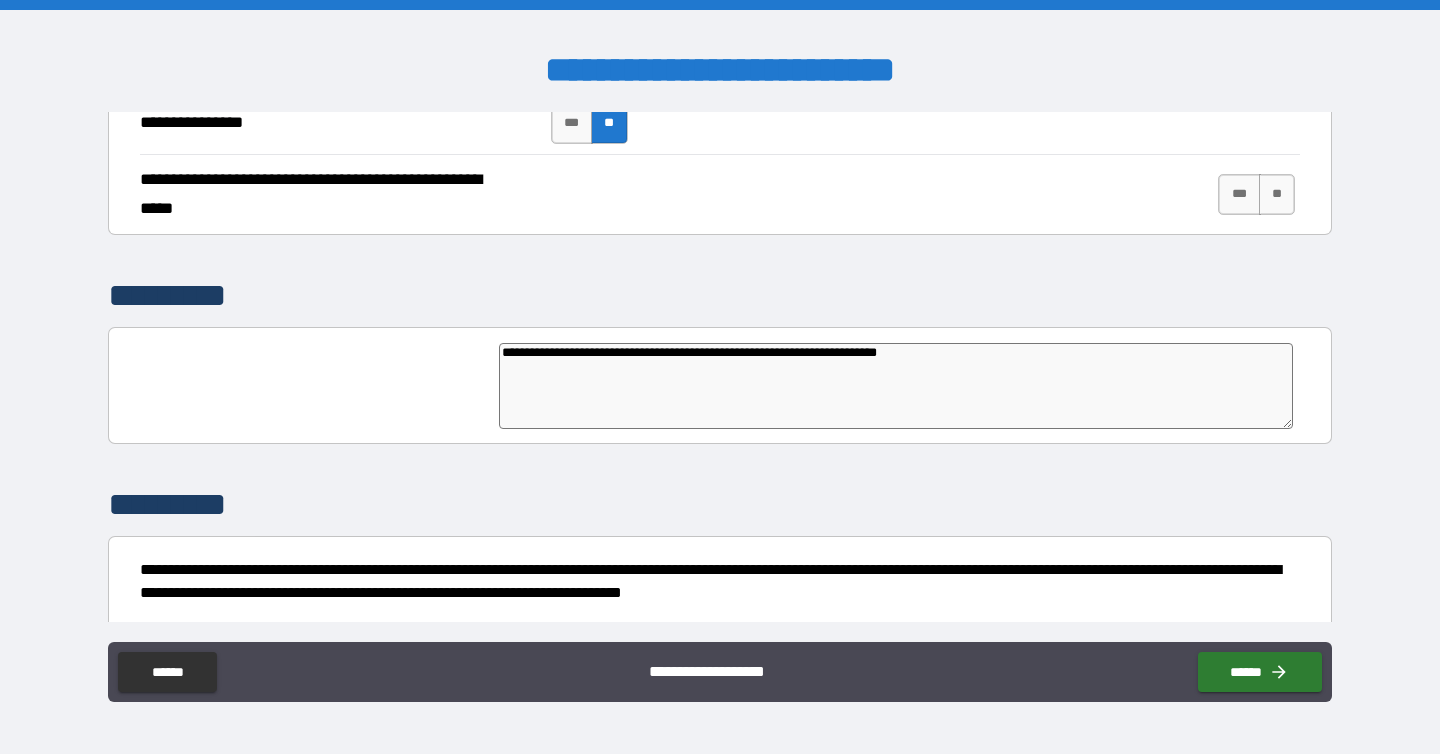type on "*" 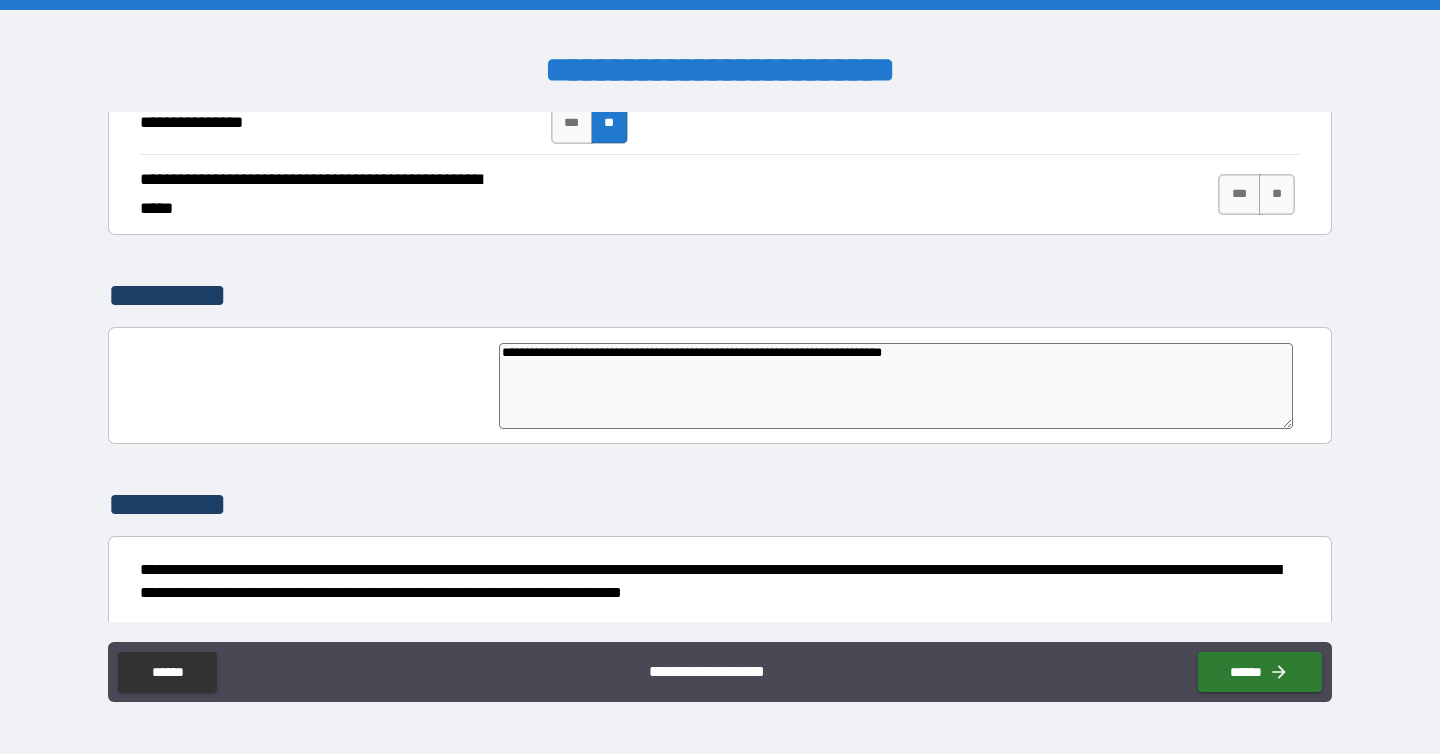 type on "**********" 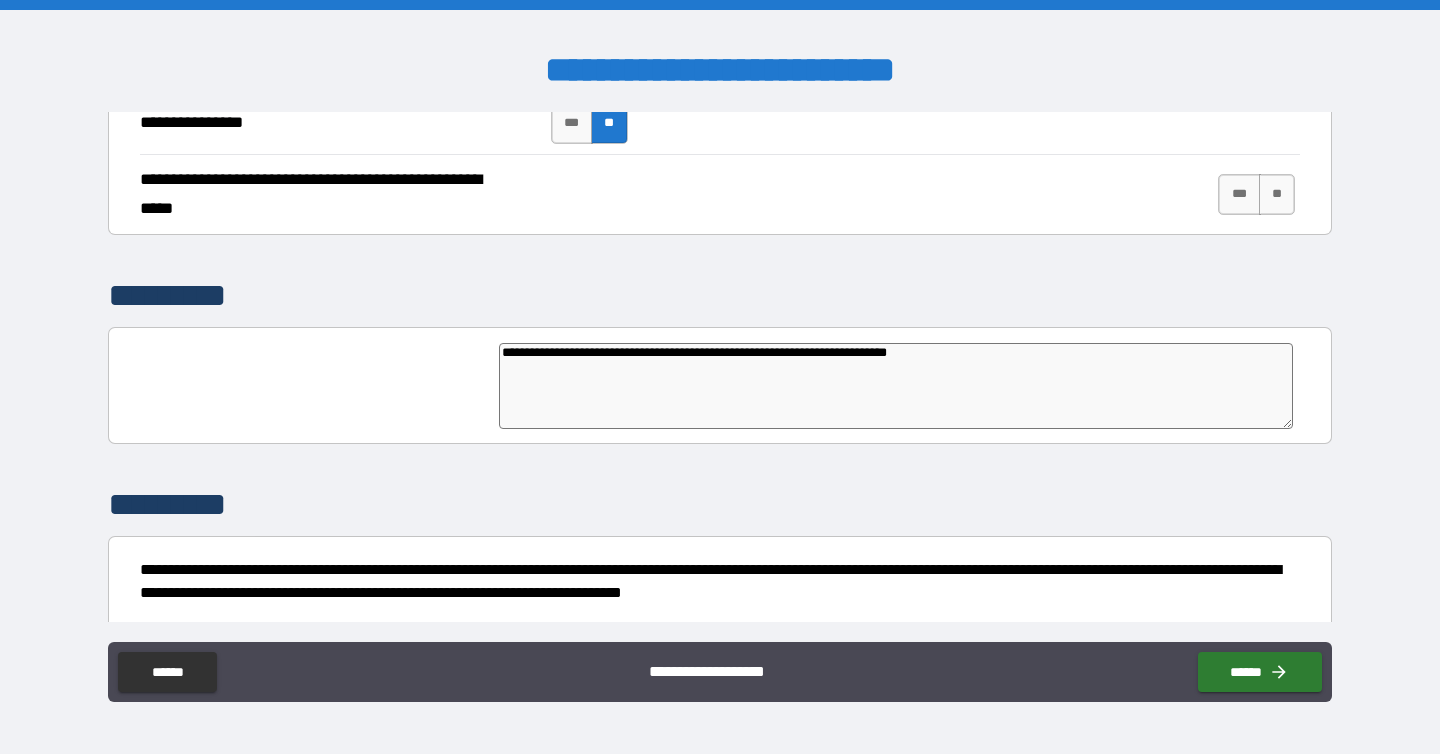 type on "*" 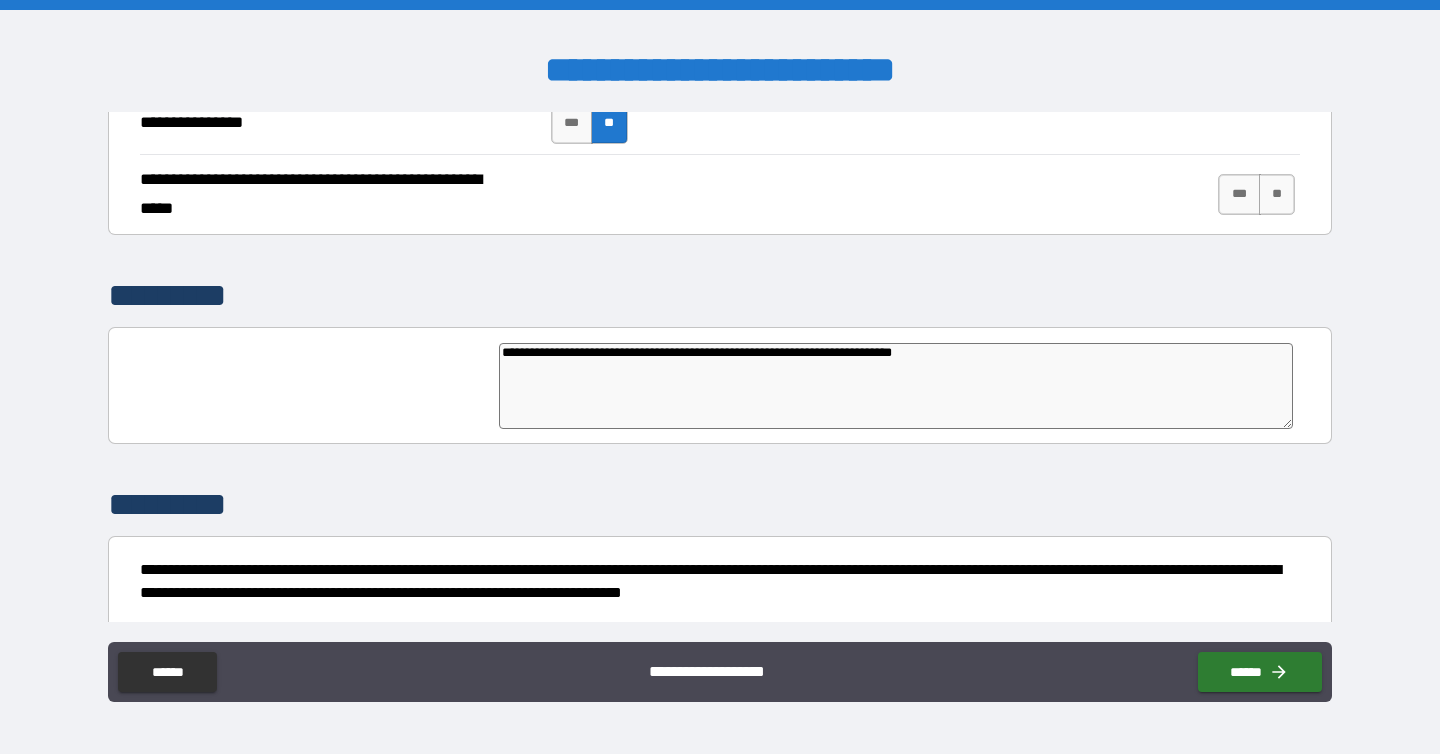 type on "*" 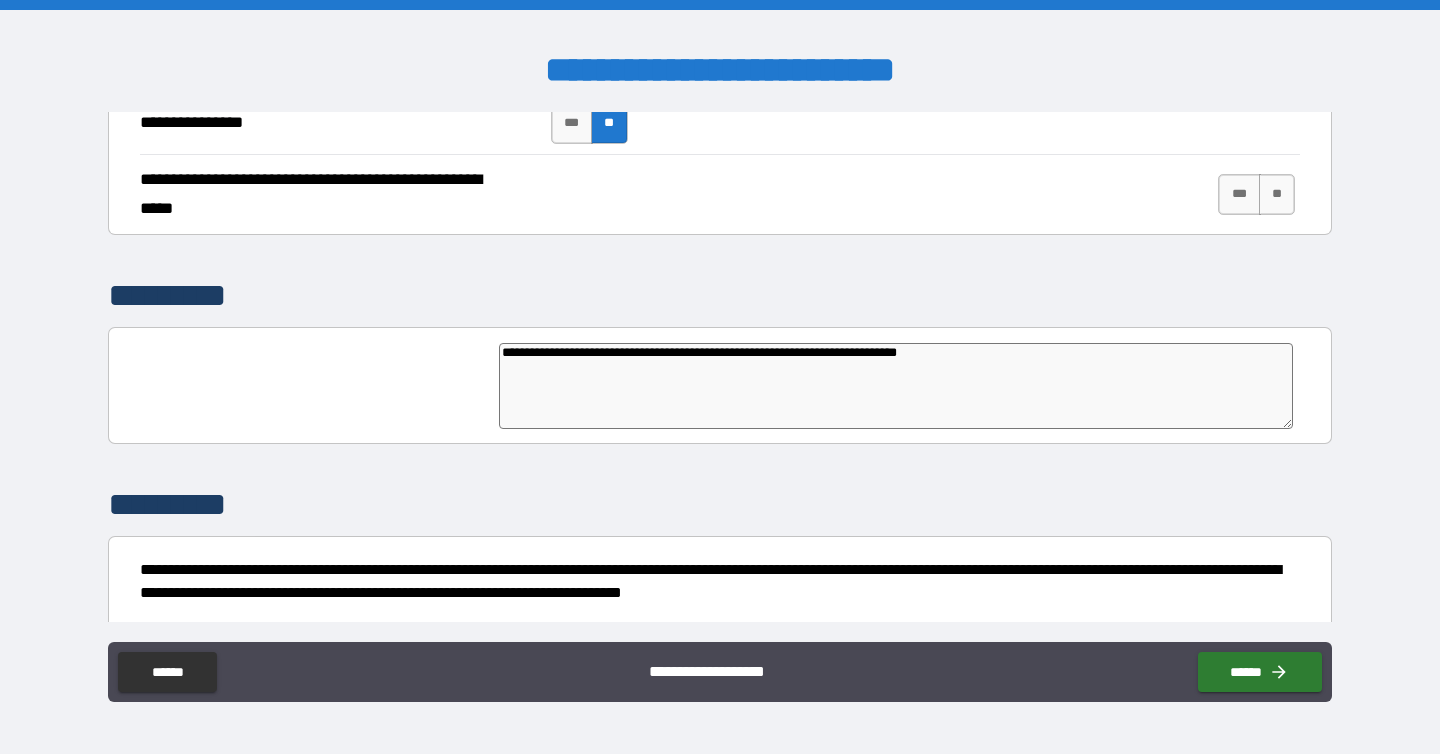 type on "*" 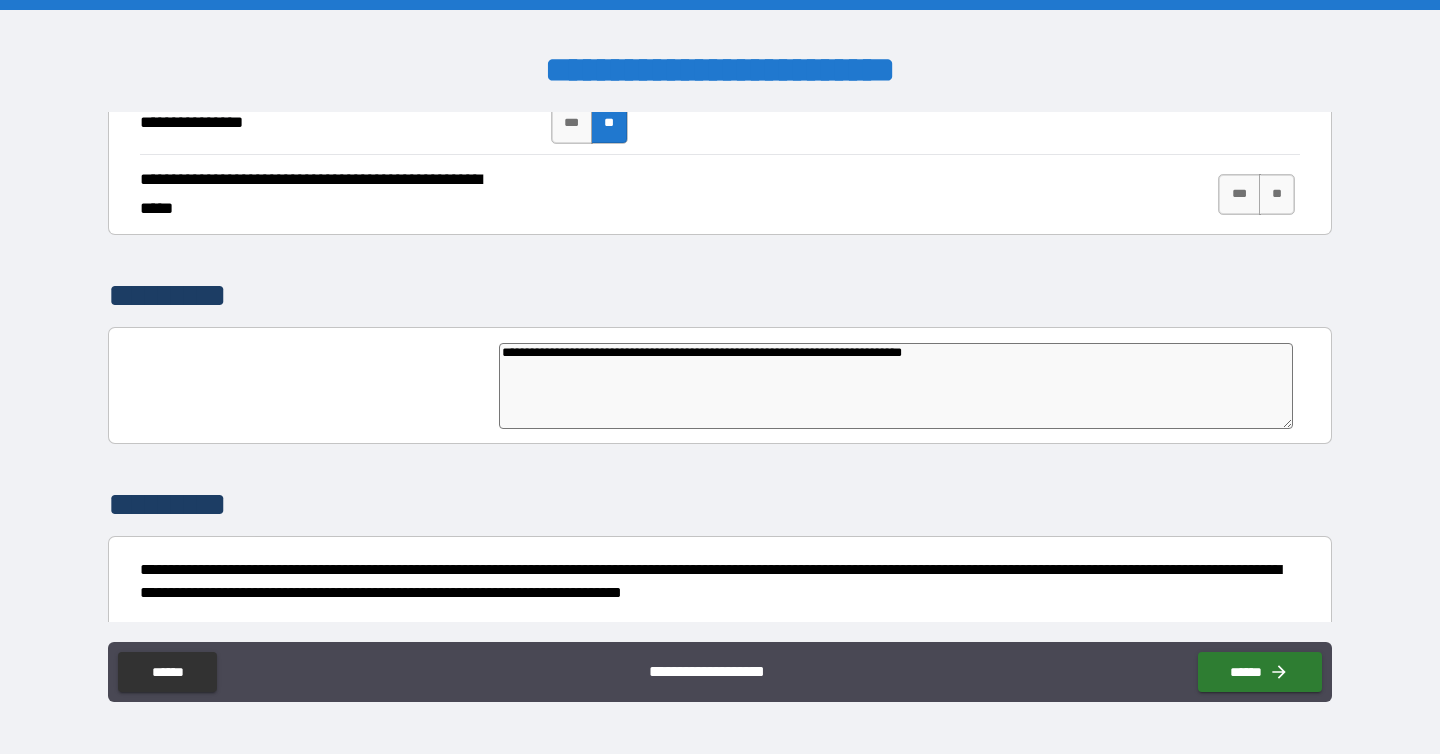type on "**********" 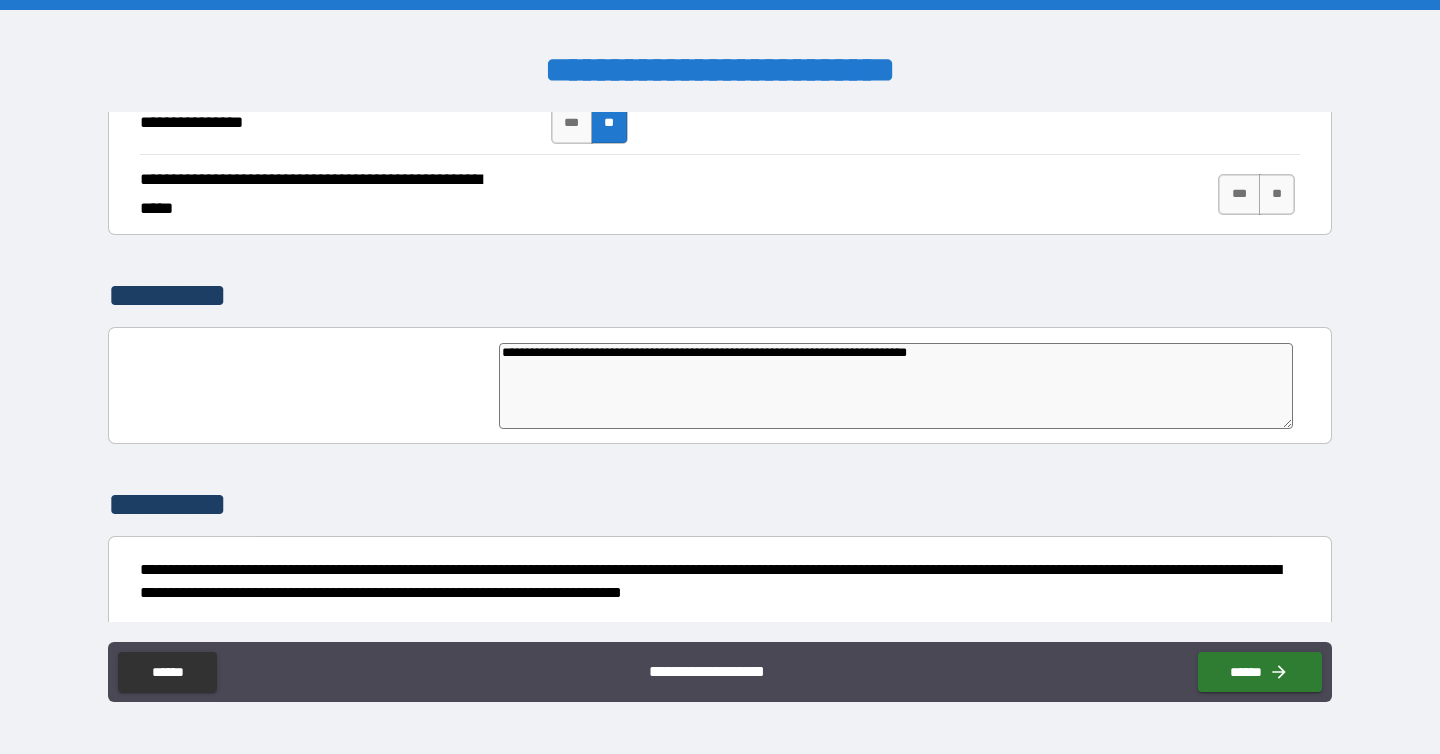 type on "**********" 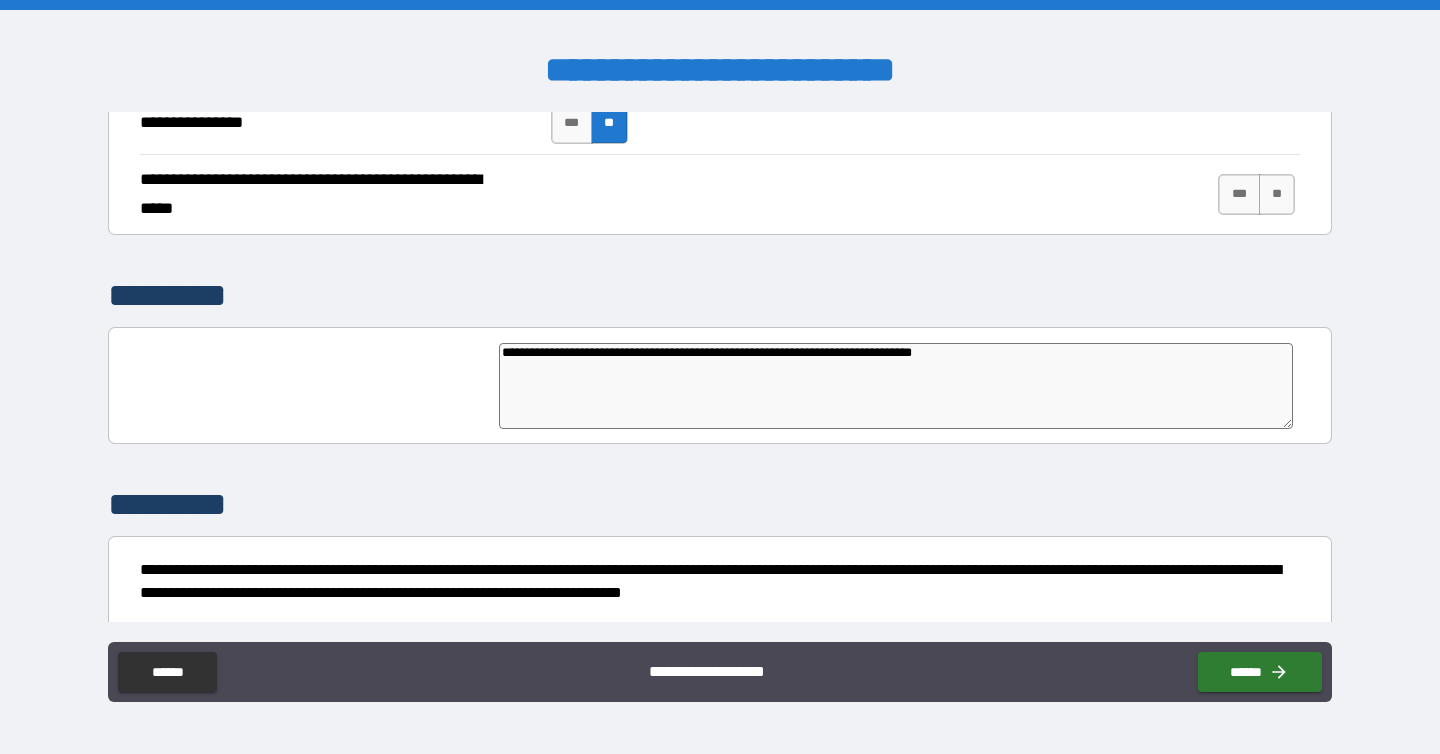 type on "**********" 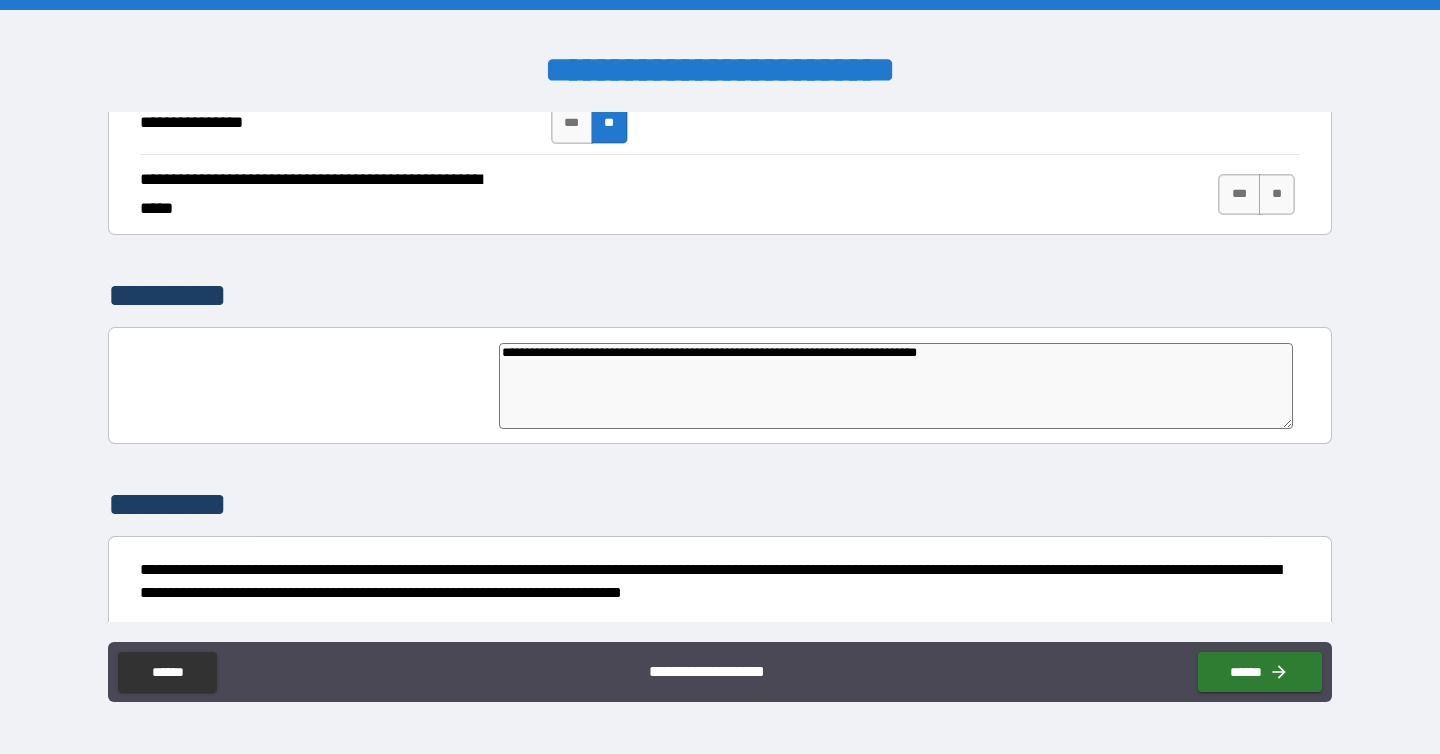 type on "*" 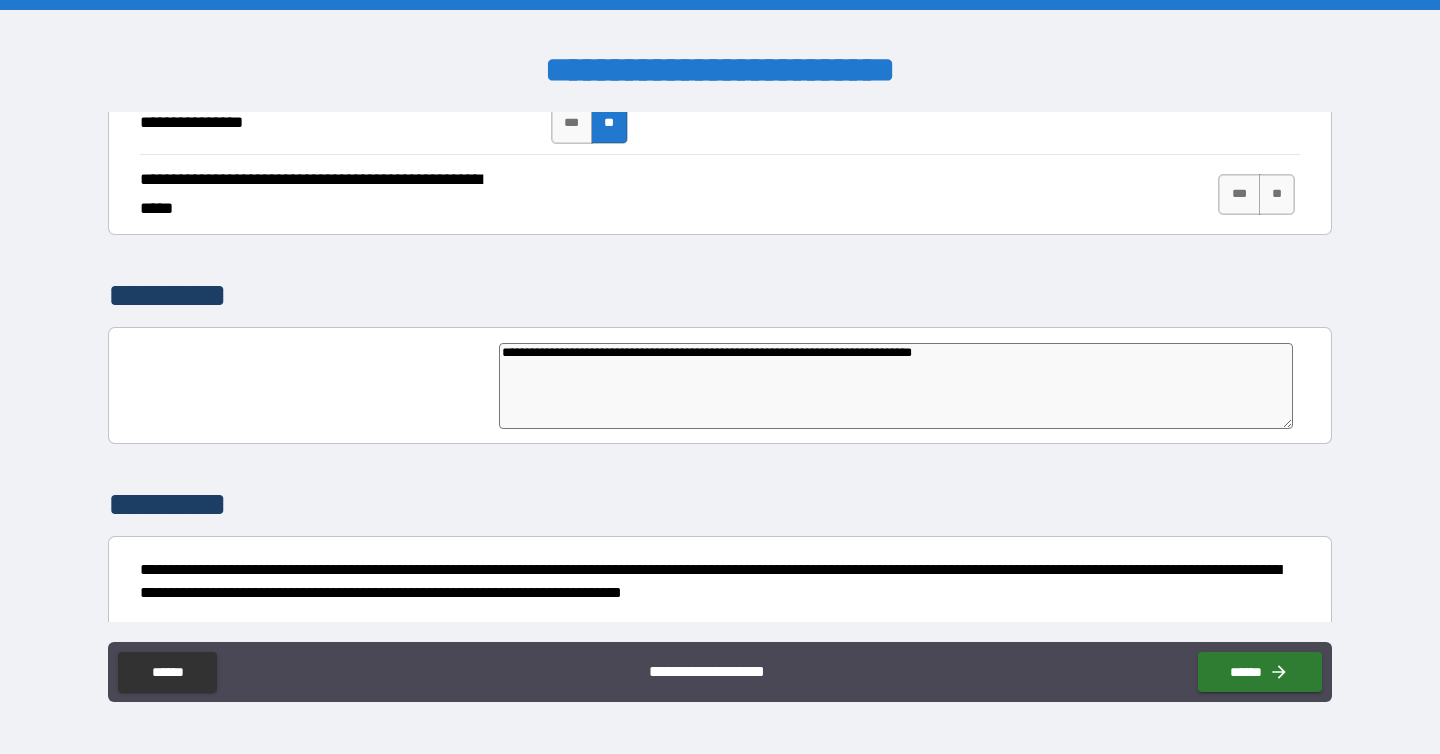 type on "*" 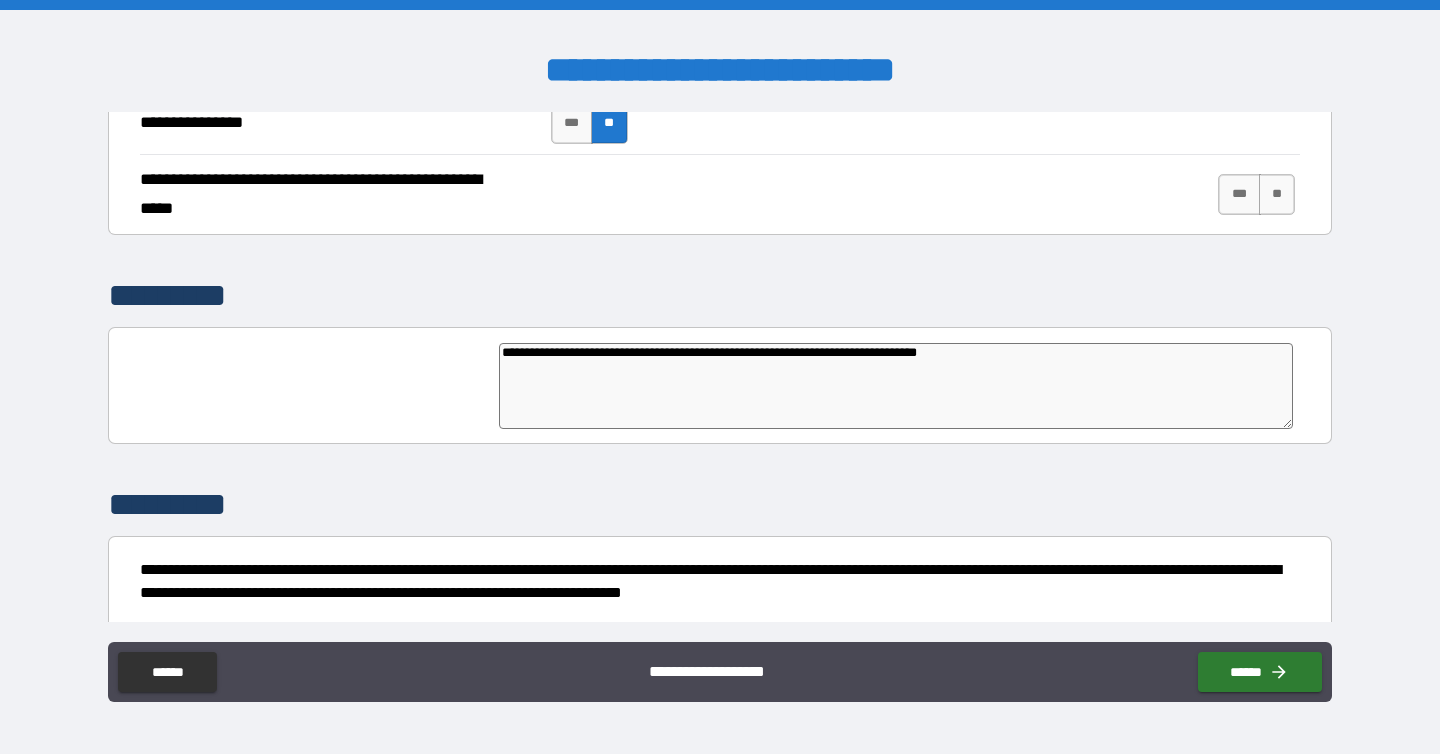 type on "*" 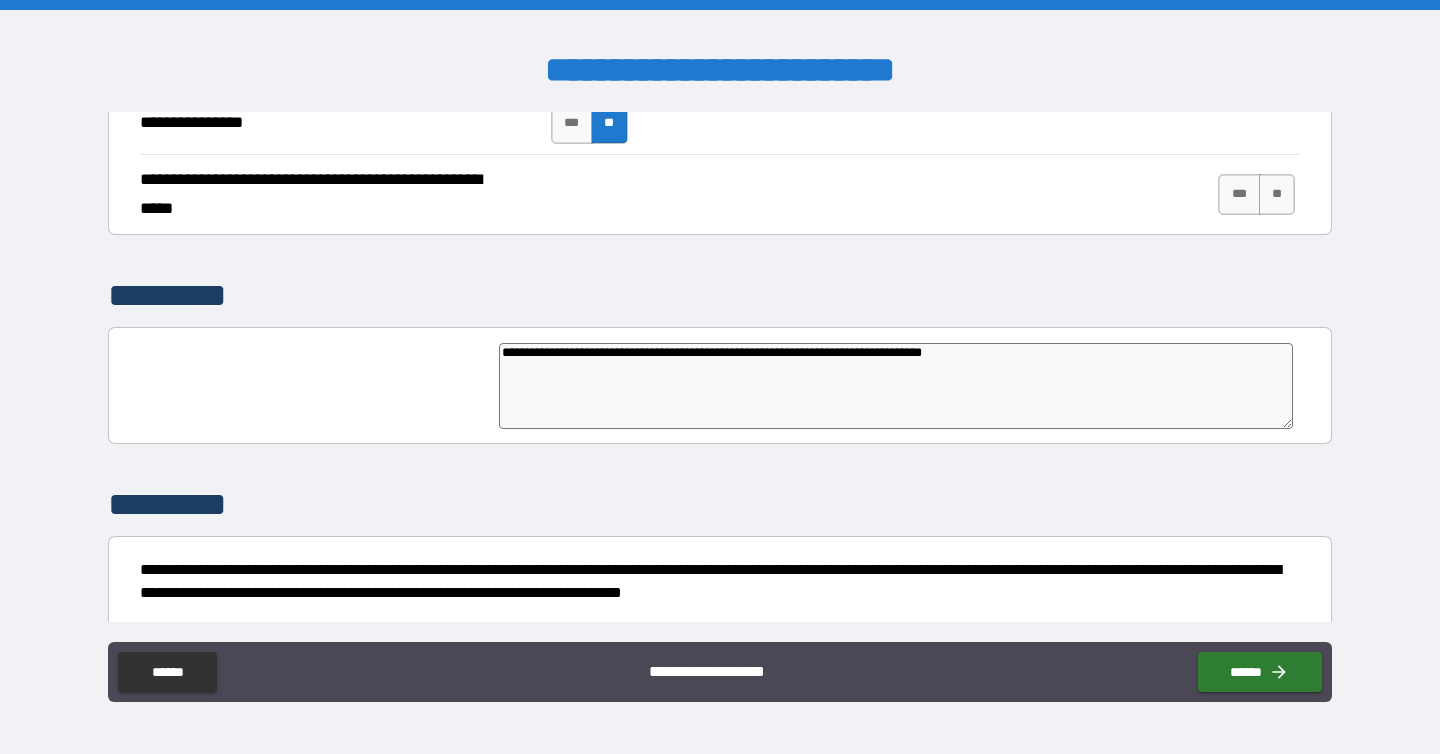 type on "*" 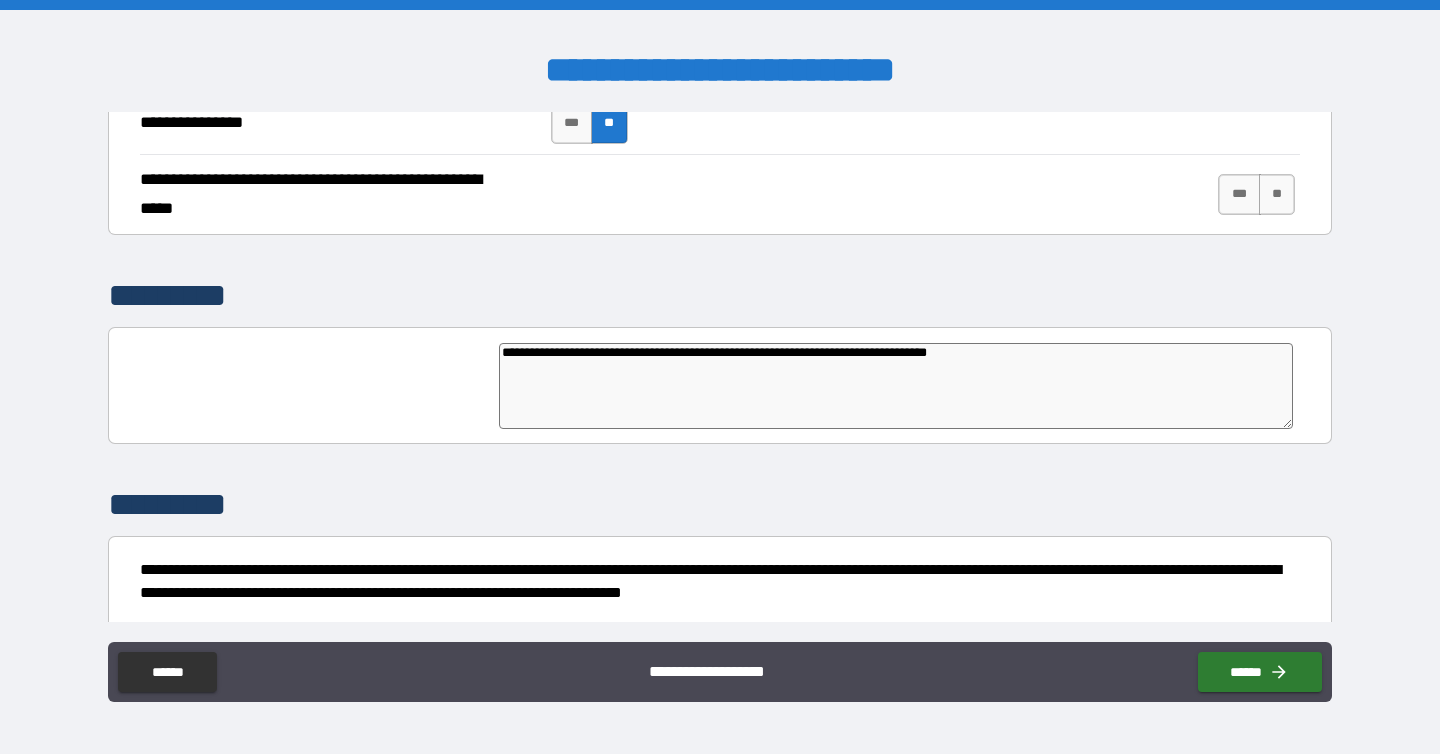 type on "**********" 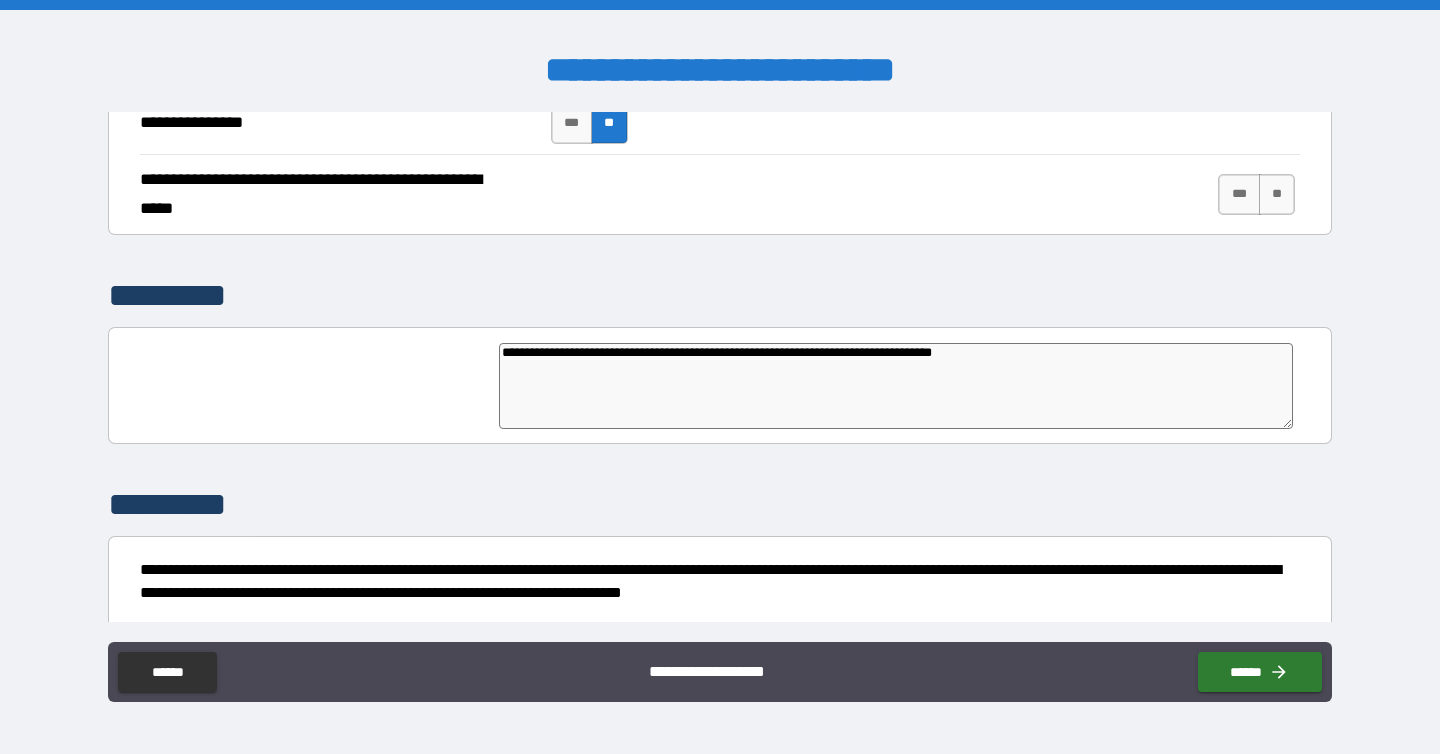 type on "*" 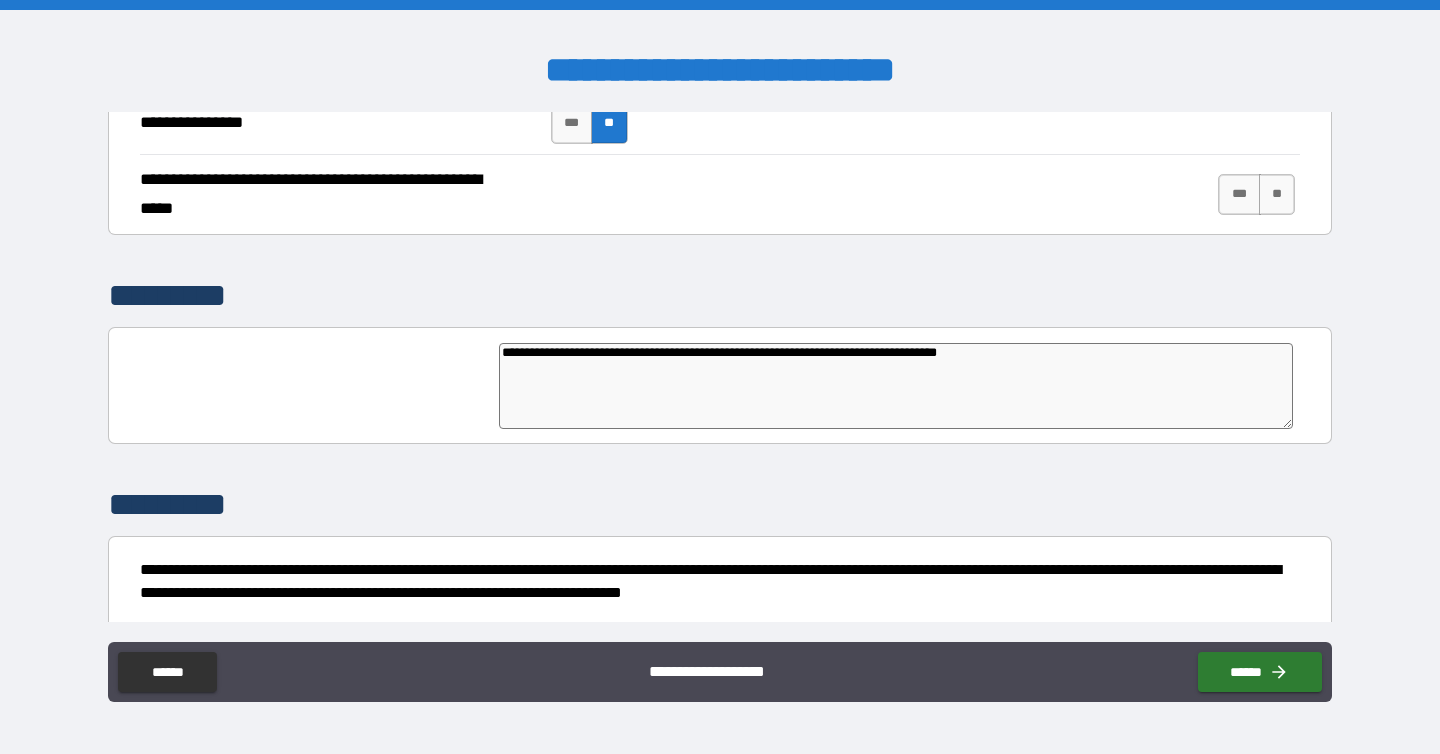 type on "**********" 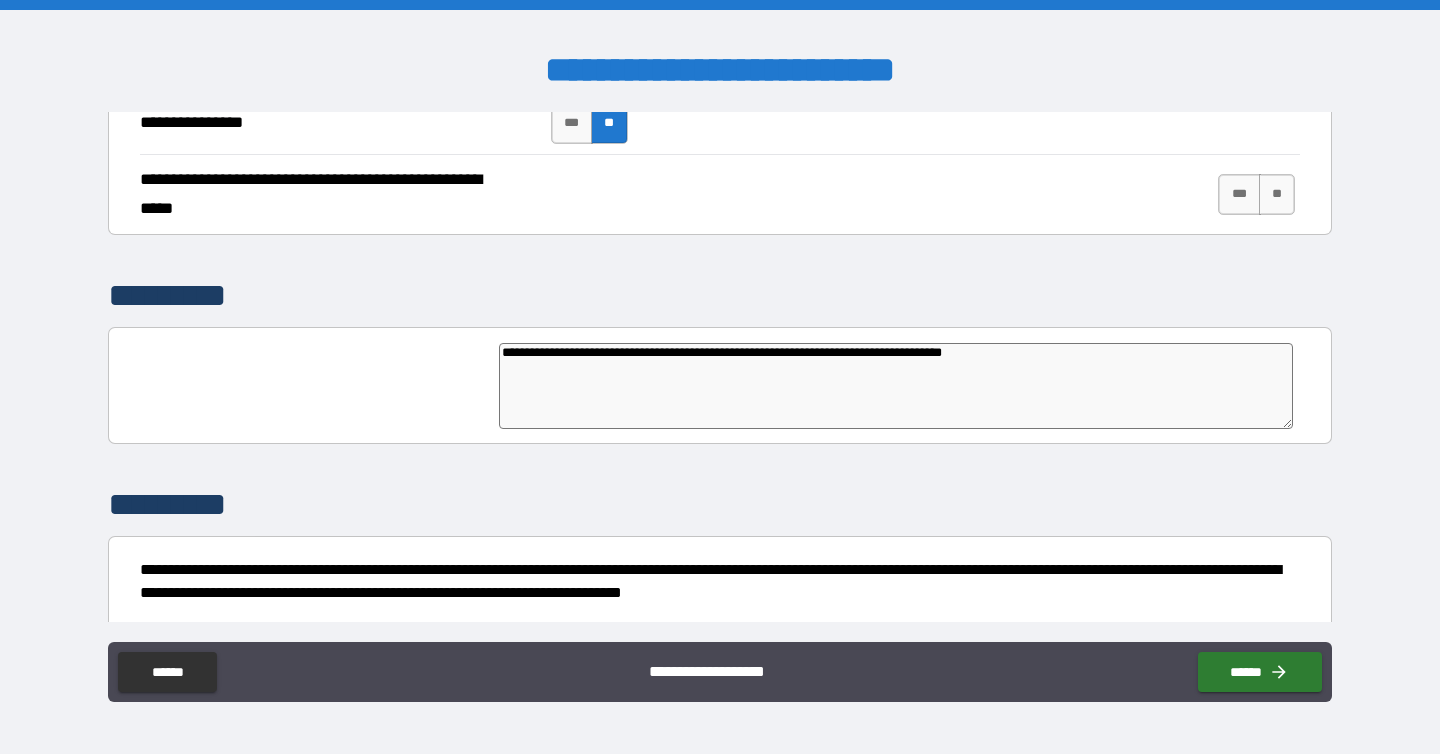 type on "*" 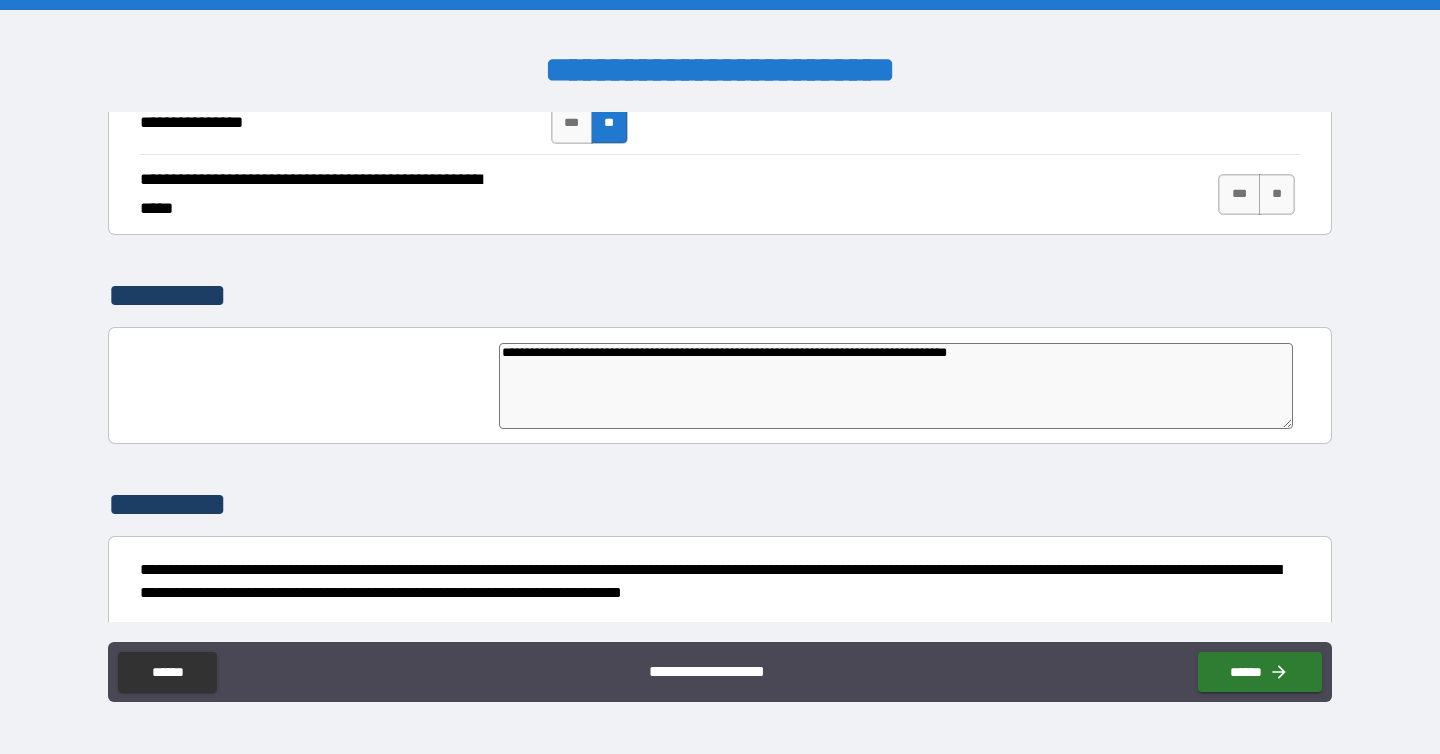 type on "*" 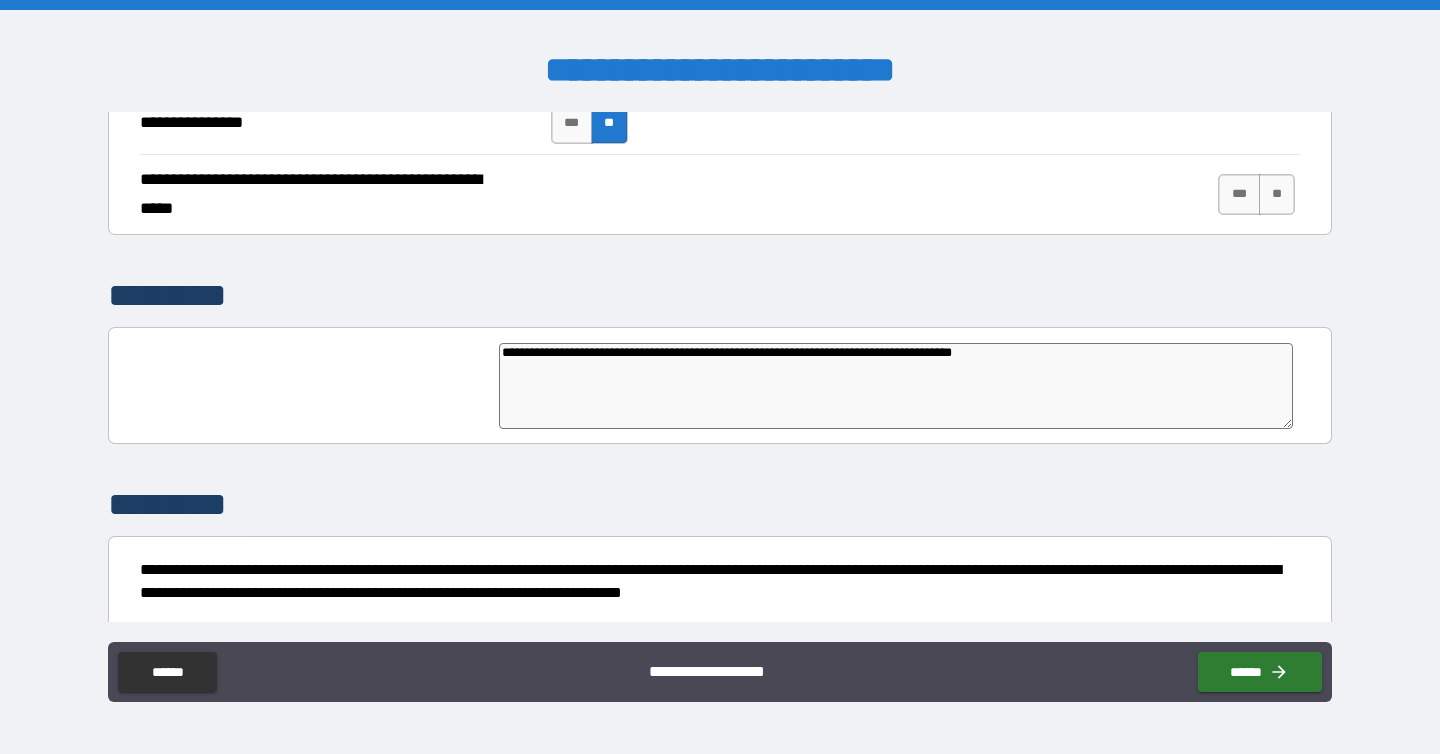 type on "**********" 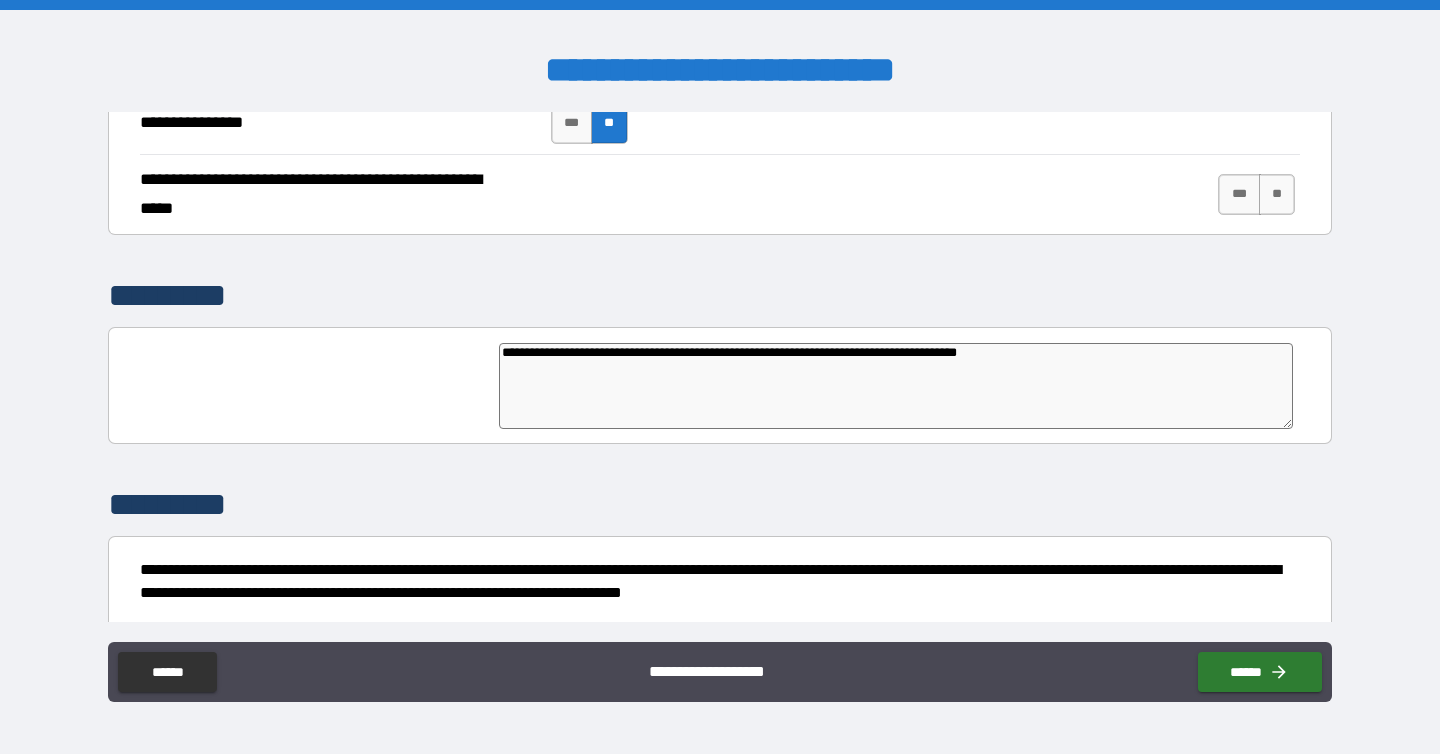 type on "*" 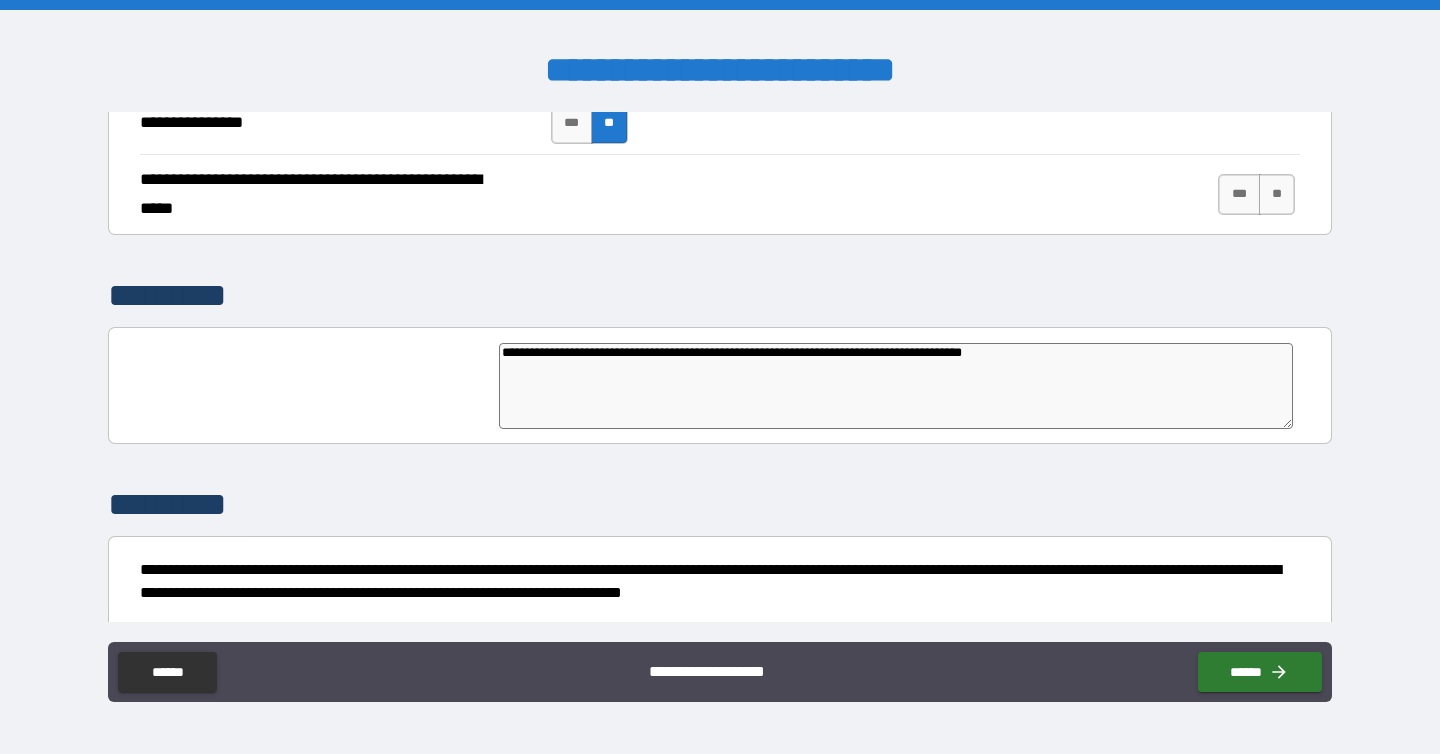 type 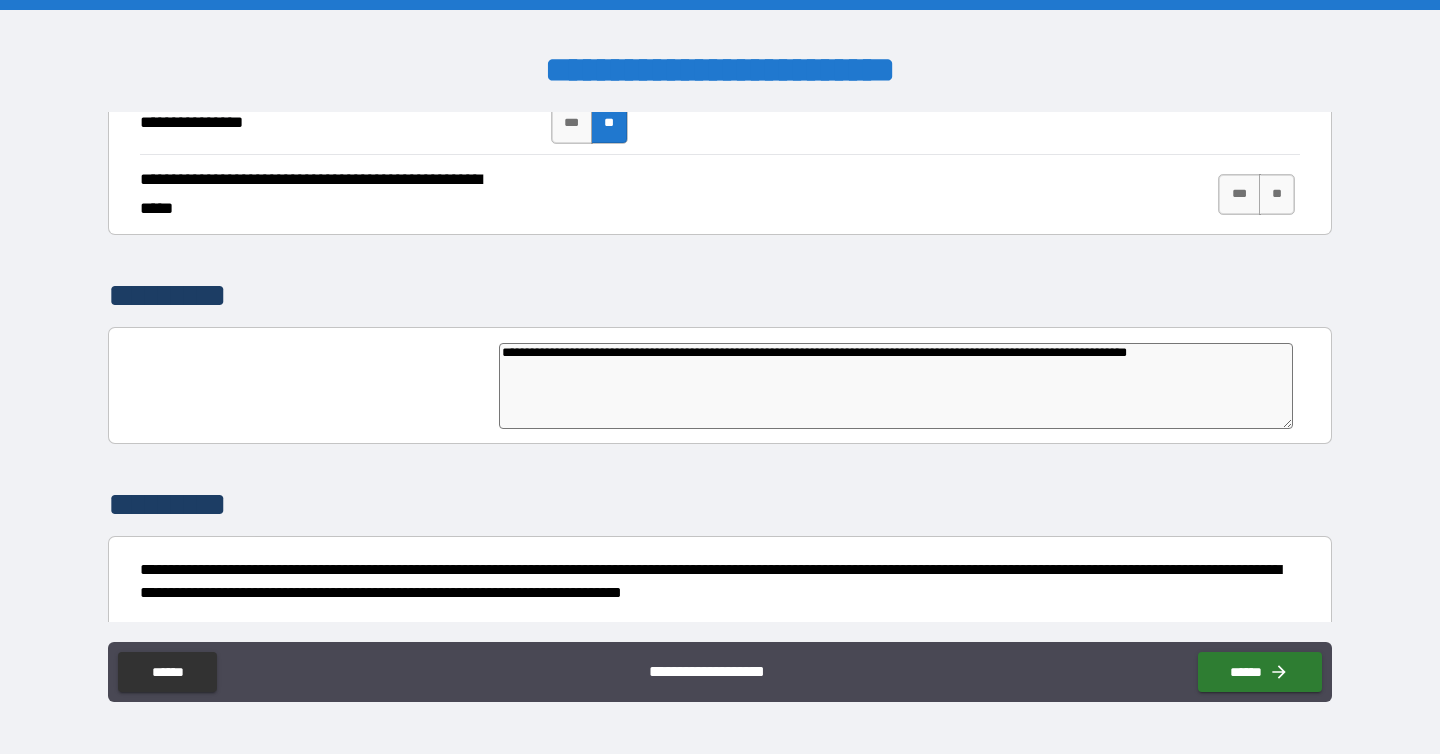scroll, scrollTop: 4740, scrollLeft: 0, axis: vertical 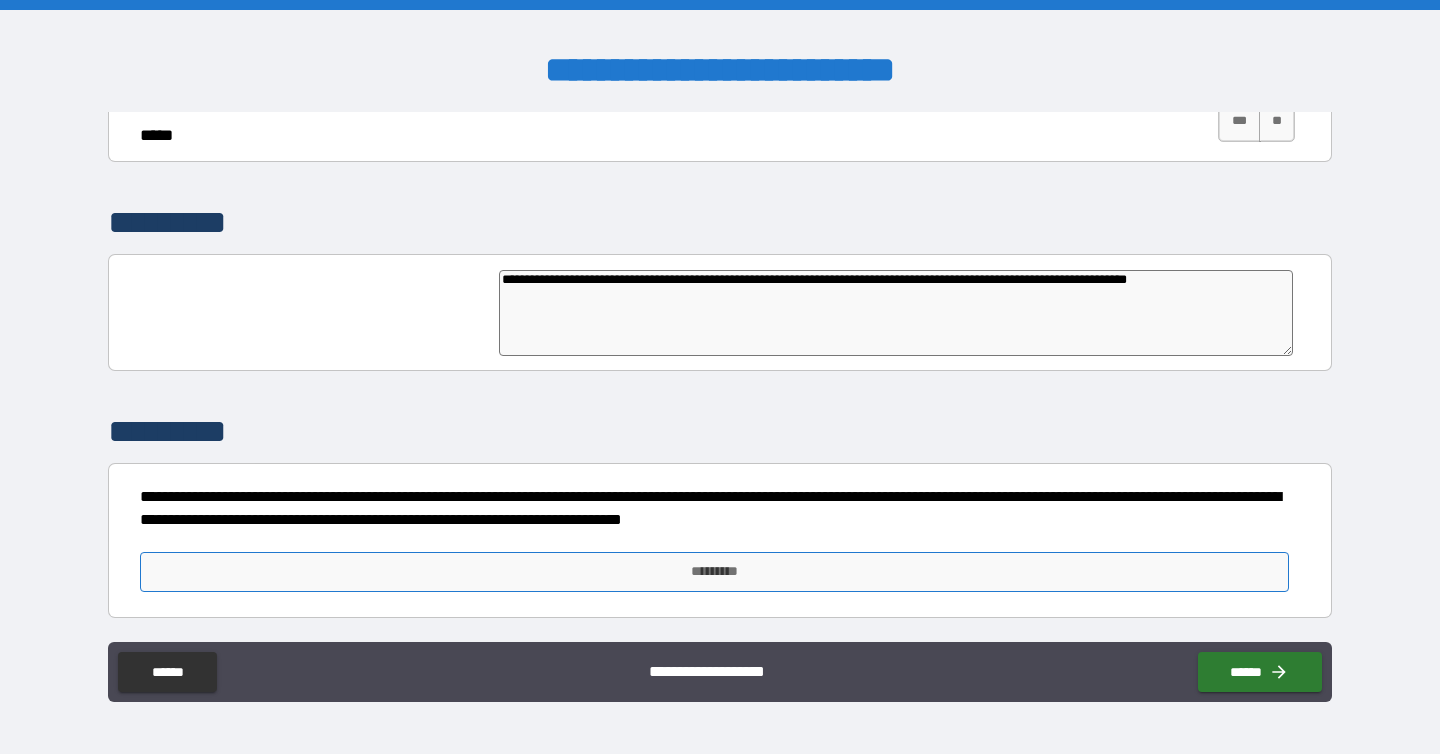 click on "*********" at bounding box center (714, 572) 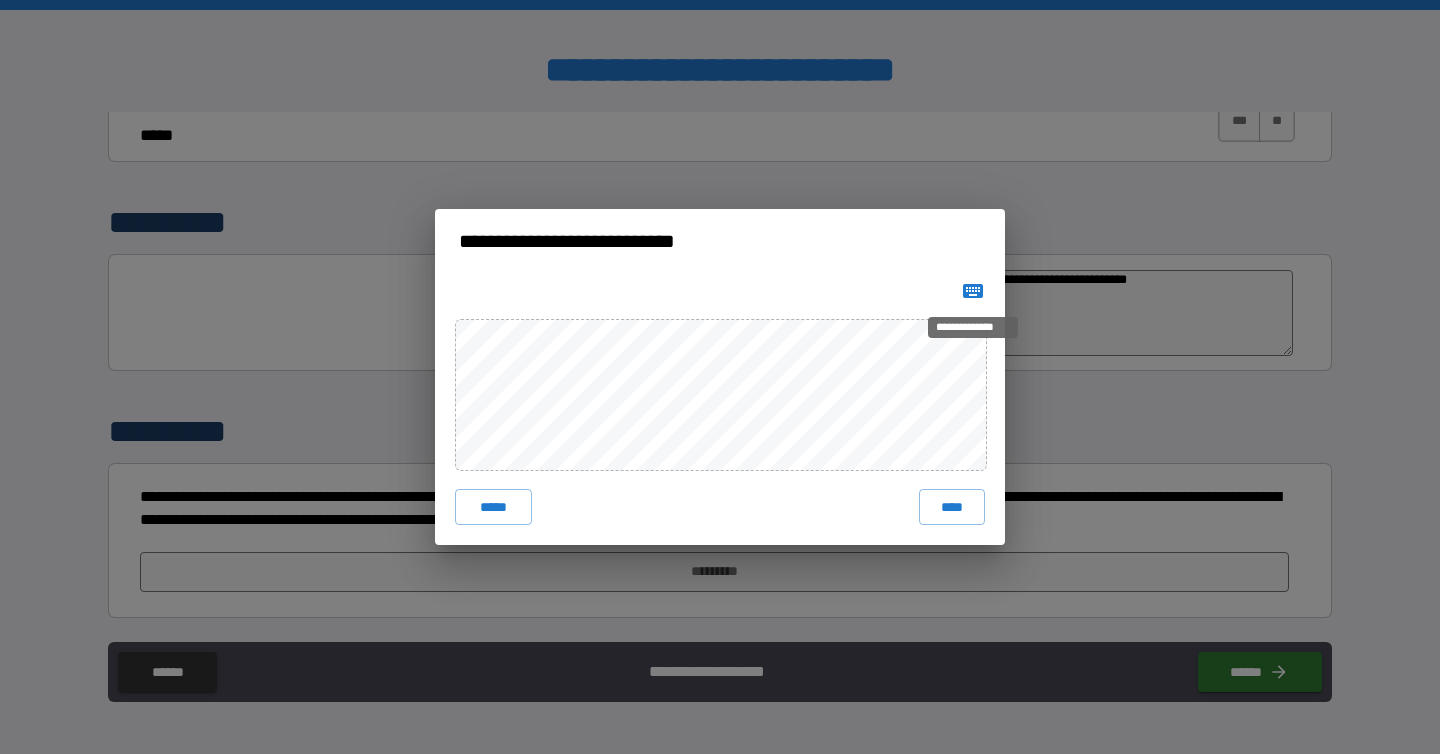 click 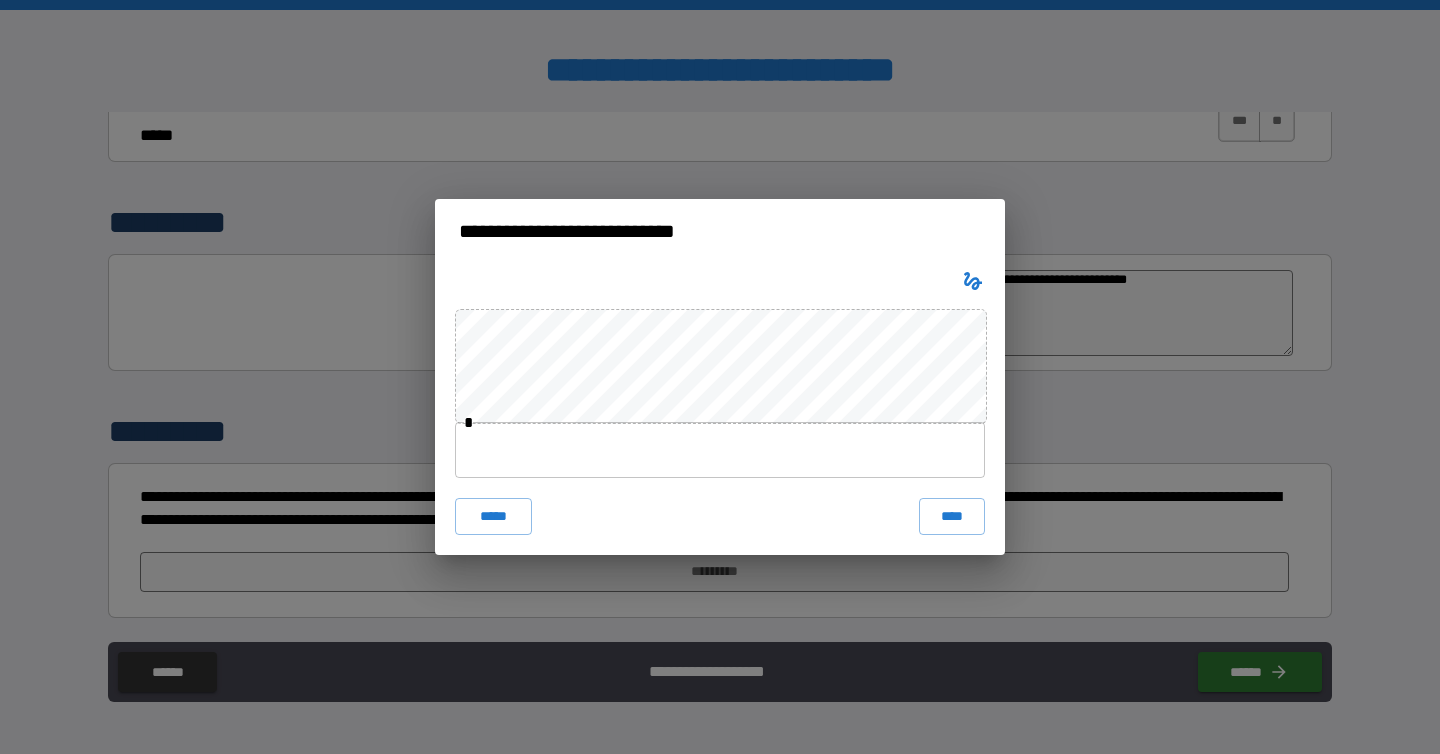 click at bounding box center [720, 450] 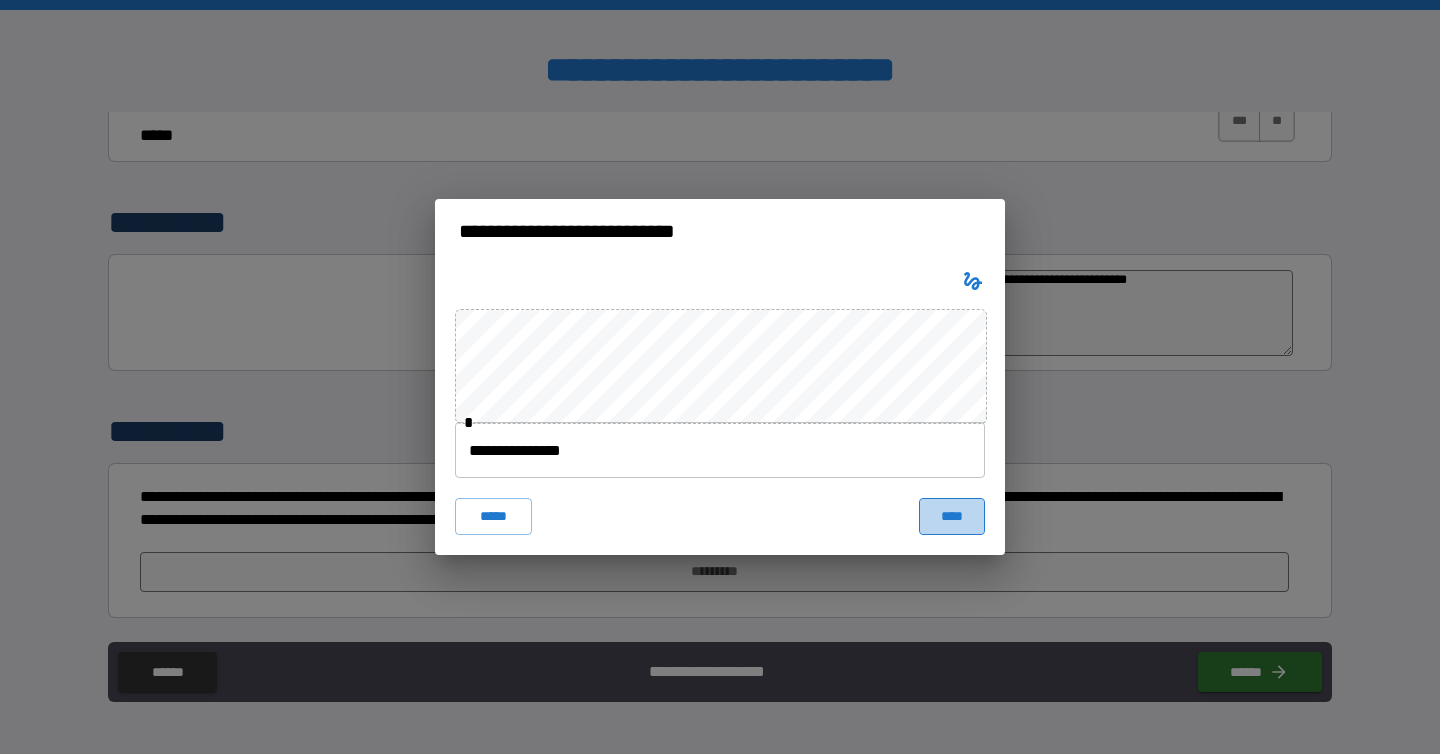 click on "****" at bounding box center [952, 516] 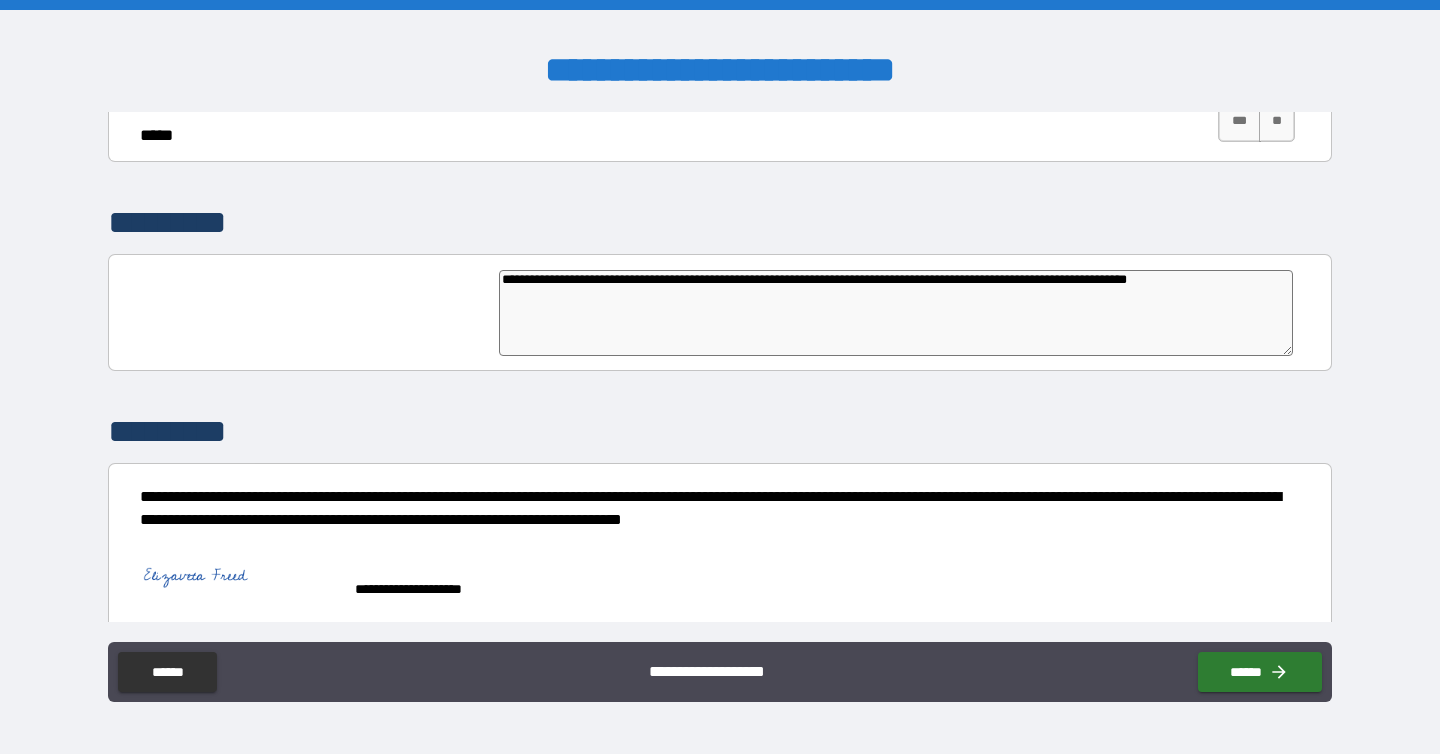 click on "**********" at bounding box center [896, 313] 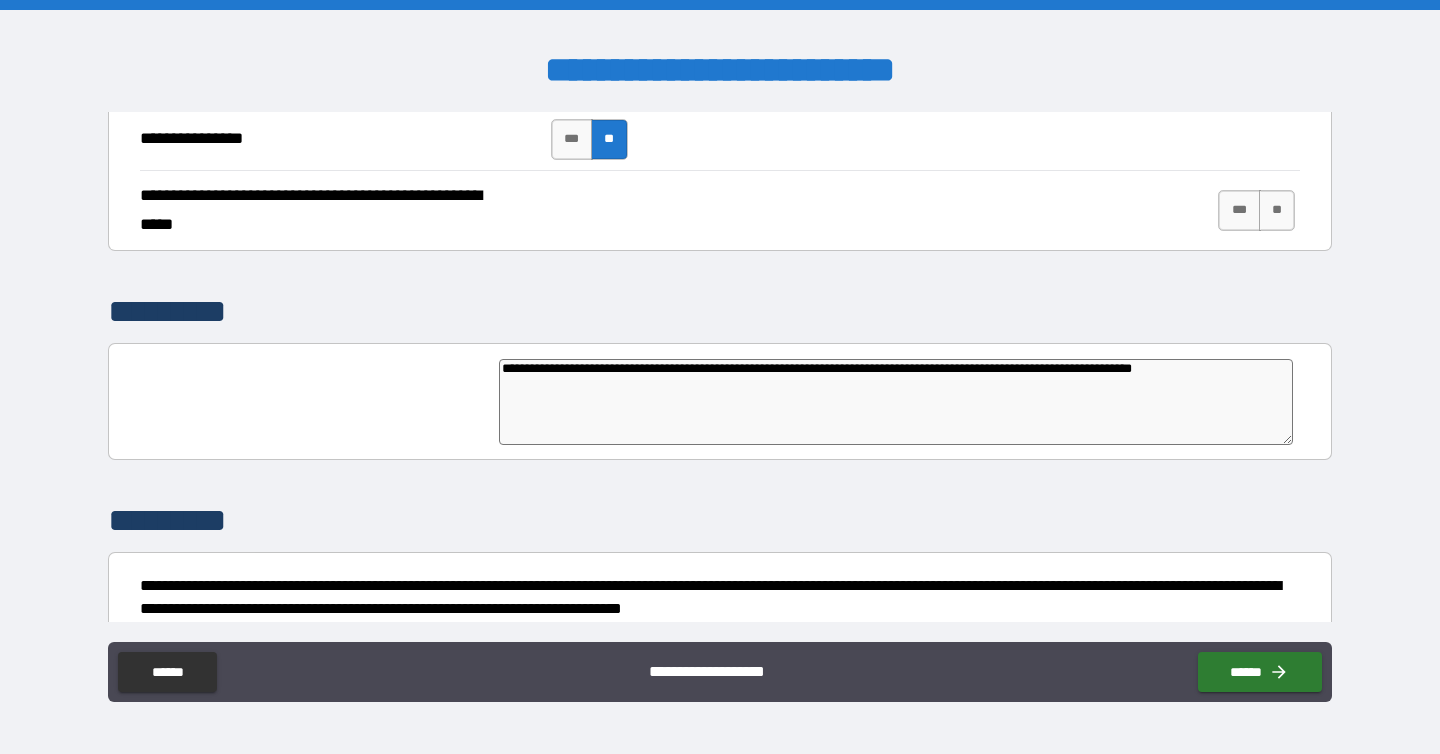 scroll, scrollTop: 4693, scrollLeft: 0, axis: vertical 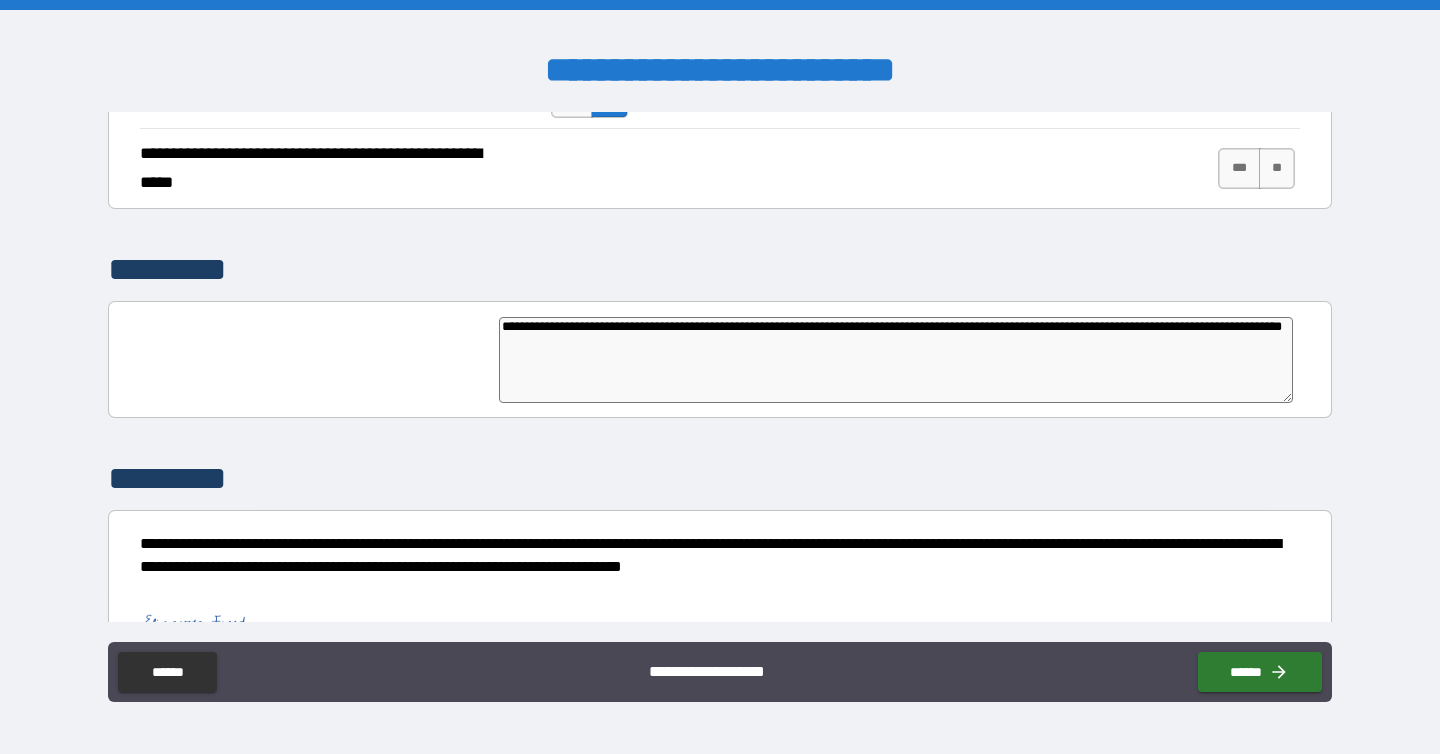 click on "**********" at bounding box center [896, 360] 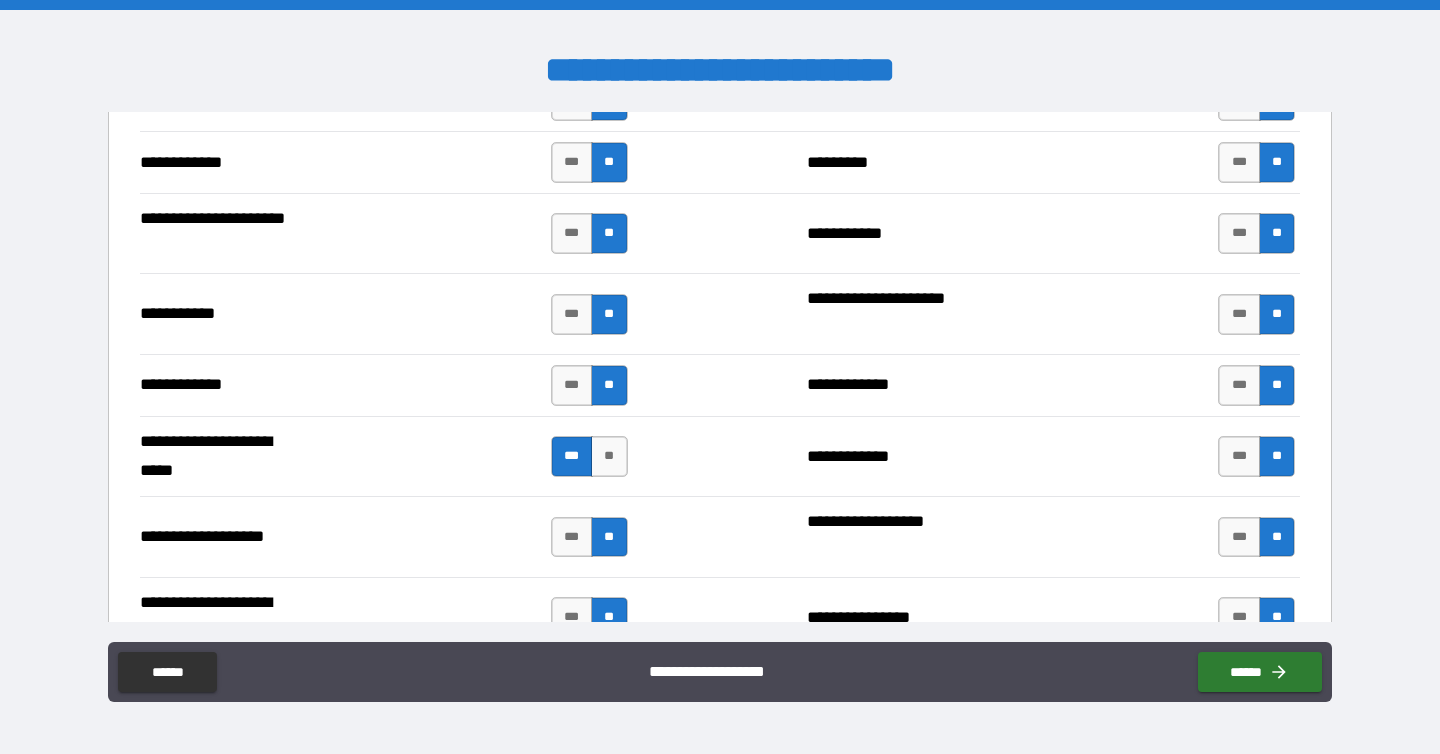 scroll, scrollTop: 3878, scrollLeft: 0, axis: vertical 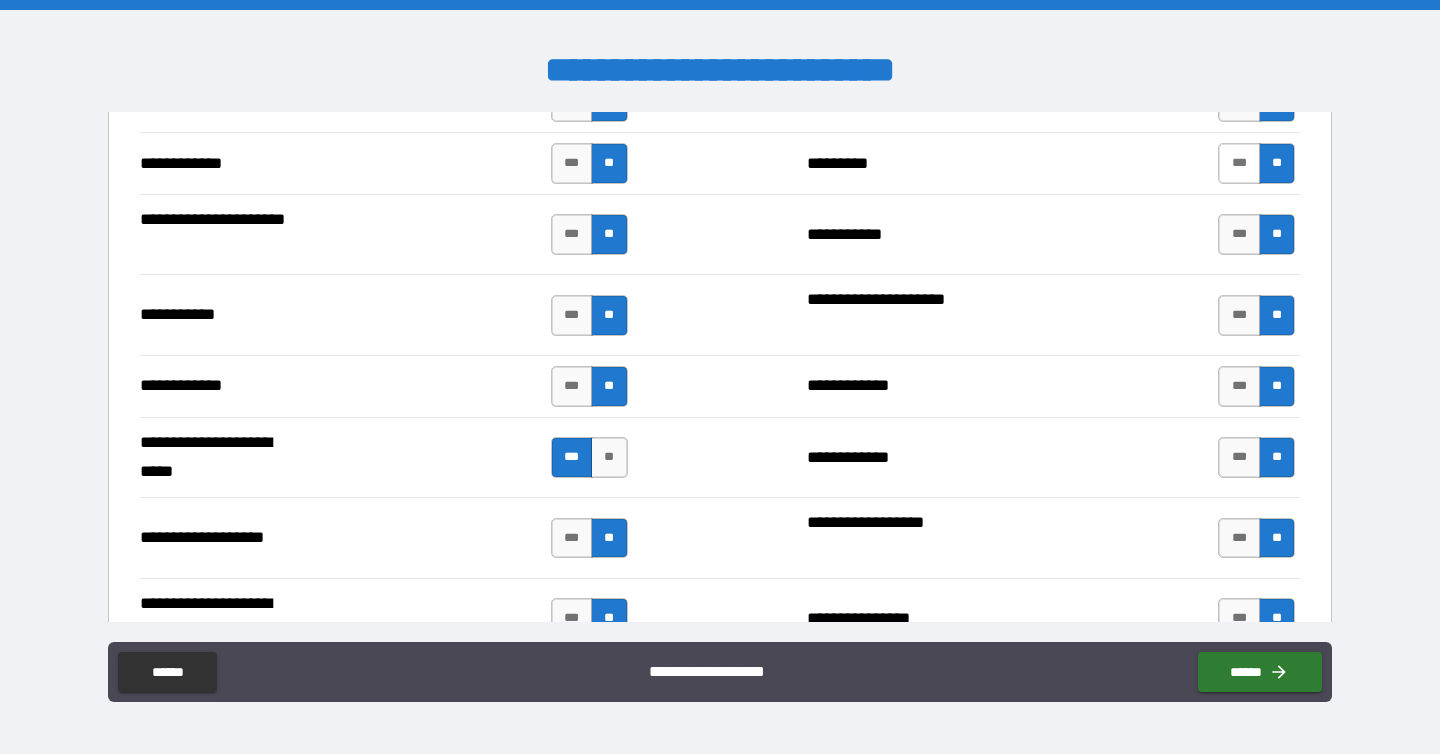 click on "***" at bounding box center [1239, 163] 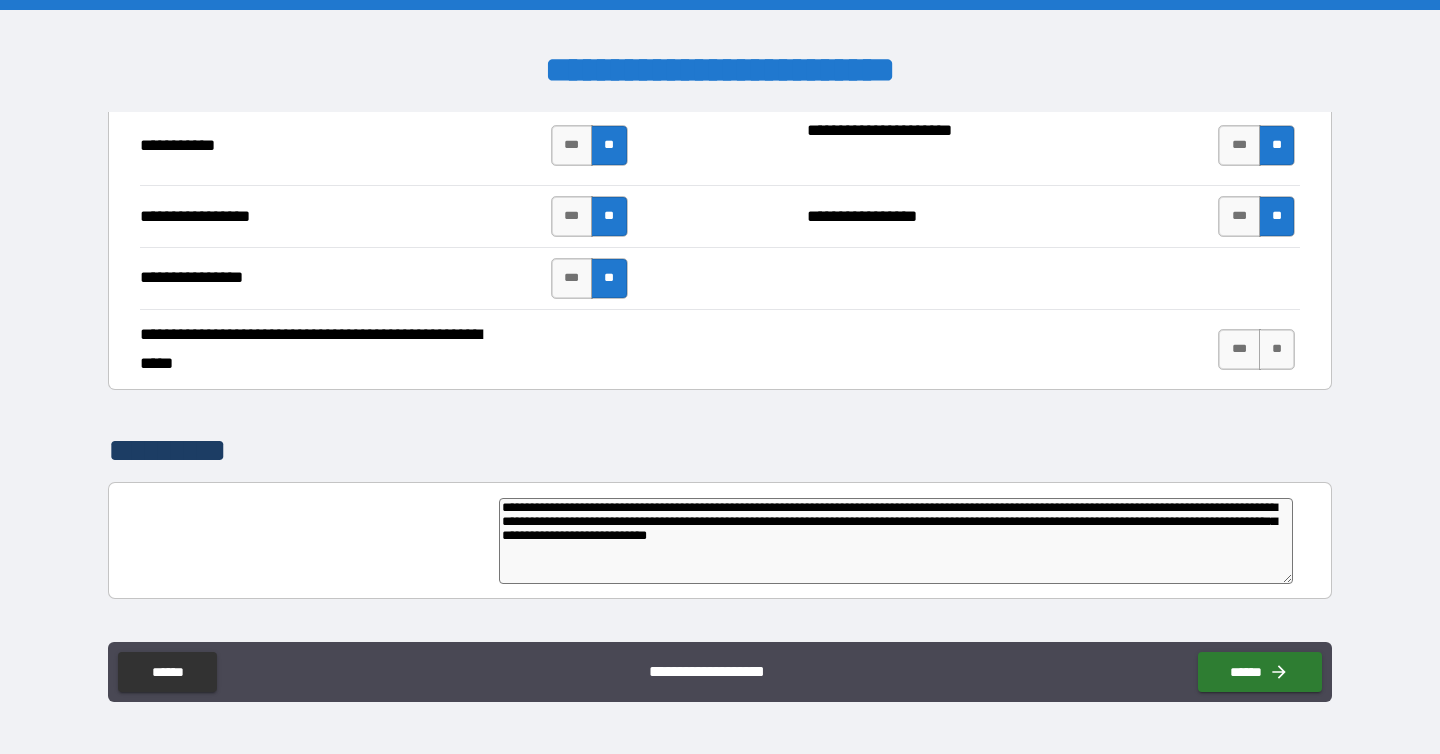 scroll, scrollTop: 4757, scrollLeft: 0, axis: vertical 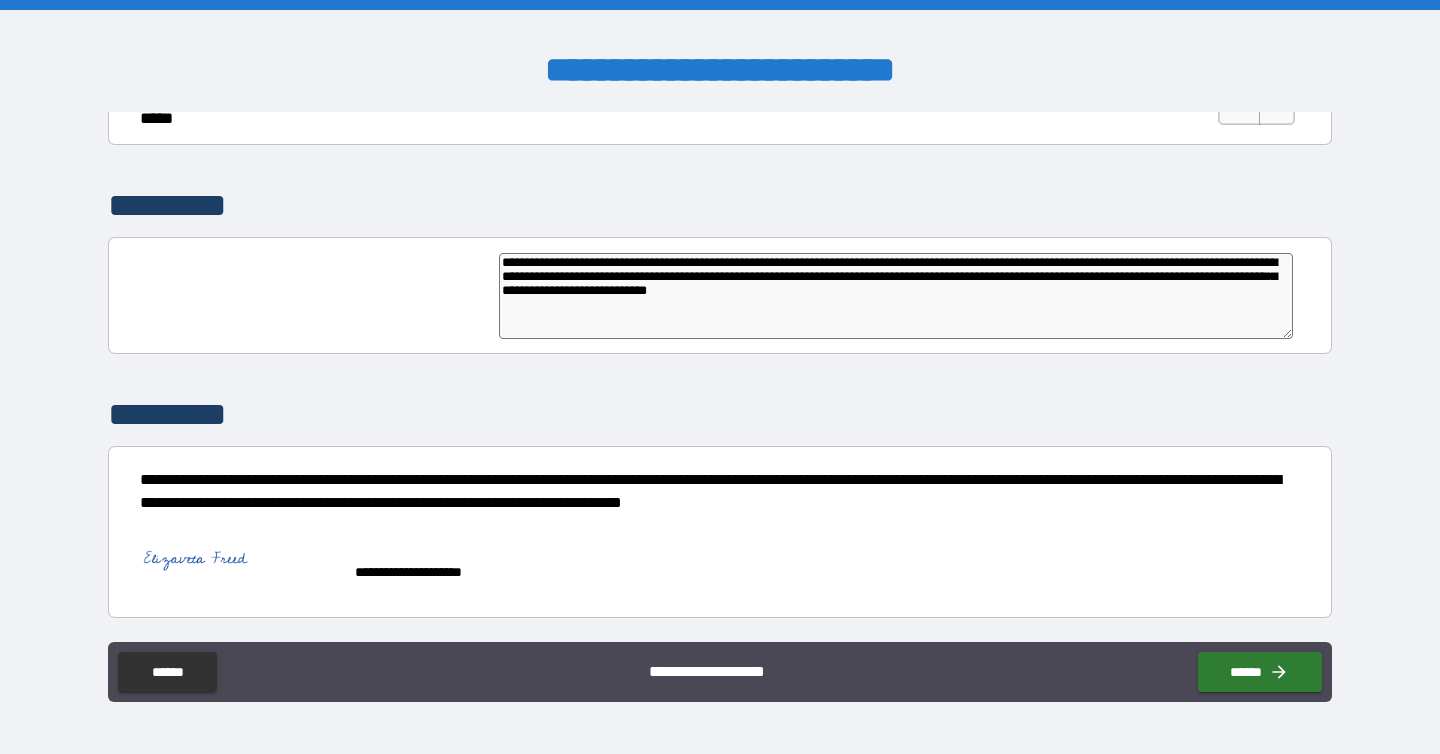 click on "**********" at bounding box center (896, 296) 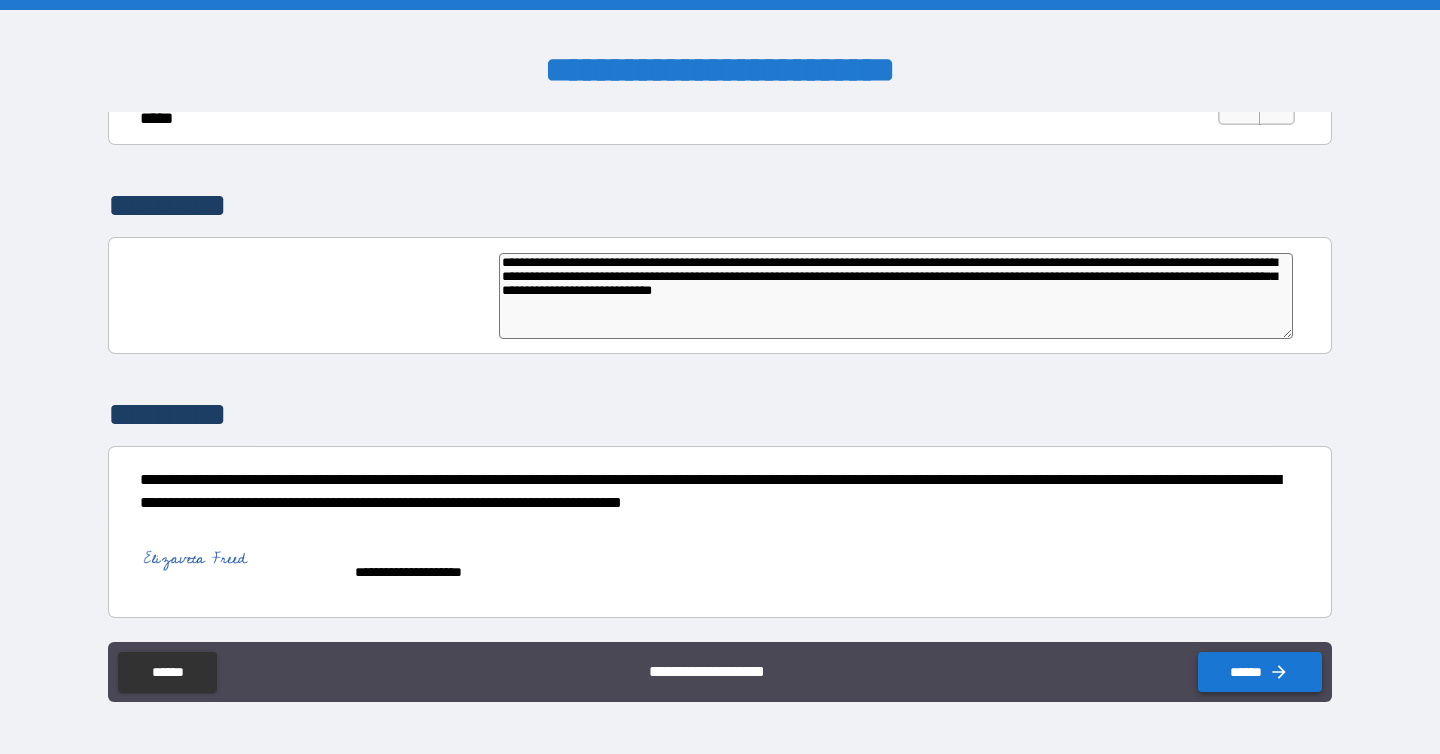 click on "******" at bounding box center [1260, 672] 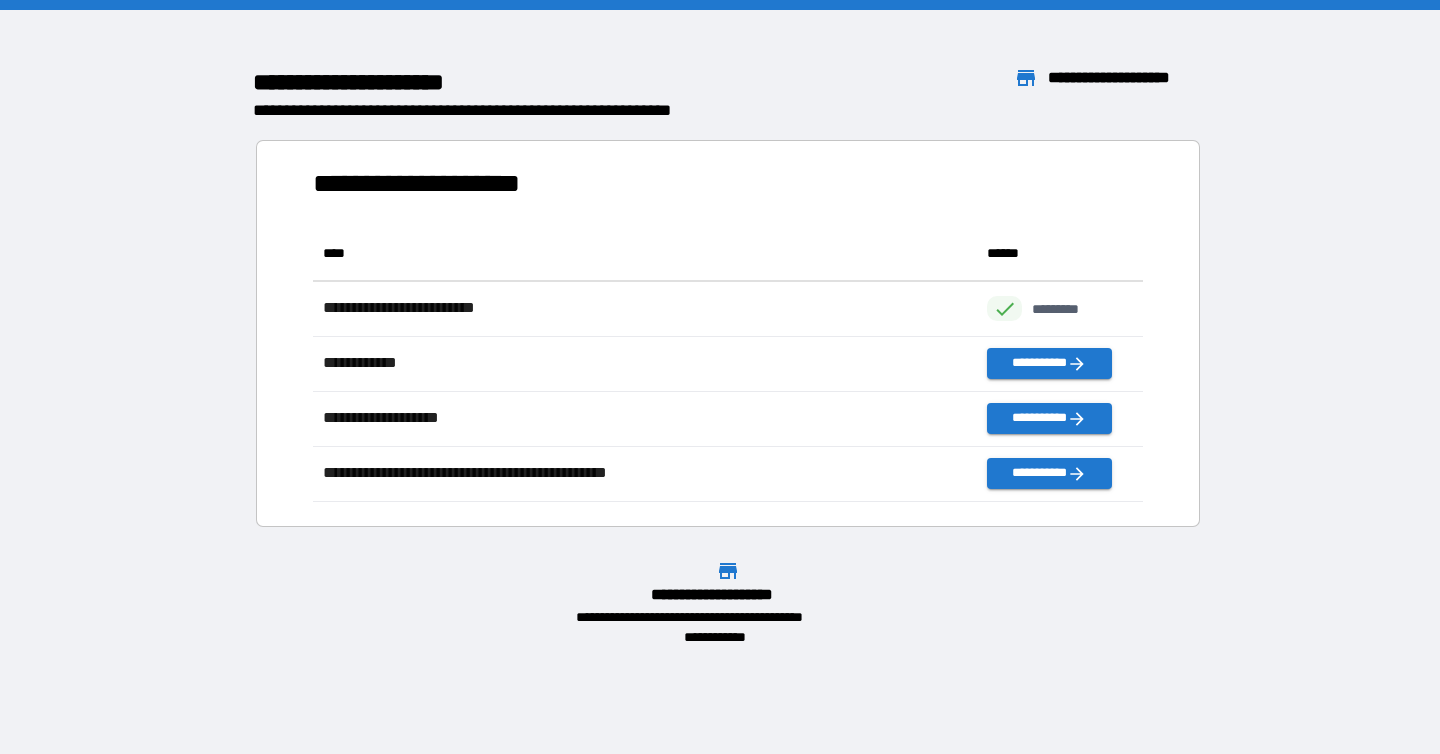 scroll, scrollTop: 1, scrollLeft: 1, axis: both 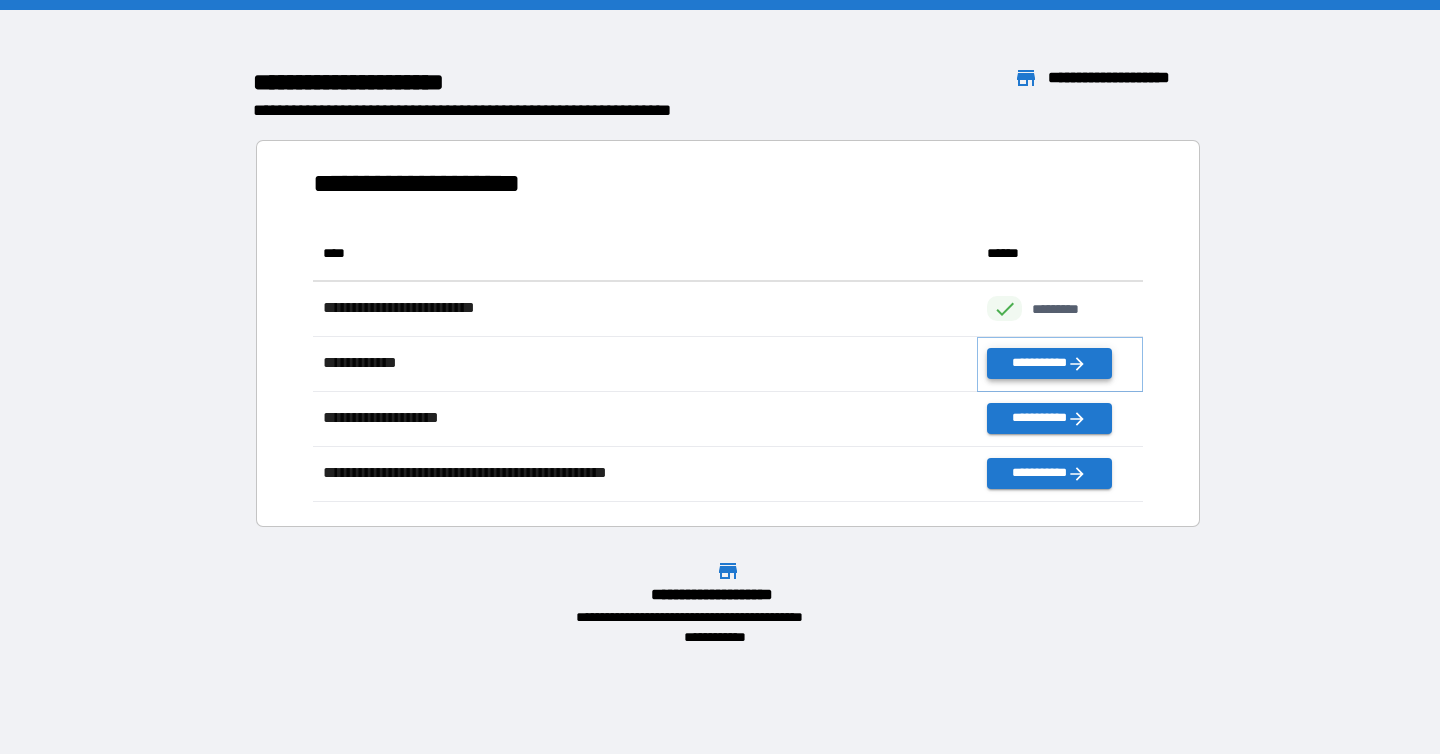 click on "**********" at bounding box center [1049, 363] 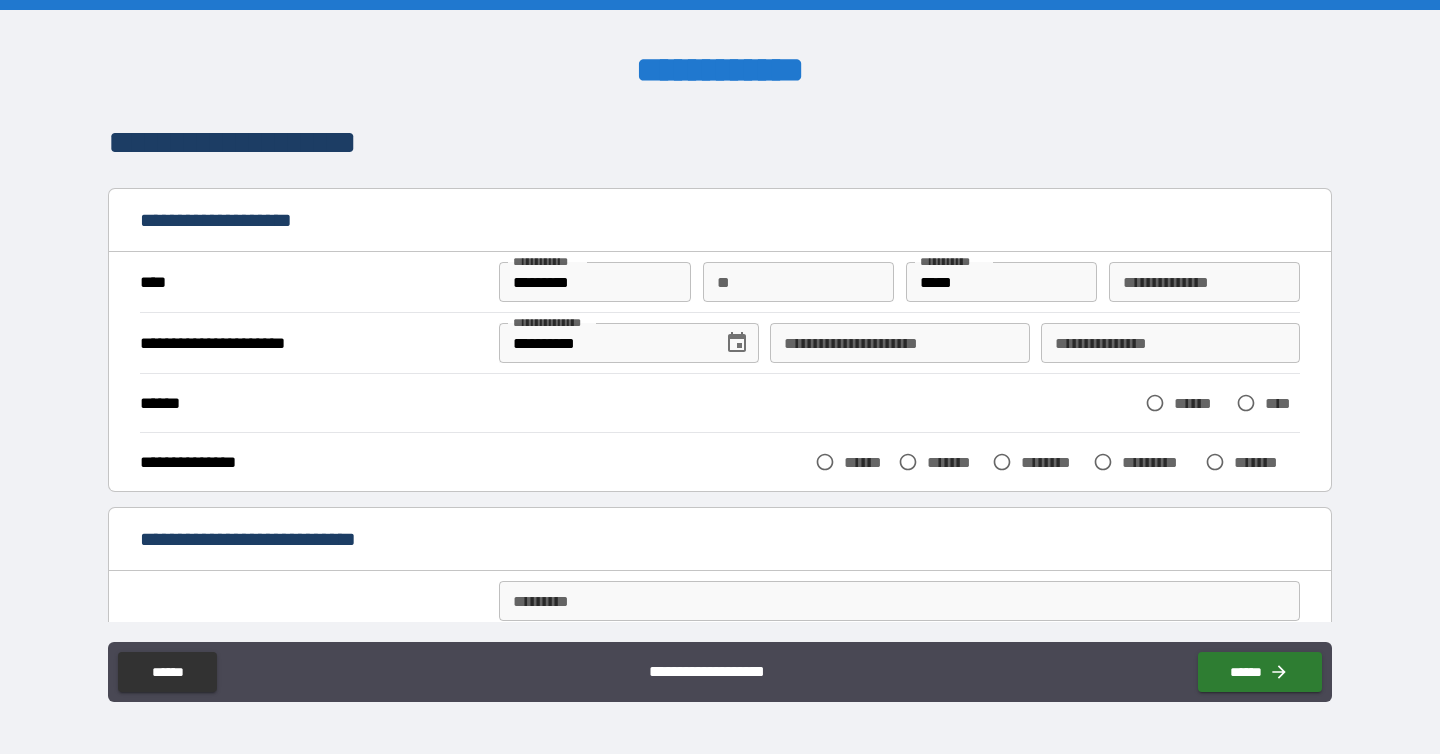 click on "**********" at bounding box center (1205, 282) 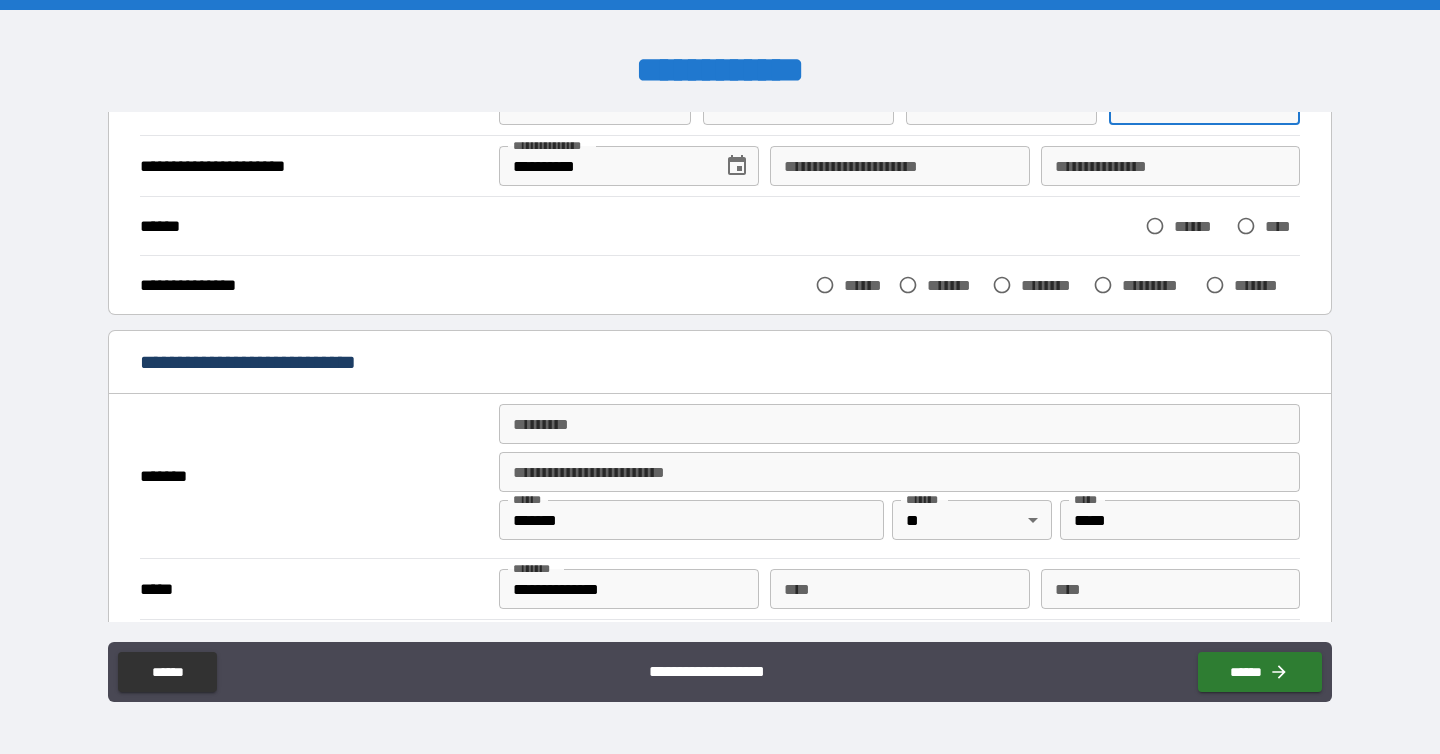 scroll, scrollTop: 179, scrollLeft: 0, axis: vertical 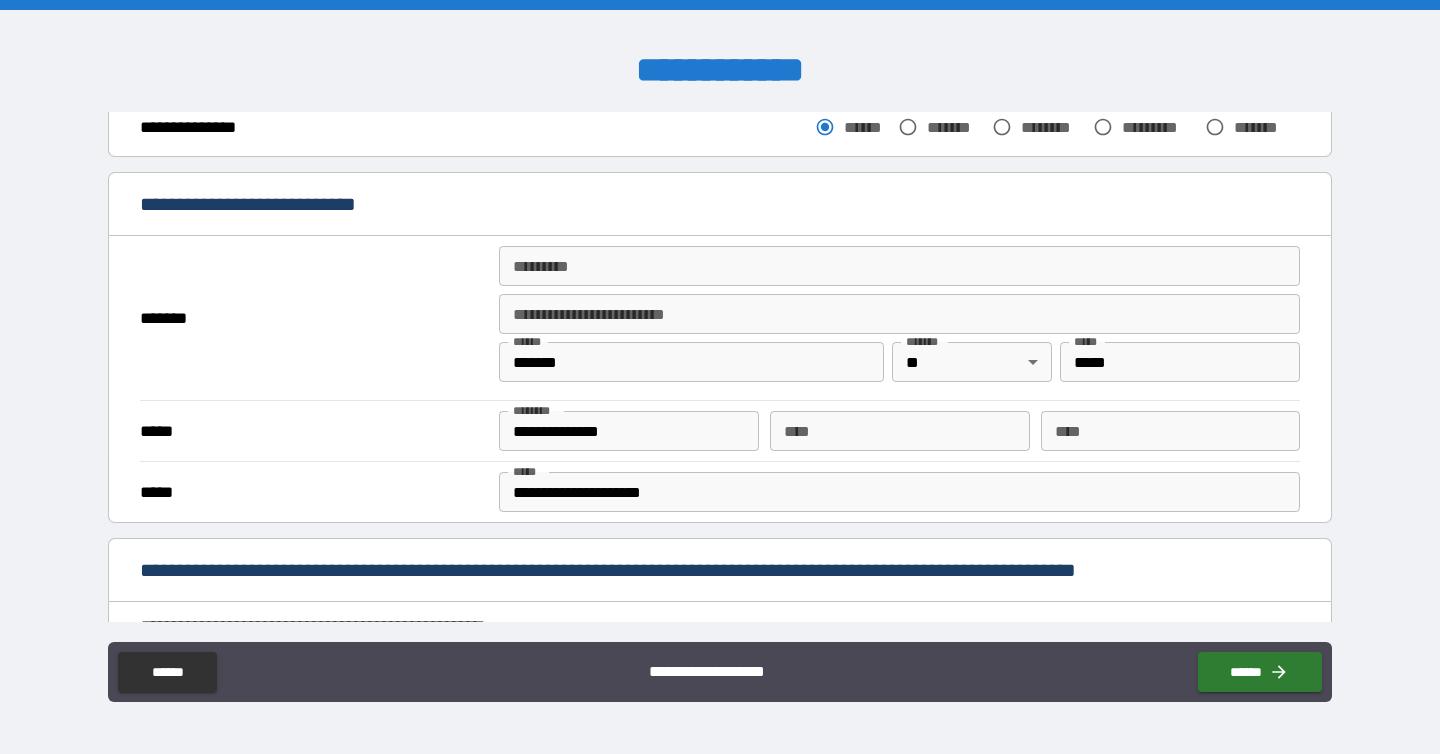 click on "*******   *" at bounding box center (899, 266) 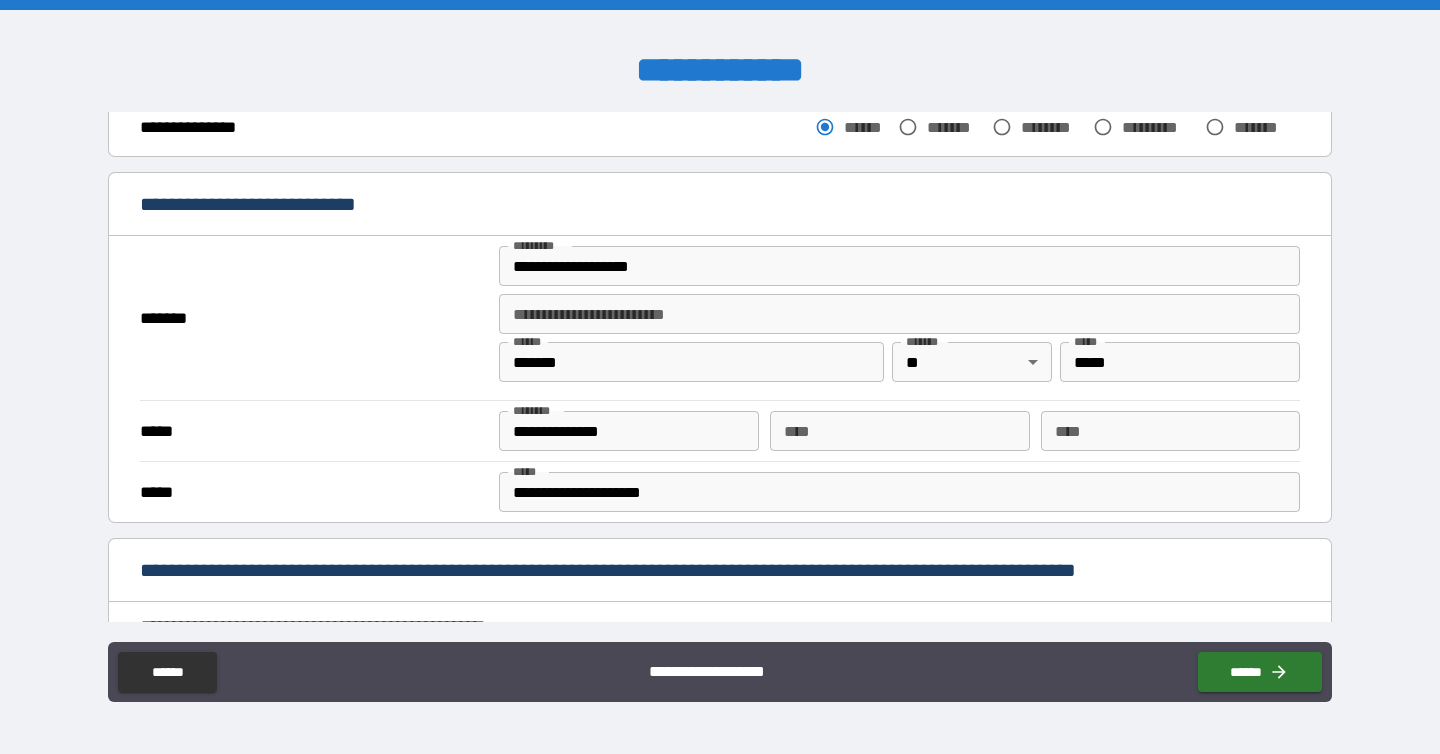 click on "**********" at bounding box center (899, 314) 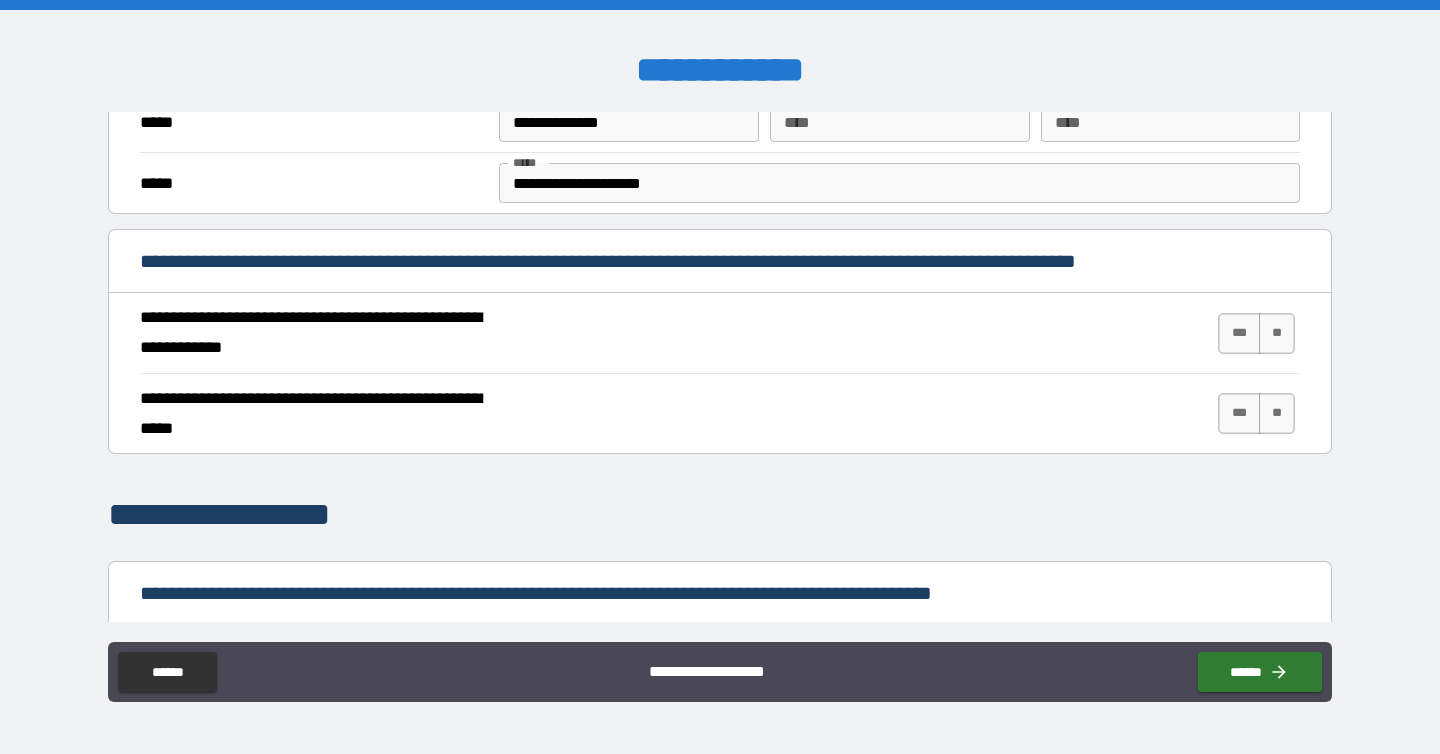 scroll, scrollTop: 643, scrollLeft: 0, axis: vertical 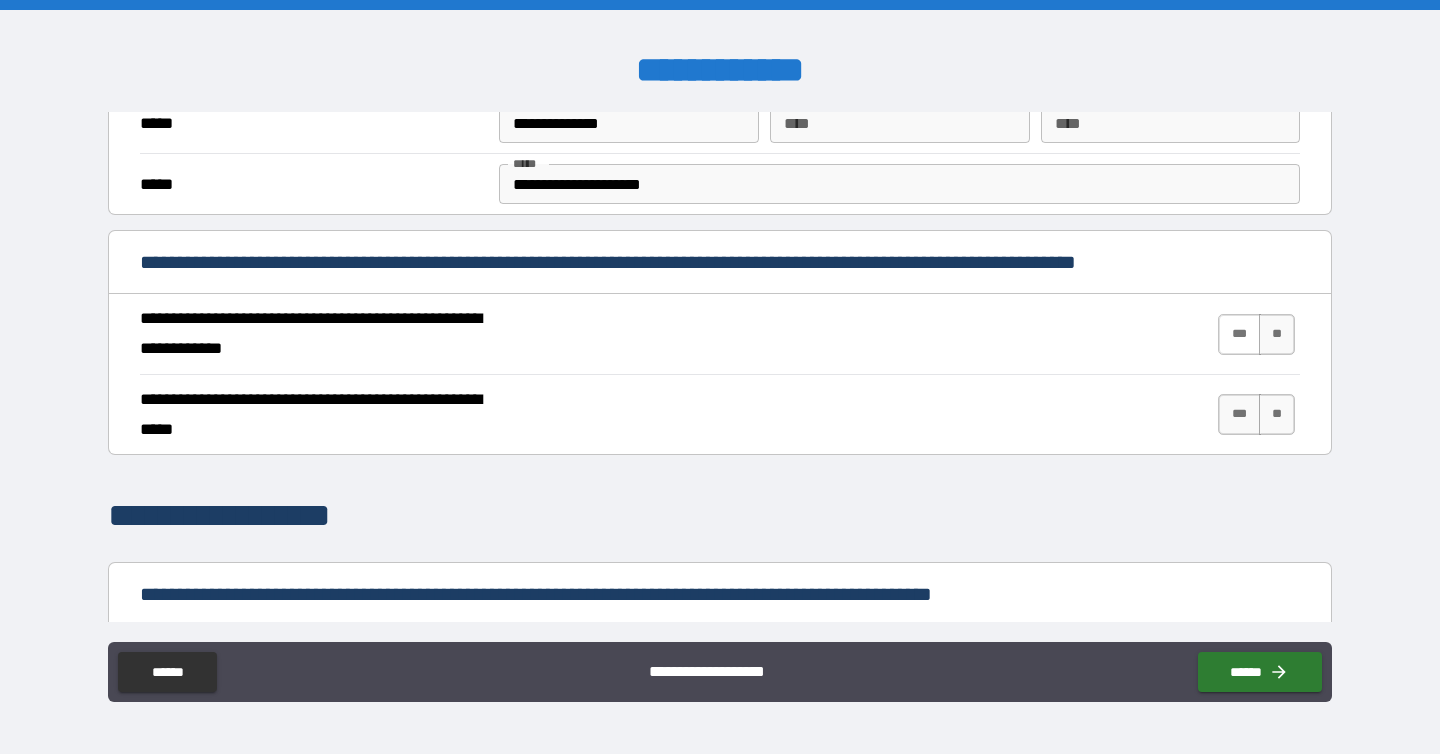 click on "***" at bounding box center (1239, 334) 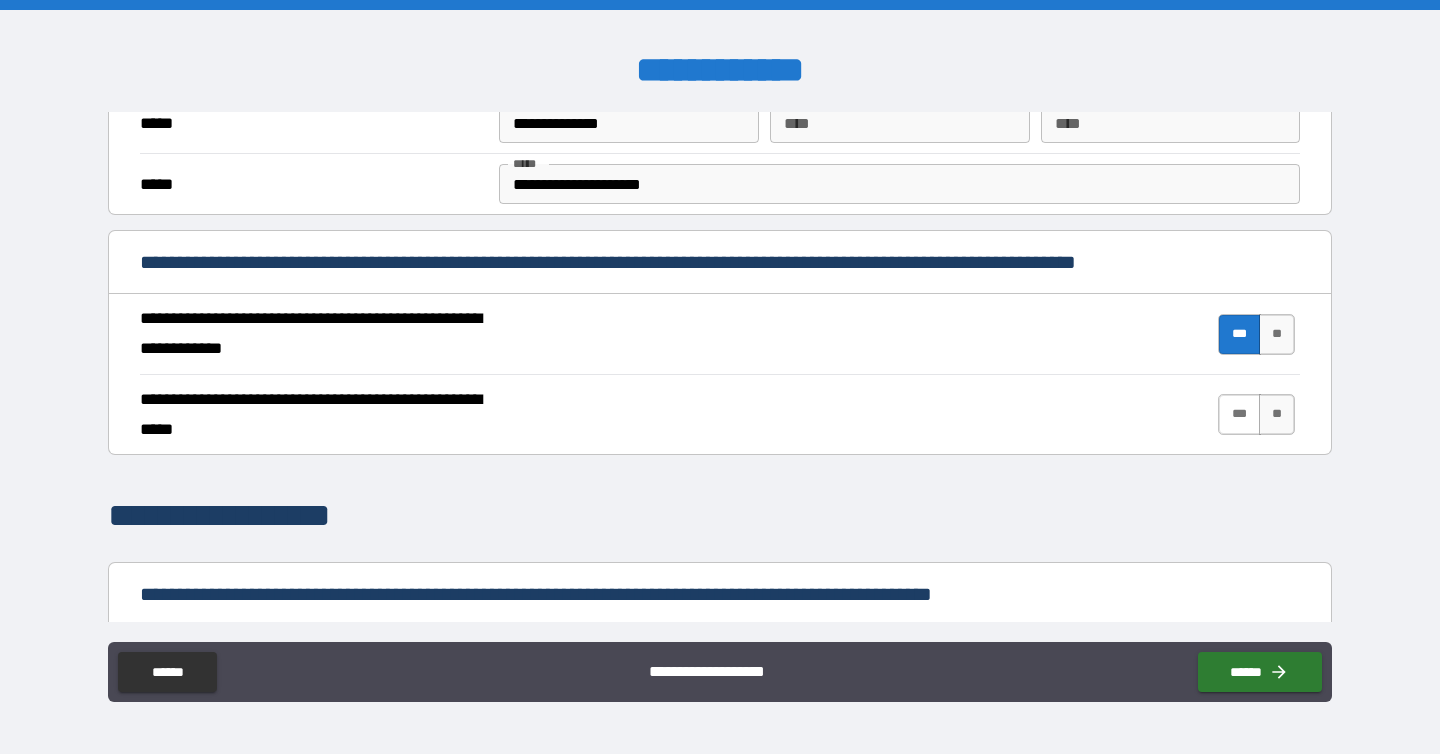 click on "***" at bounding box center (1239, 414) 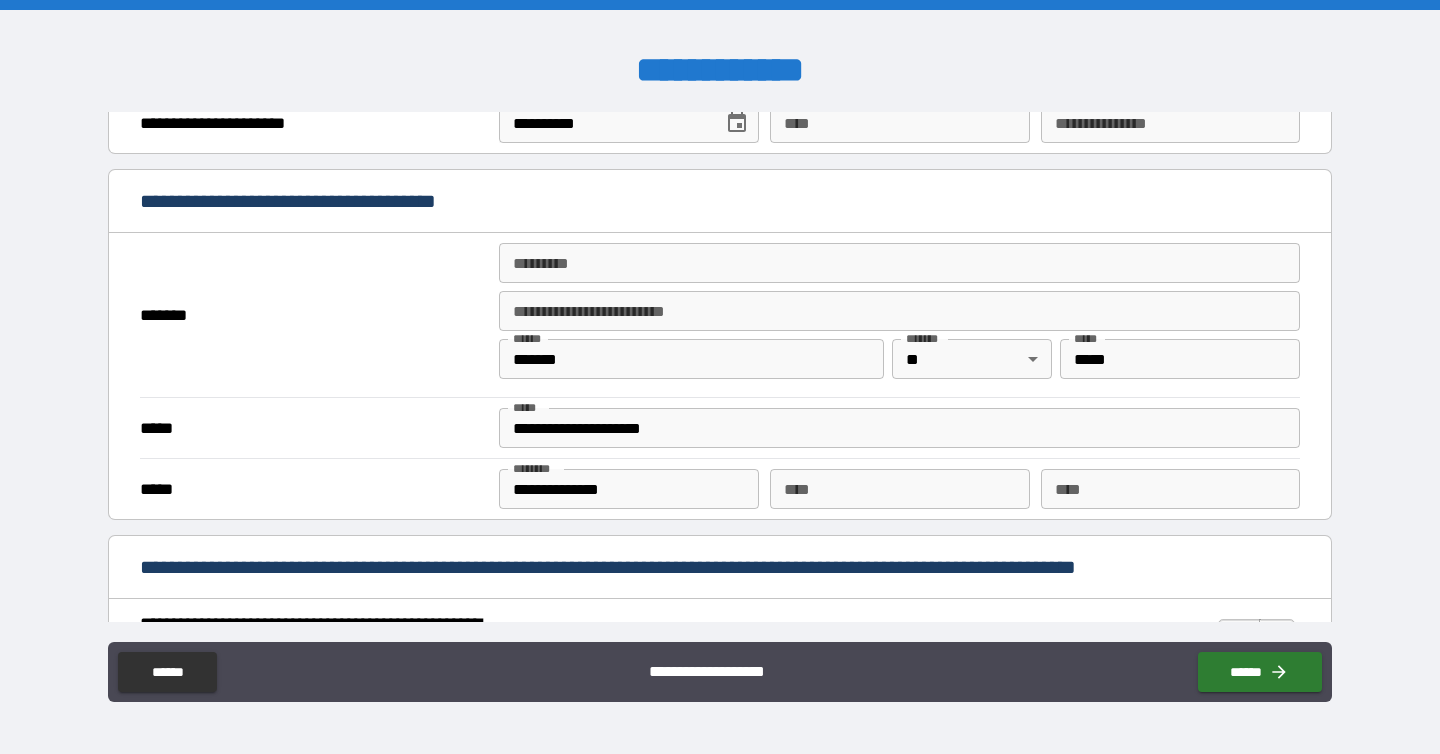 scroll, scrollTop: 1378, scrollLeft: 0, axis: vertical 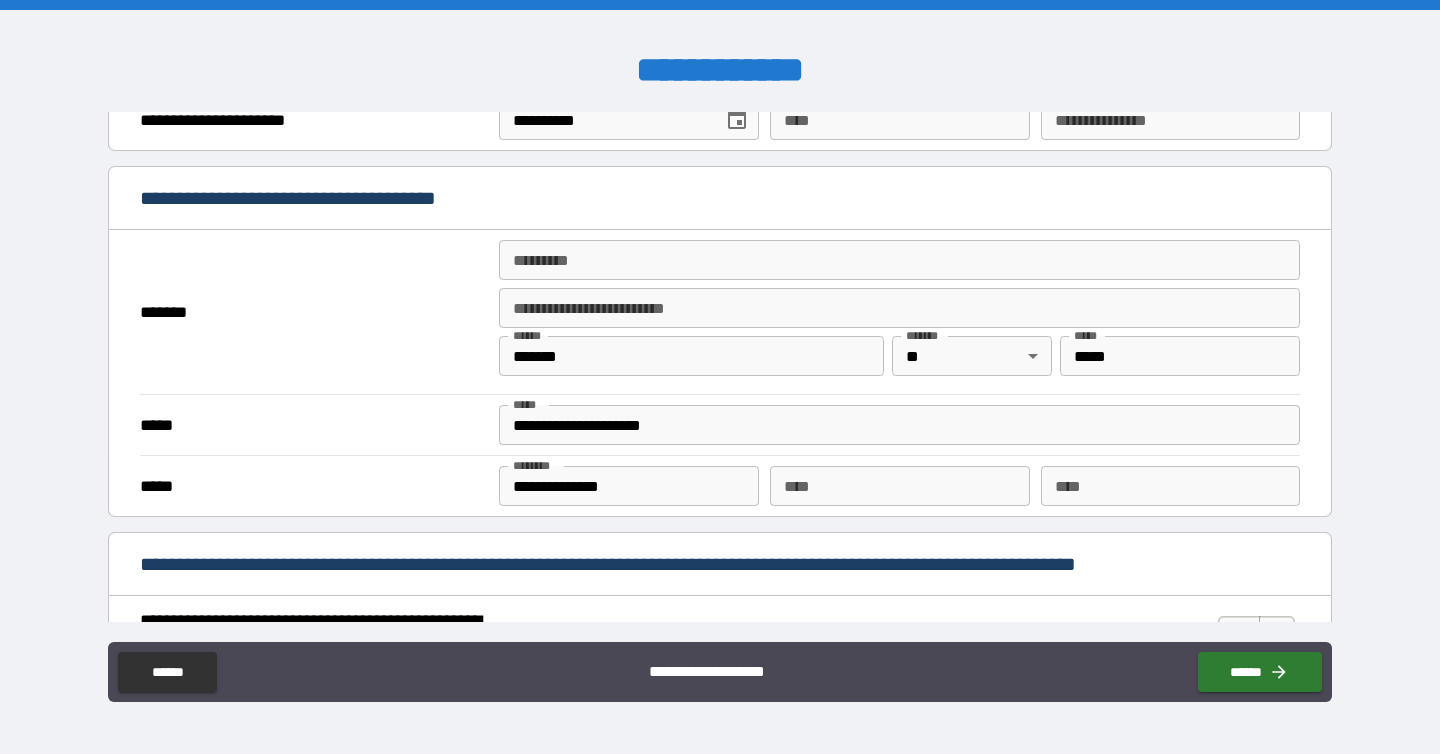 click on "*******   *" at bounding box center [899, 260] 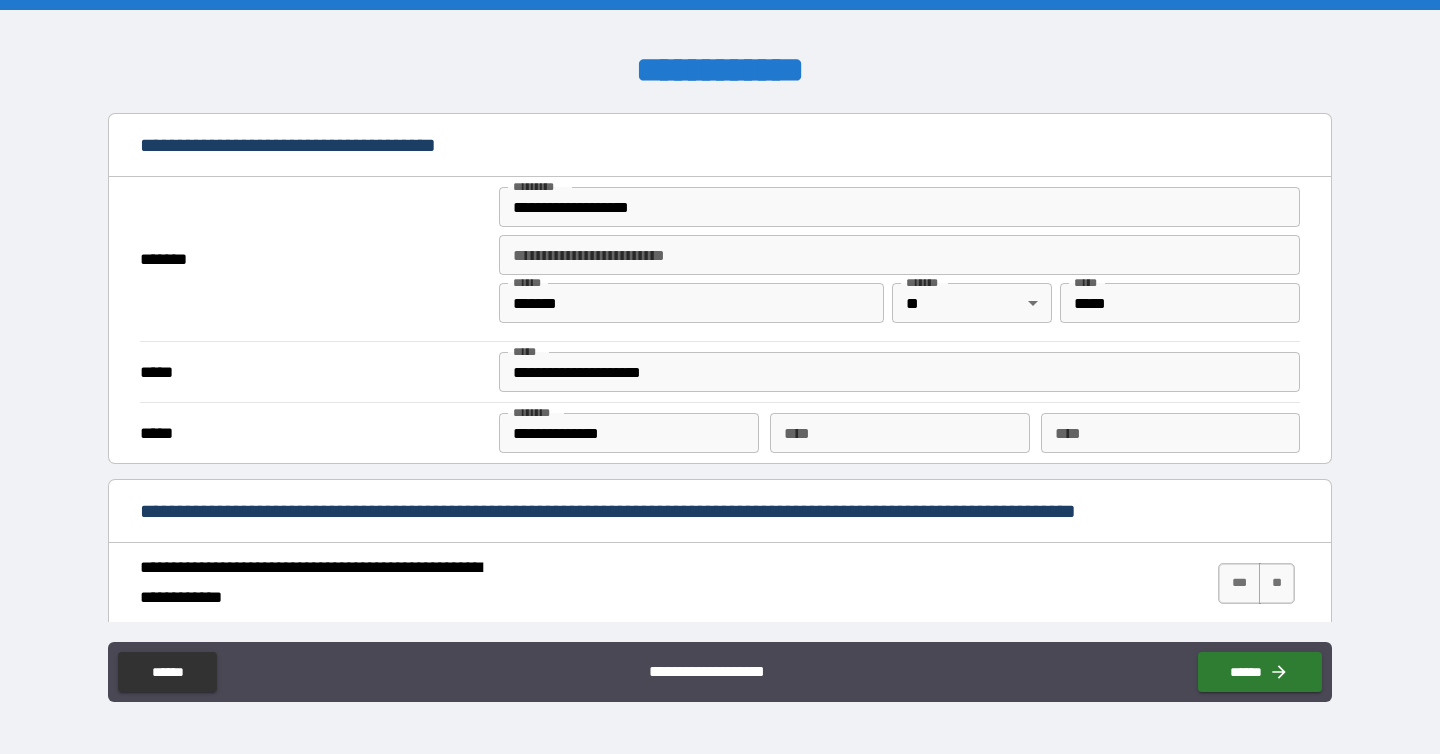 scroll, scrollTop: 1446, scrollLeft: 0, axis: vertical 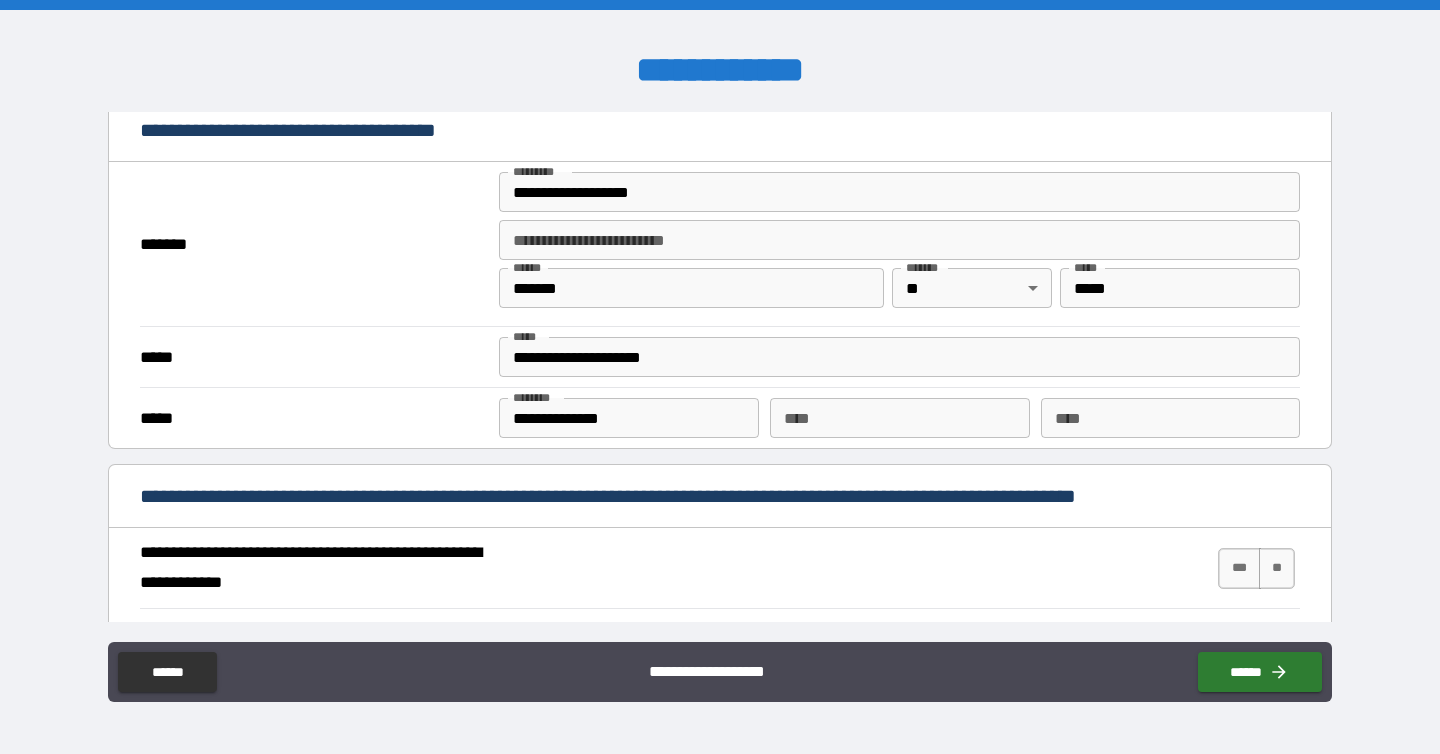 click on "**********" at bounding box center (899, 240) 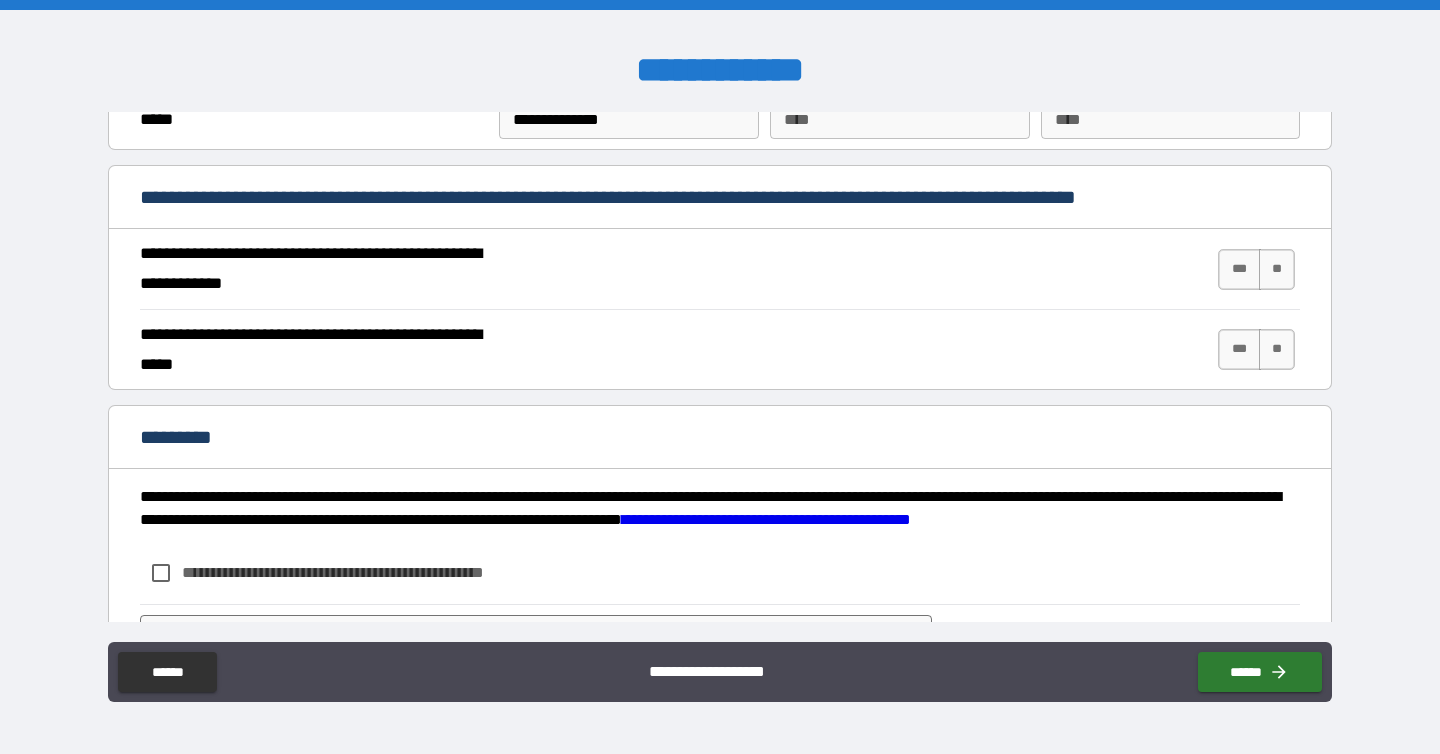 scroll, scrollTop: 1740, scrollLeft: 0, axis: vertical 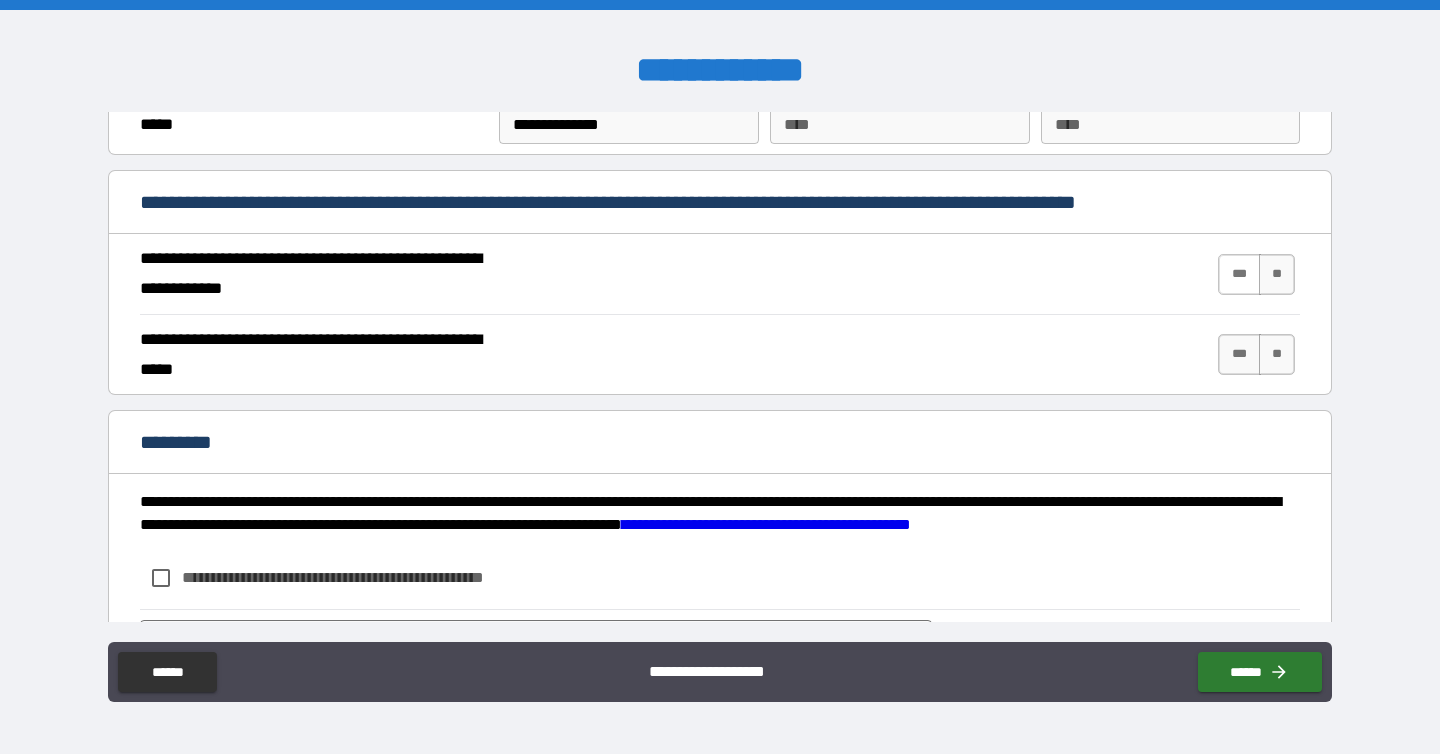 click on "***" at bounding box center (1239, 274) 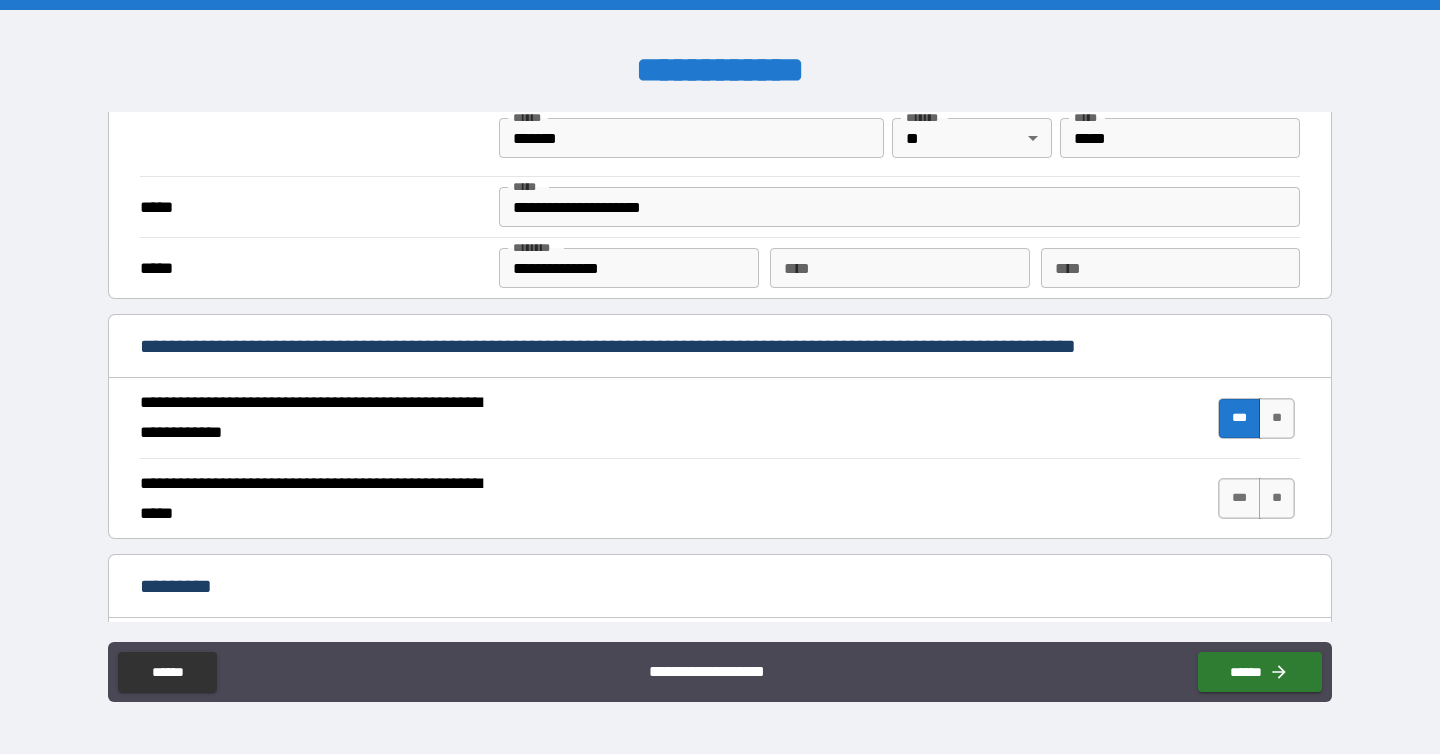 scroll, scrollTop: 1605, scrollLeft: 0, axis: vertical 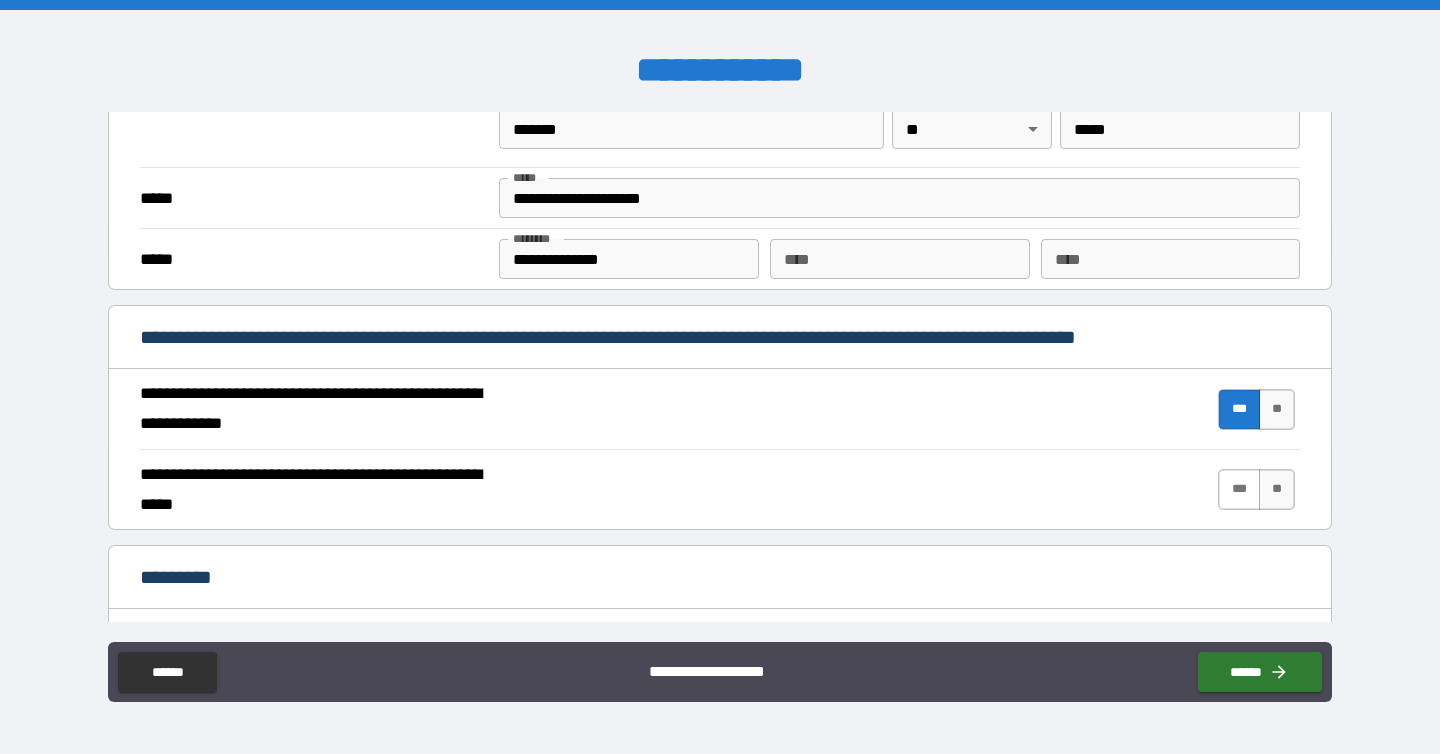 click on "***" at bounding box center [1239, 489] 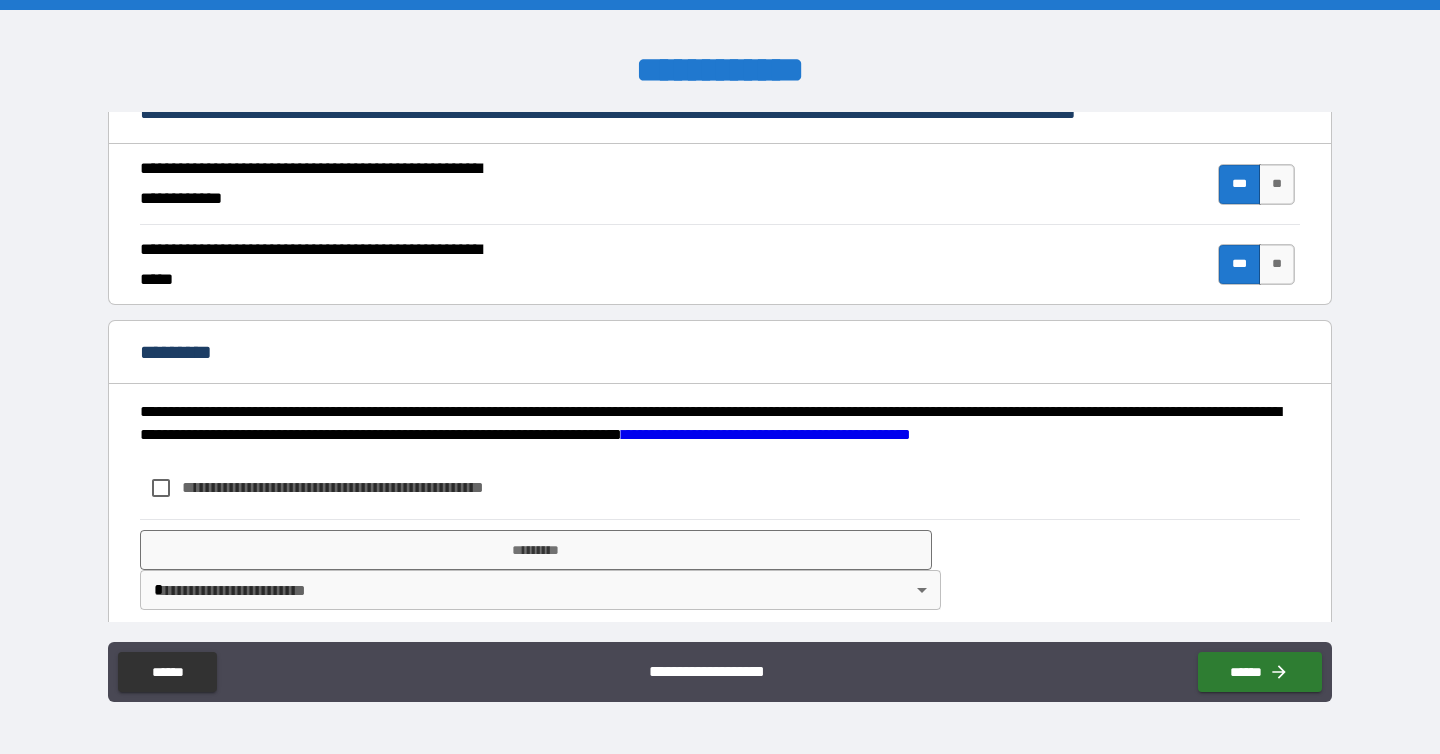 scroll, scrollTop: 1834, scrollLeft: 0, axis: vertical 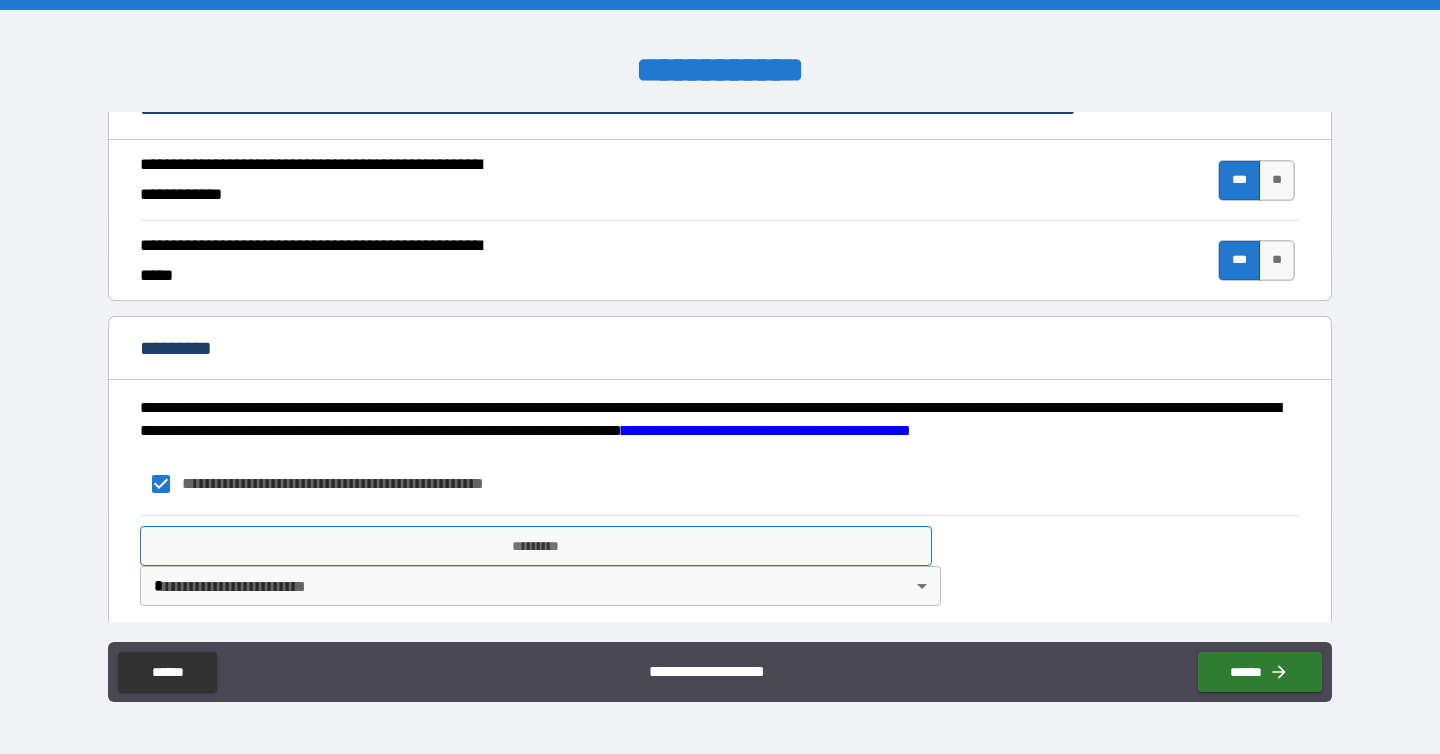 click on "*********" at bounding box center [536, 546] 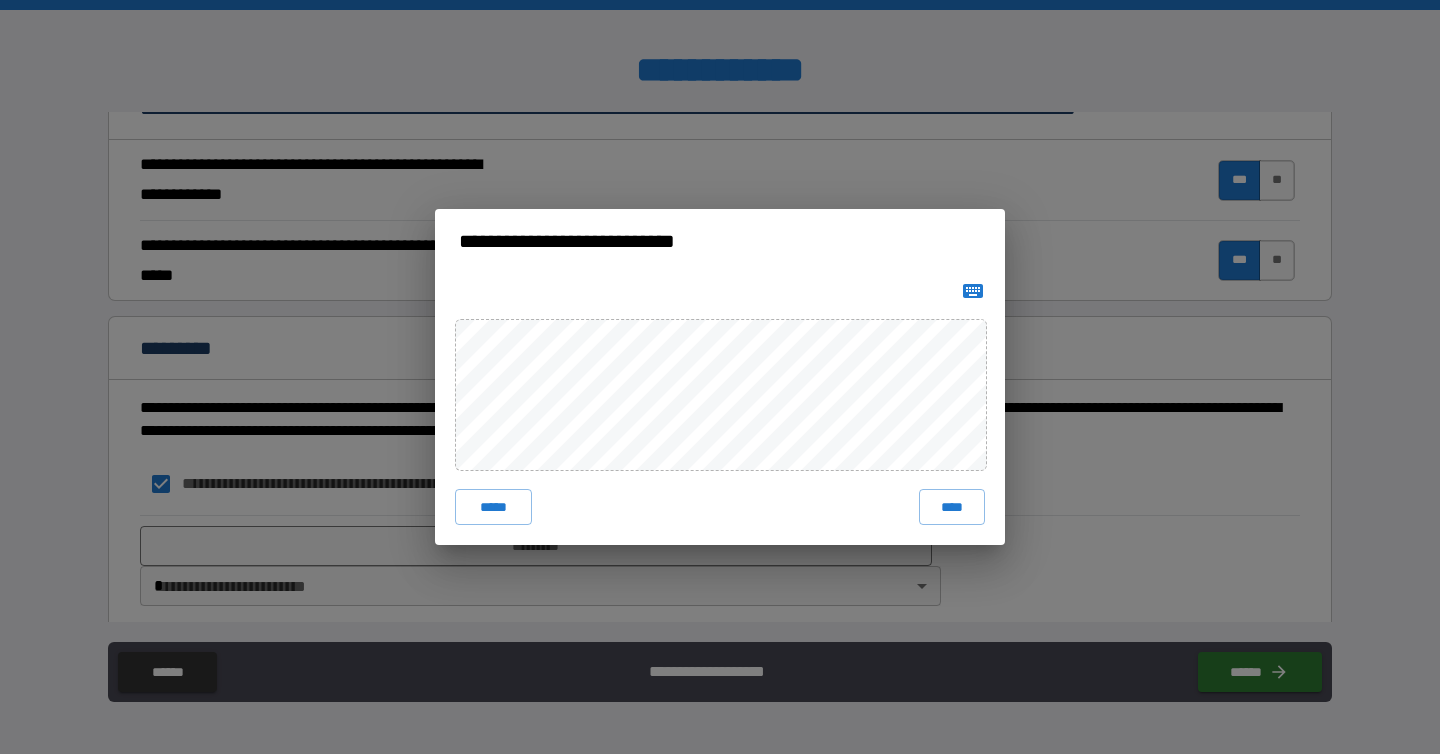 click 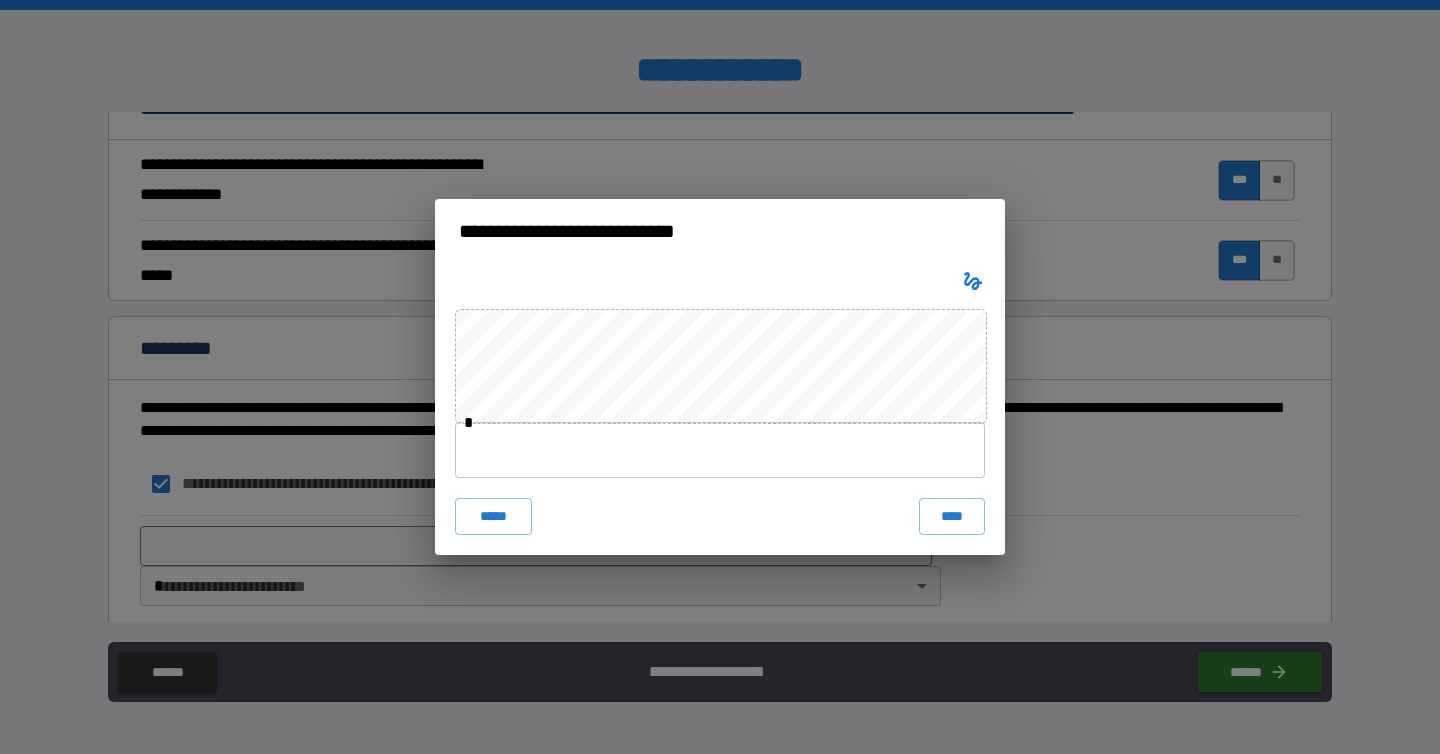 click at bounding box center [720, 450] 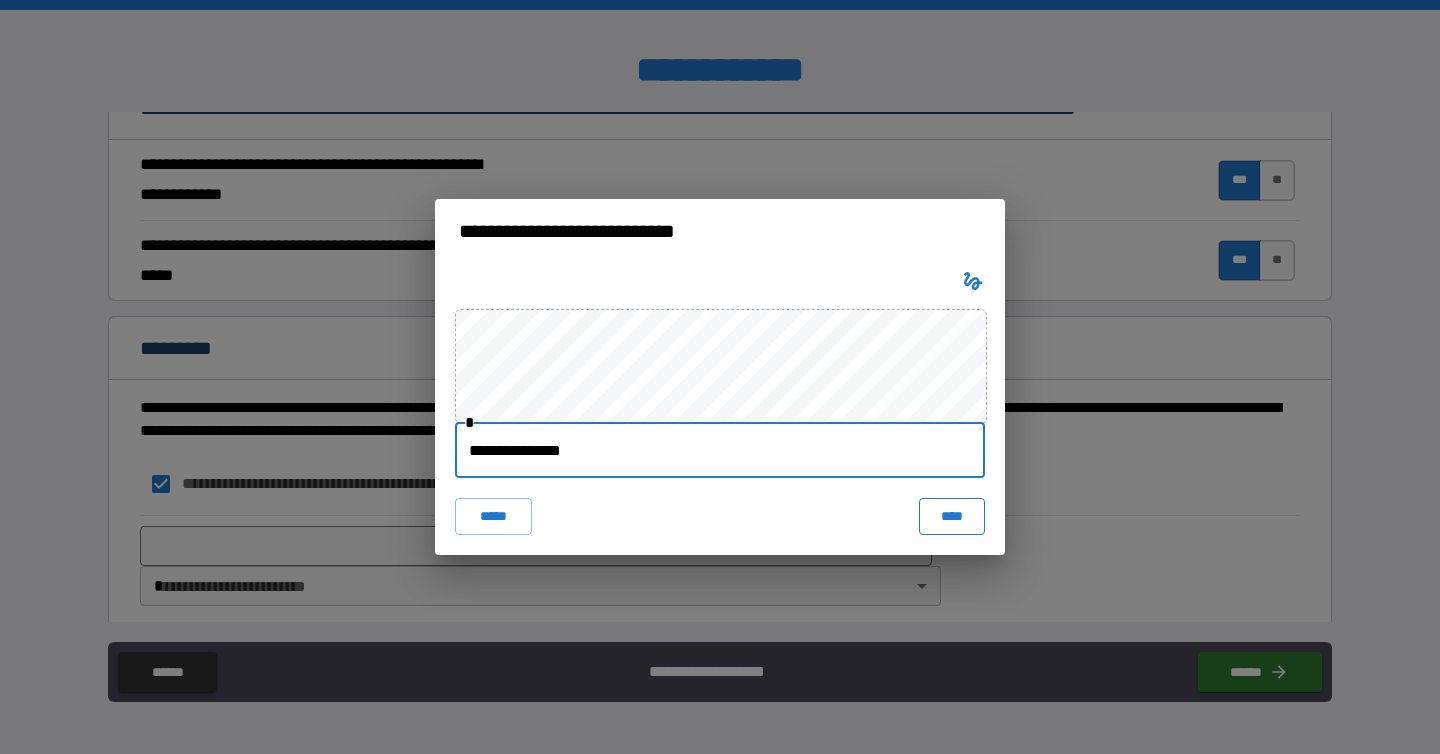 click on "****" at bounding box center (952, 516) 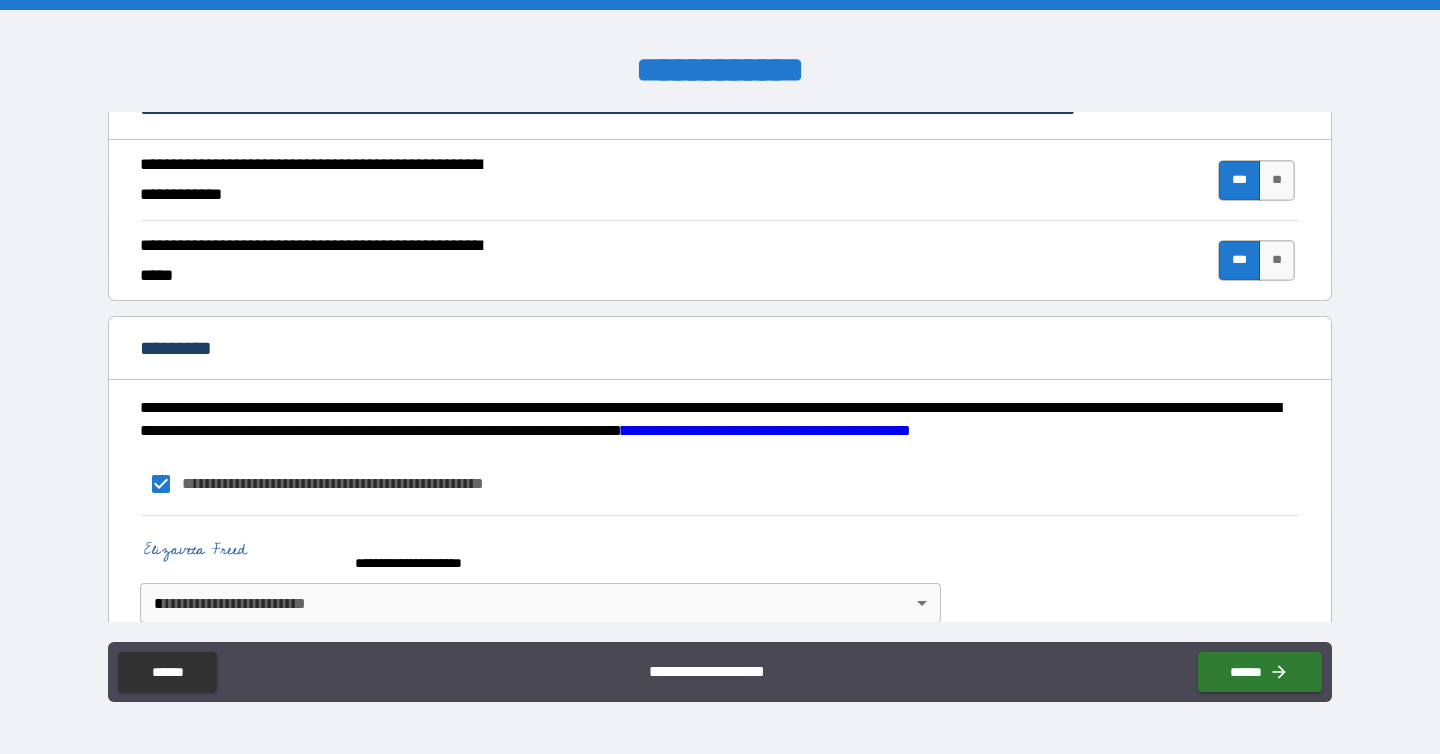 scroll, scrollTop: 1866, scrollLeft: 0, axis: vertical 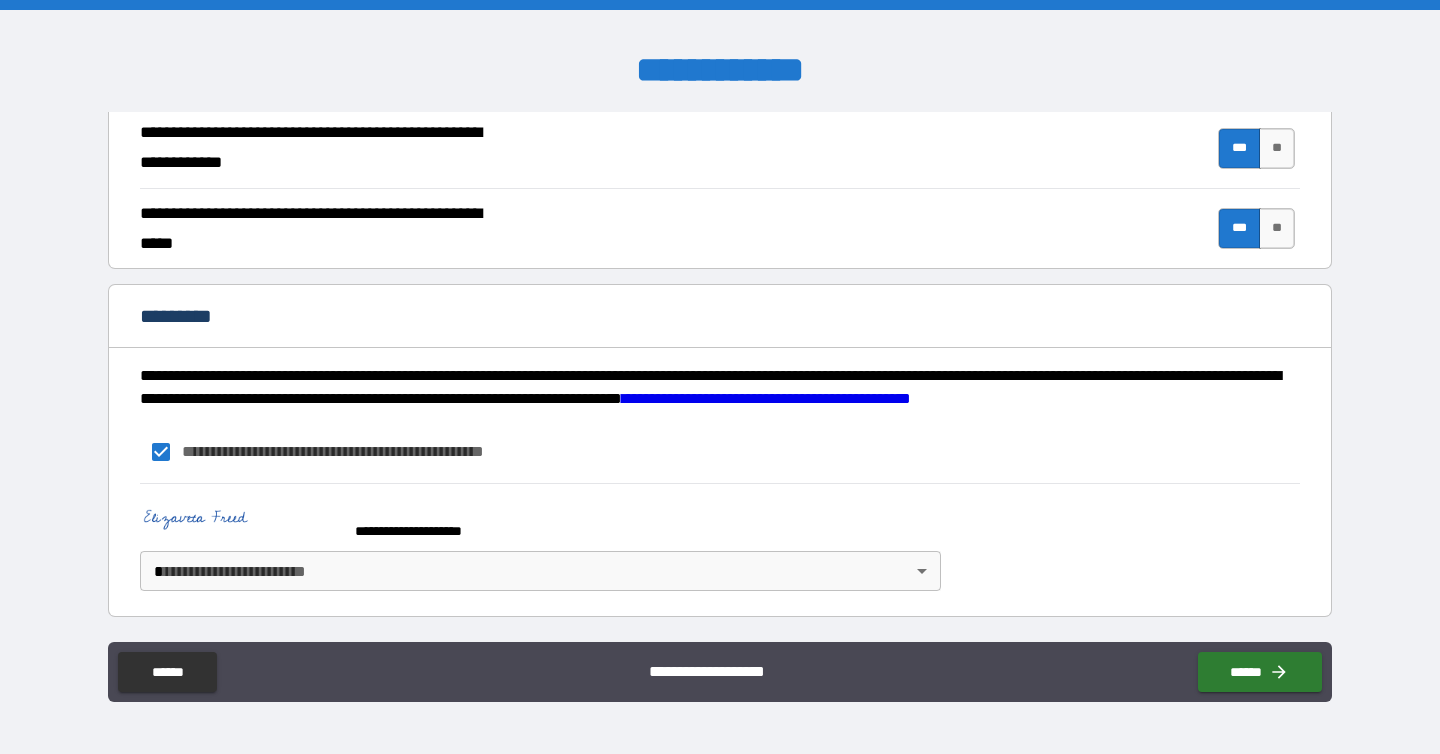 click on "**********" at bounding box center [720, 377] 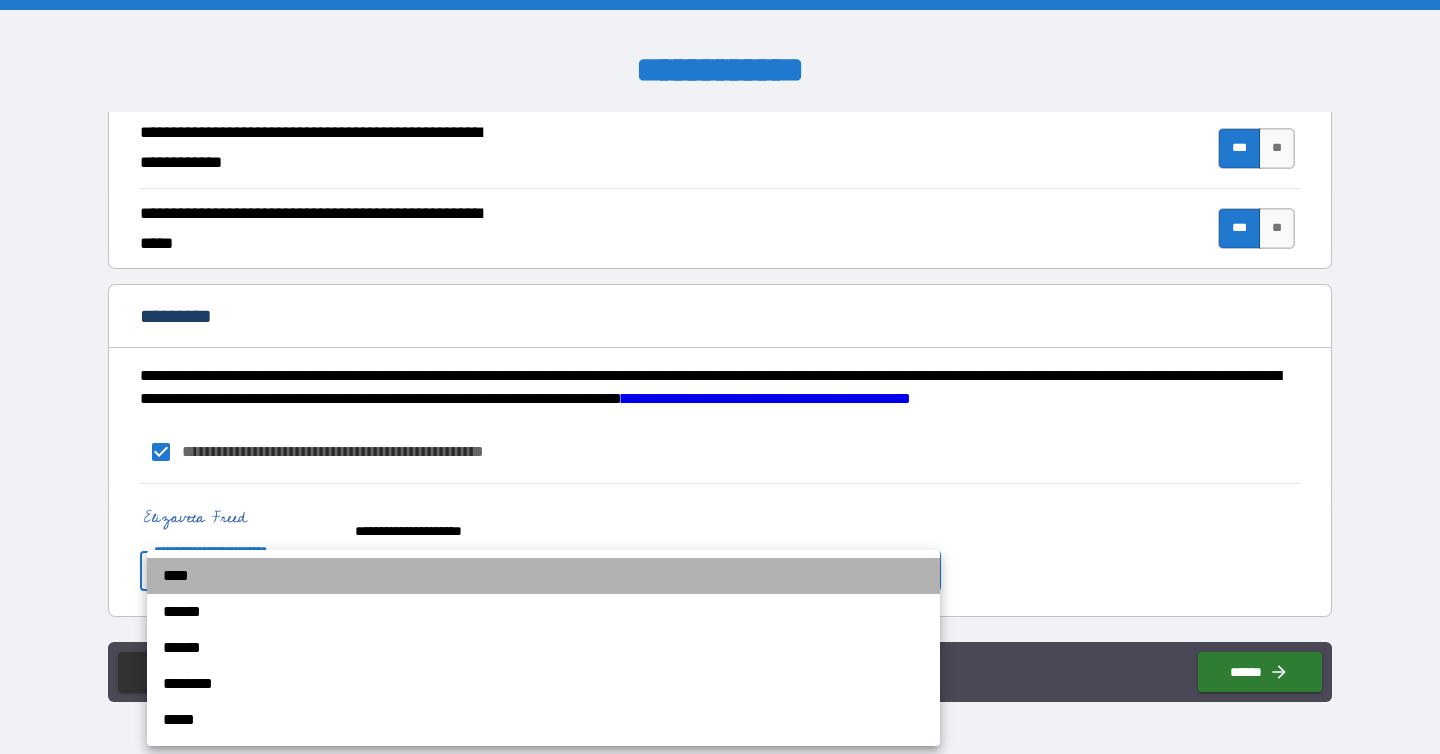 click on "****" at bounding box center [543, 576] 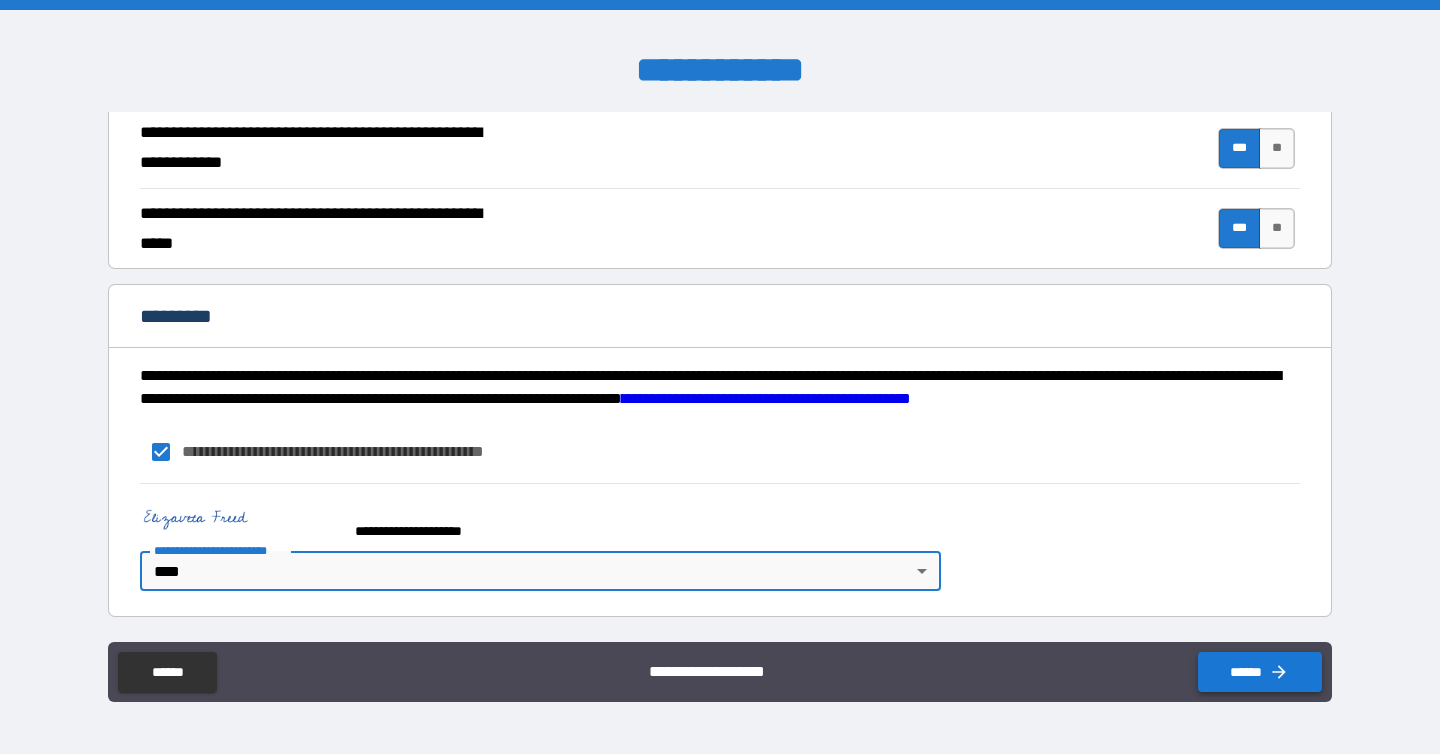 click on "******" at bounding box center (1260, 672) 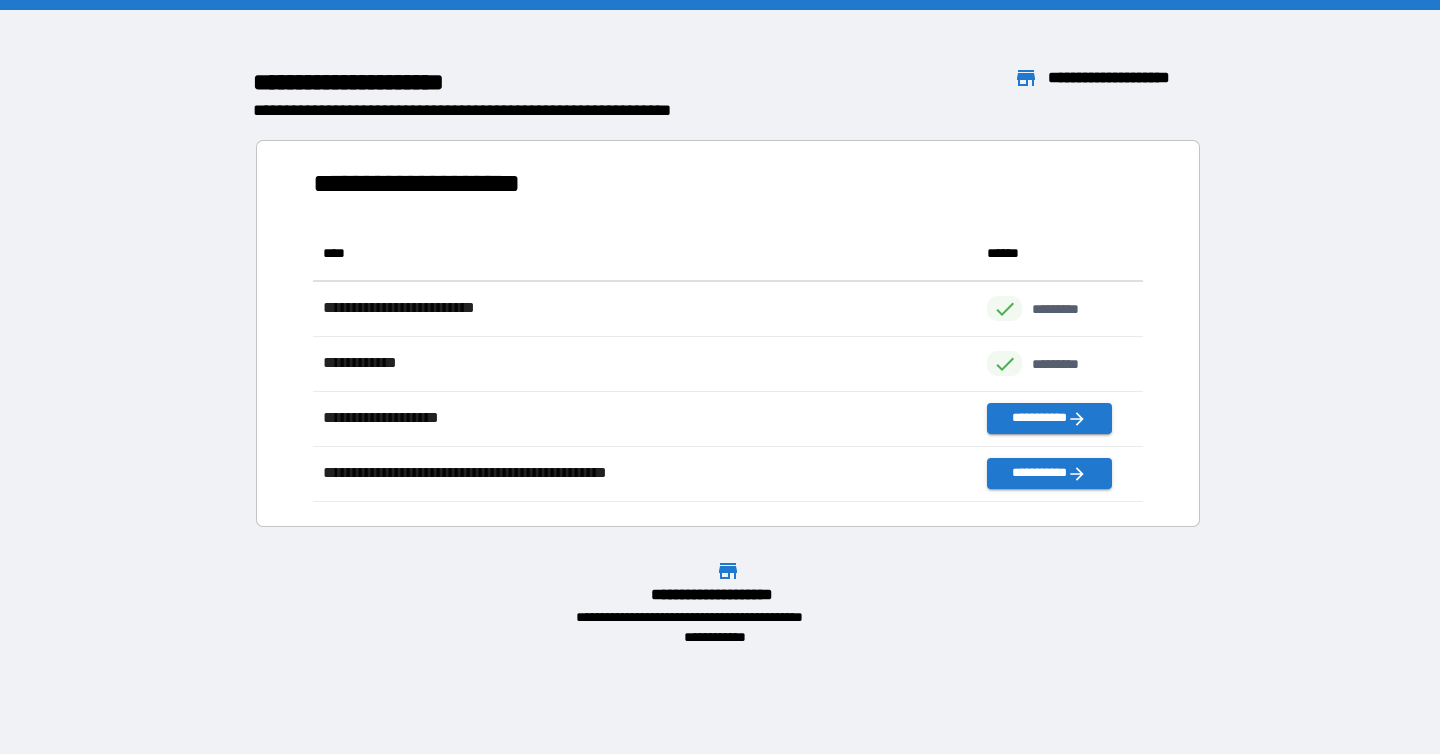 scroll, scrollTop: 1, scrollLeft: 1, axis: both 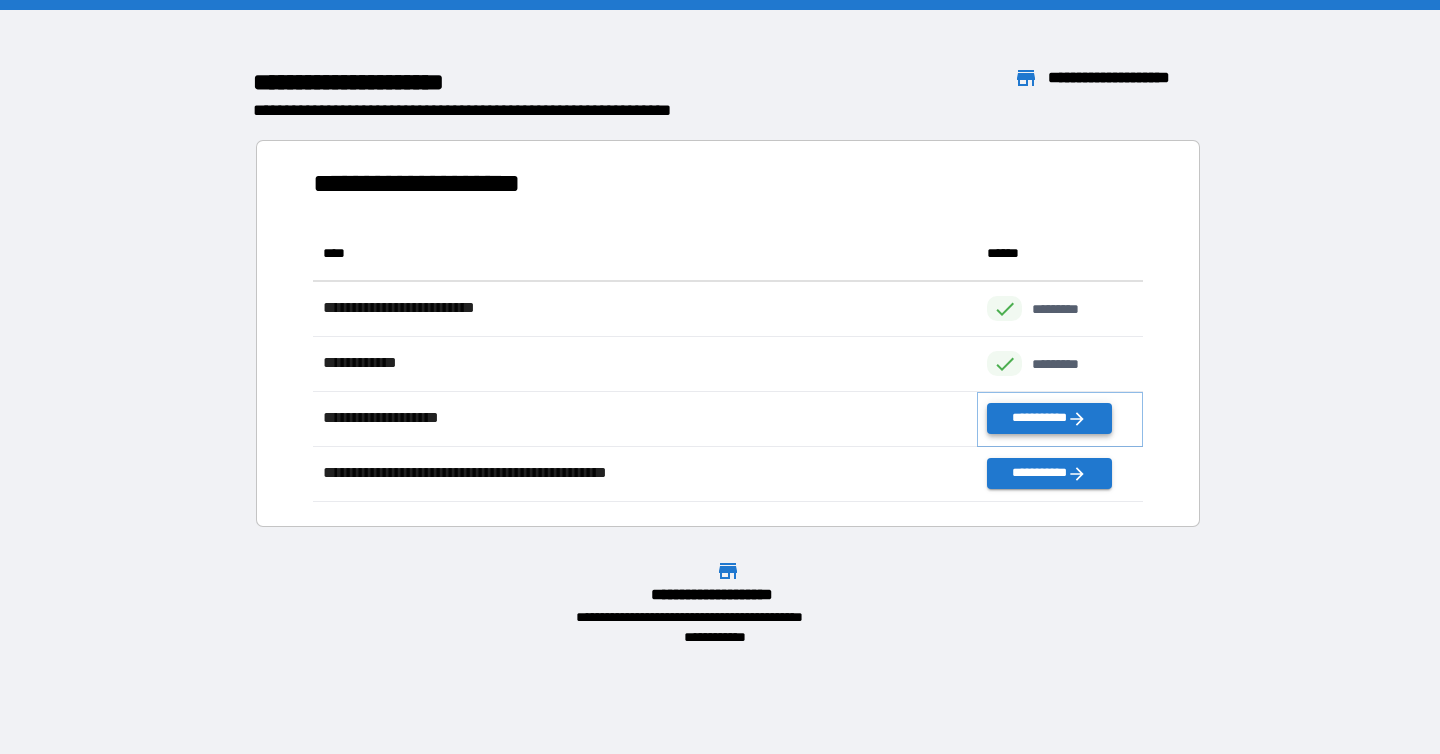 click on "**********" at bounding box center [1049, 418] 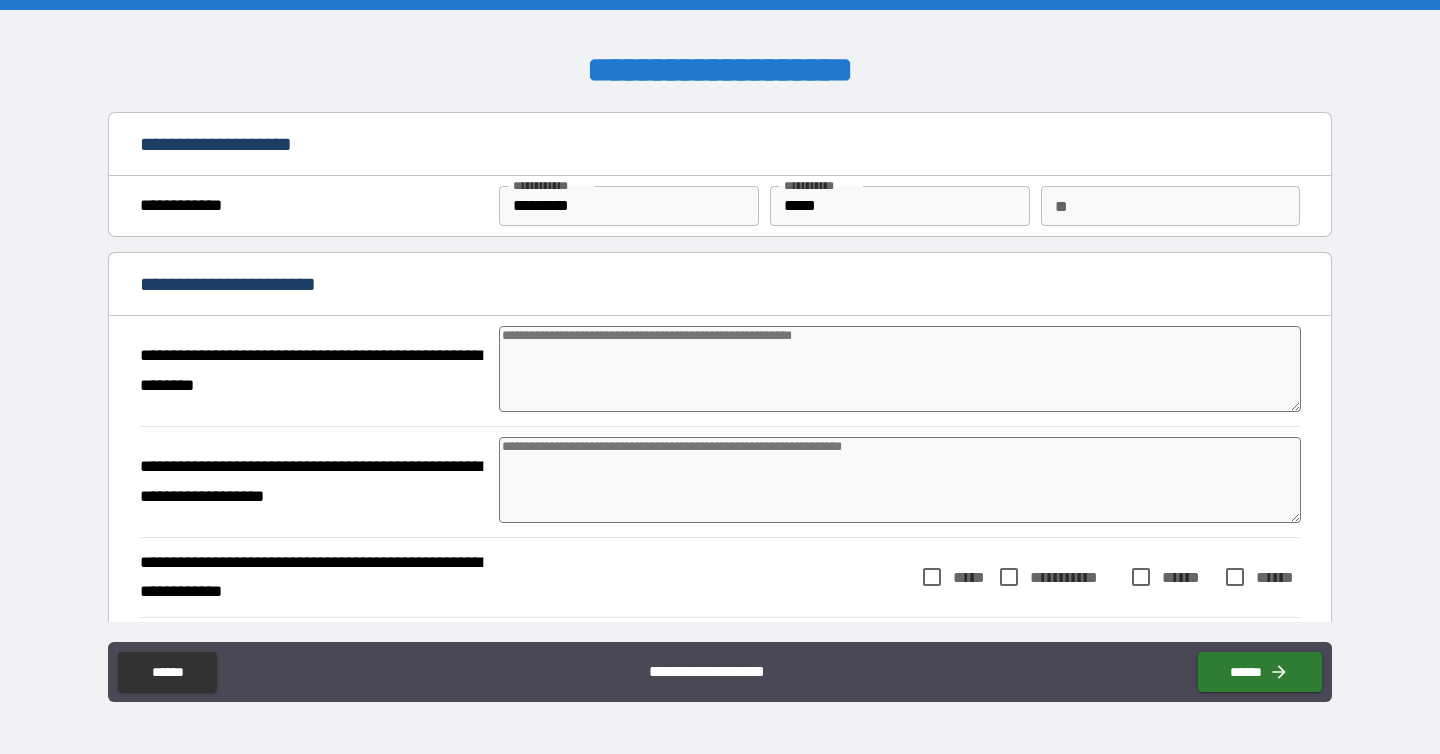 click at bounding box center [900, 369] 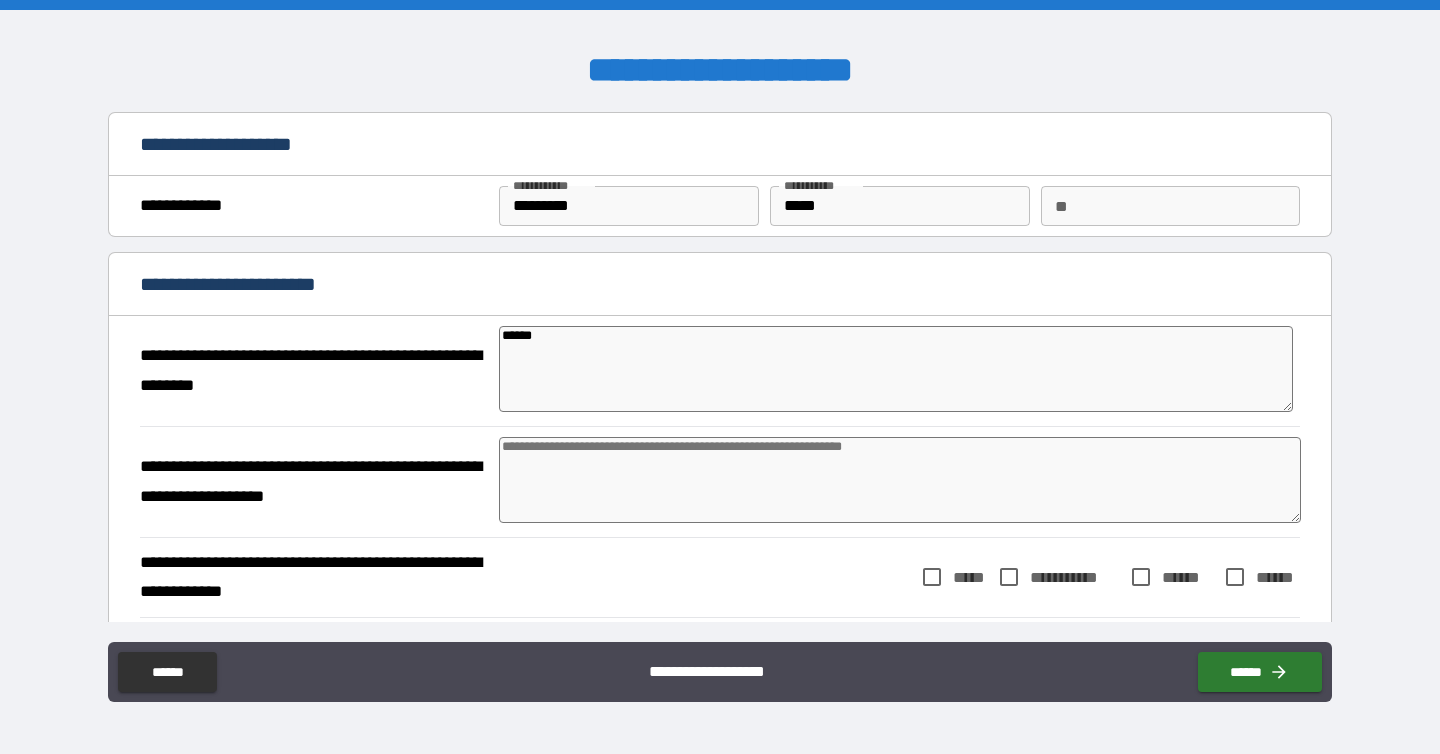 click at bounding box center [900, 480] 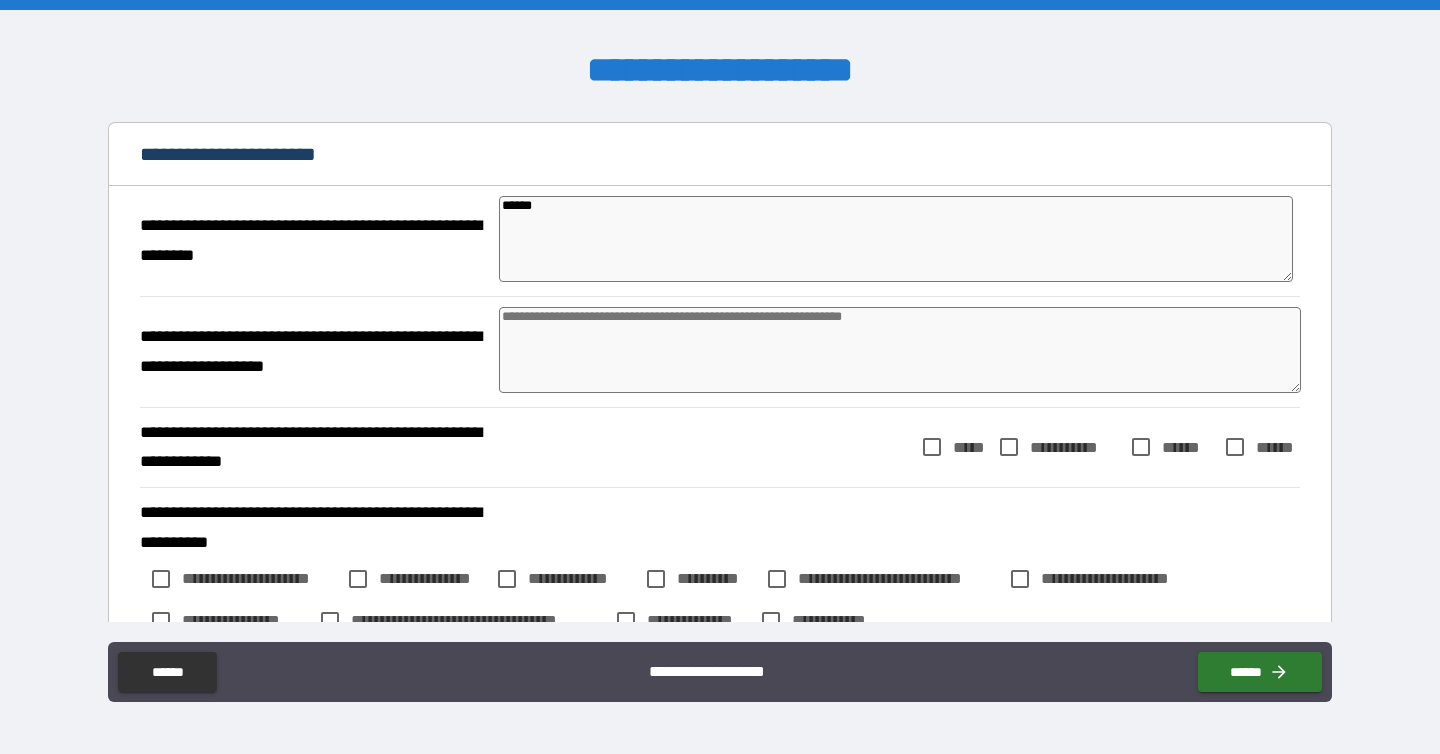scroll, scrollTop: 136, scrollLeft: 0, axis: vertical 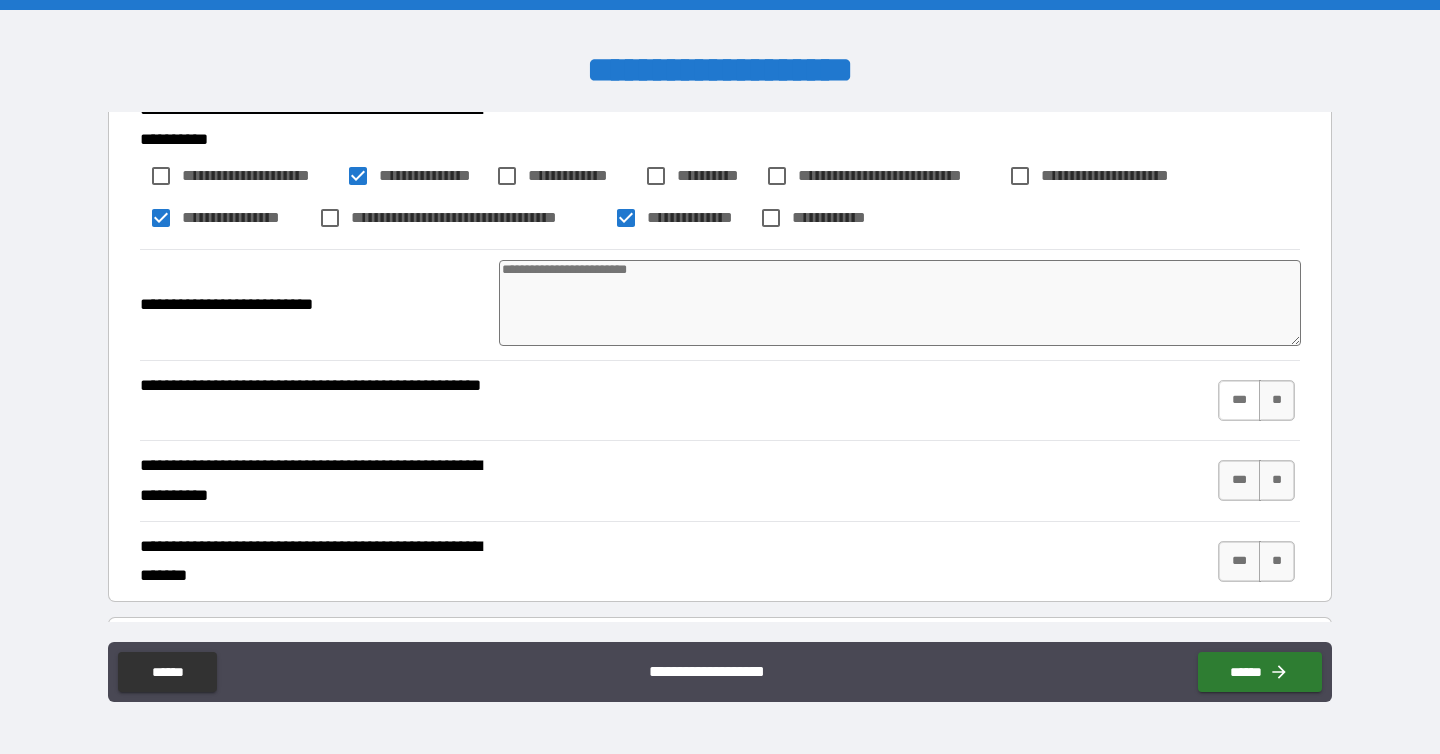 click on "***" at bounding box center (1239, 400) 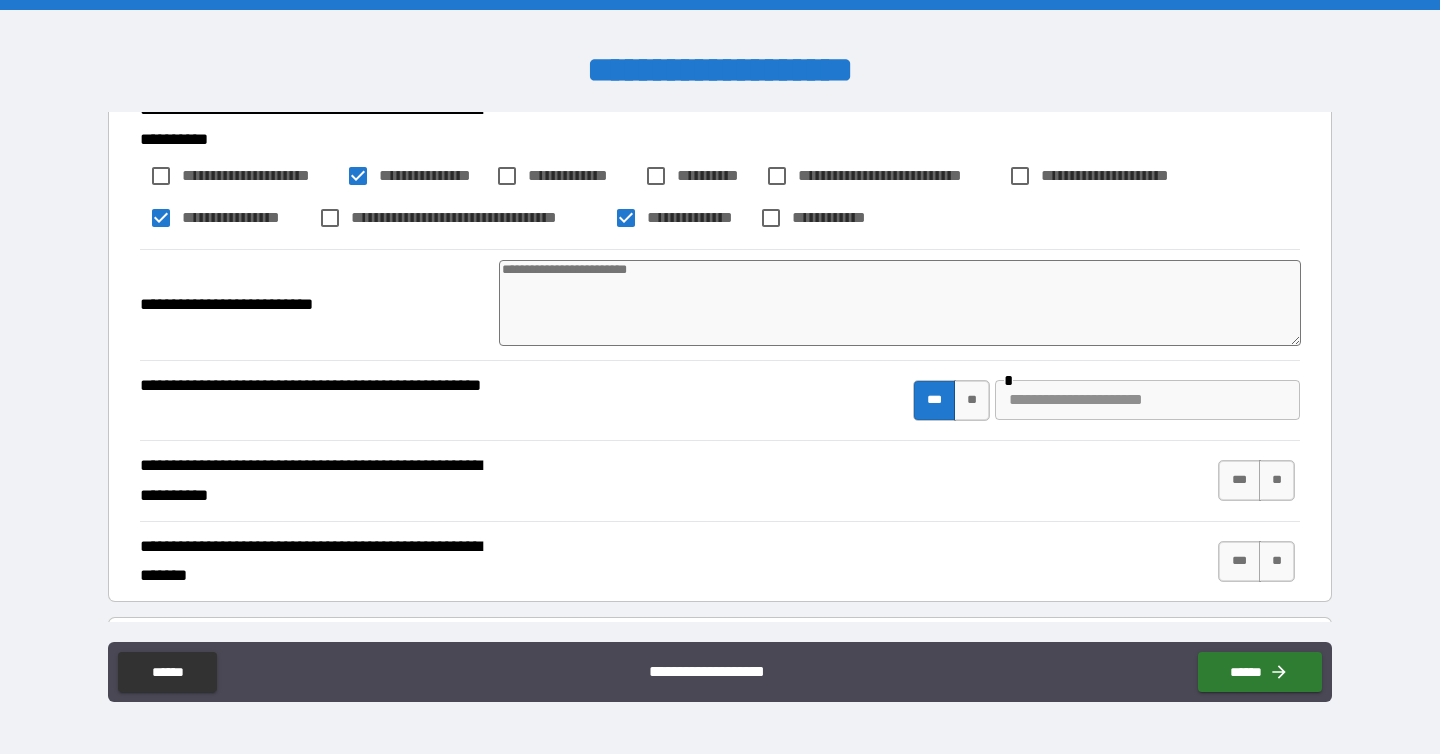 click at bounding box center [1147, 400] 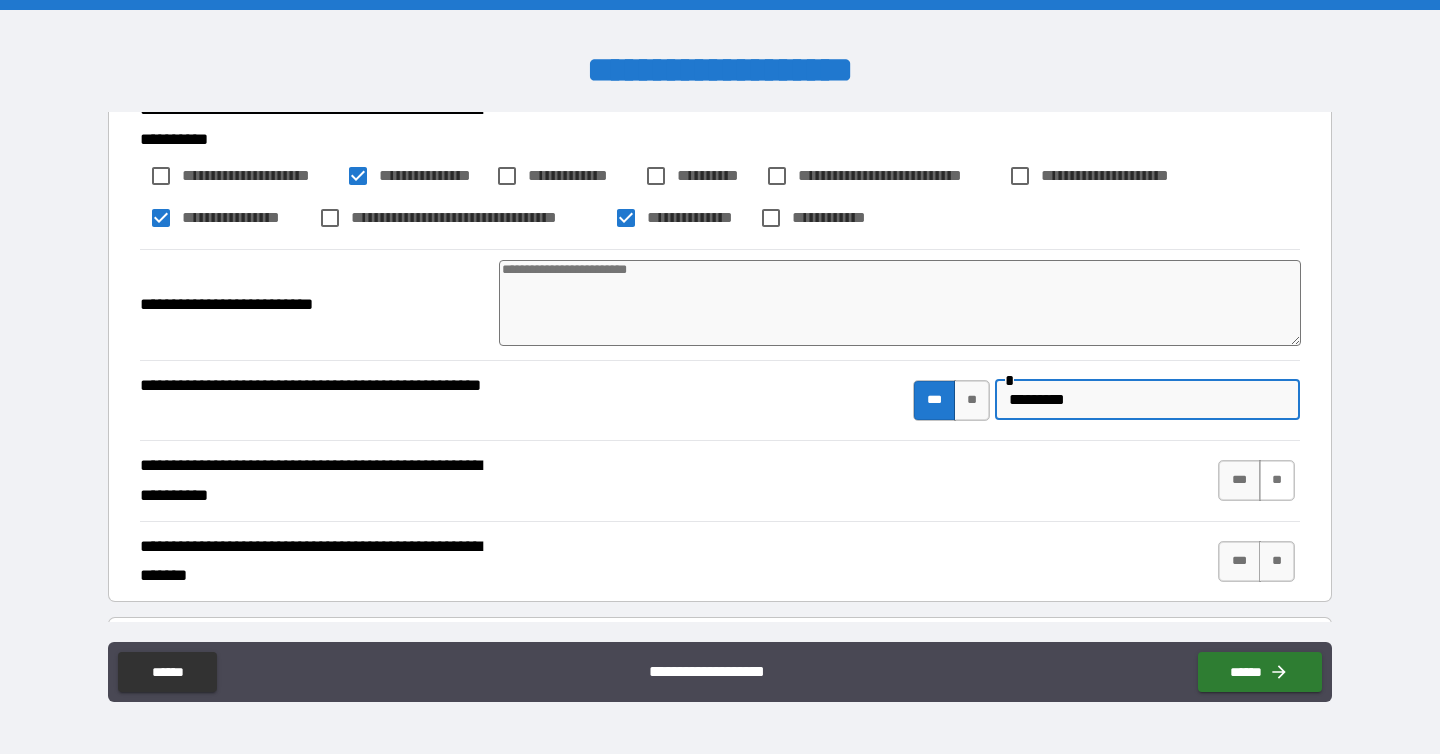 click on "**" at bounding box center [1277, 480] 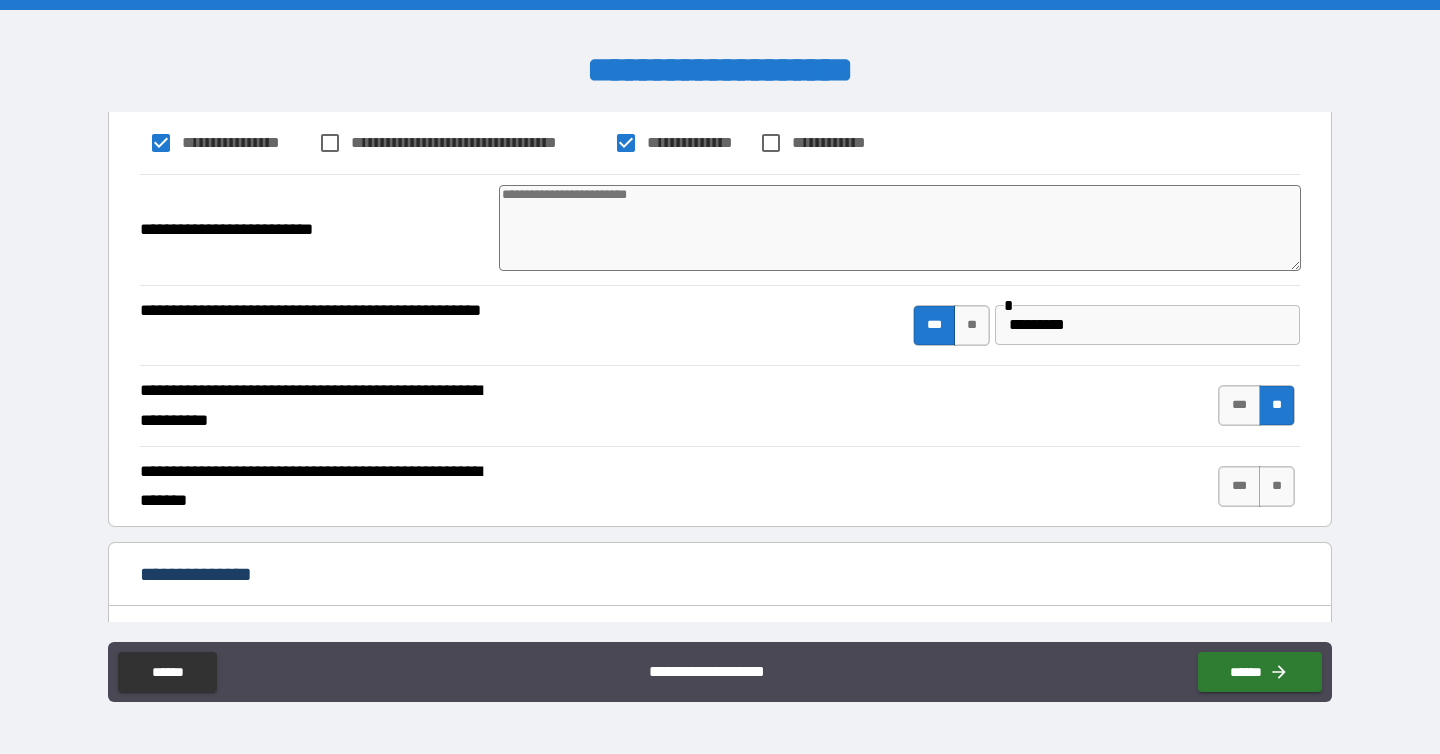 scroll, scrollTop: 616, scrollLeft: 0, axis: vertical 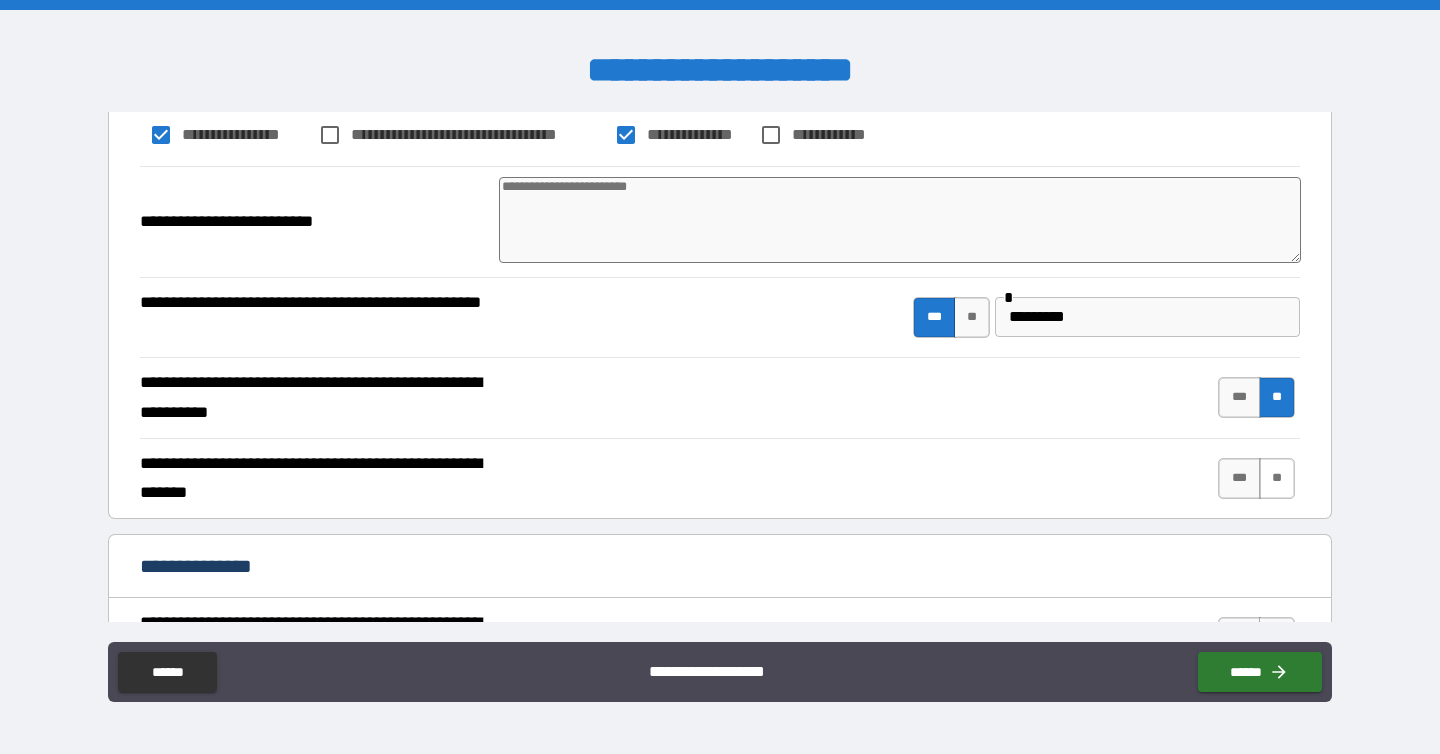click on "**" at bounding box center (1277, 478) 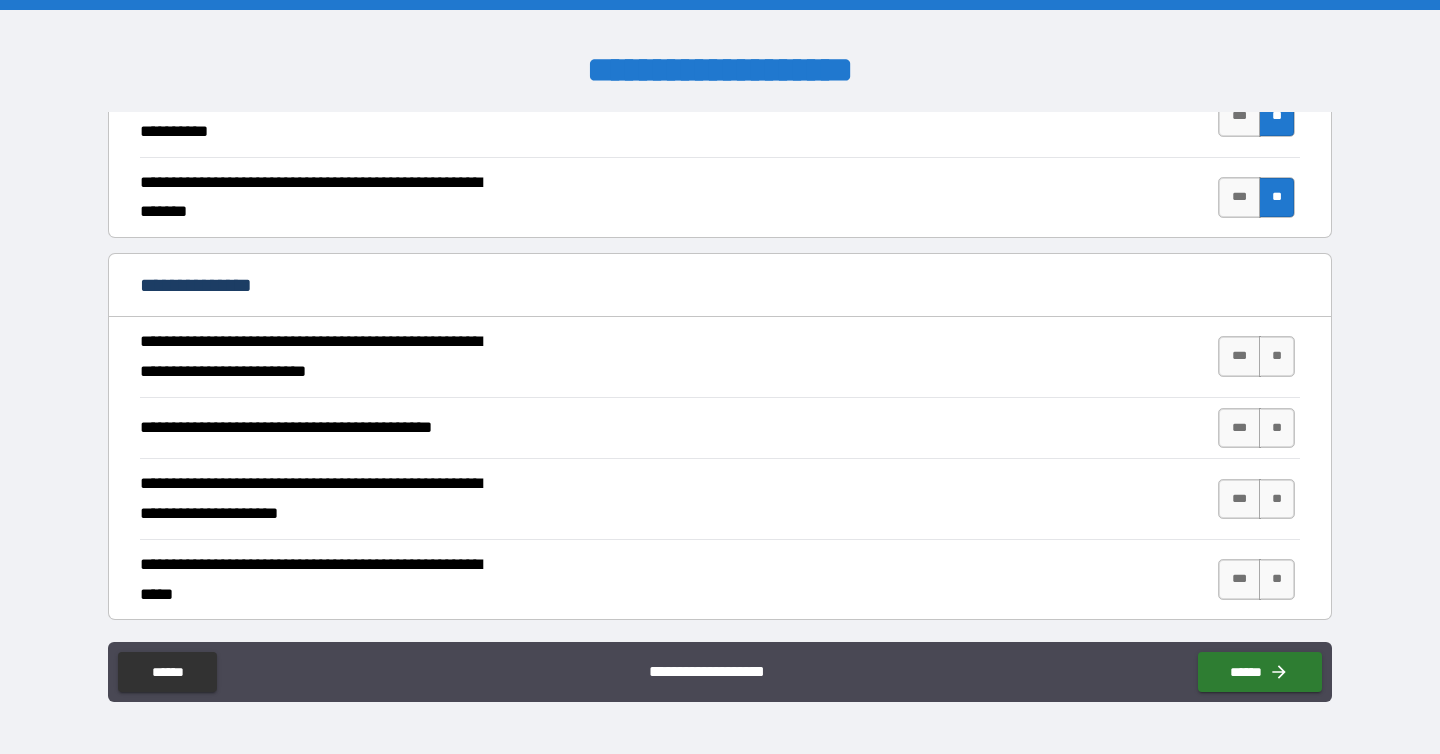 scroll, scrollTop: 939, scrollLeft: 0, axis: vertical 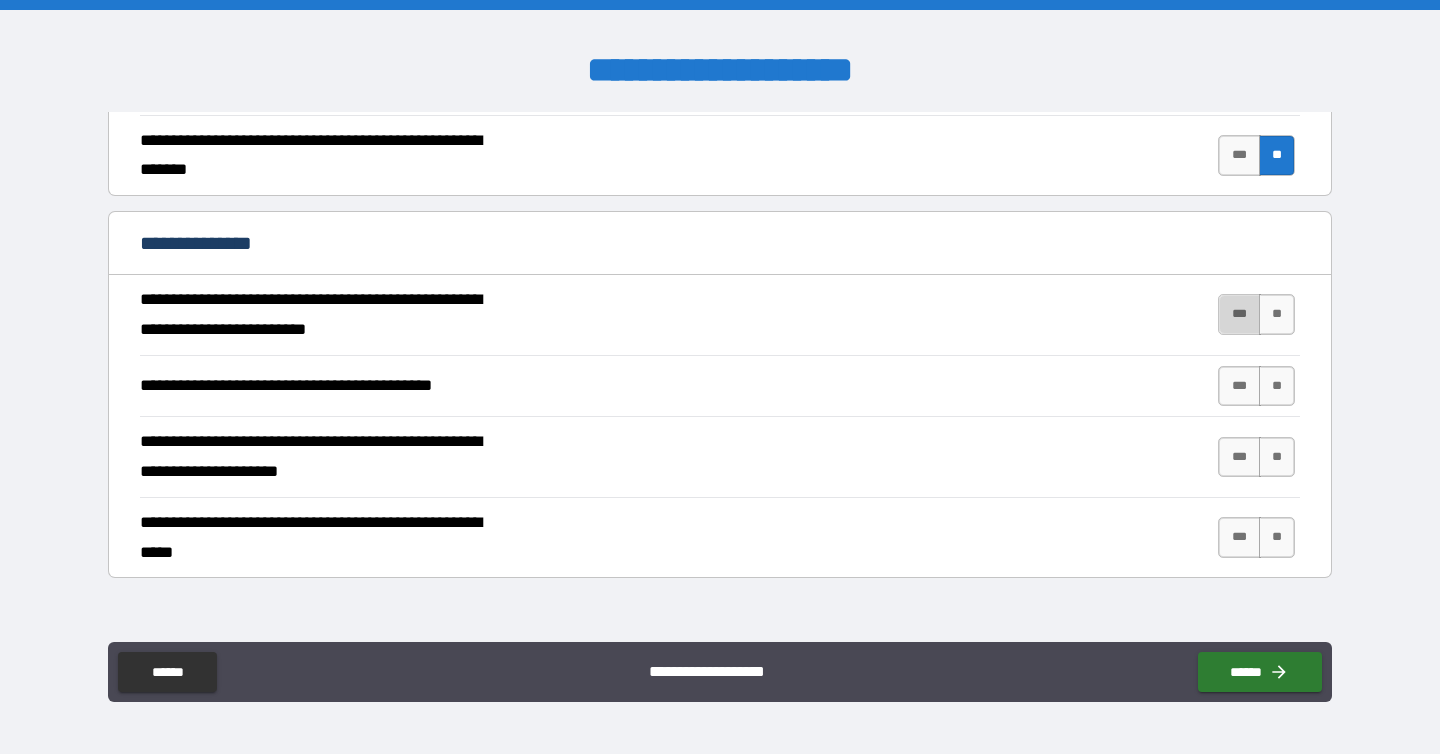 click on "***" at bounding box center [1239, 314] 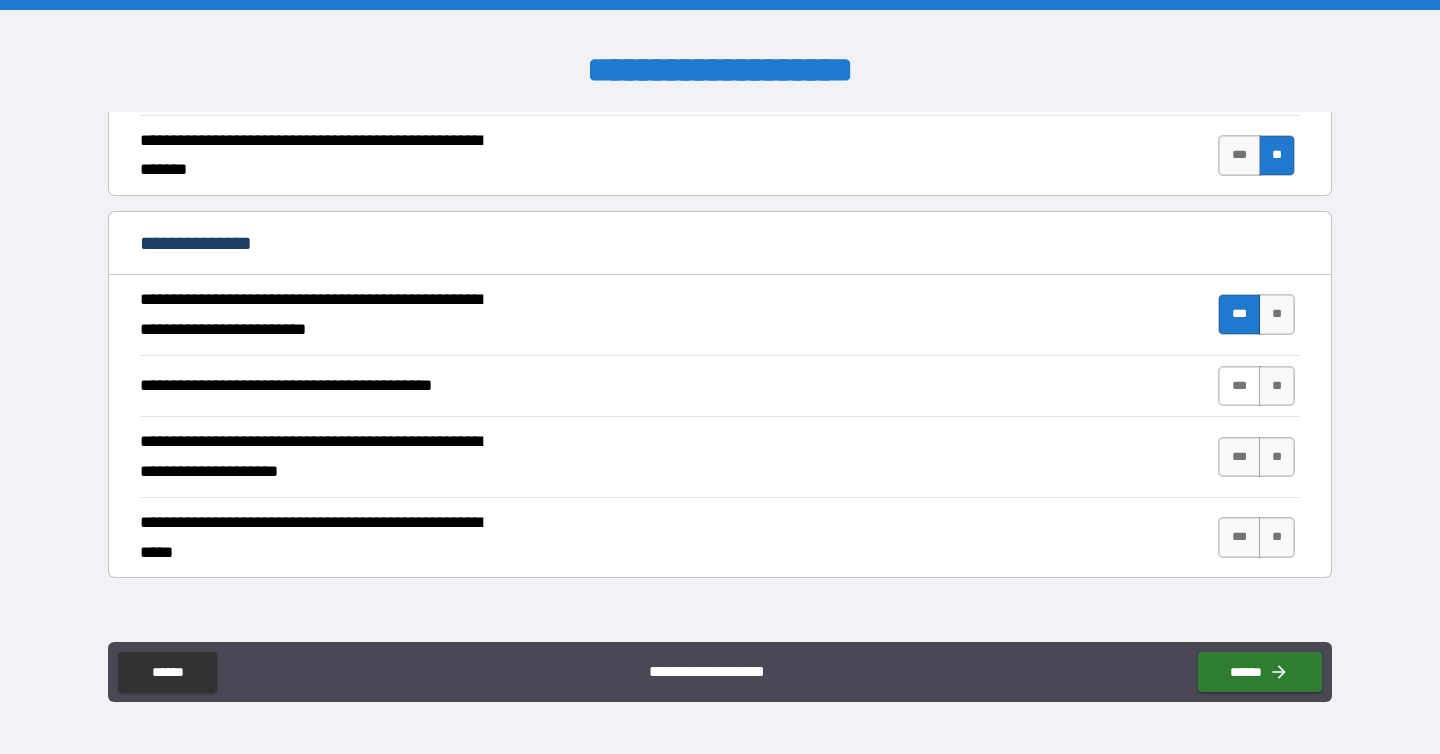 click on "***" at bounding box center [1239, 386] 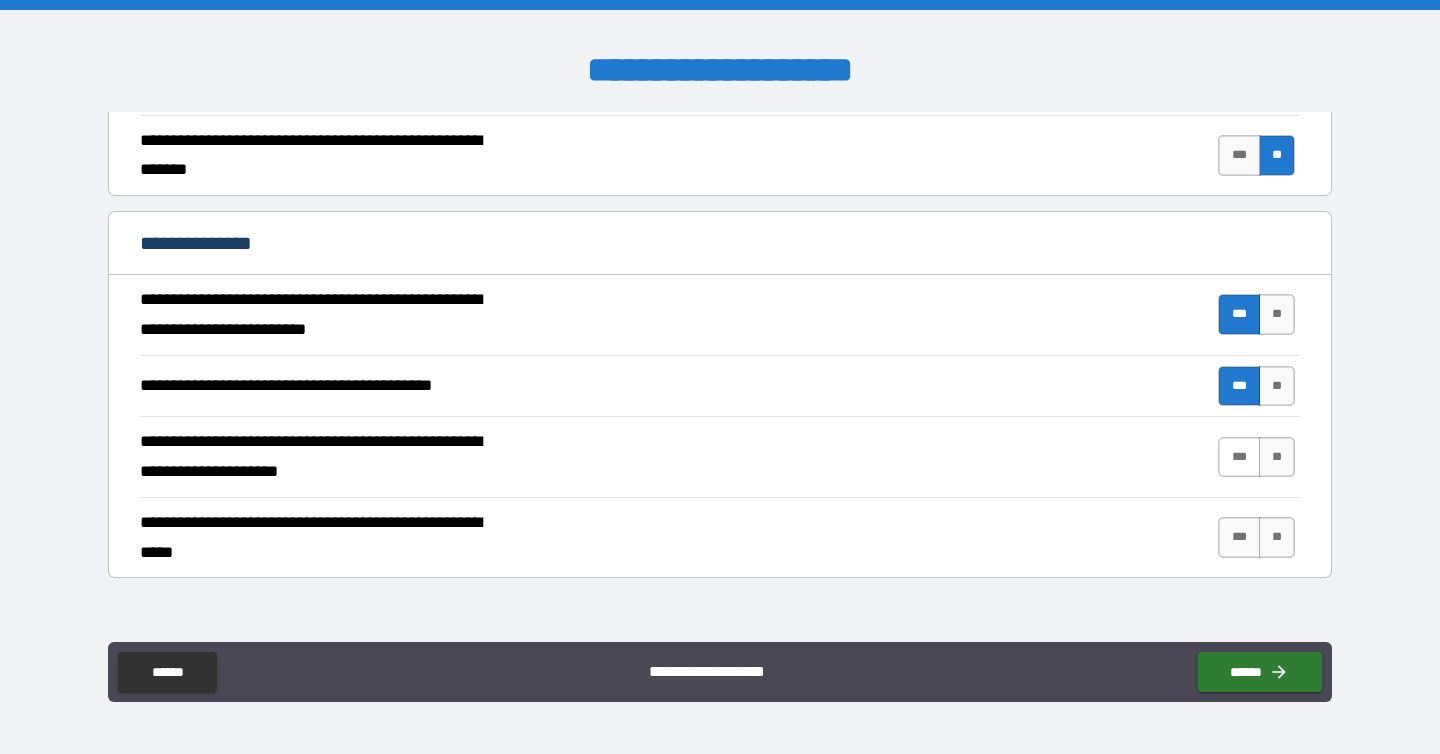 click on "***" at bounding box center [1239, 457] 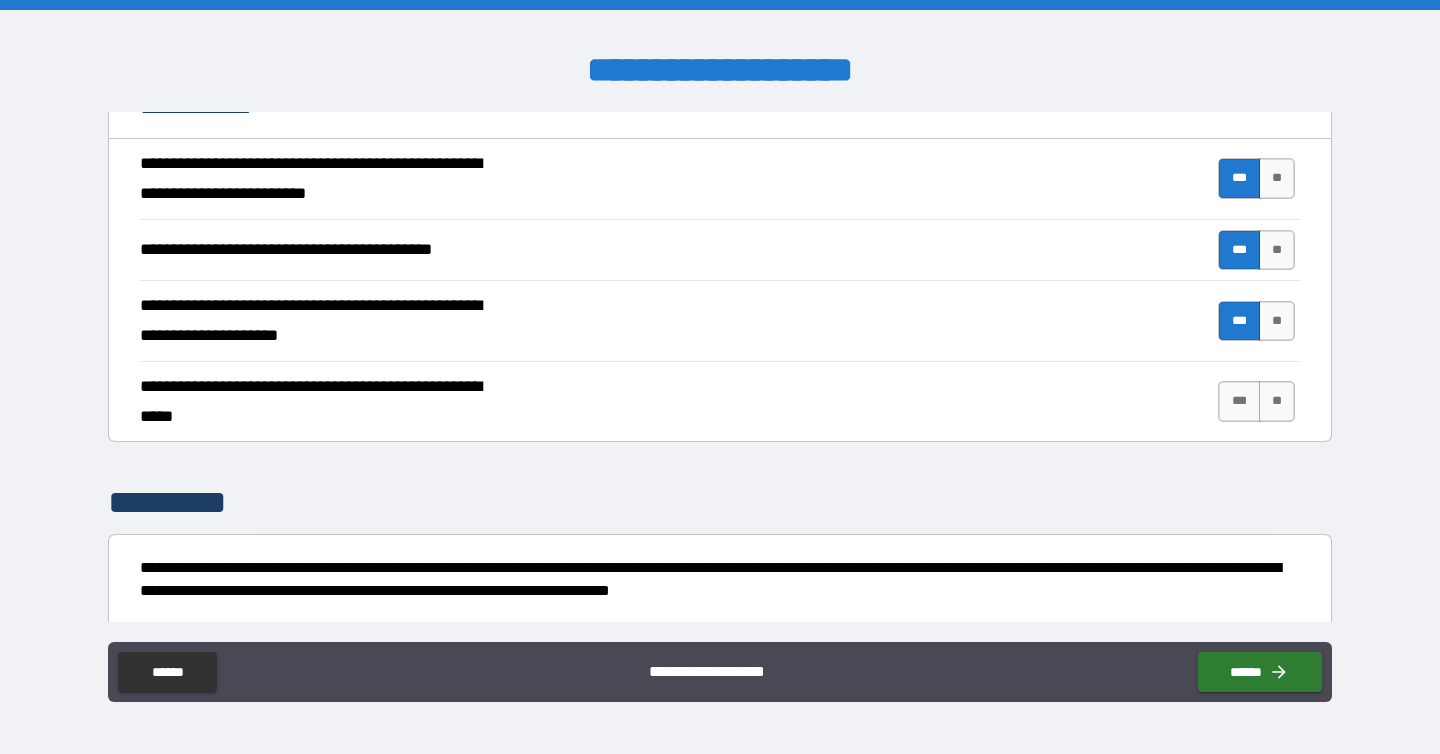 scroll, scrollTop: 1091, scrollLeft: 0, axis: vertical 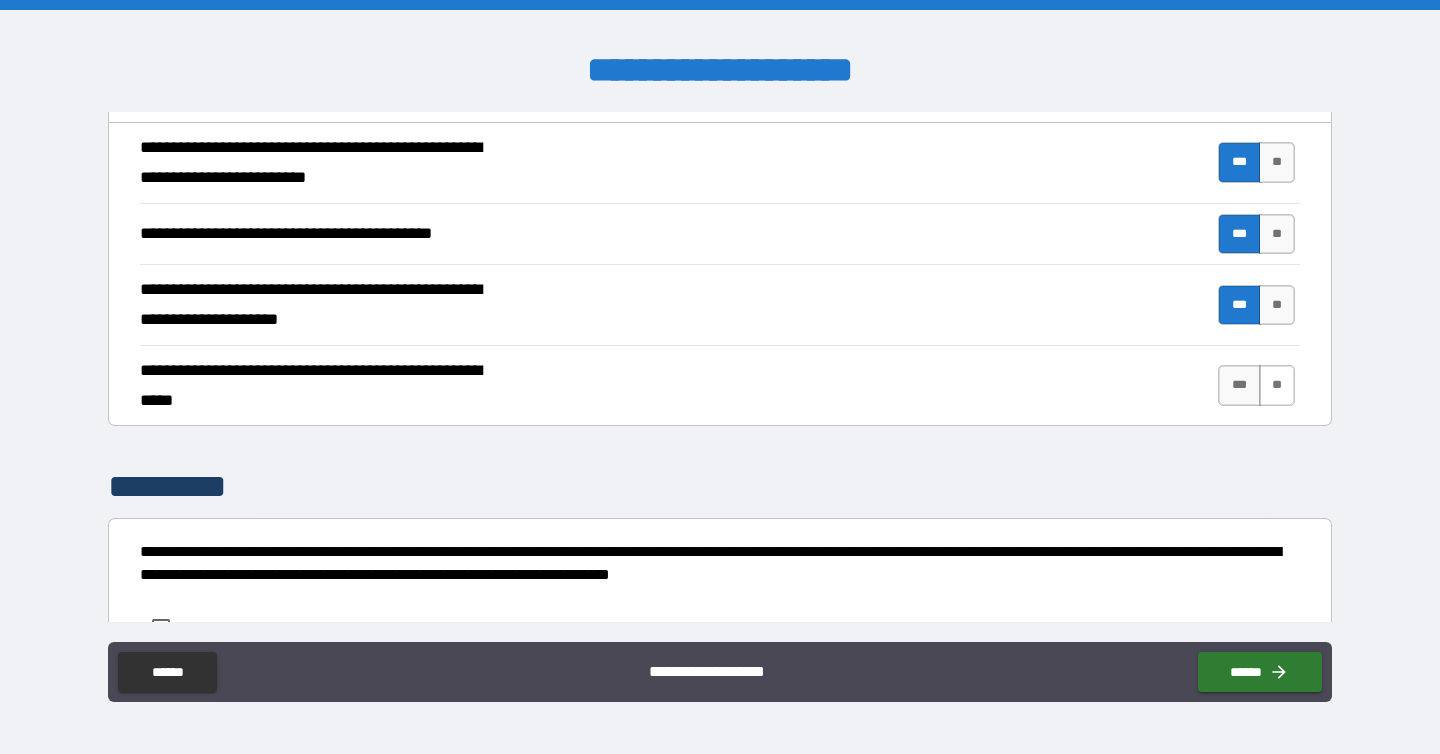 click on "**" at bounding box center [1277, 385] 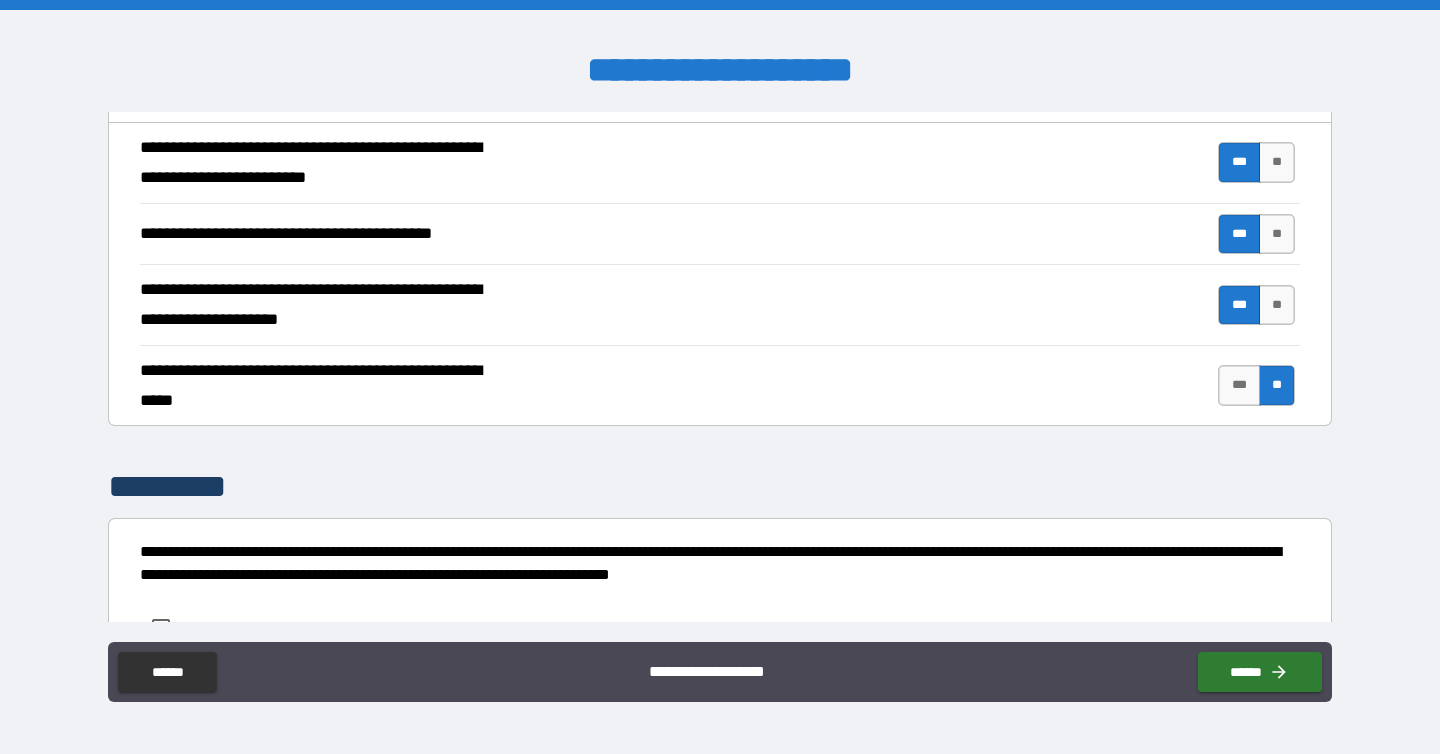 scroll, scrollTop: 1249, scrollLeft: 0, axis: vertical 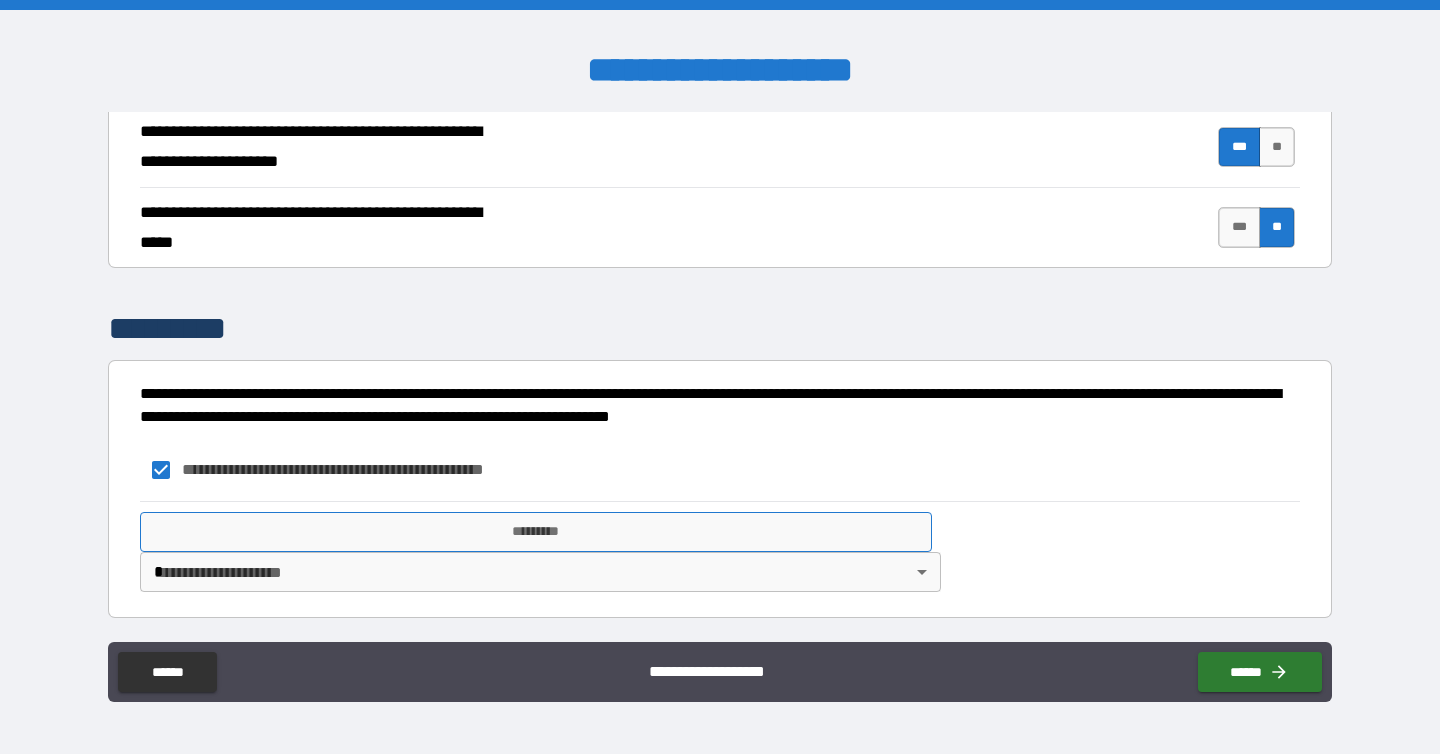 click on "*********" at bounding box center (536, 532) 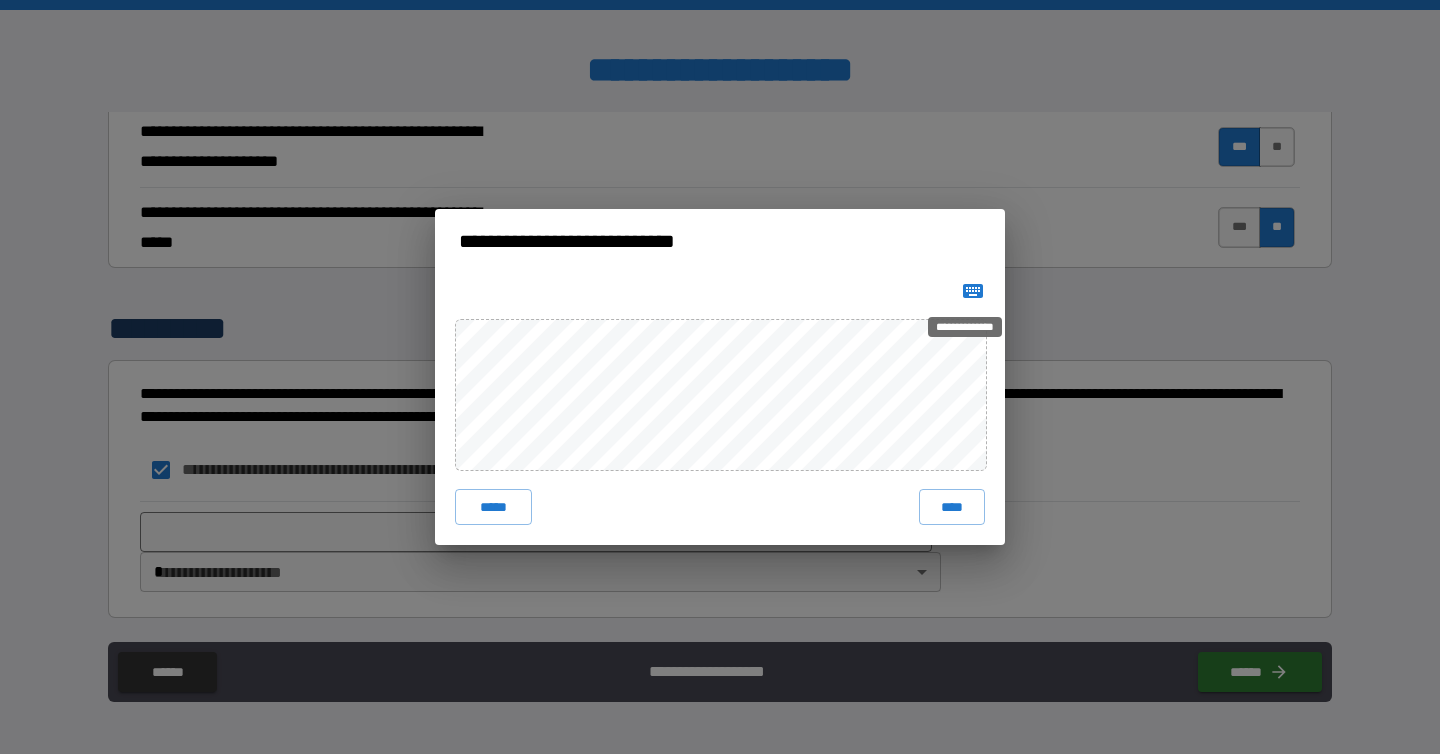 click 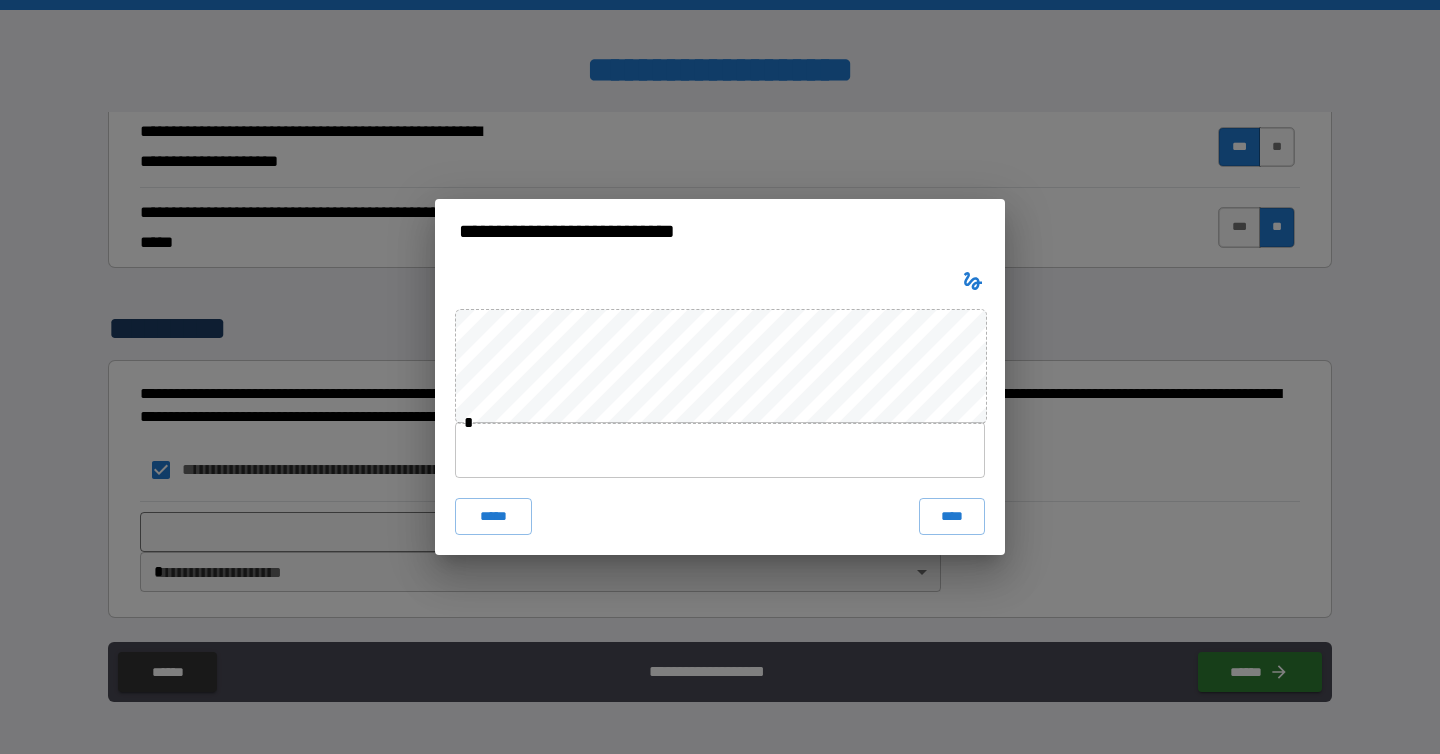 click at bounding box center [720, 450] 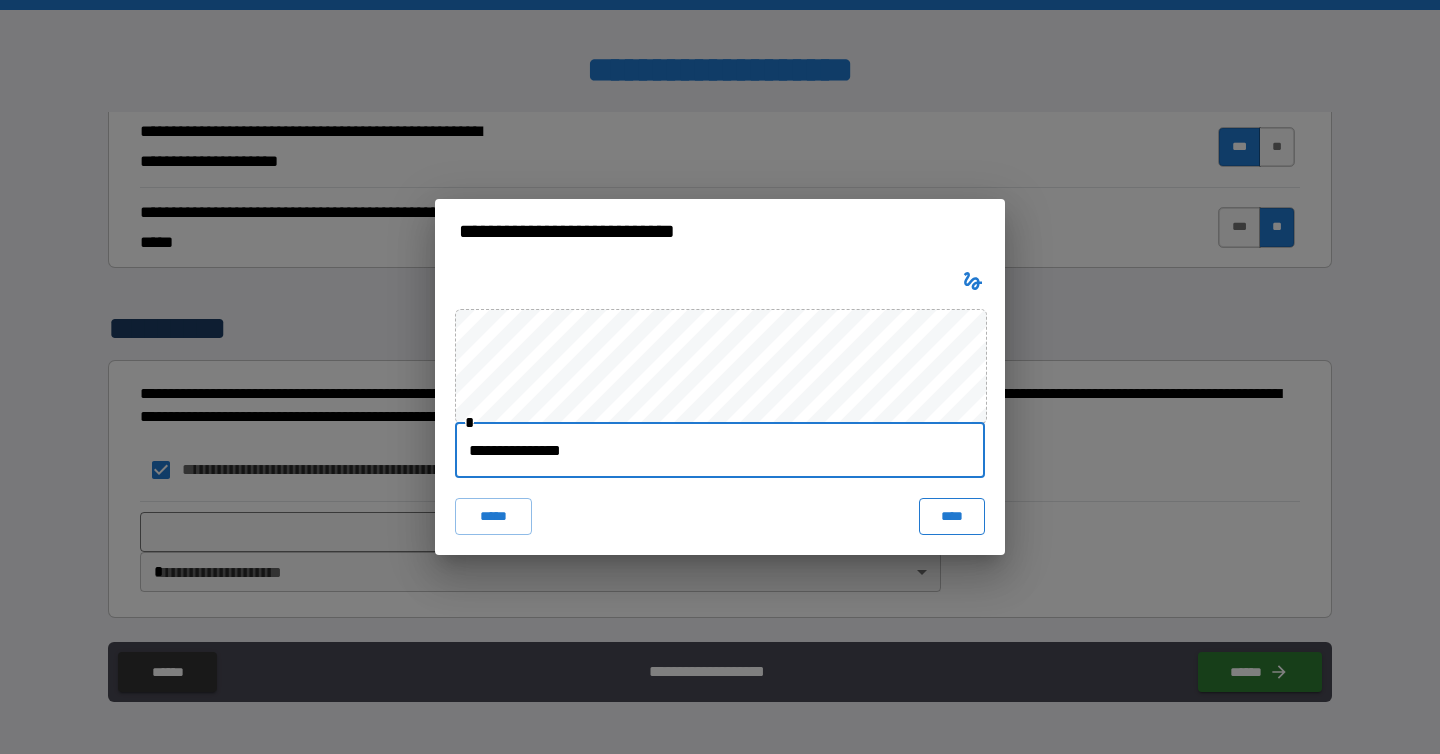 click on "****" at bounding box center (952, 516) 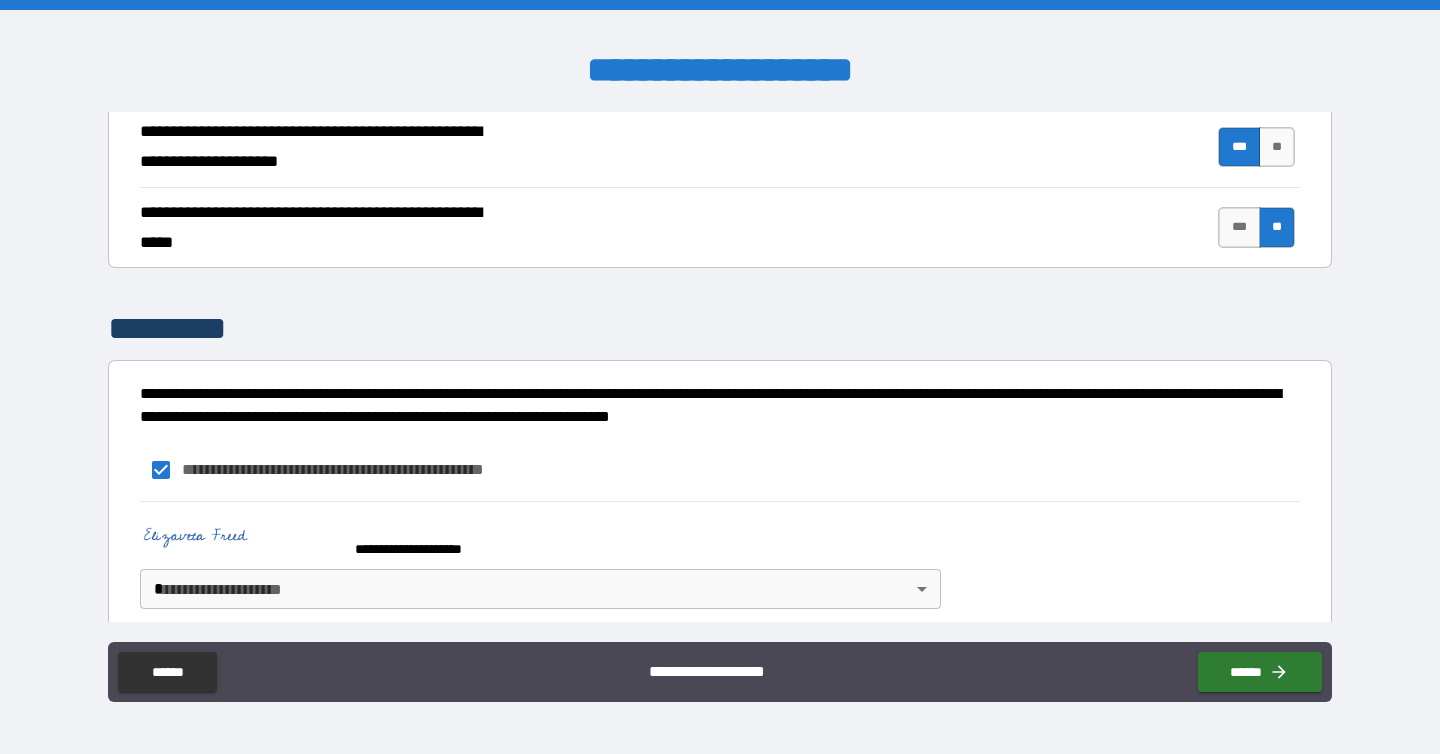 scroll, scrollTop: 1267, scrollLeft: 0, axis: vertical 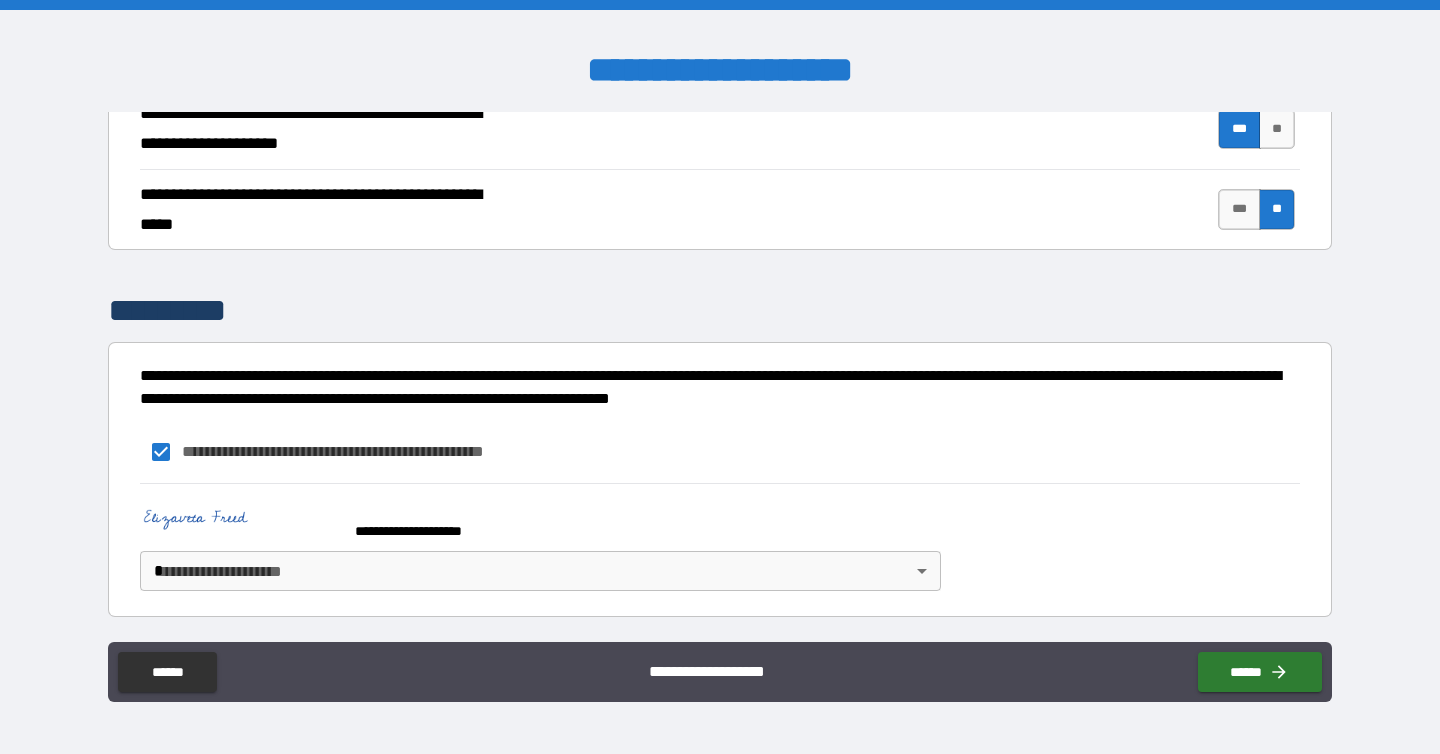 click on "**********" at bounding box center [720, 377] 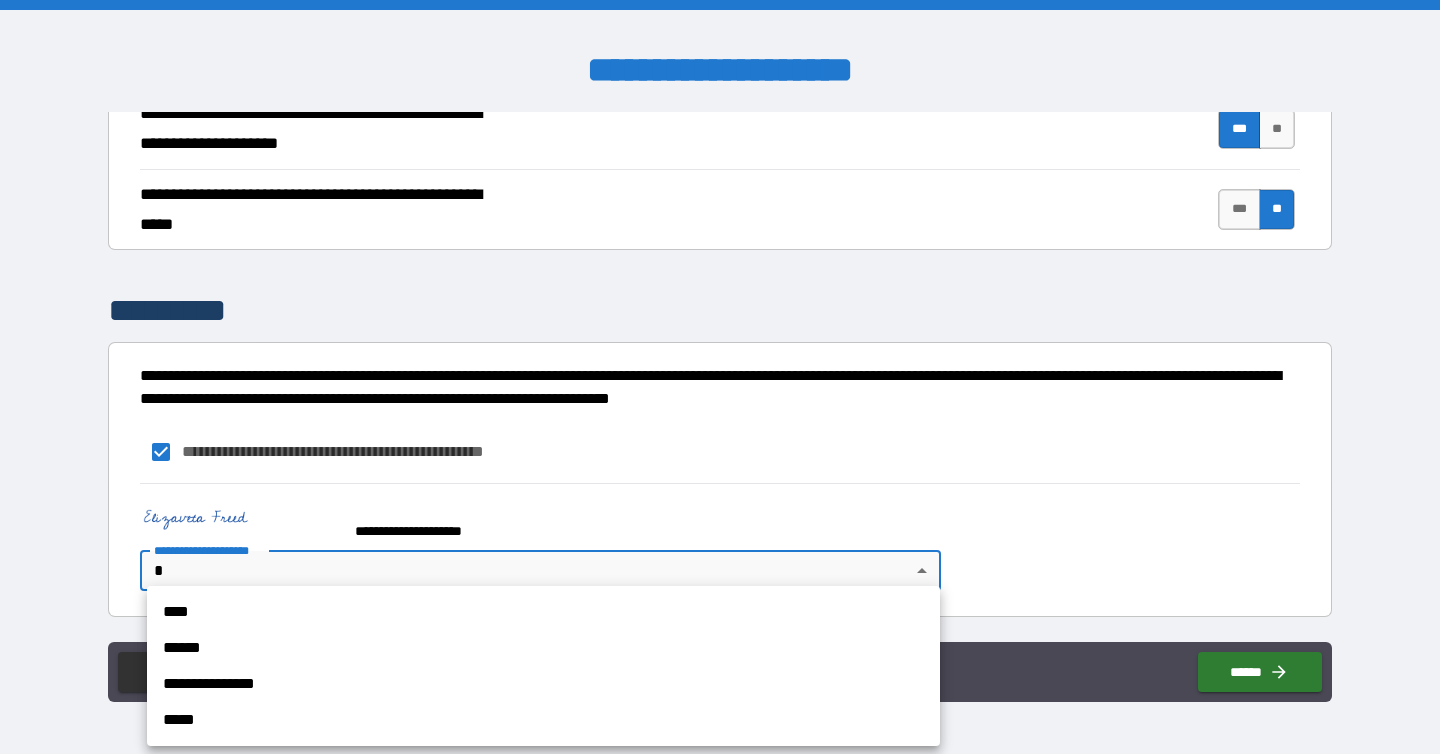click on "****" at bounding box center (543, 612) 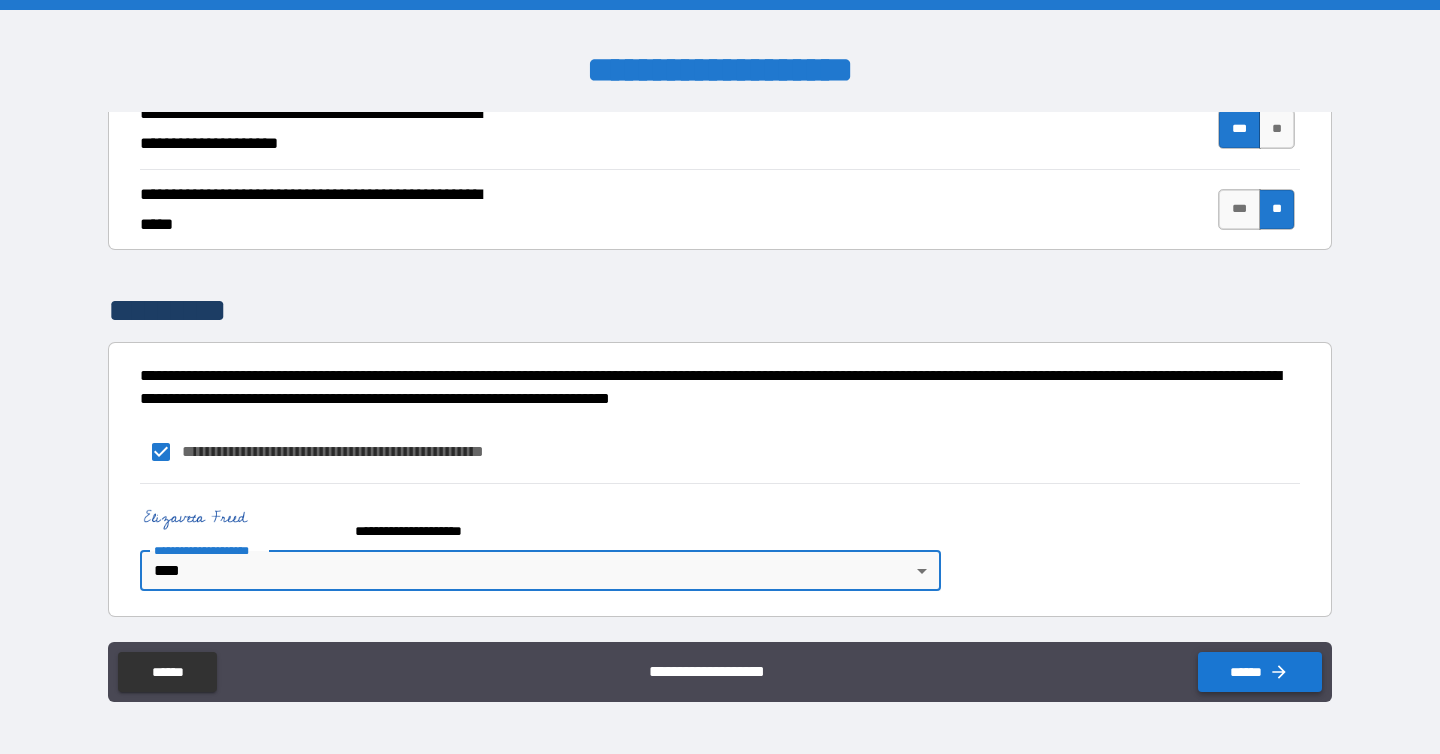 click on "******" at bounding box center (1260, 672) 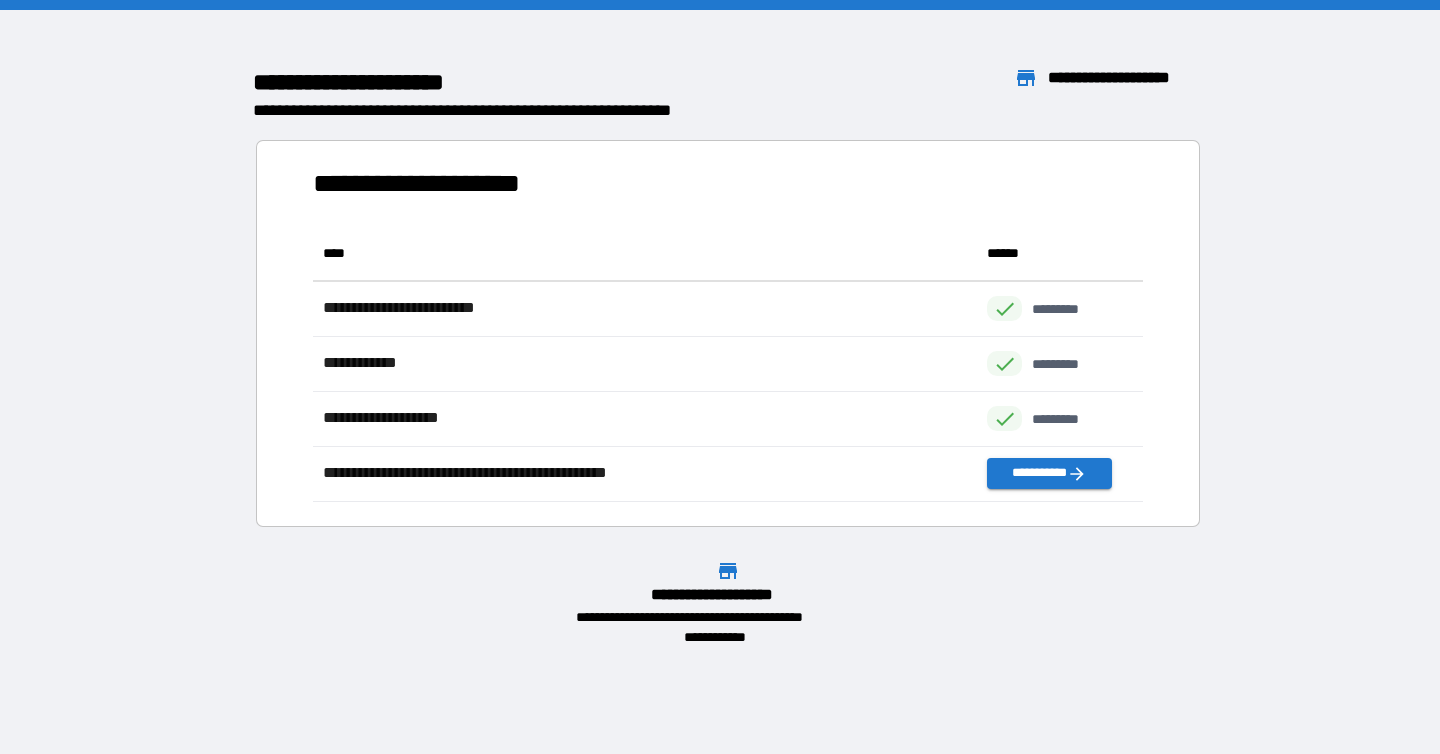 scroll, scrollTop: 1, scrollLeft: 1, axis: both 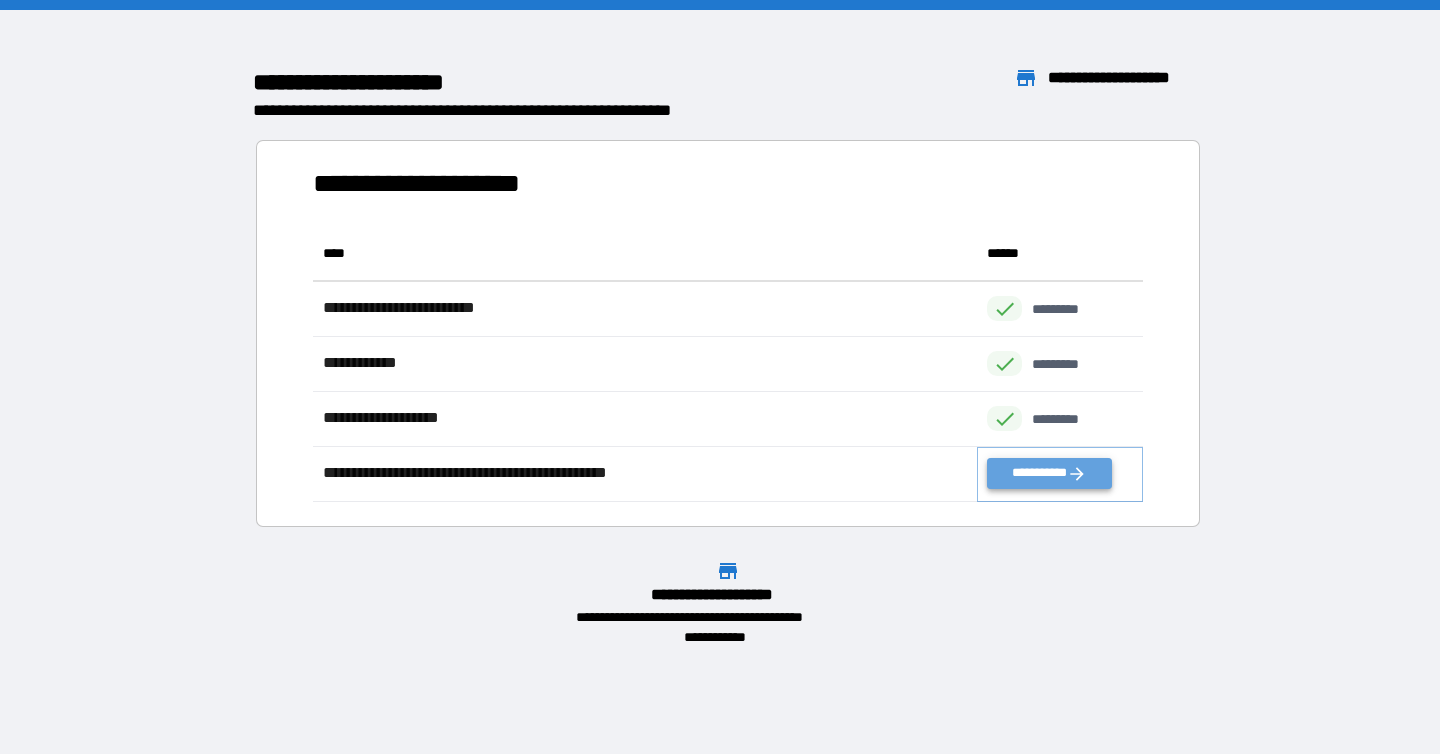 click on "**********" at bounding box center (1049, 473) 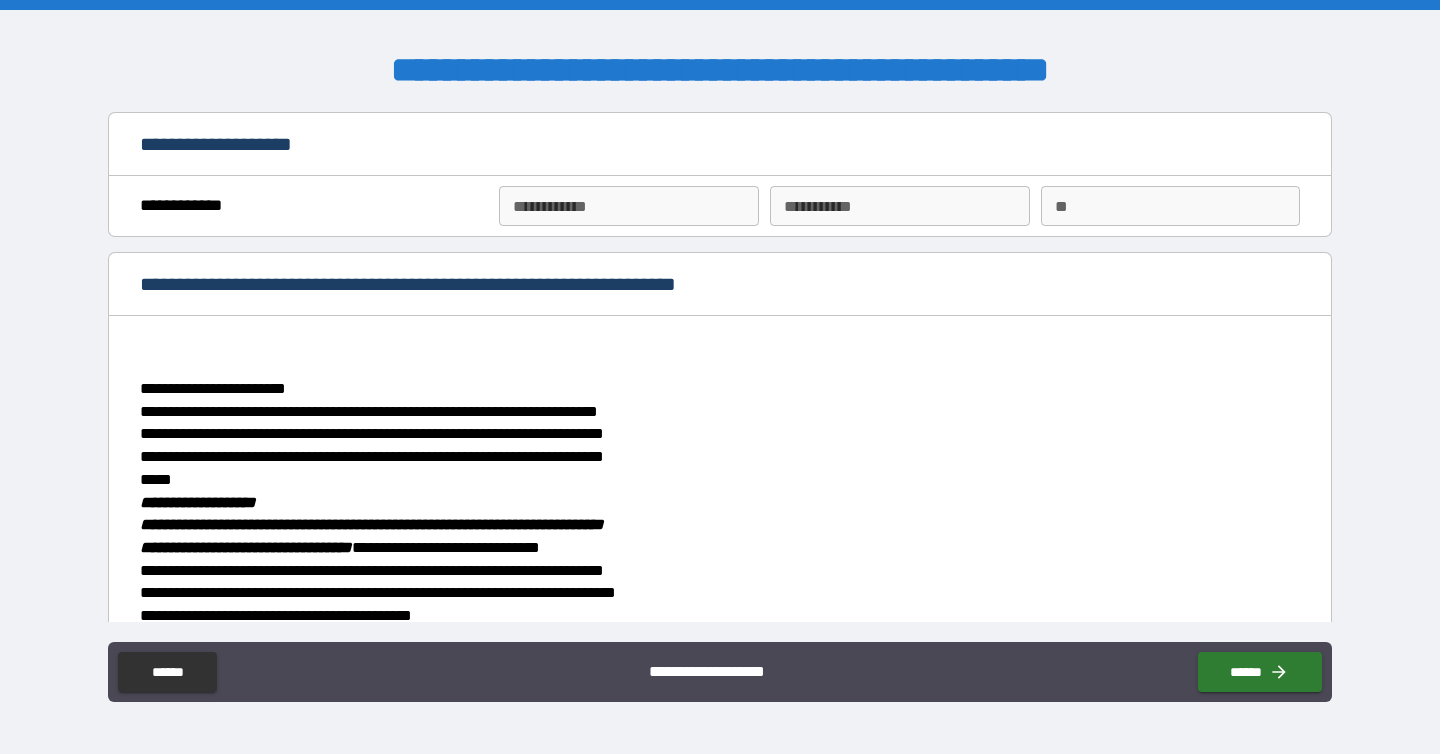 click on "**********" at bounding box center [628, 206] 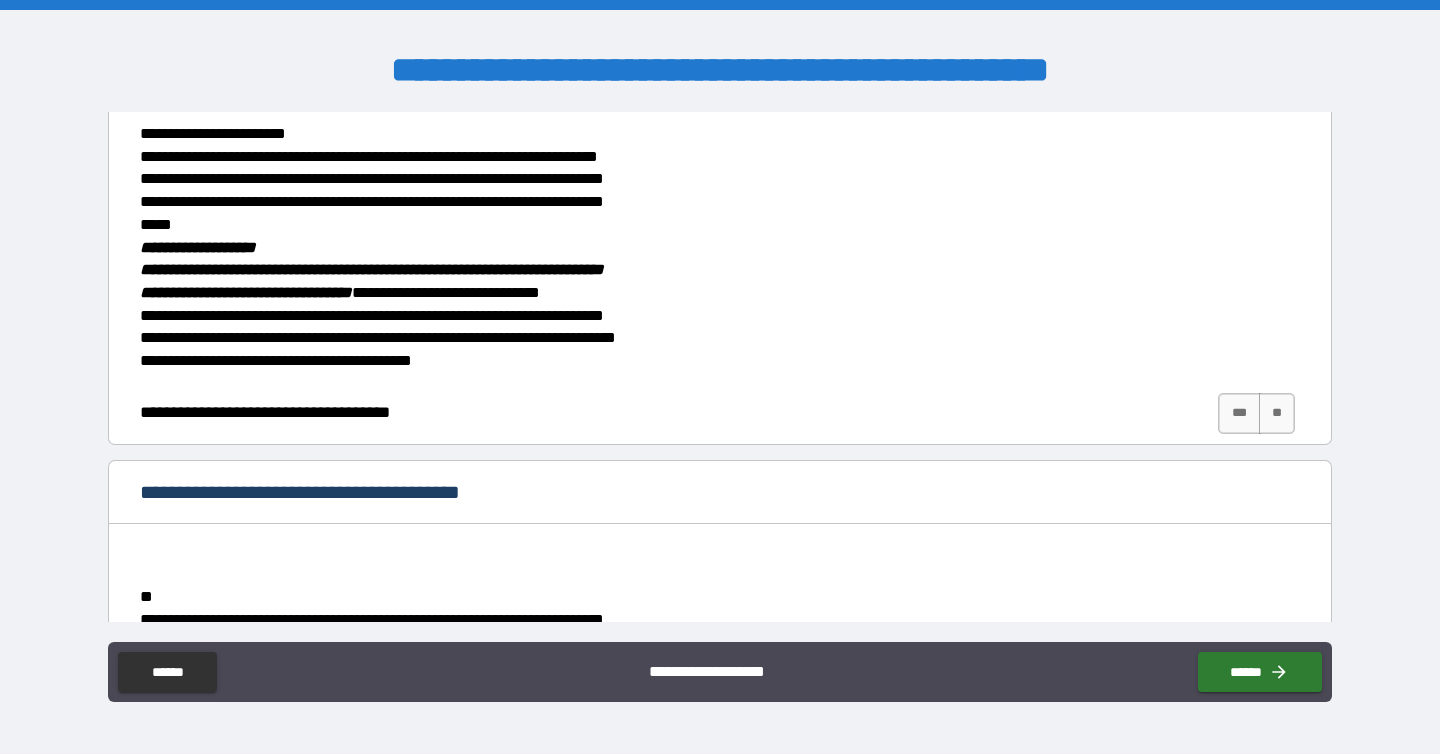 scroll, scrollTop: 190, scrollLeft: 0, axis: vertical 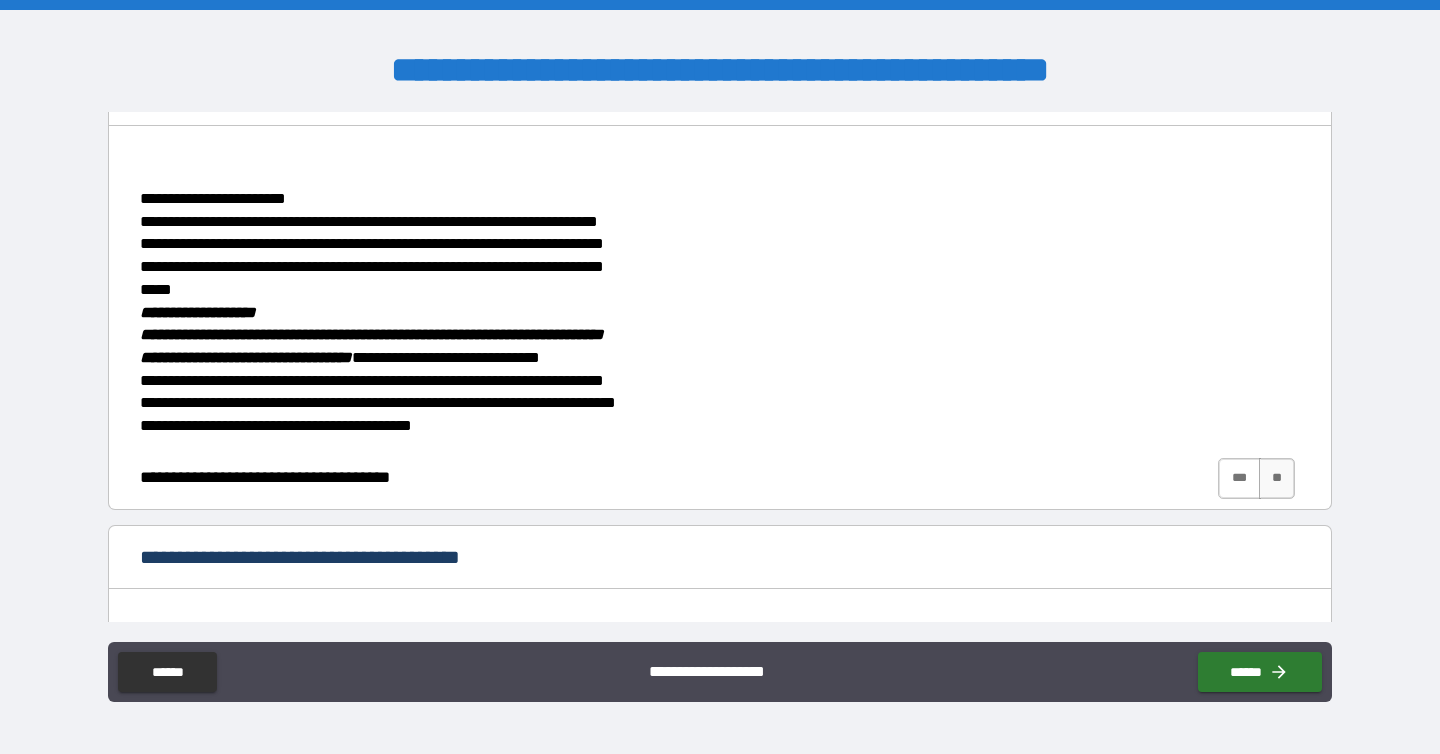 click on "***" at bounding box center [1239, 478] 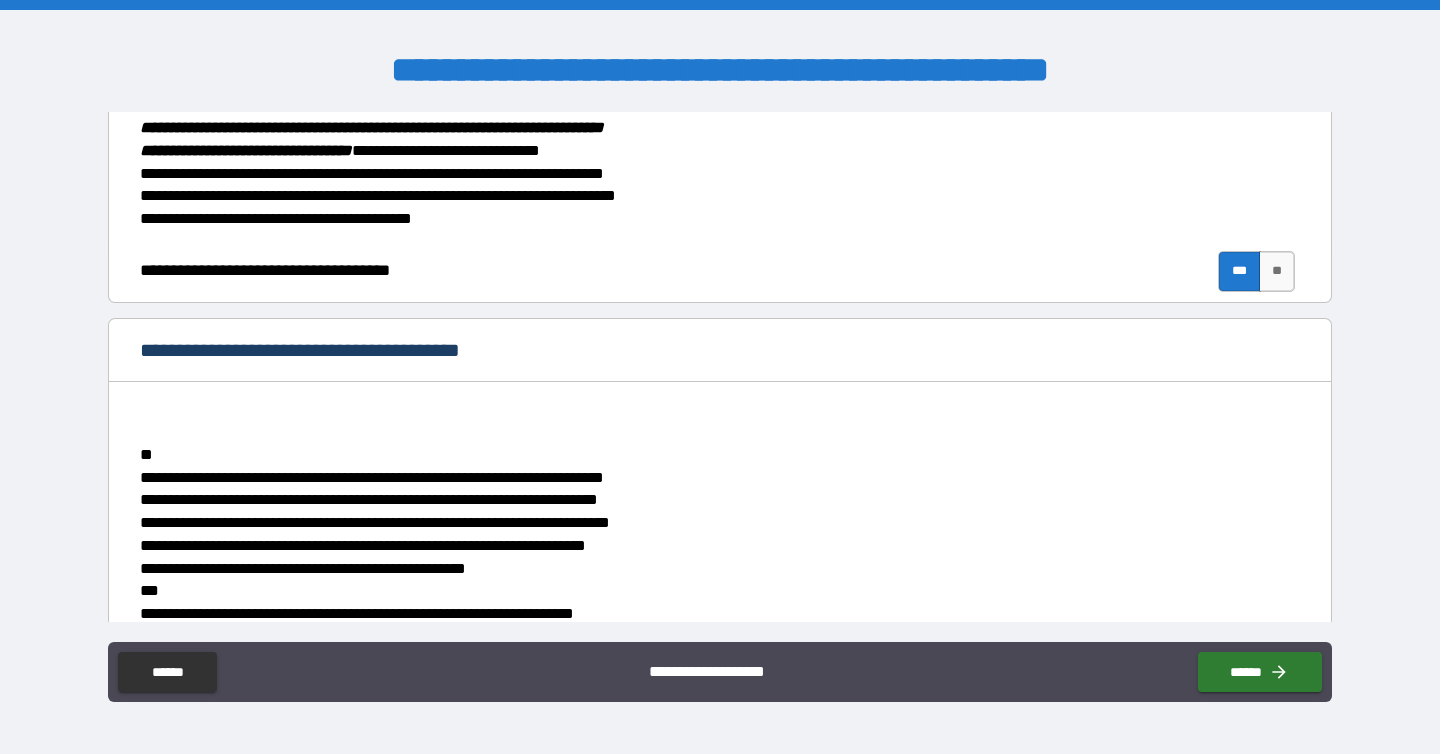 scroll, scrollTop: 698, scrollLeft: 0, axis: vertical 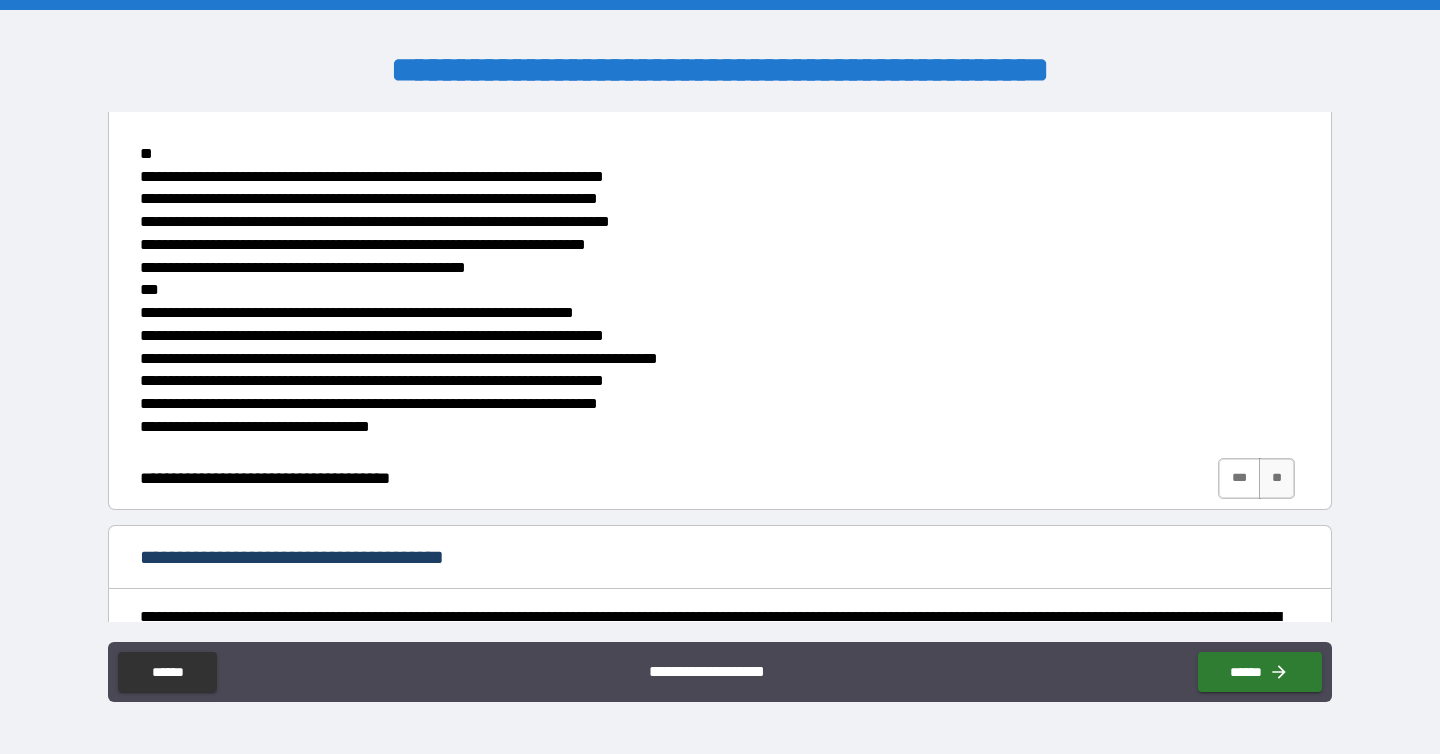 click on "***" at bounding box center (1239, 478) 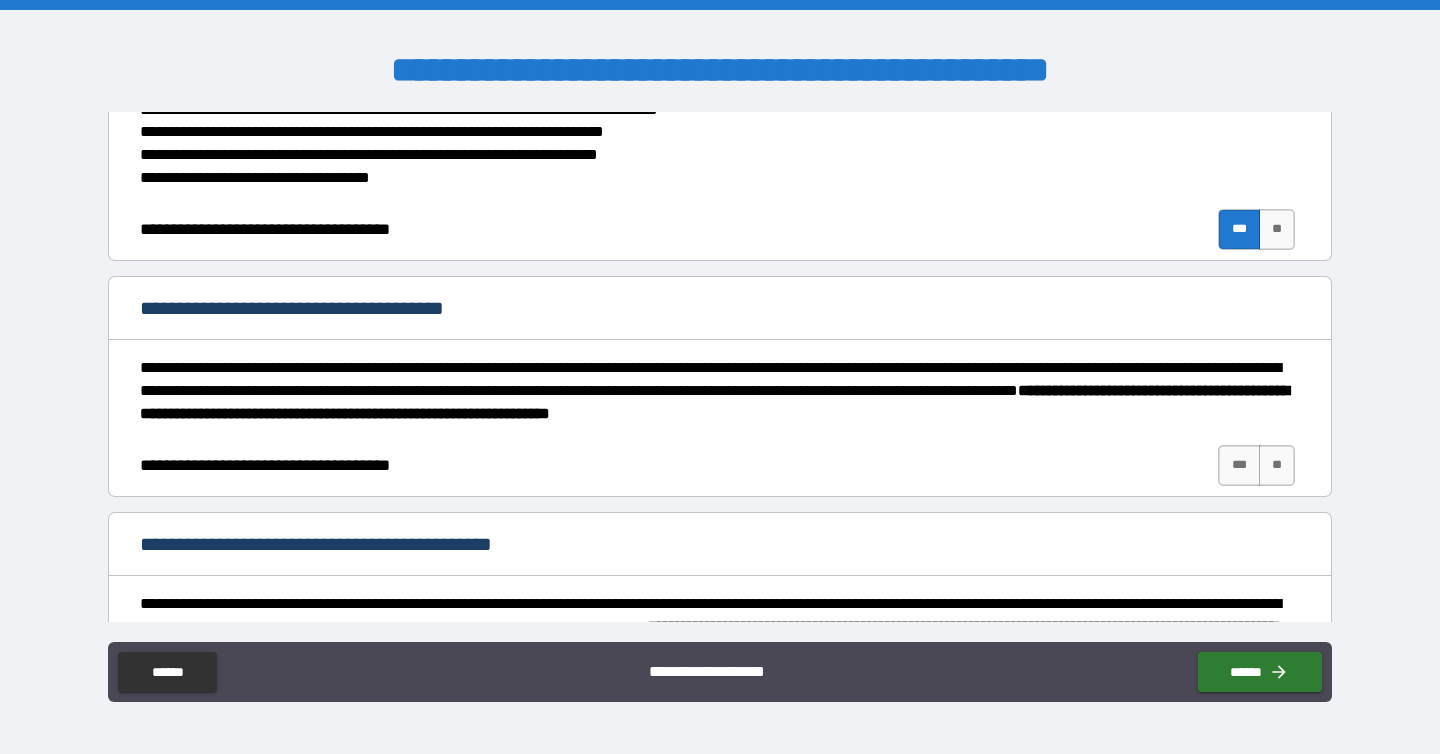 scroll, scrollTop: 1101, scrollLeft: 0, axis: vertical 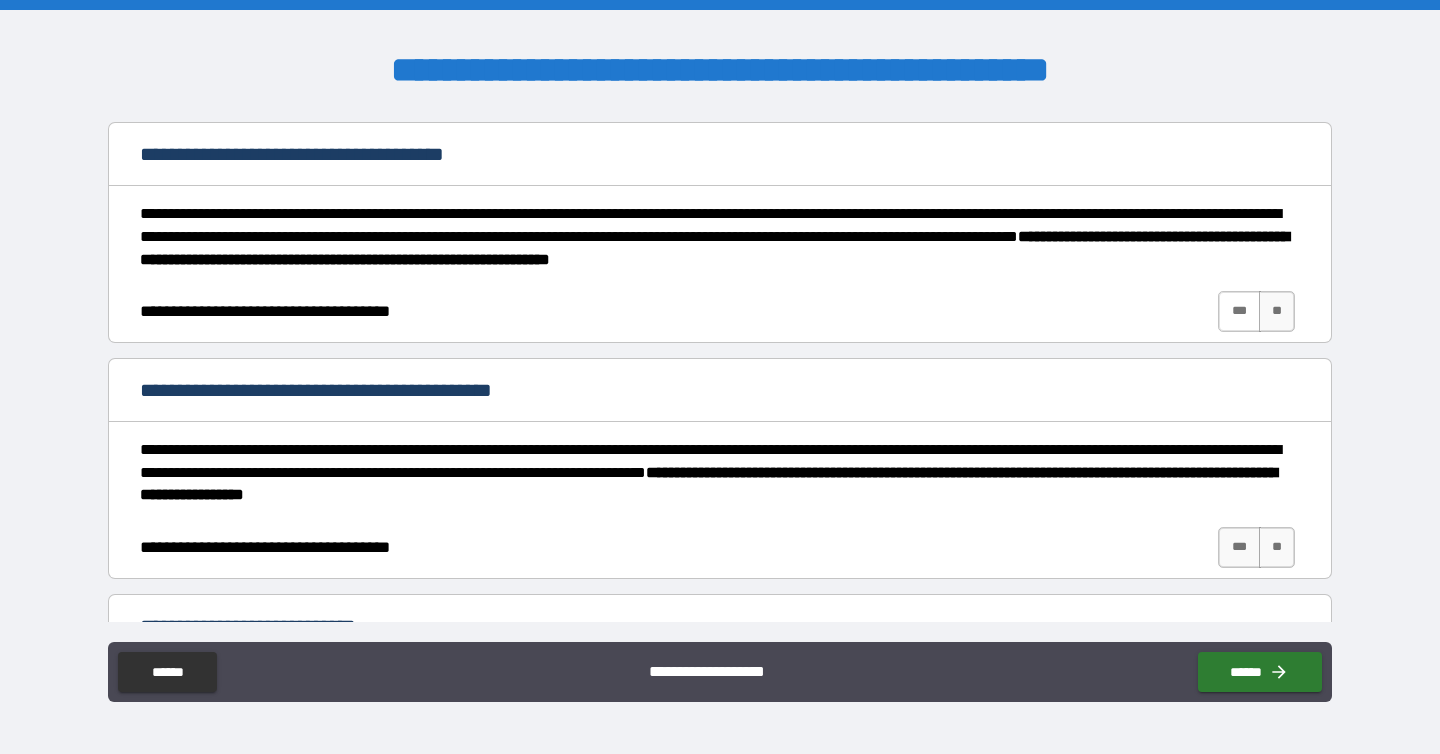 click on "***" at bounding box center [1239, 311] 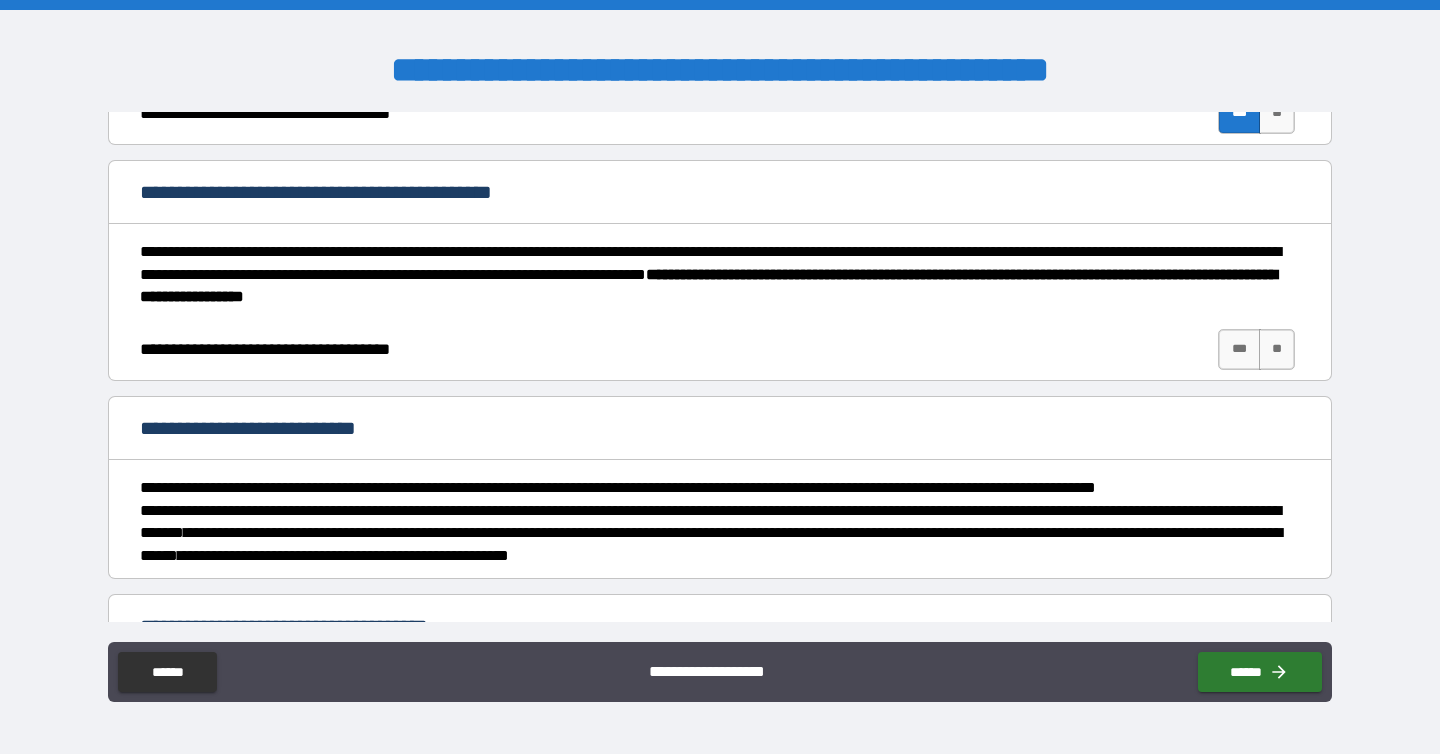 scroll, scrollTop: 1346, scrollLeft: 0, axis: vertical 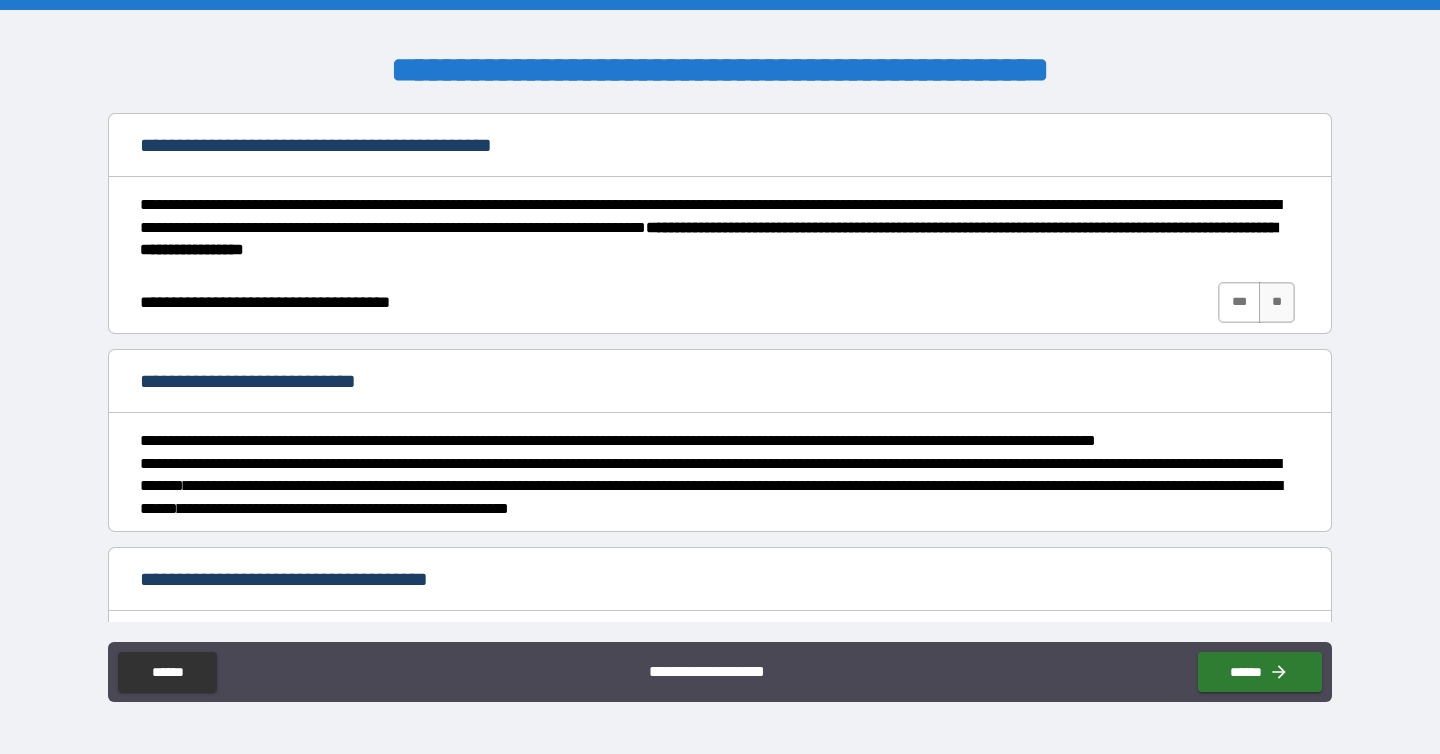 click on "***" at bounding box center [1239, 302] 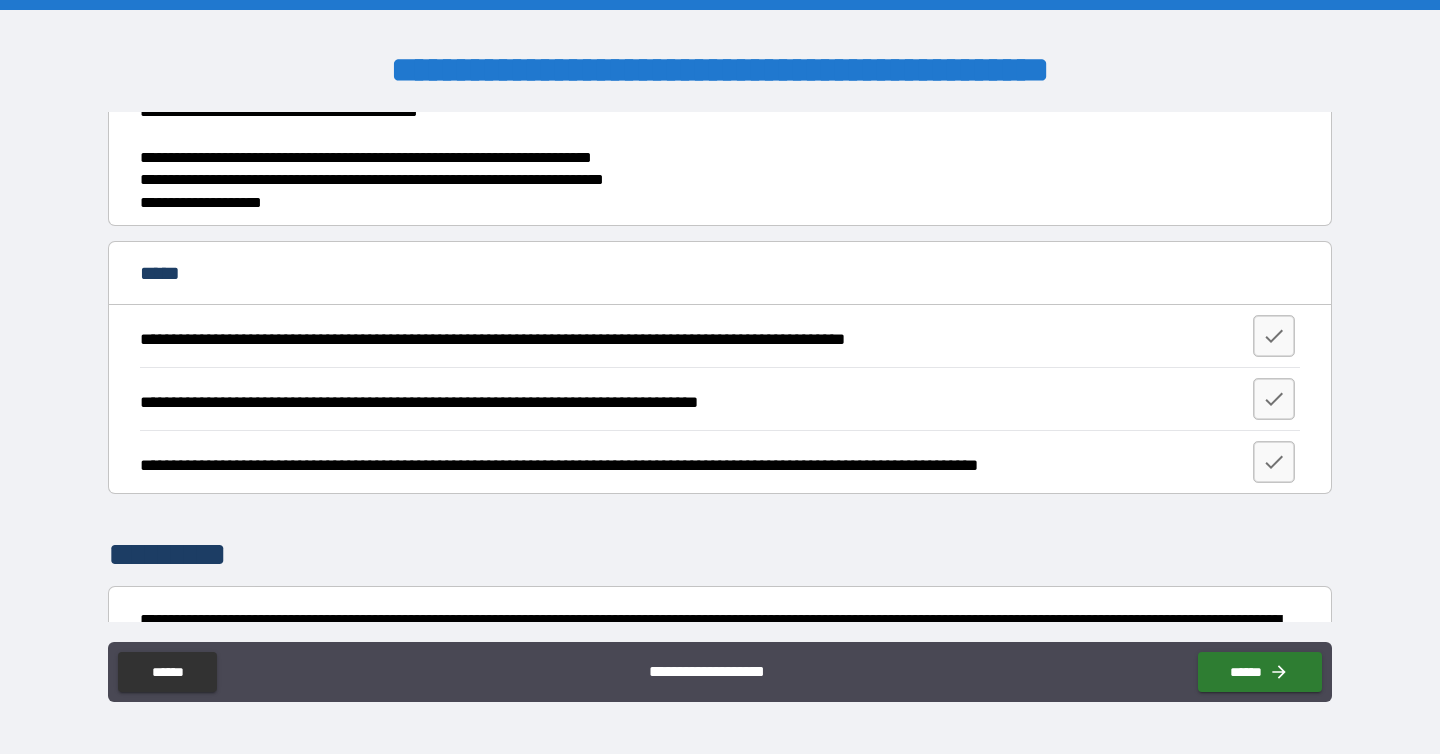 scroll, scrollTop: 4680, scrollLeft: 0, axis: vertical 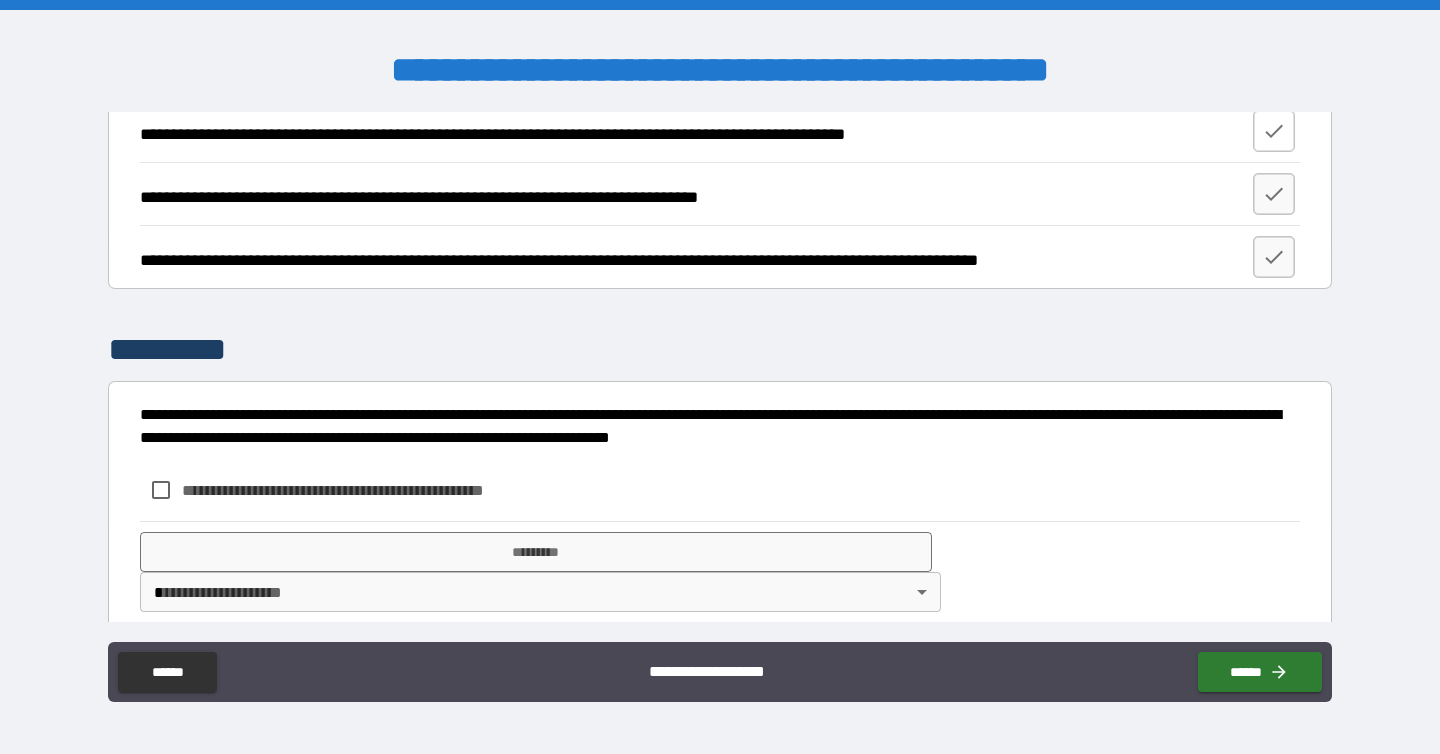click at bounding box center [1274, 131] 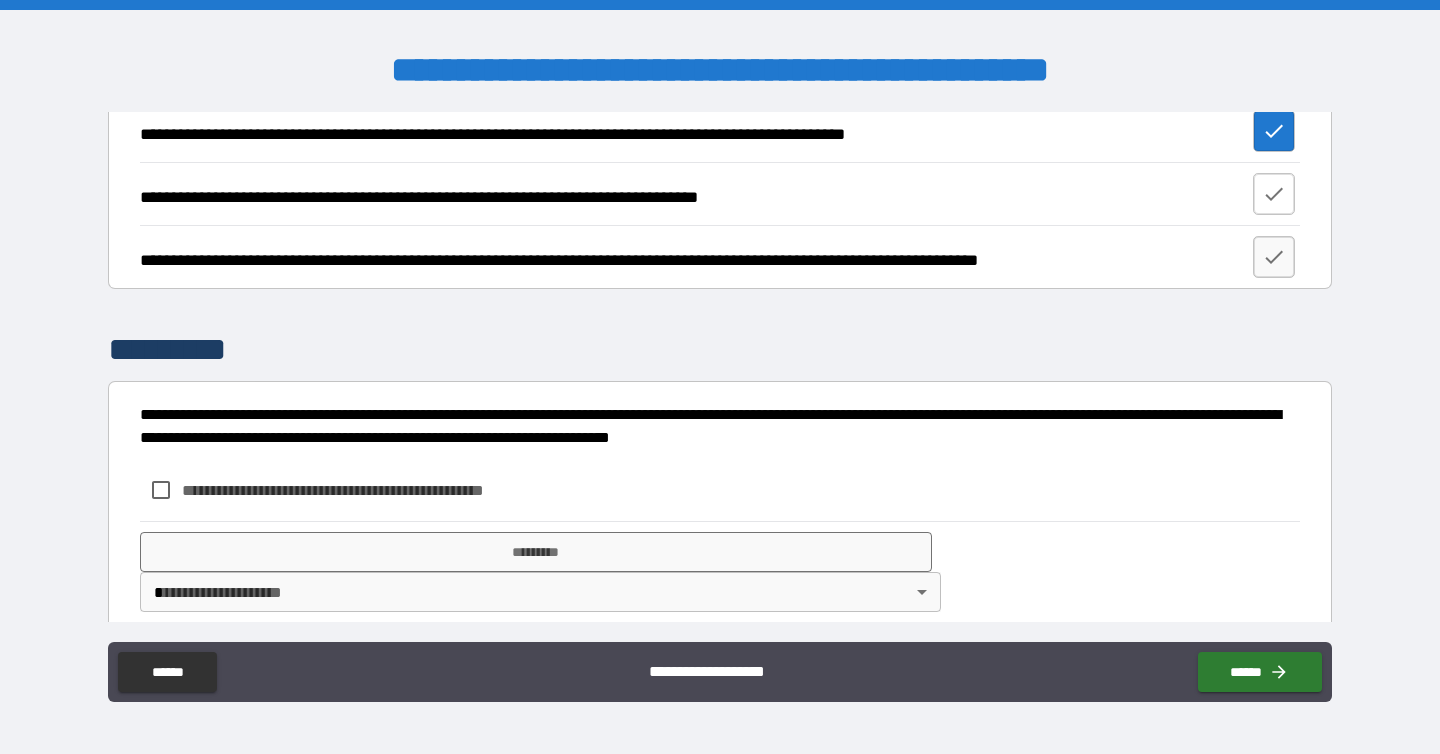 click 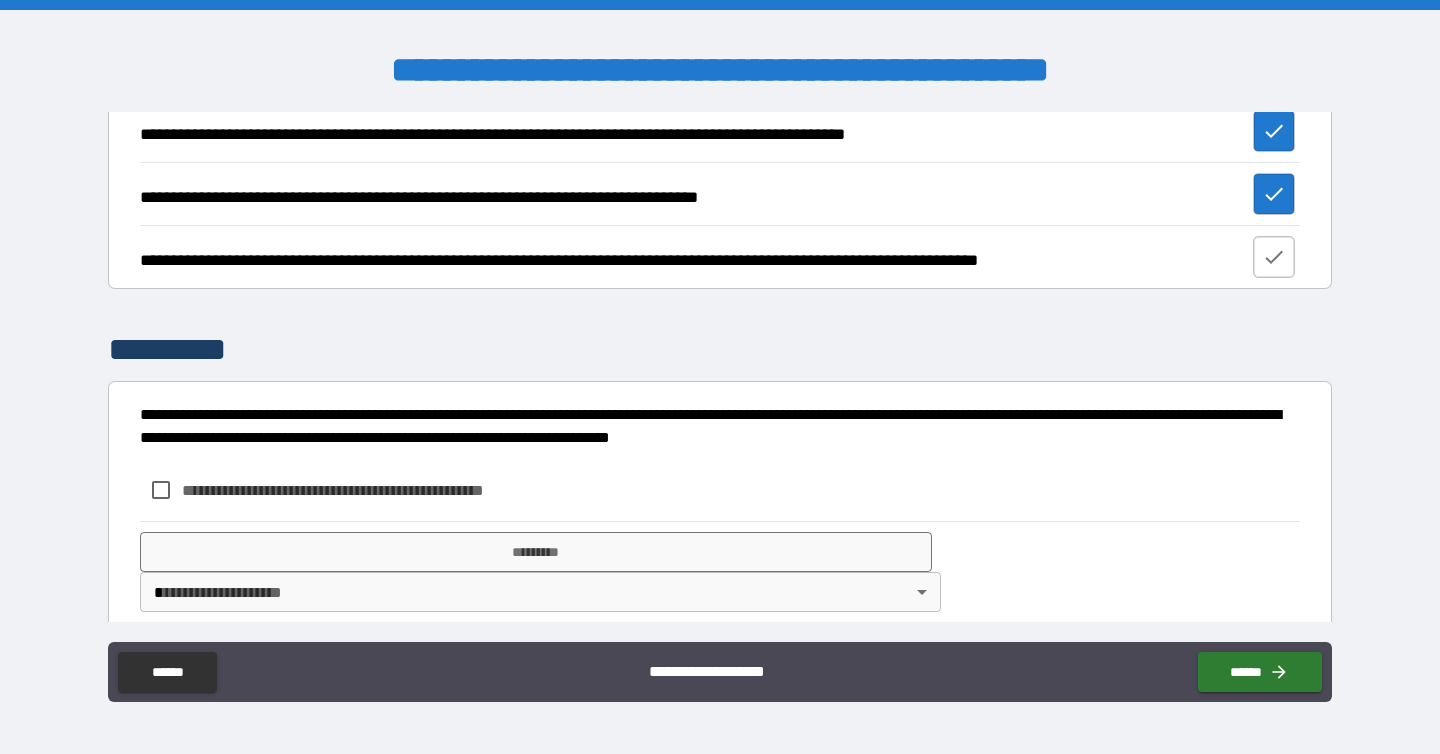 click 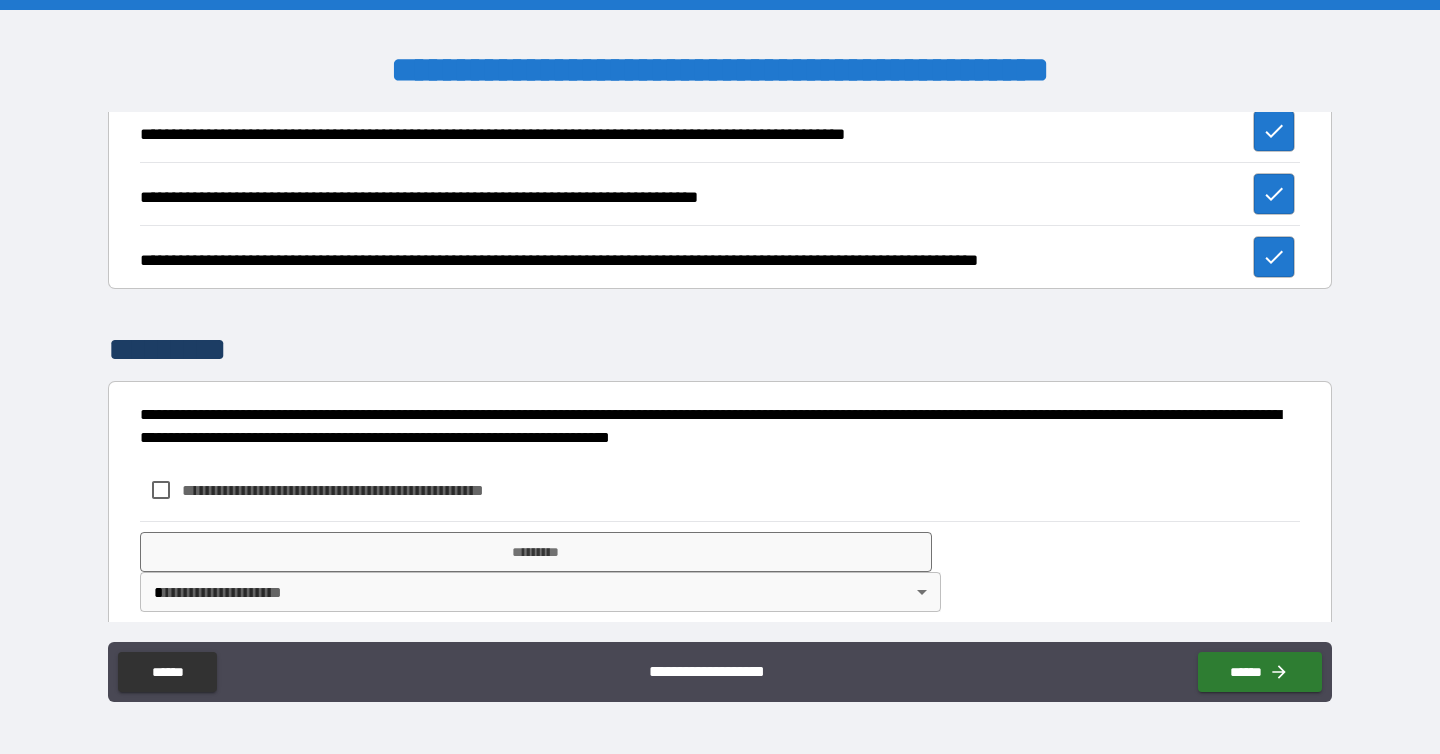 scroll, scrollTop: 4837, scrollLeft: 0, axis: vertical 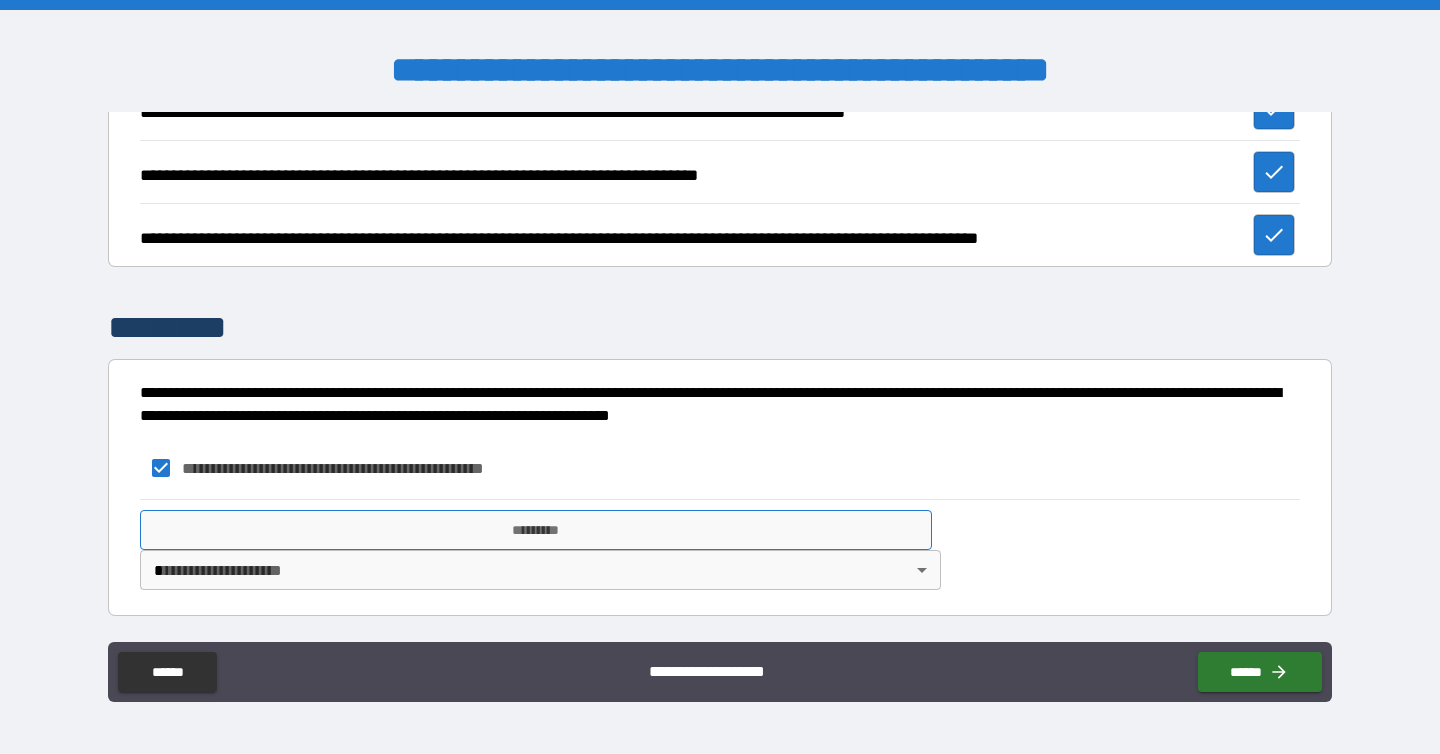 click on "*********" at bounding box center (536, 530) 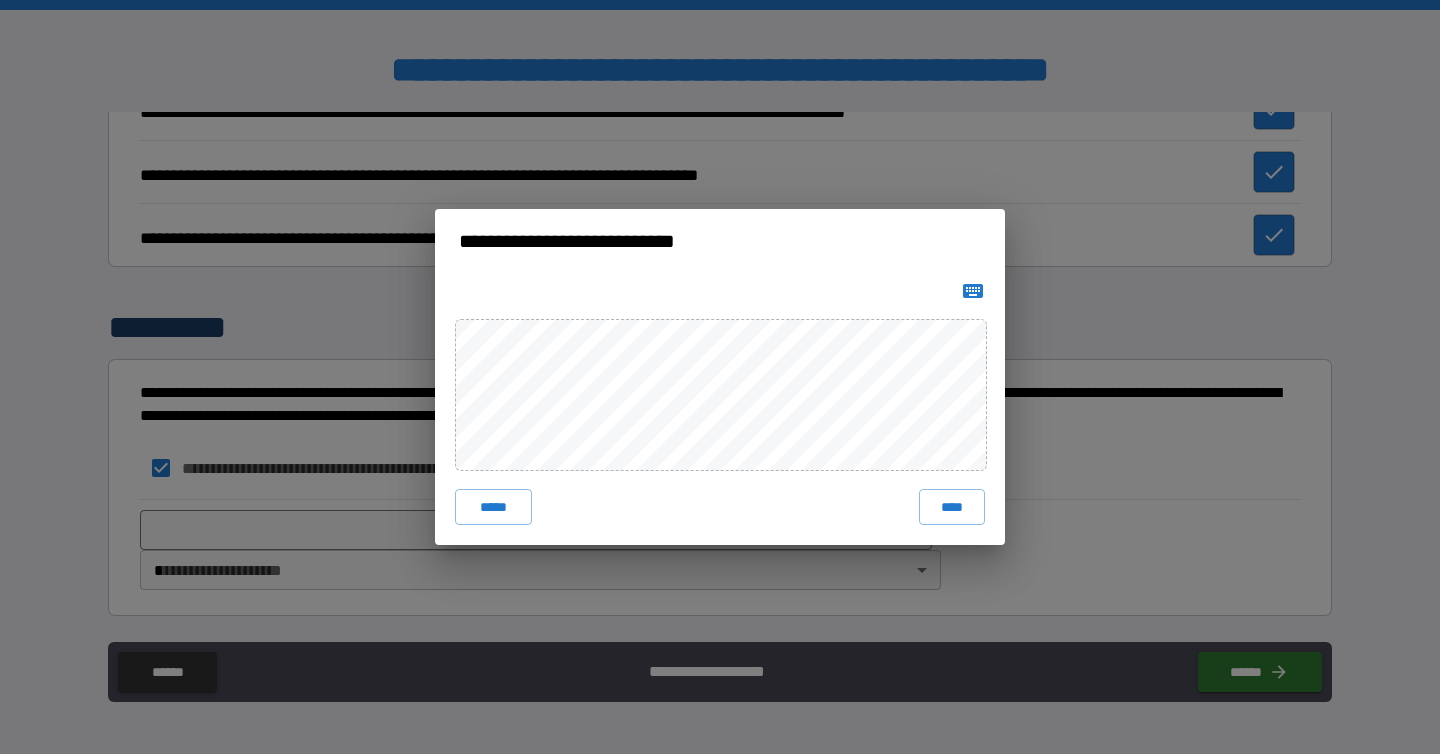 click 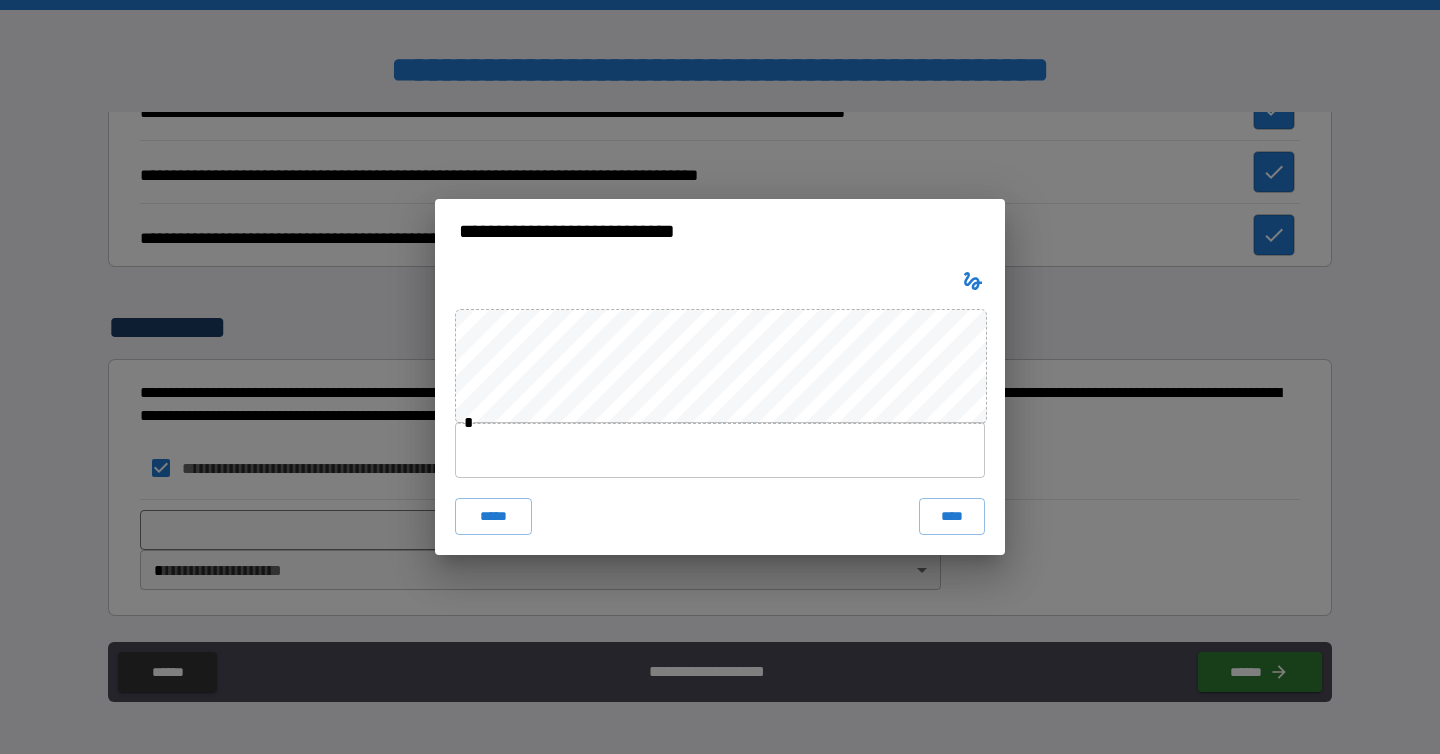 click at bounding box center (720, 450) 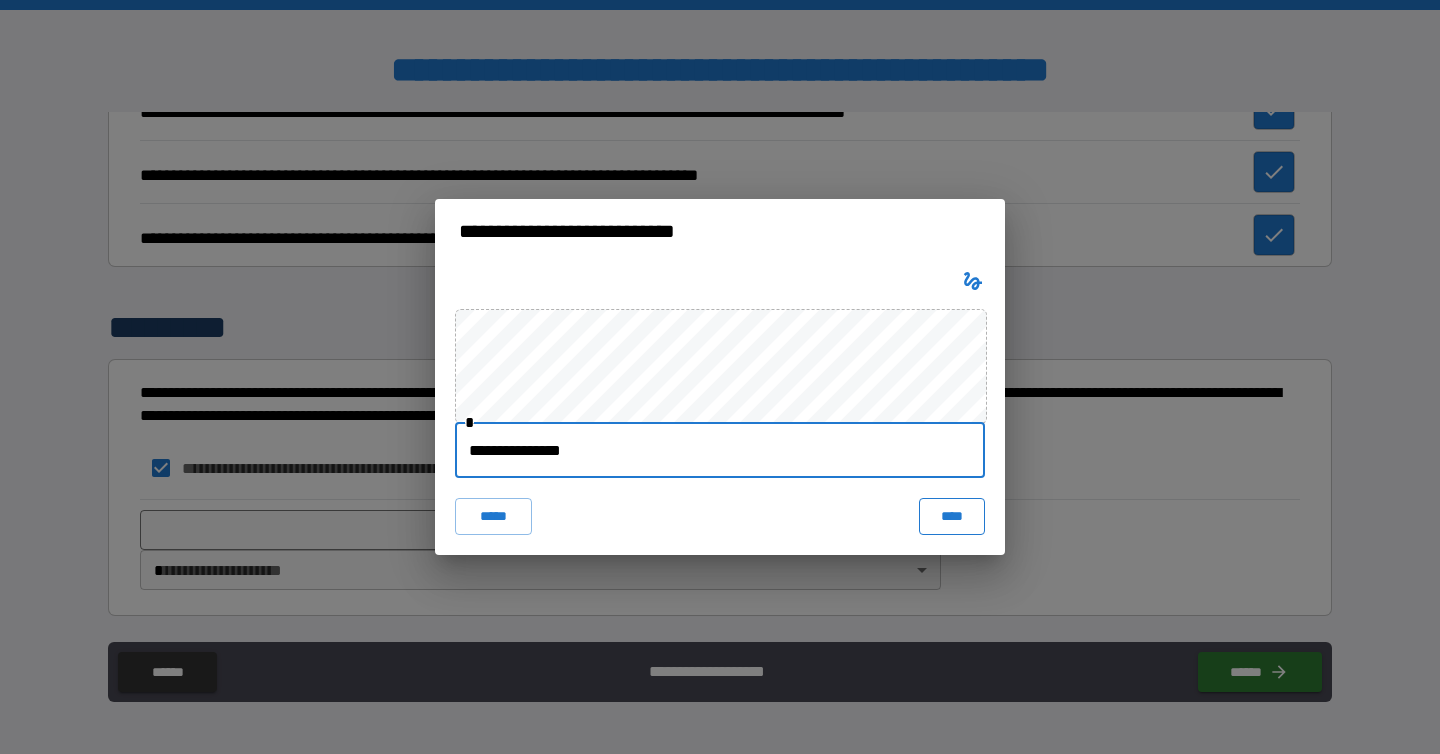 click on "****" at bounding box center (952, 516) 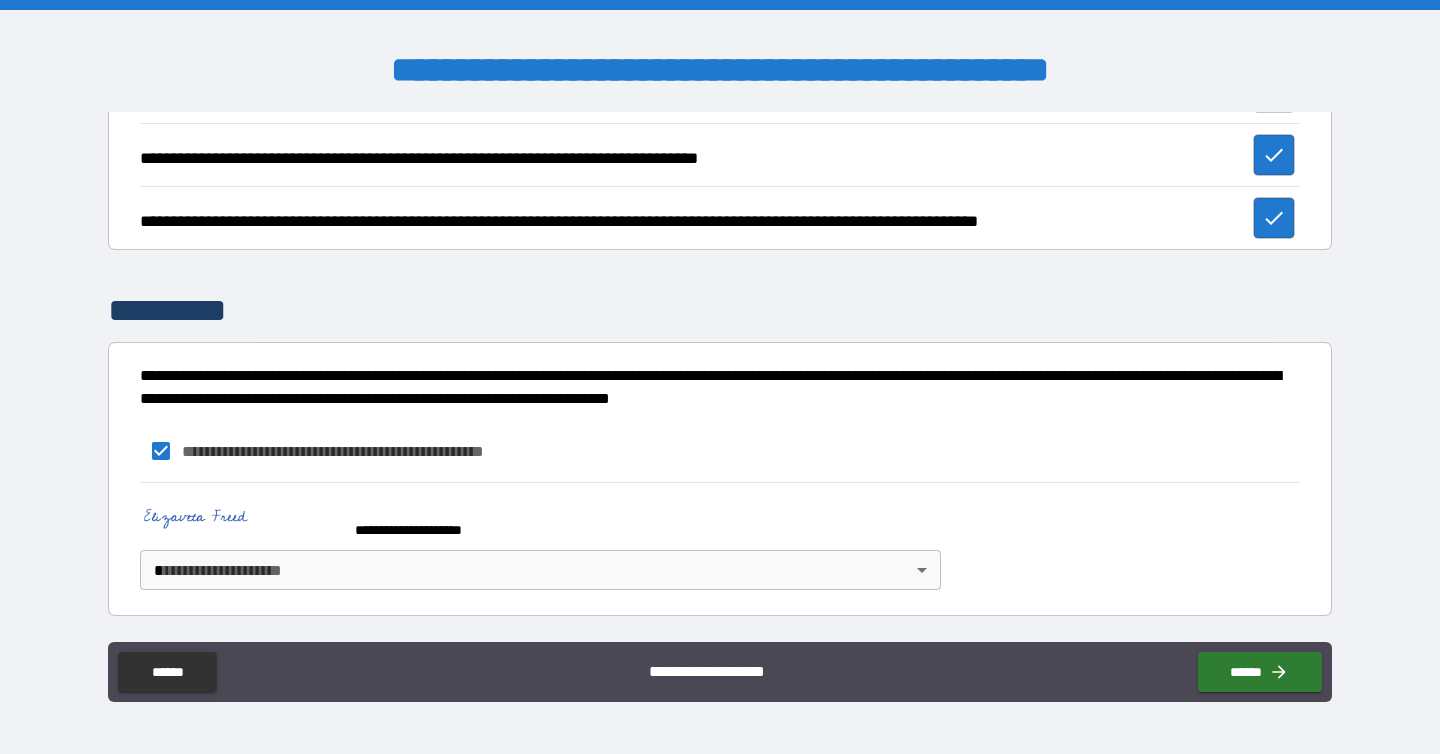 click on "**********" at bounding box center [720, 377] 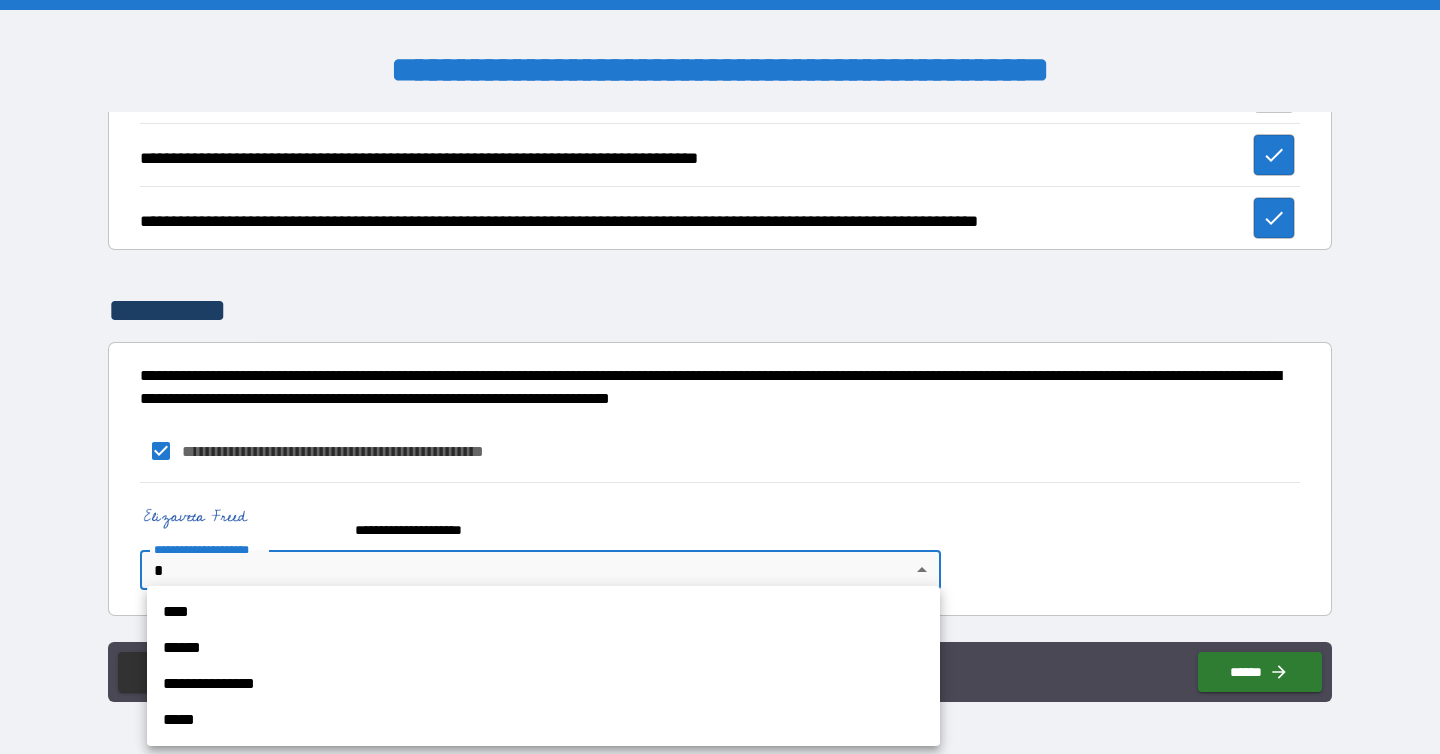 click on "****" at bounding box center [543, 612] 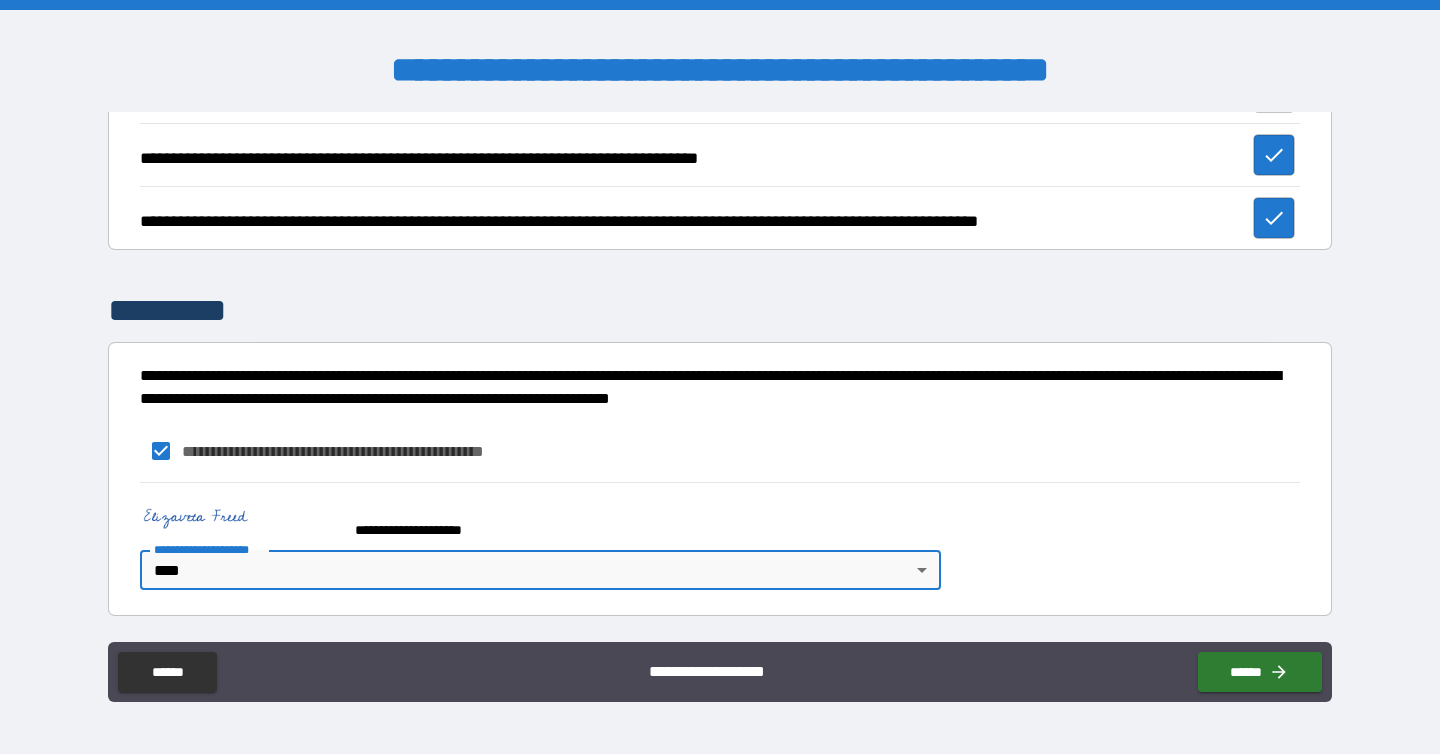 scroll, scrollTop: 4854, scrollLeft: 0, axis: vertical 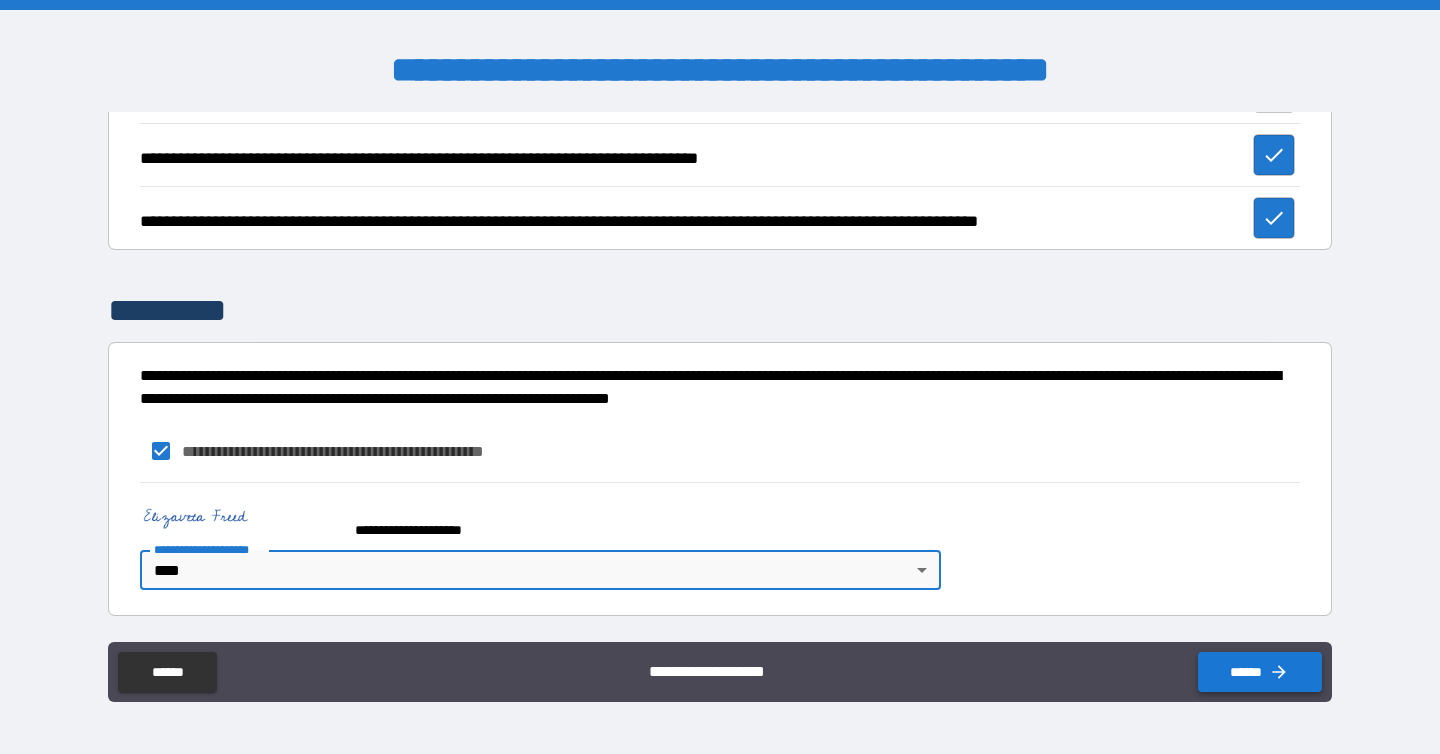 click on "******" at bounding box center [1260, 672] 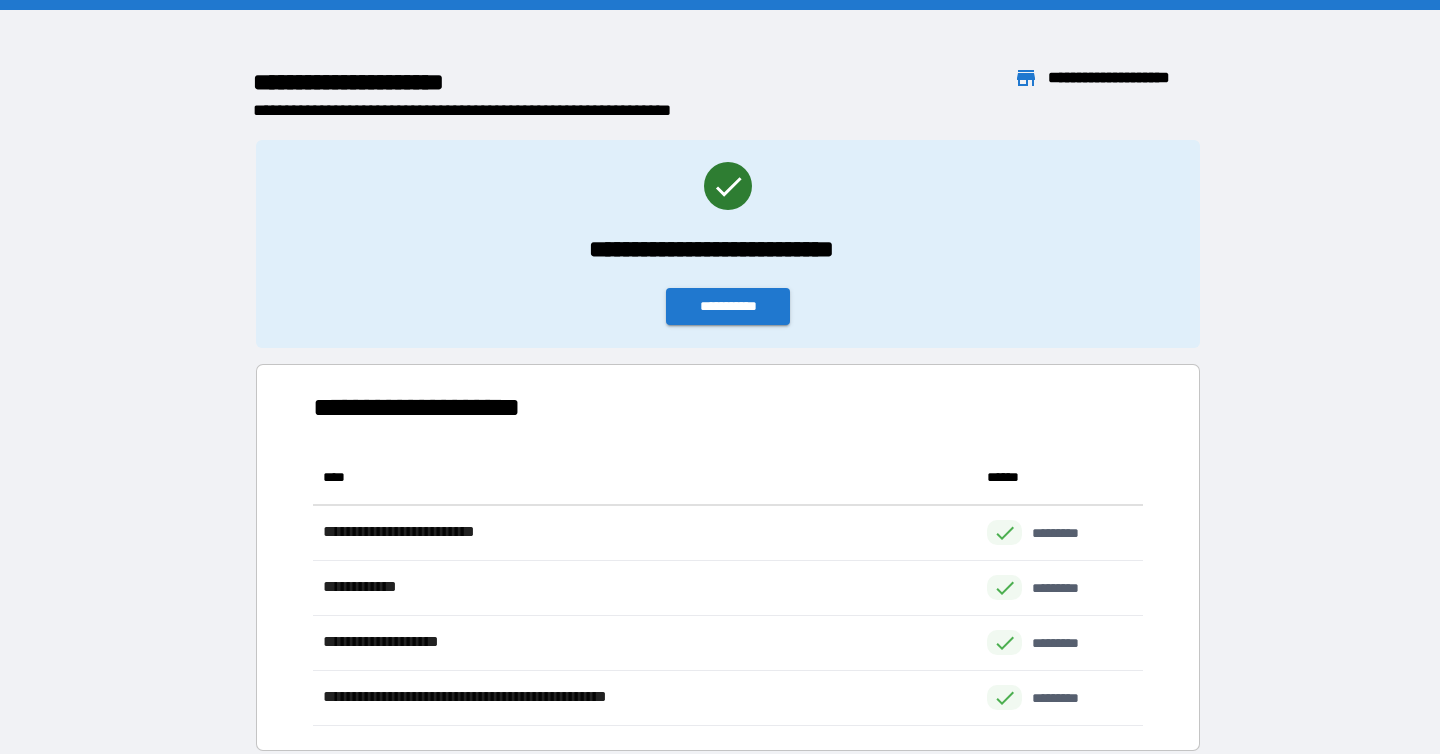 scroll, scrollTop: 1, scrollLeft: 1, axis: both 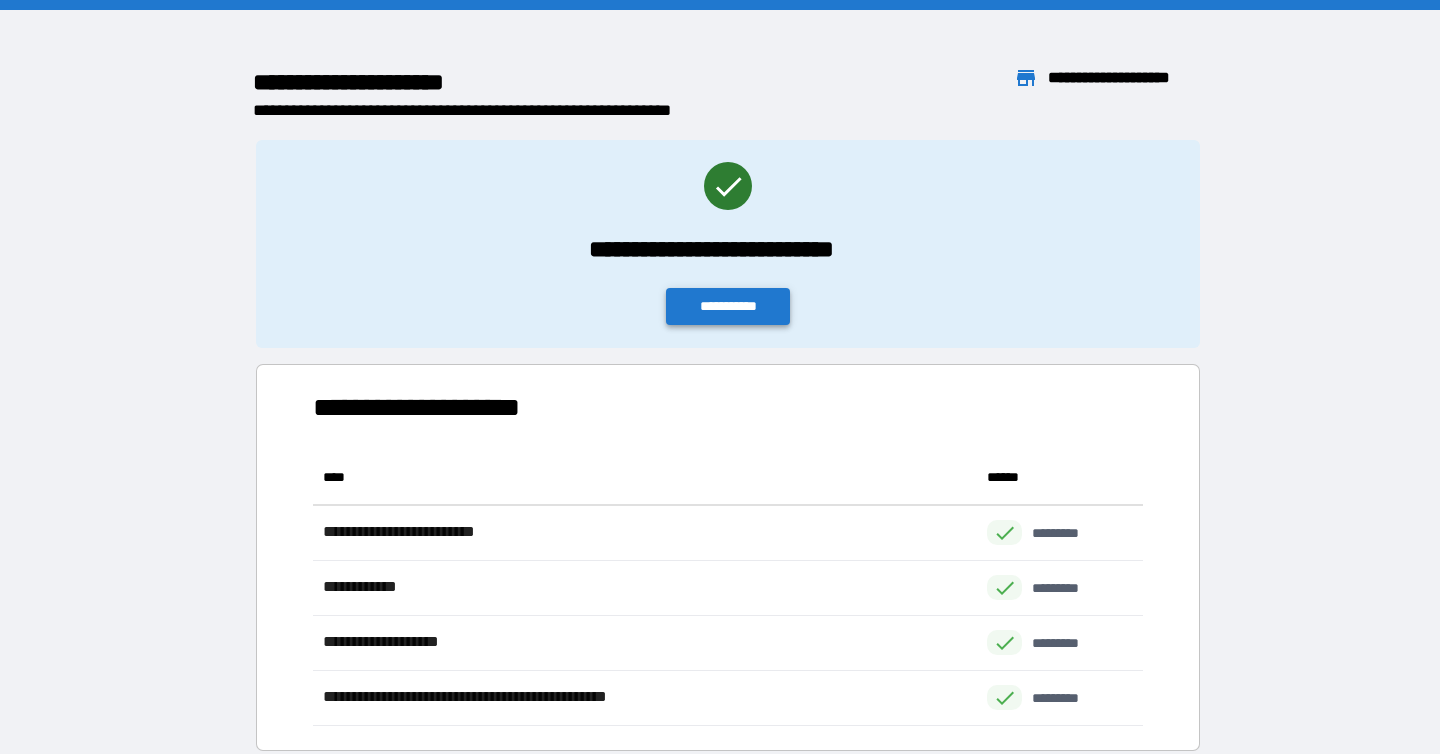 click on "**********" at bounding box center [728, 306] 